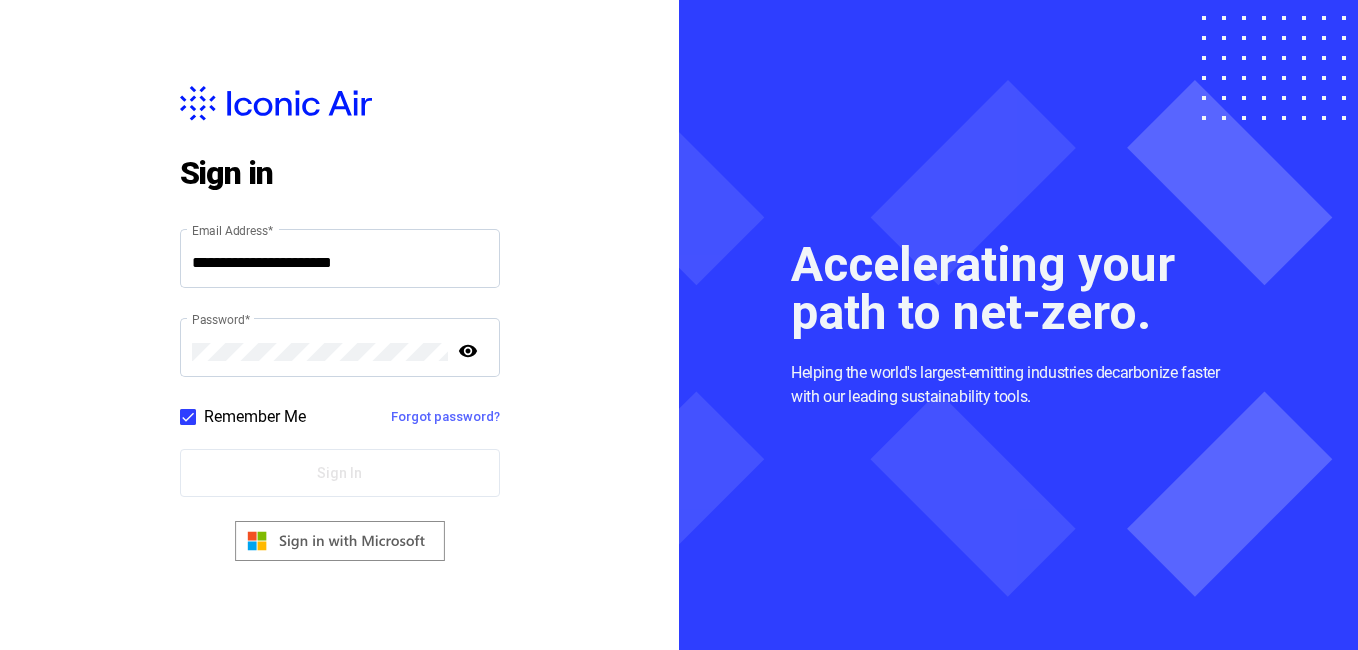 scroll, scrollTop: 0, scrollLeft: 0, axis: both 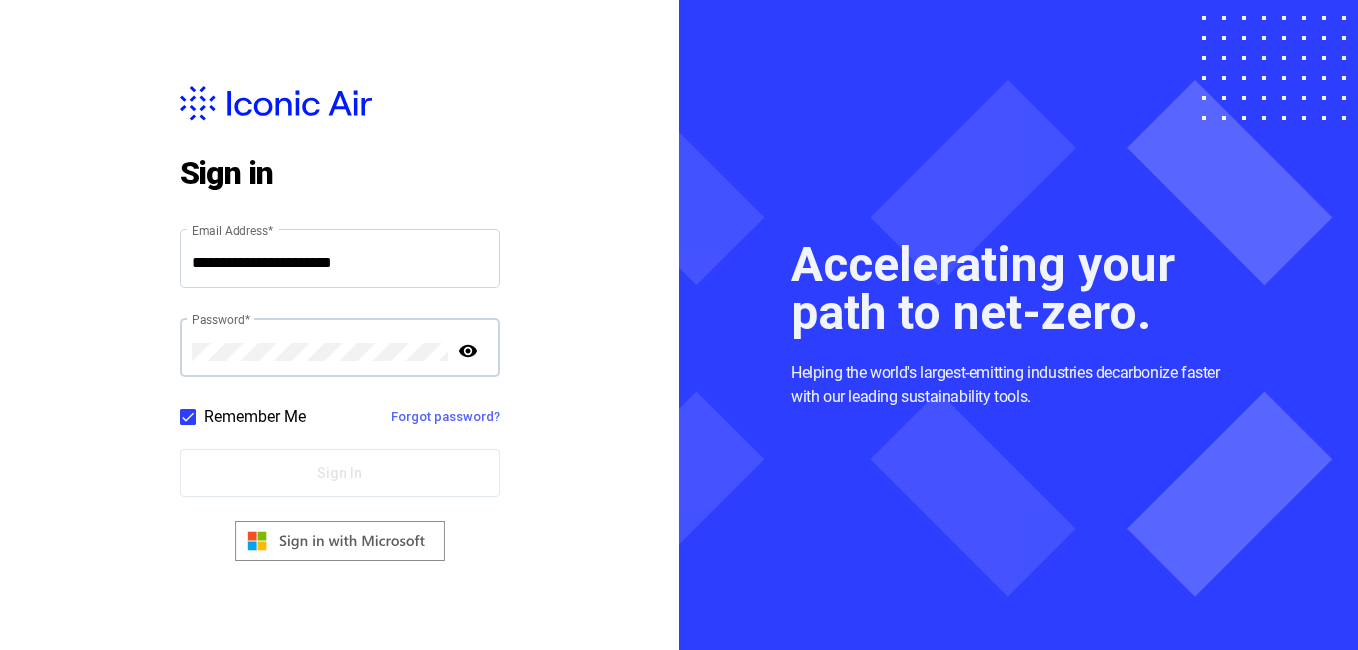 type on "**********" 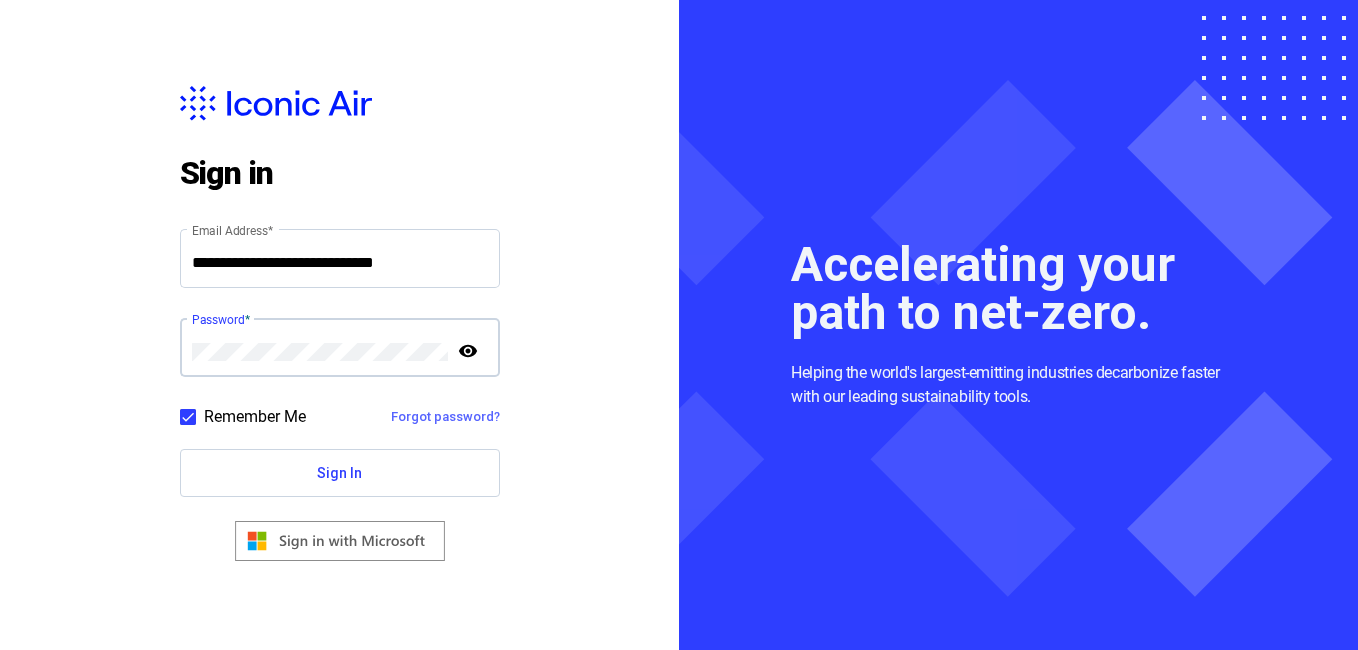 click on "Sign In" 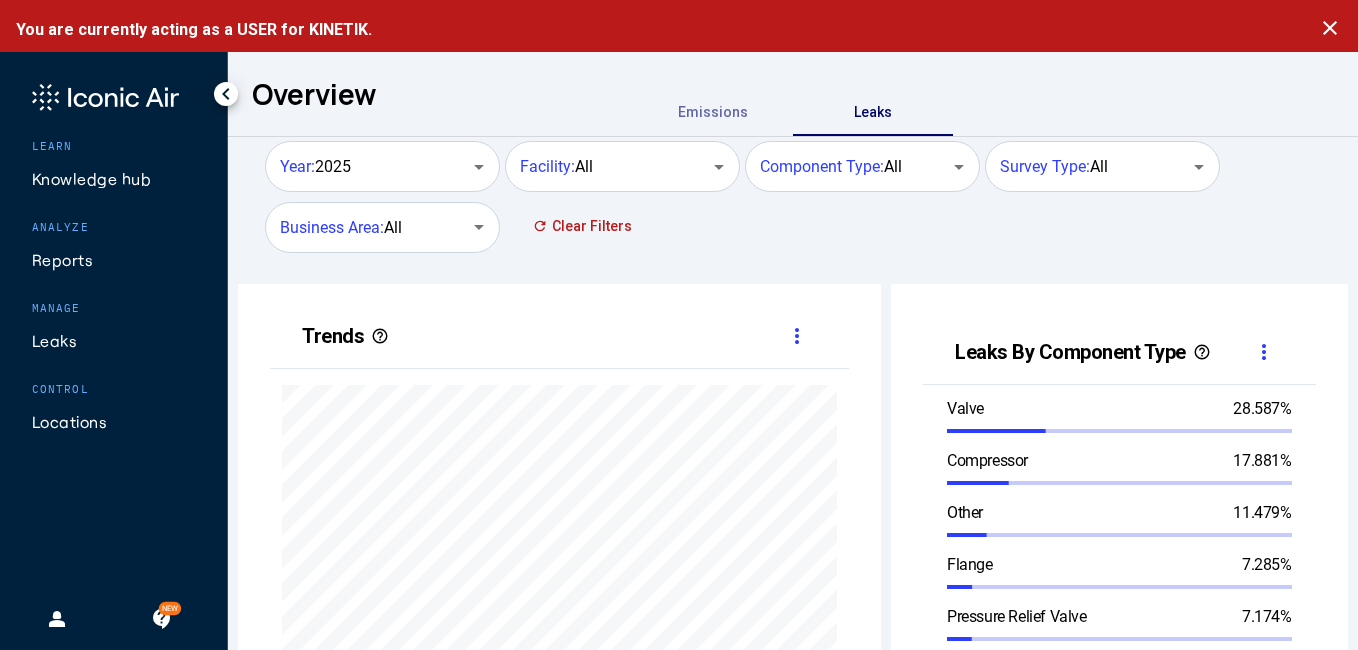 scroll, scrollTop: 999490, scrollLeft: 999357, axis: both 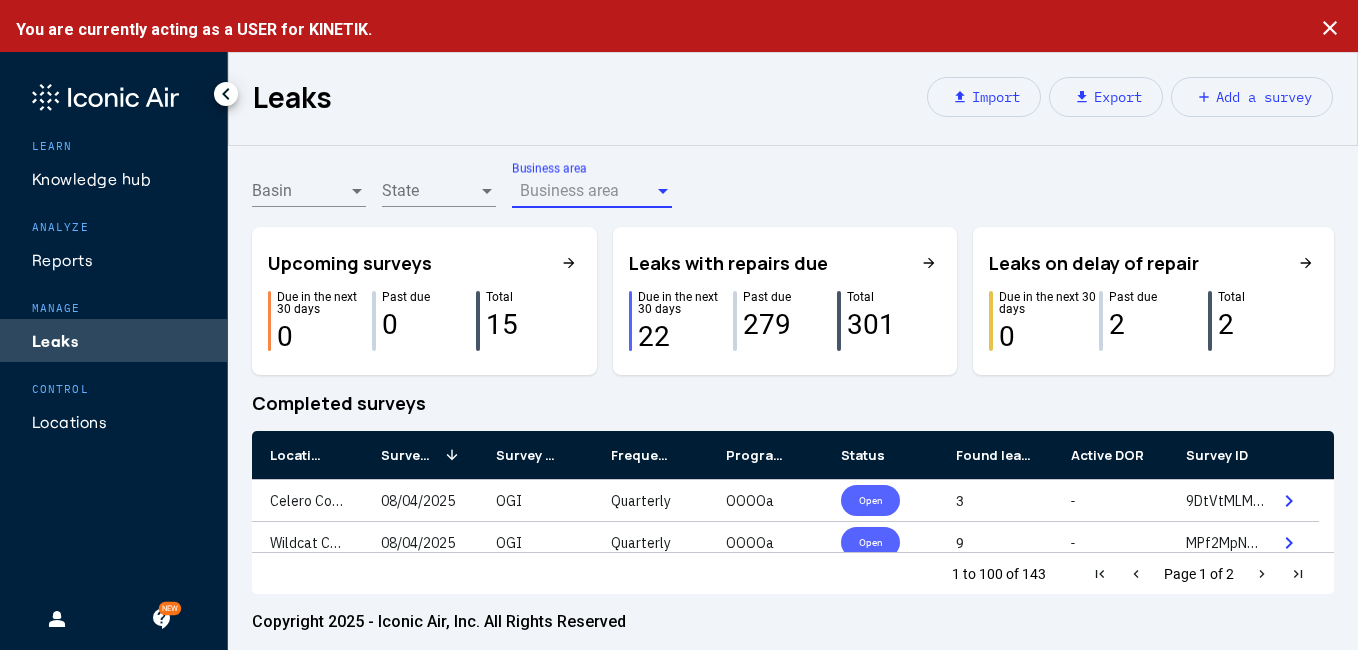 click at bounding box center (663, 191) 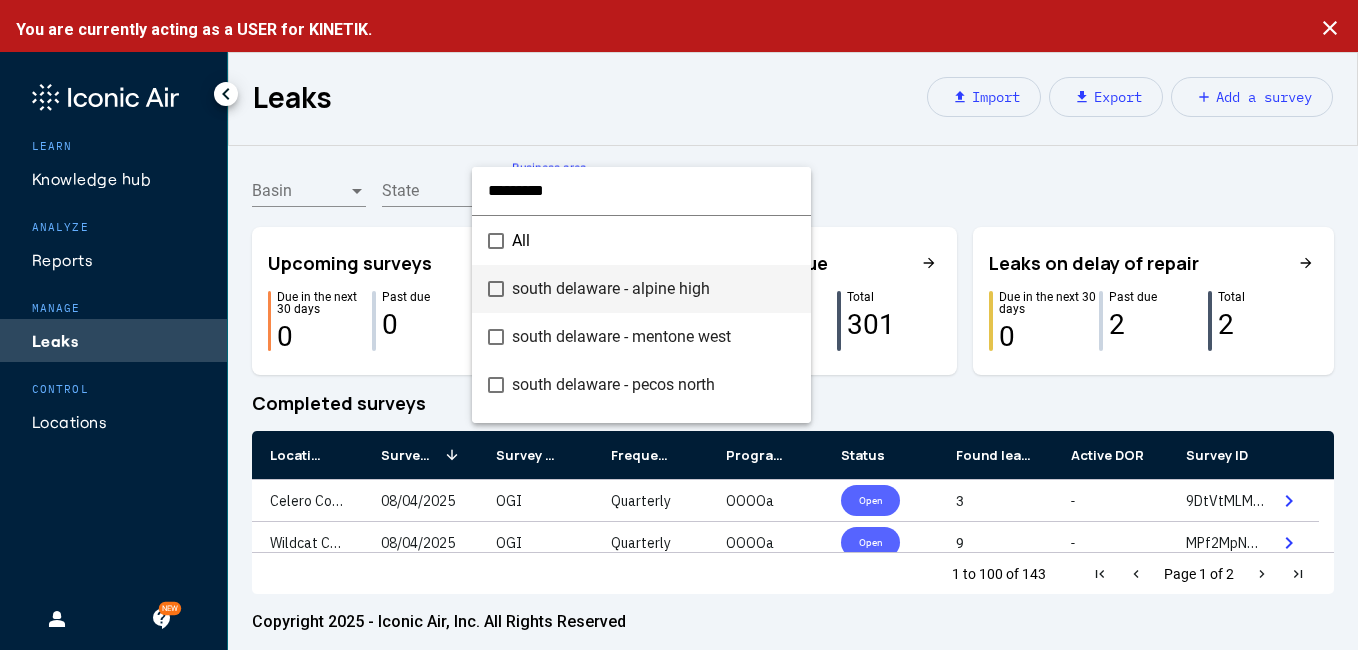 scroll, scrollTop: 36, scrollLeft: 0, axis: vertical 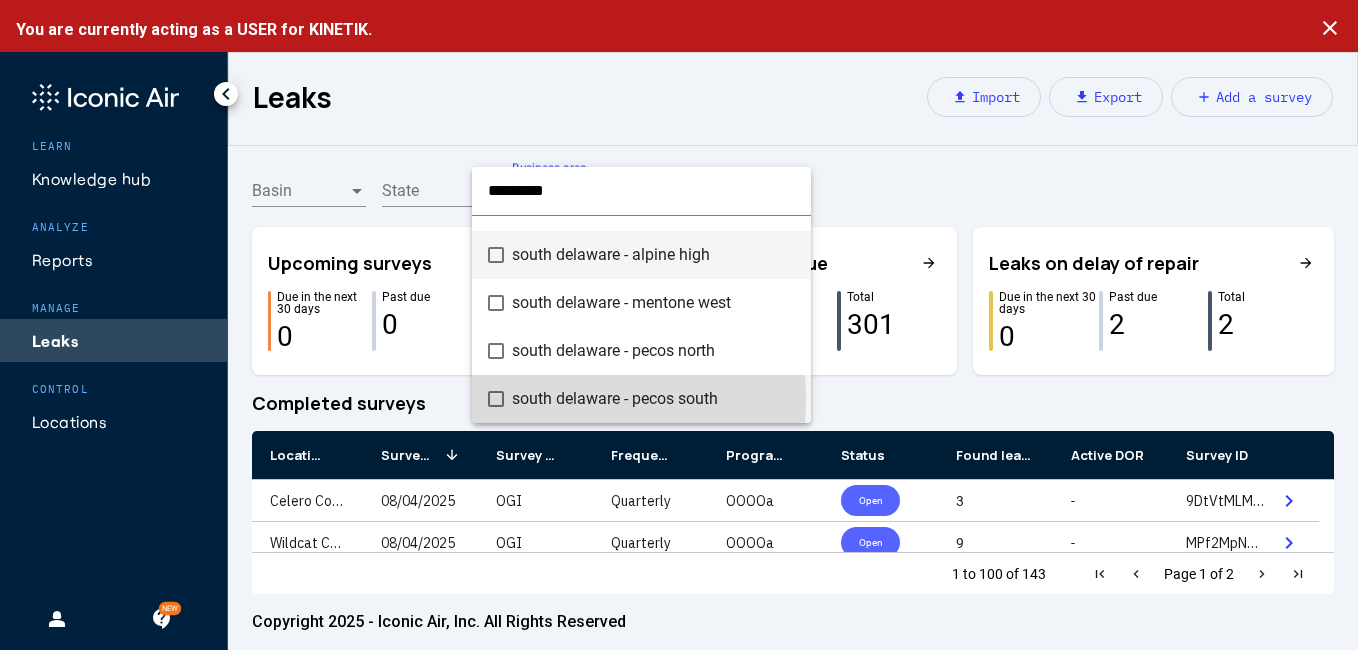 click at bounding box center (496, 399) 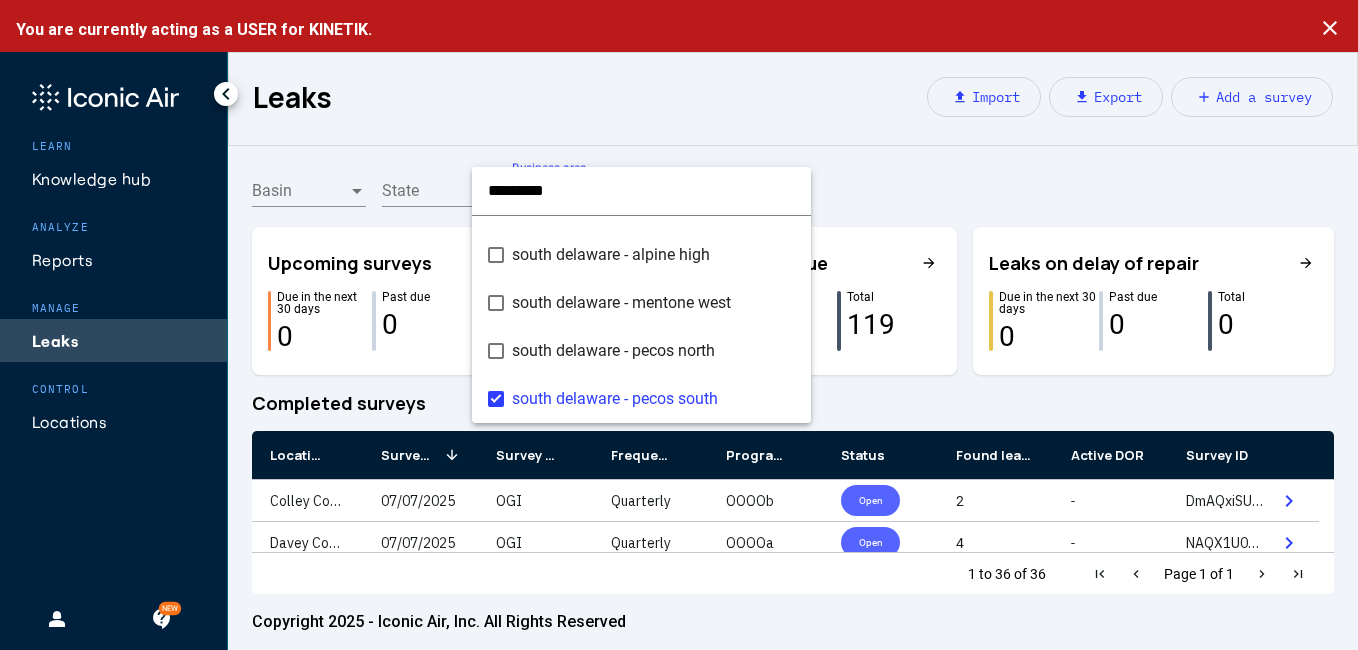 click at bounding box center (679, 325) 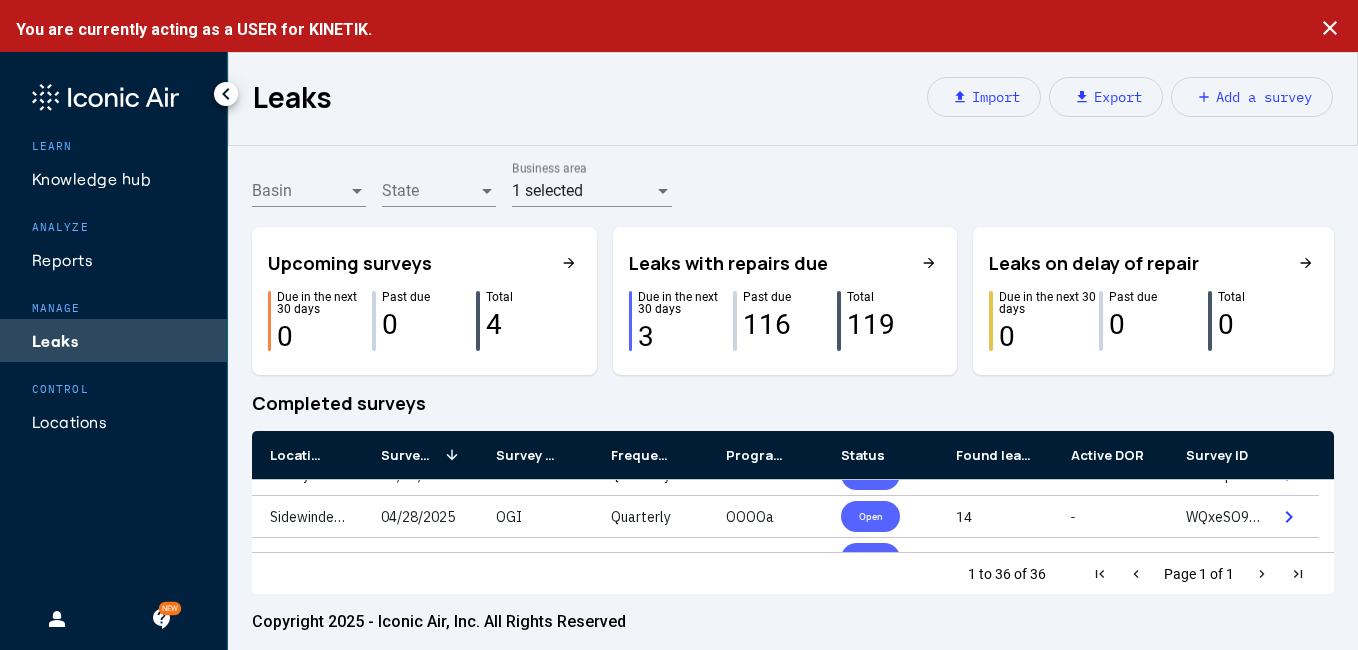 scroll, scrollTop: 200, scrollLeft: 0, axis: vertical 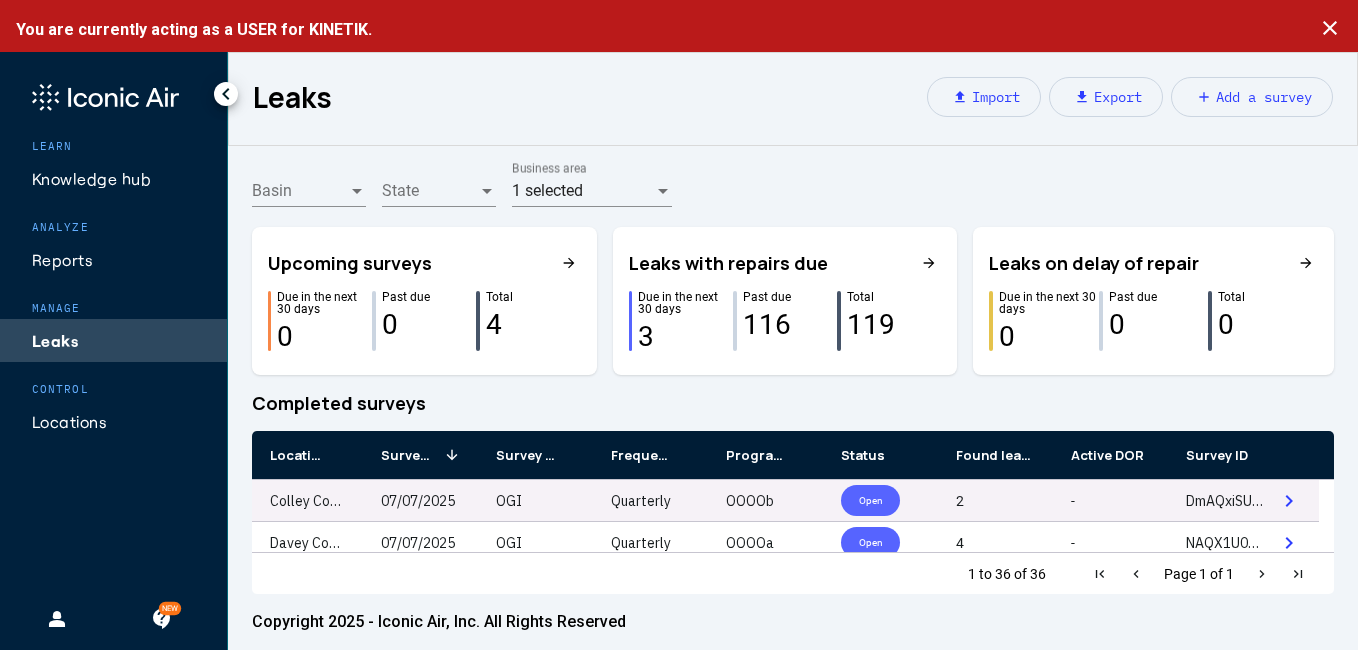 click on "Colley Compressor Station" 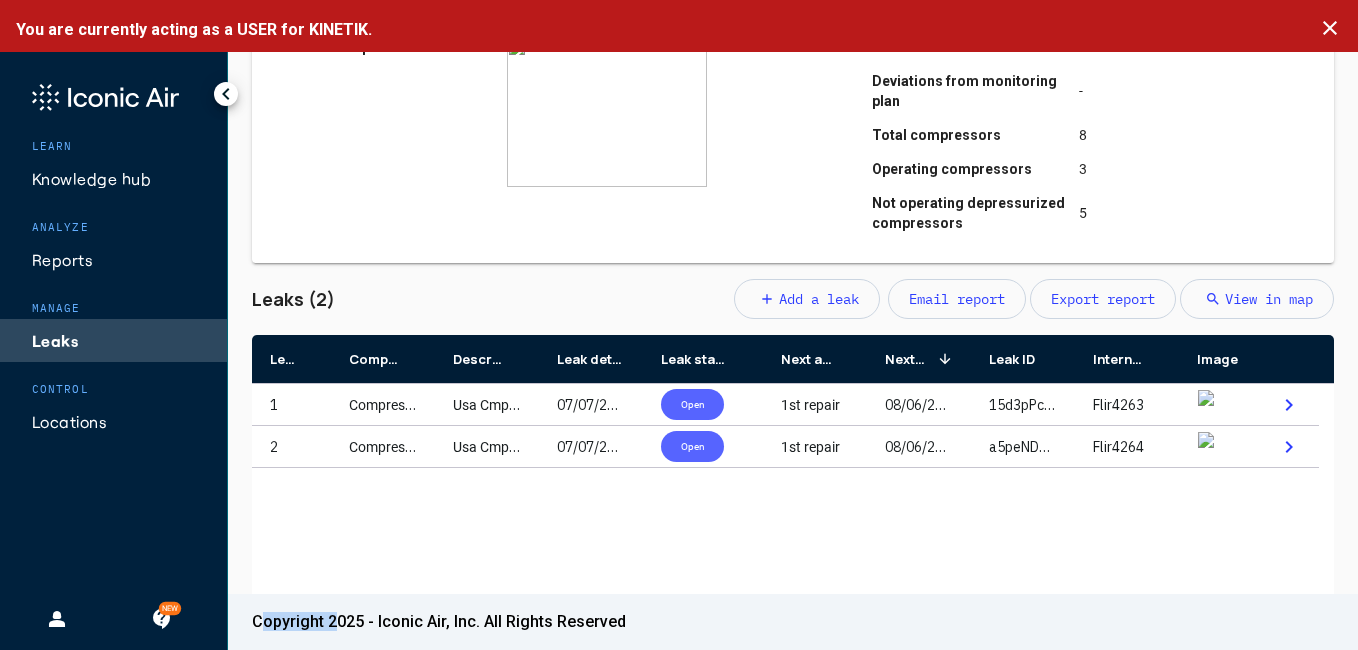 scroll, scrollTop: 560, scrollLeft: 0, axis: vertical 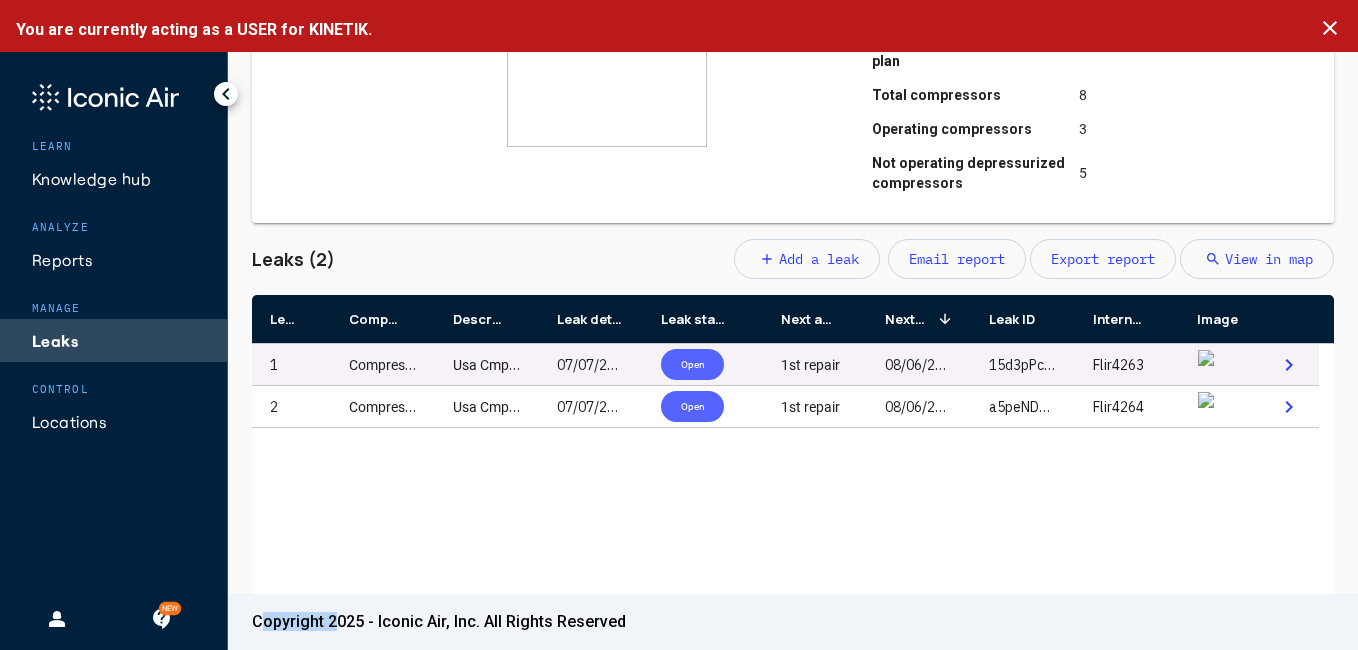 click on "Compressor" at bounding box center (387, 365) 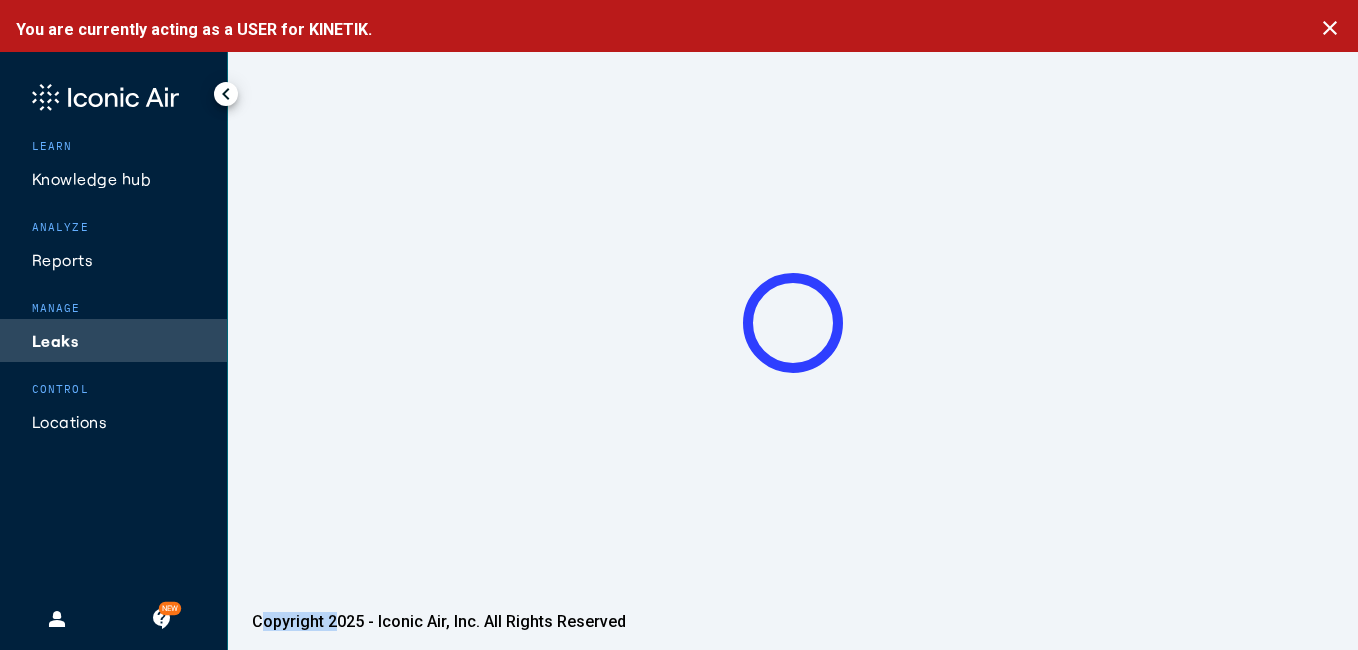 click 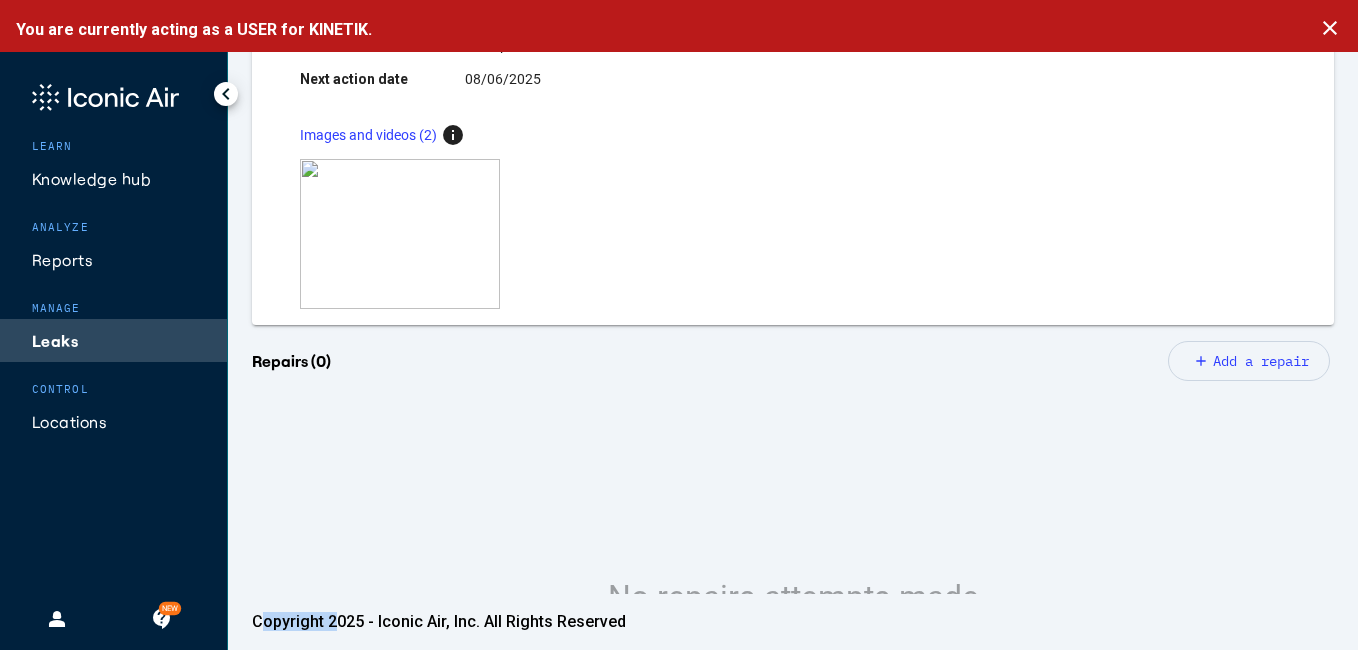 scroll, scrollTop: 440, scrollLeft: 0, axis: vertical 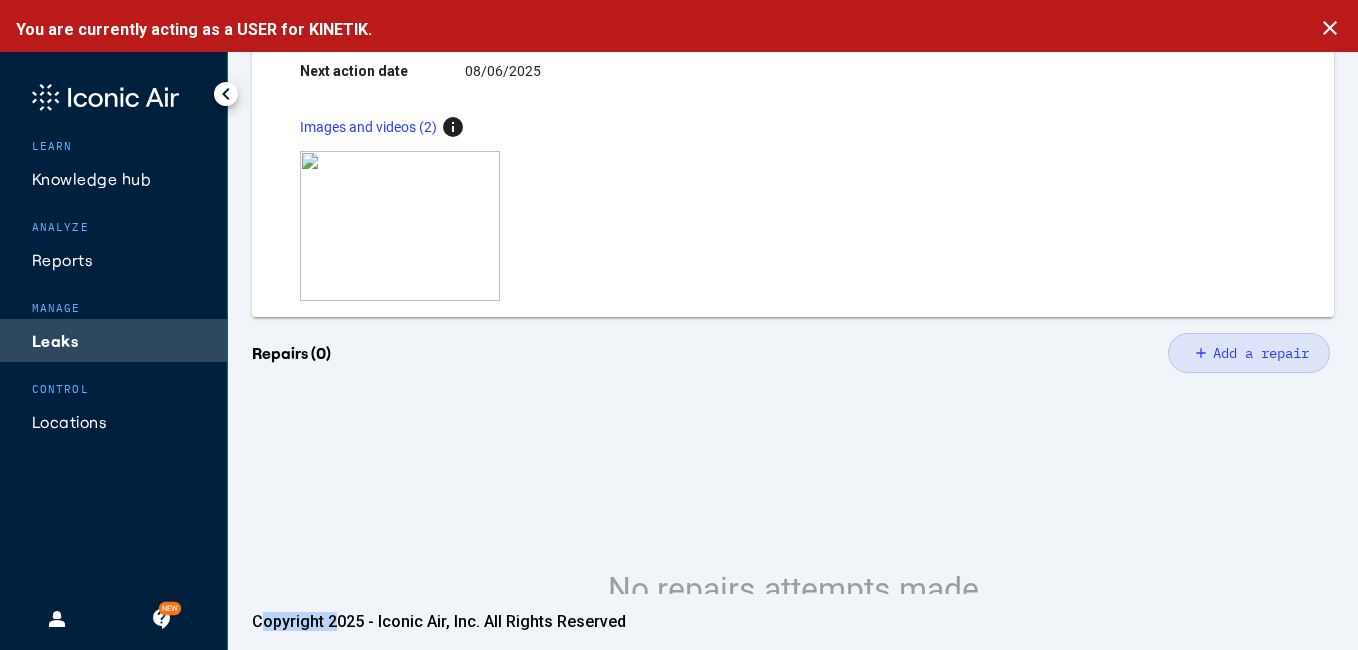 click on "Add a repair" 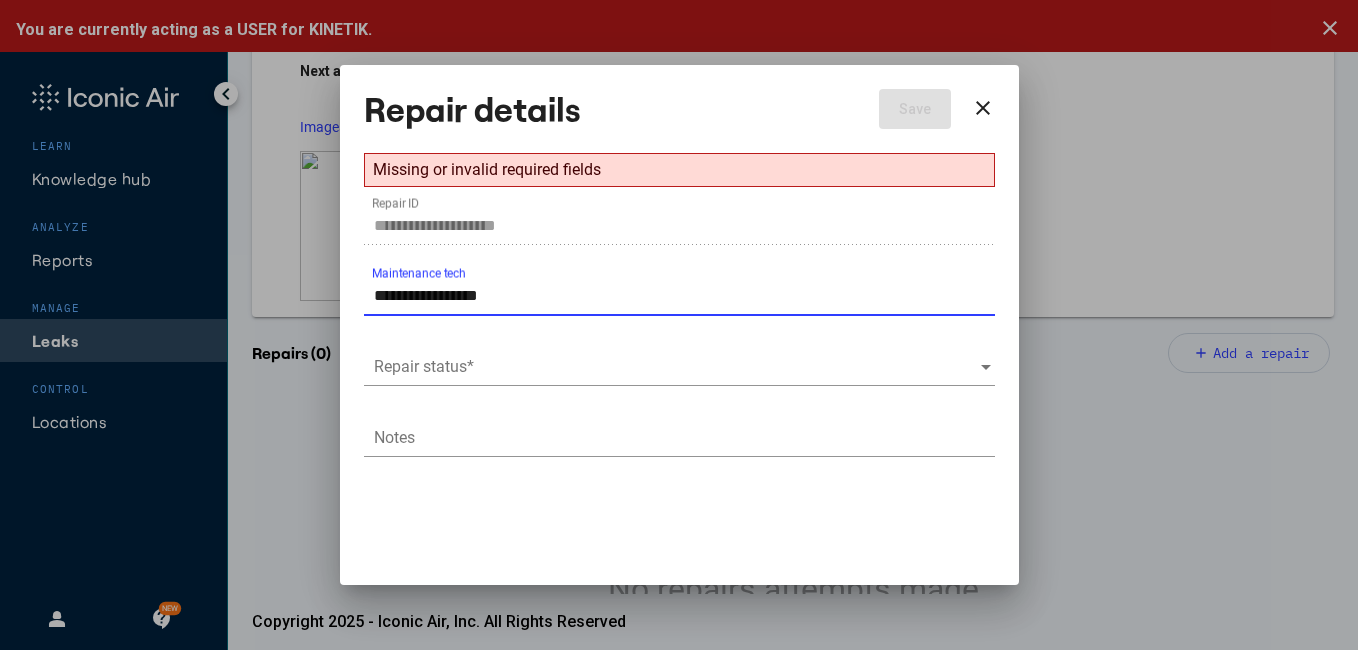 type on "**********" 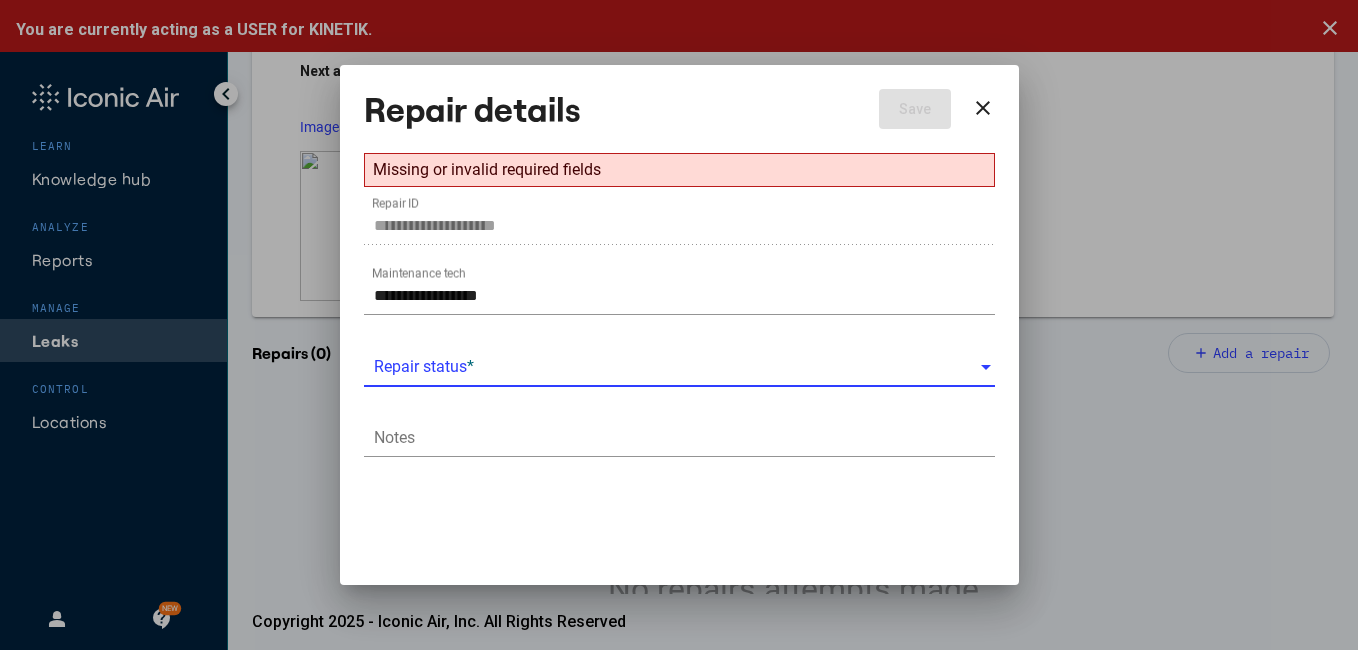 click at bounding box center [987, 367] 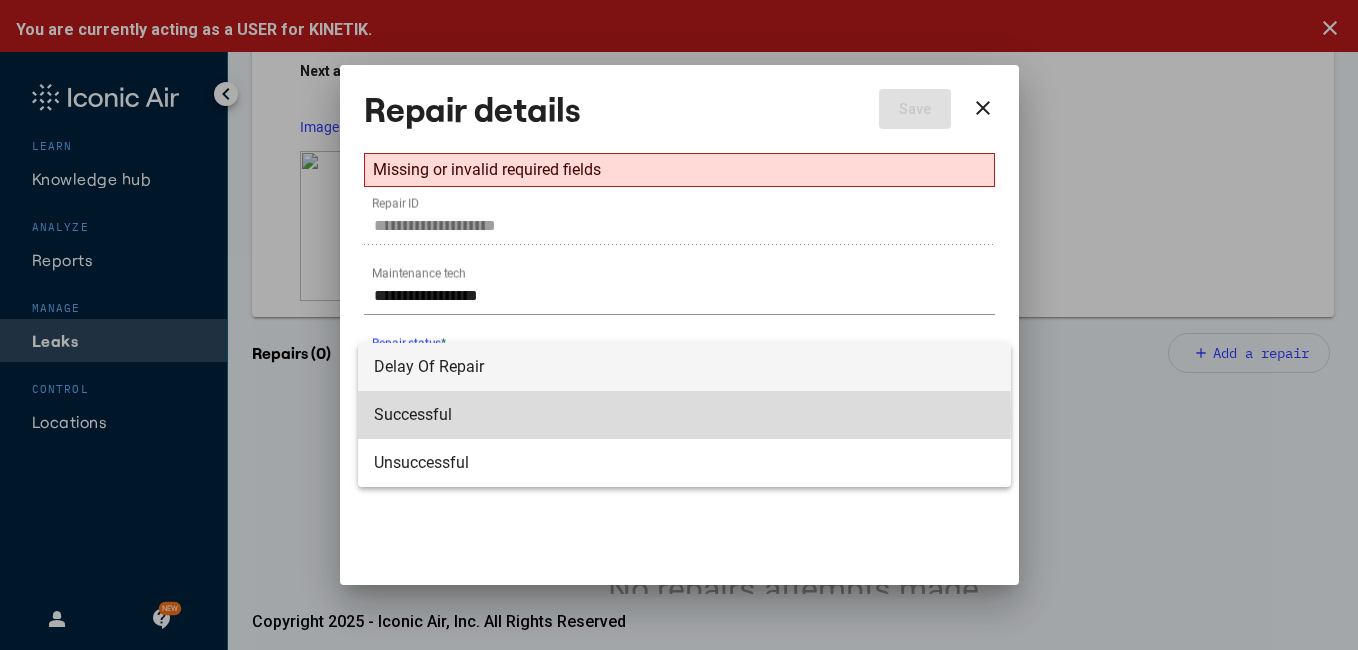 click on "Successful" at bounding box center [684, 415] 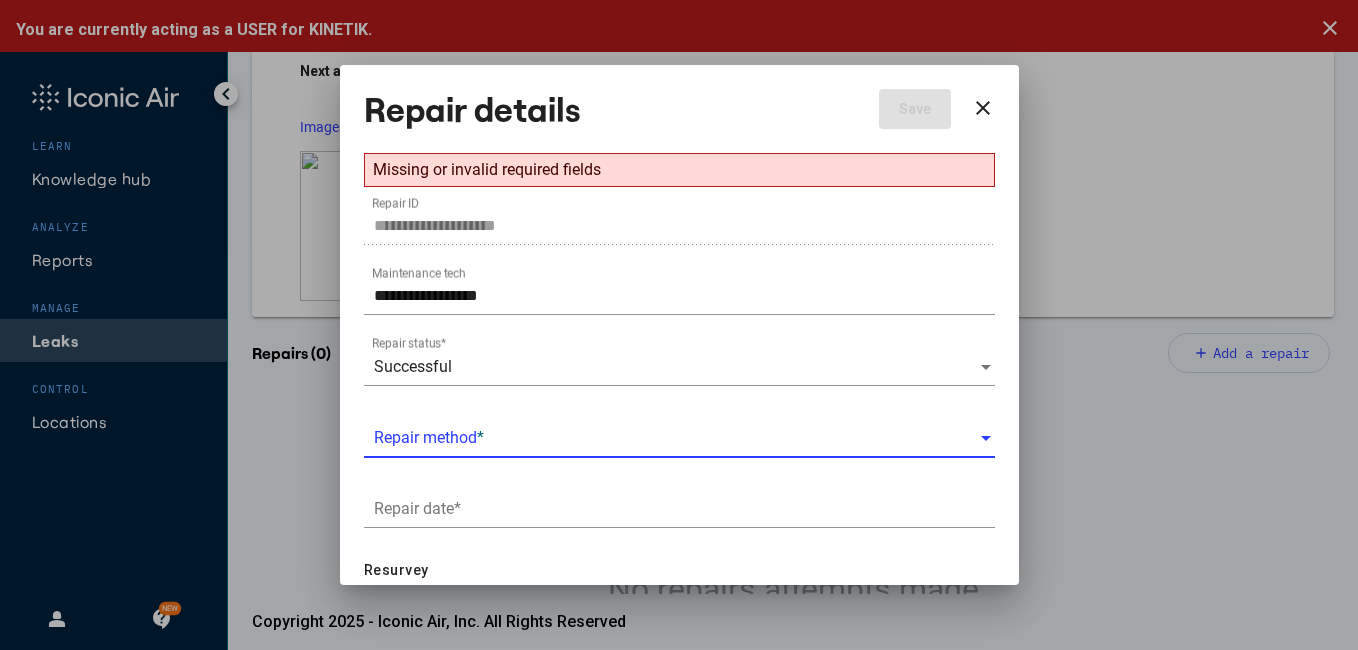 click at bounding box center [986, 438] 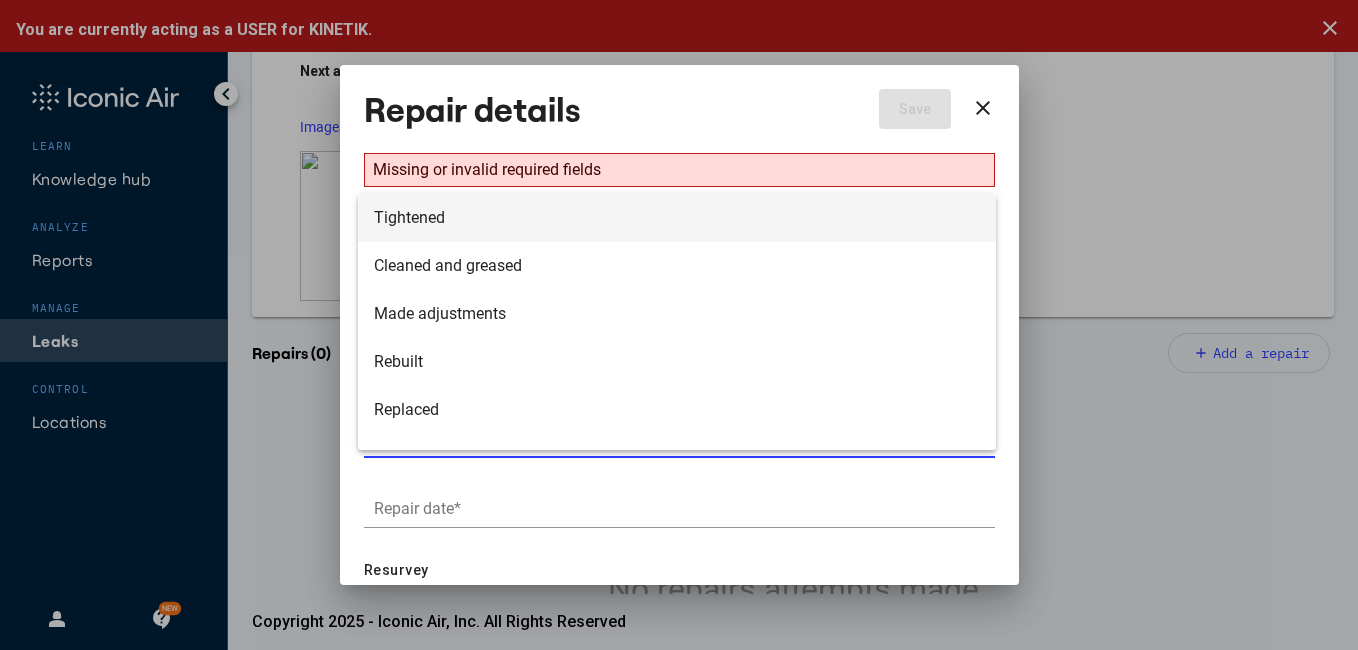 scroll, scrollTop: 32, scrollLeft: 0, axis: vertical 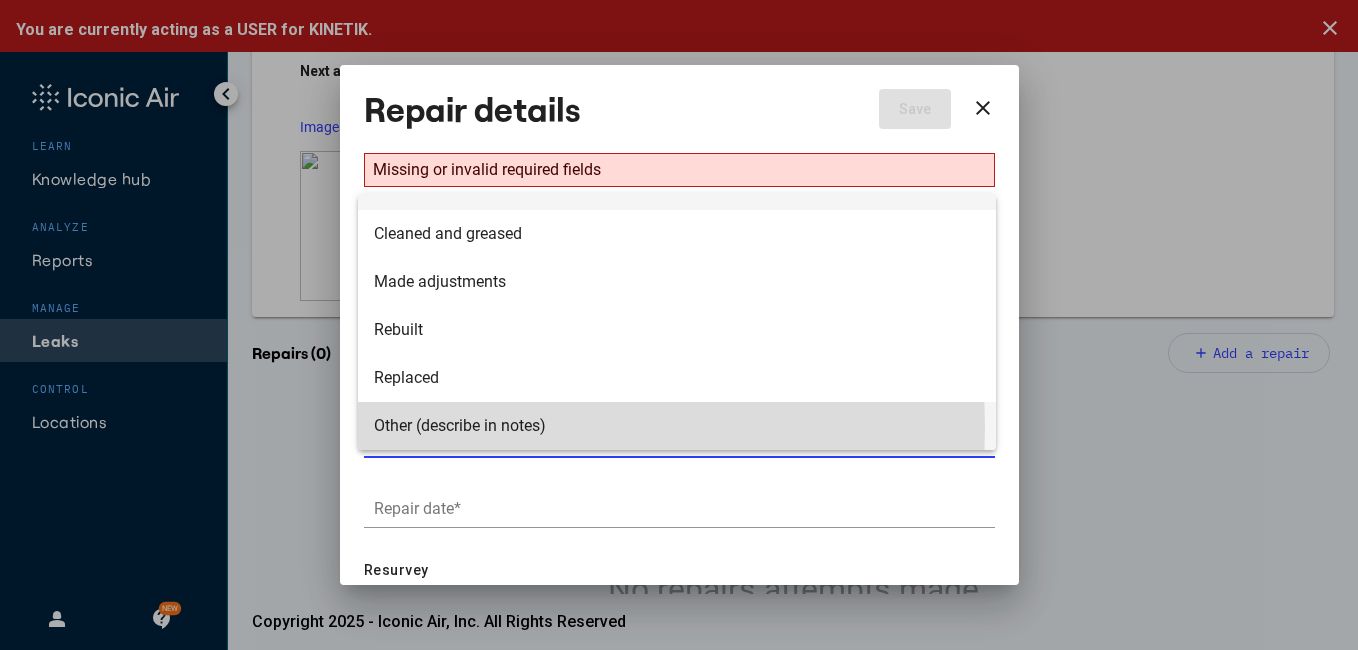 click on "Other (describe in notes)" at bounding box center (677, 426) 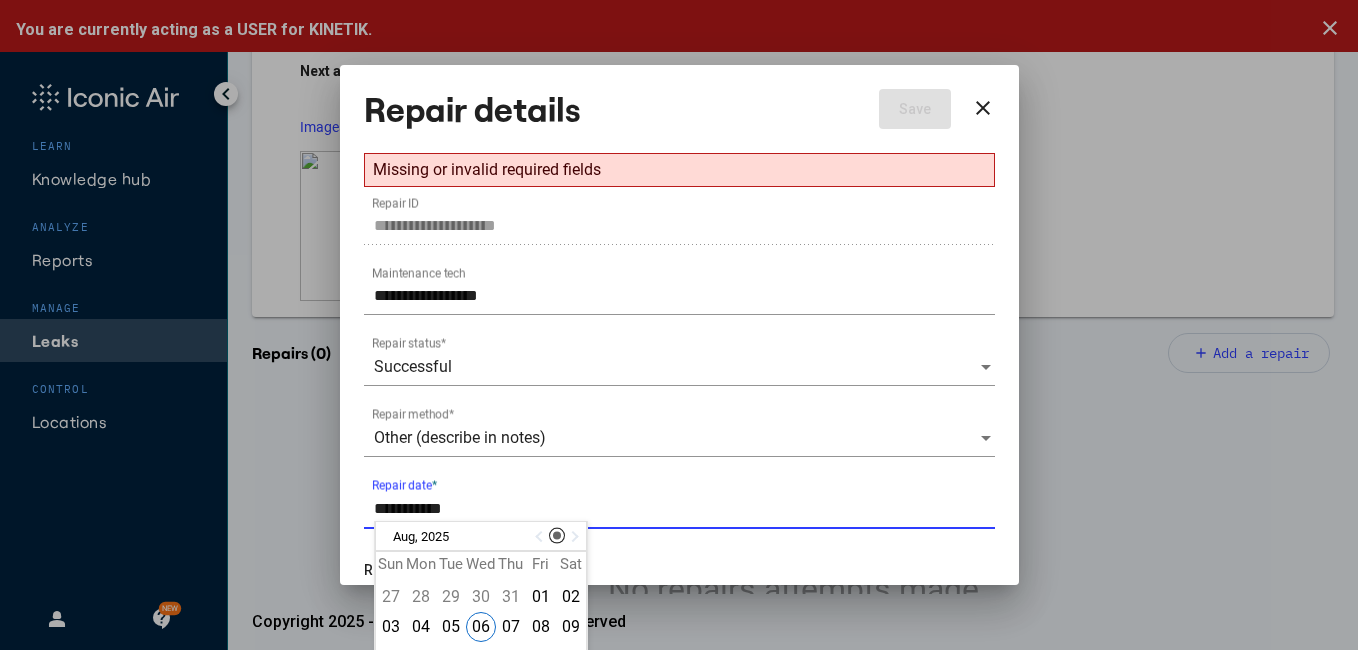 click on "Repair date  *" at bounding box center [684, 509] 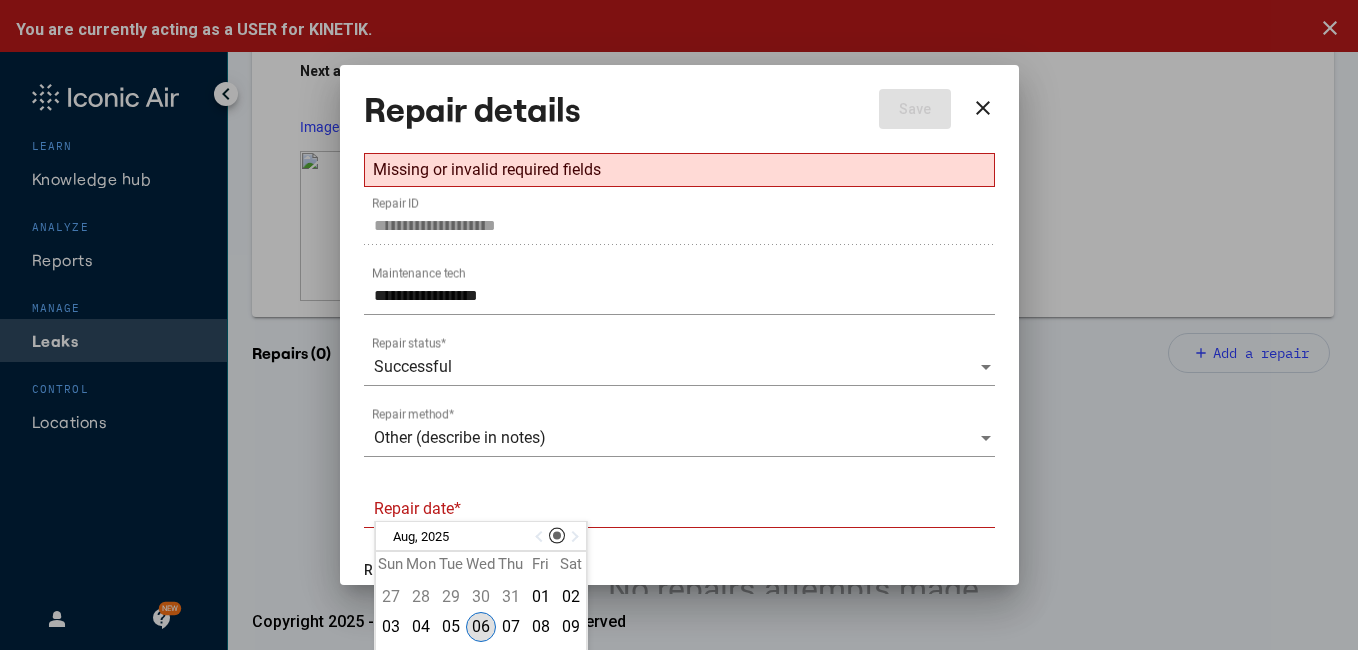 click on "06" at bounding box center (481, 627) 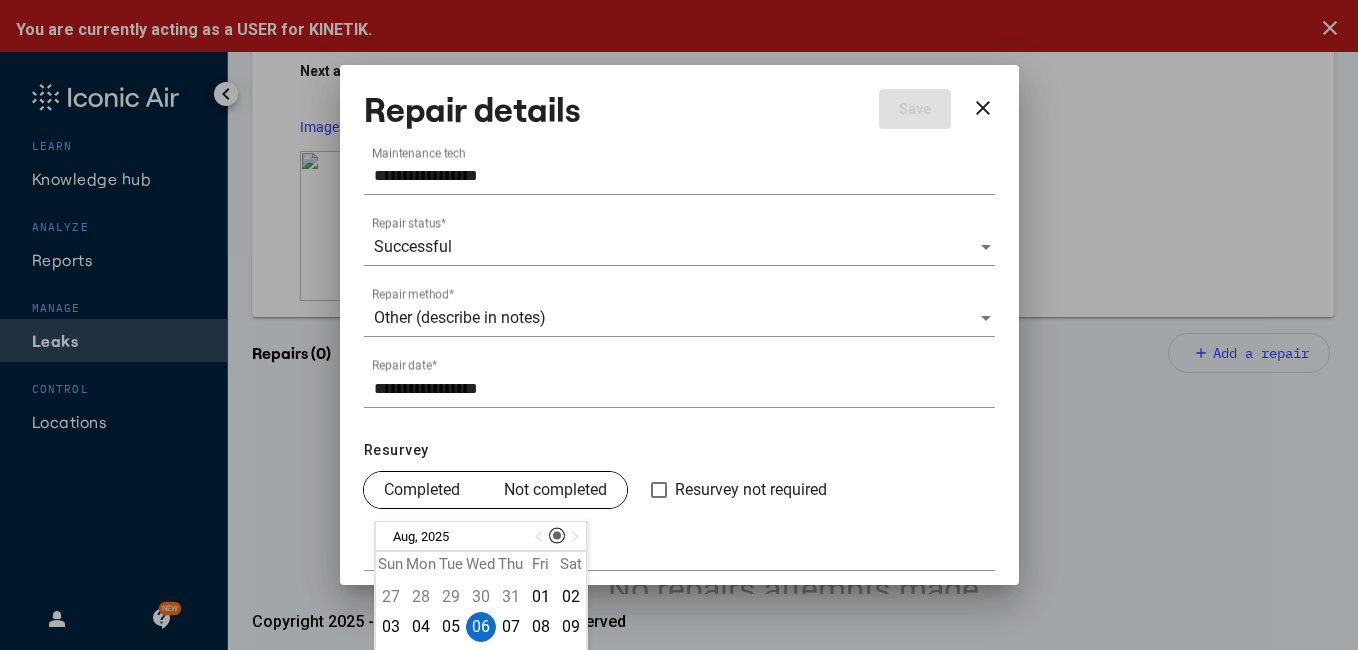 scroll, scrollTop: 126, scrollLeft: 0, axis: vertical 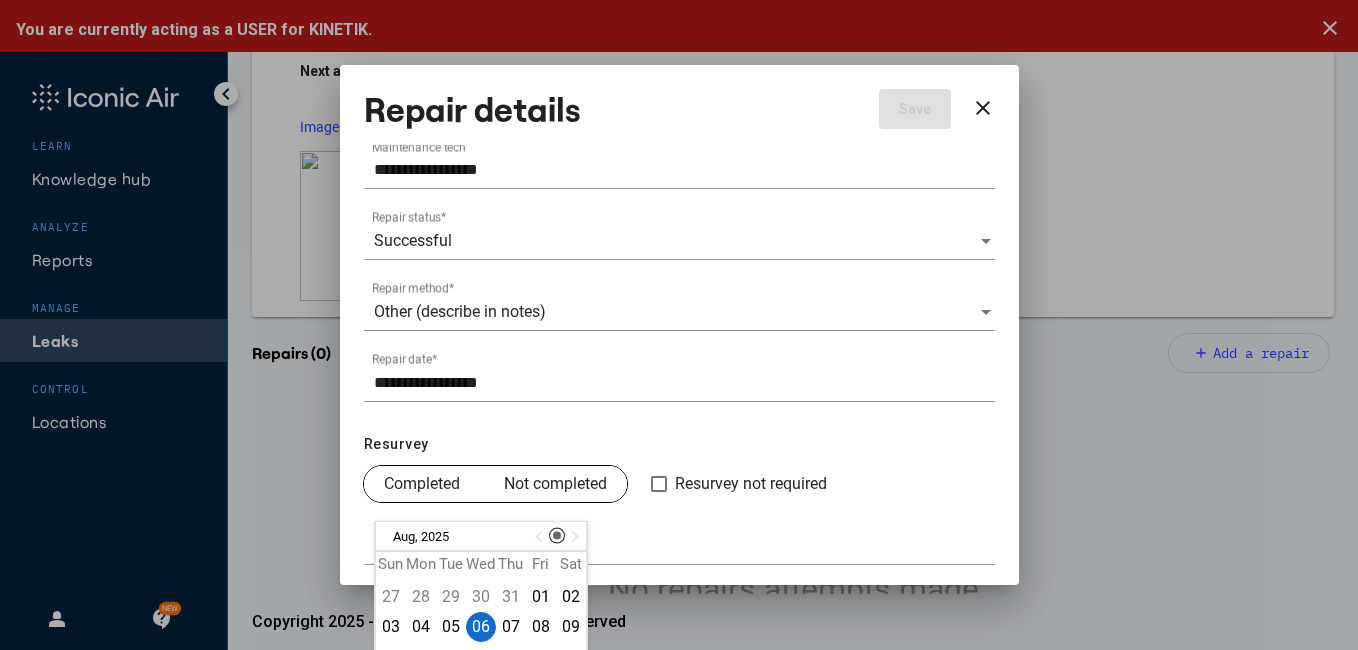 click on "Notes" at bounding box center (679, 539) 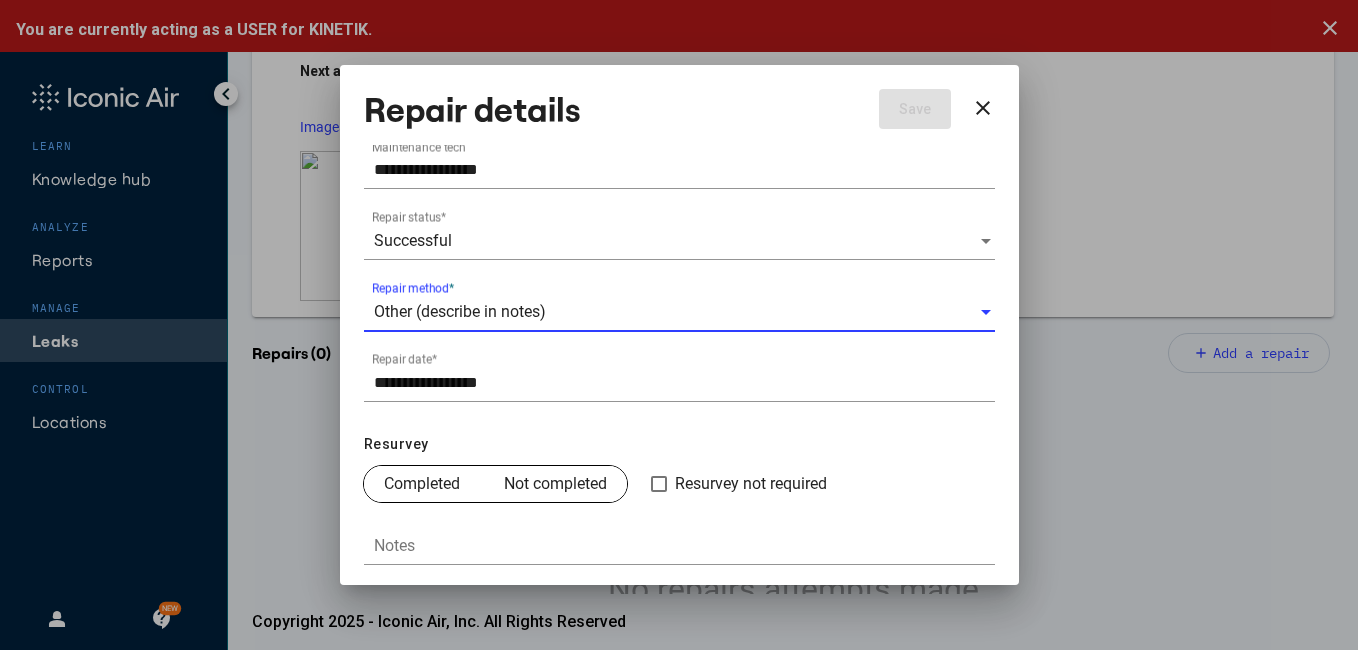 click on "Other (describe in notes)" at bounding box center (676, 312) 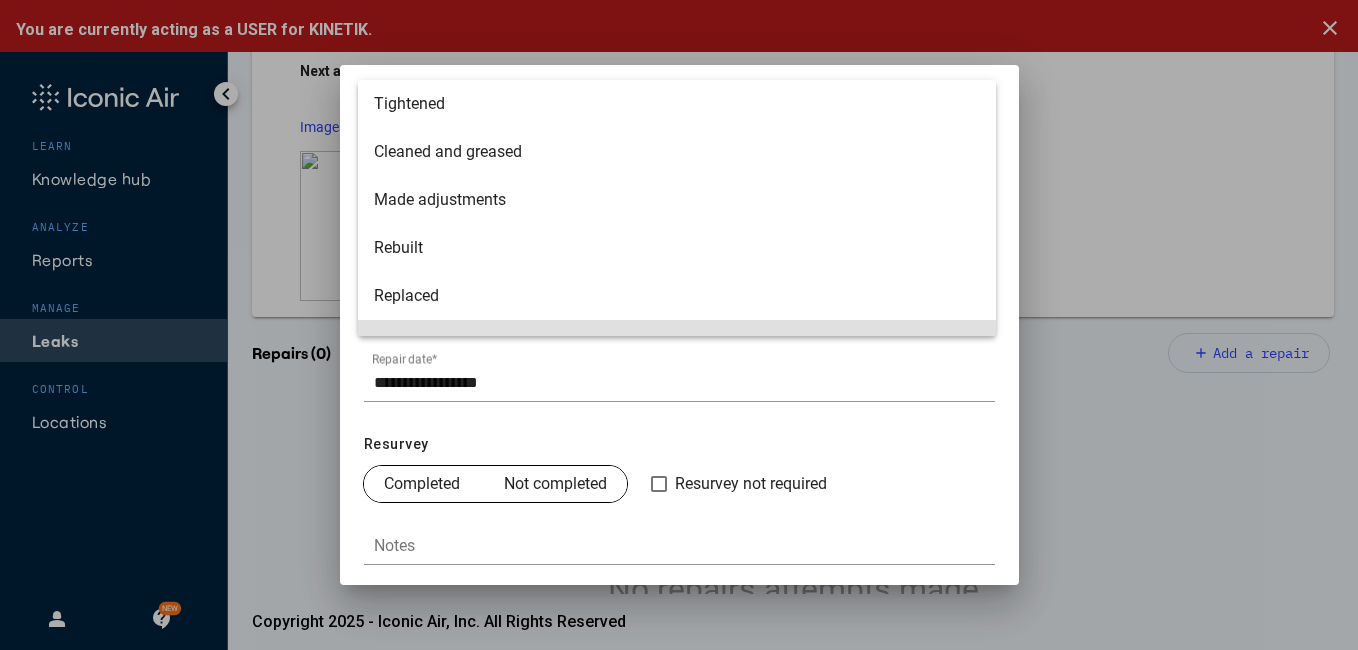 scroll, scrollTop: 32, scrollLeft: 0, axis: vertical 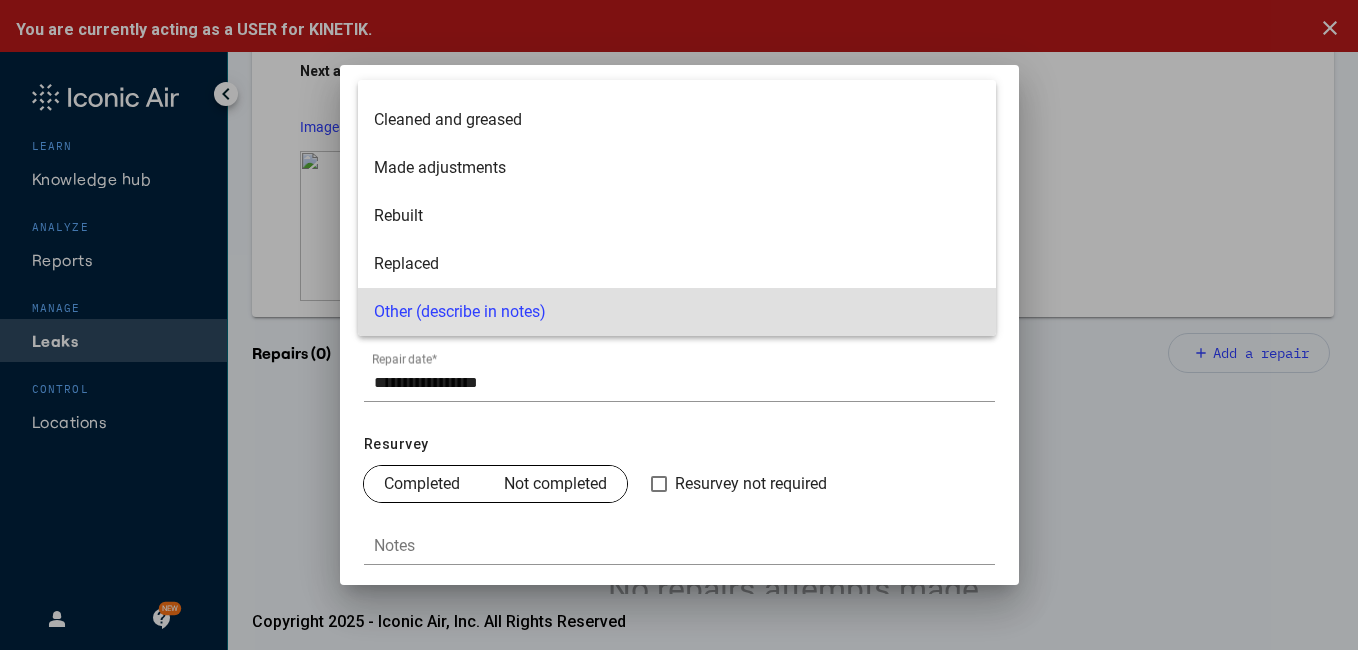 click at bounding box center (679, 325) 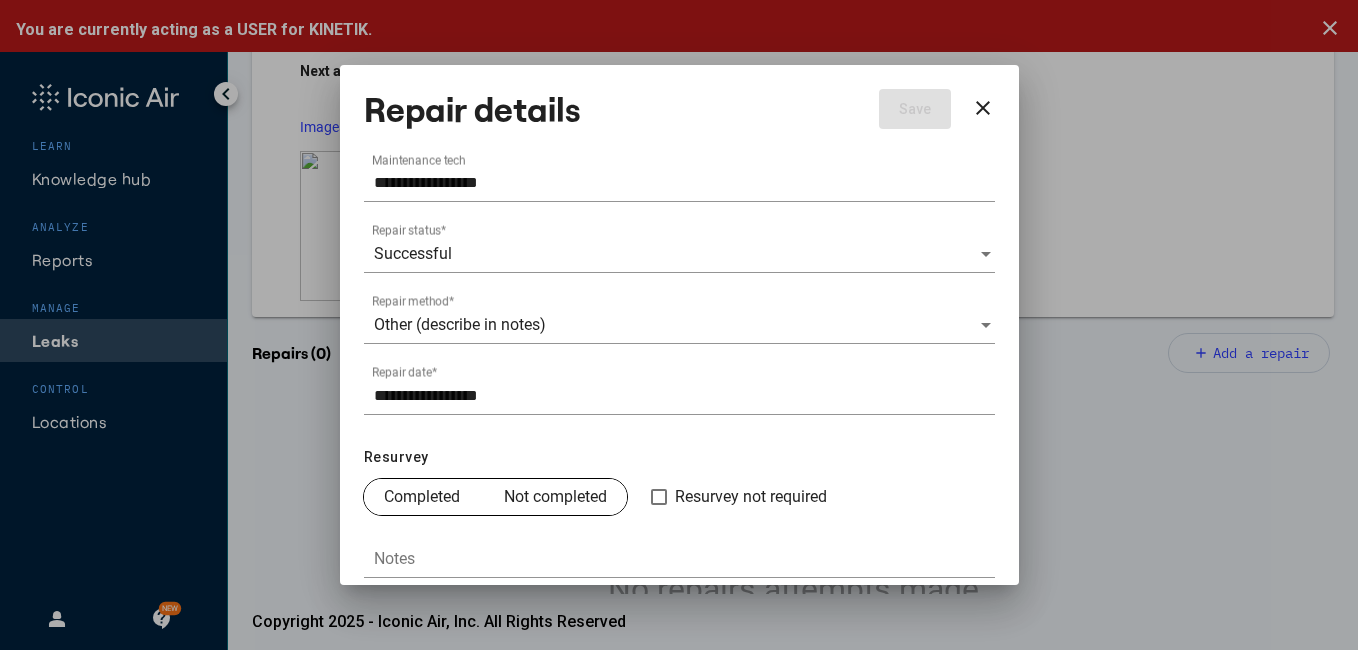 scroll, scrollTop: 126, scrollLeft: 0, axis: vertical 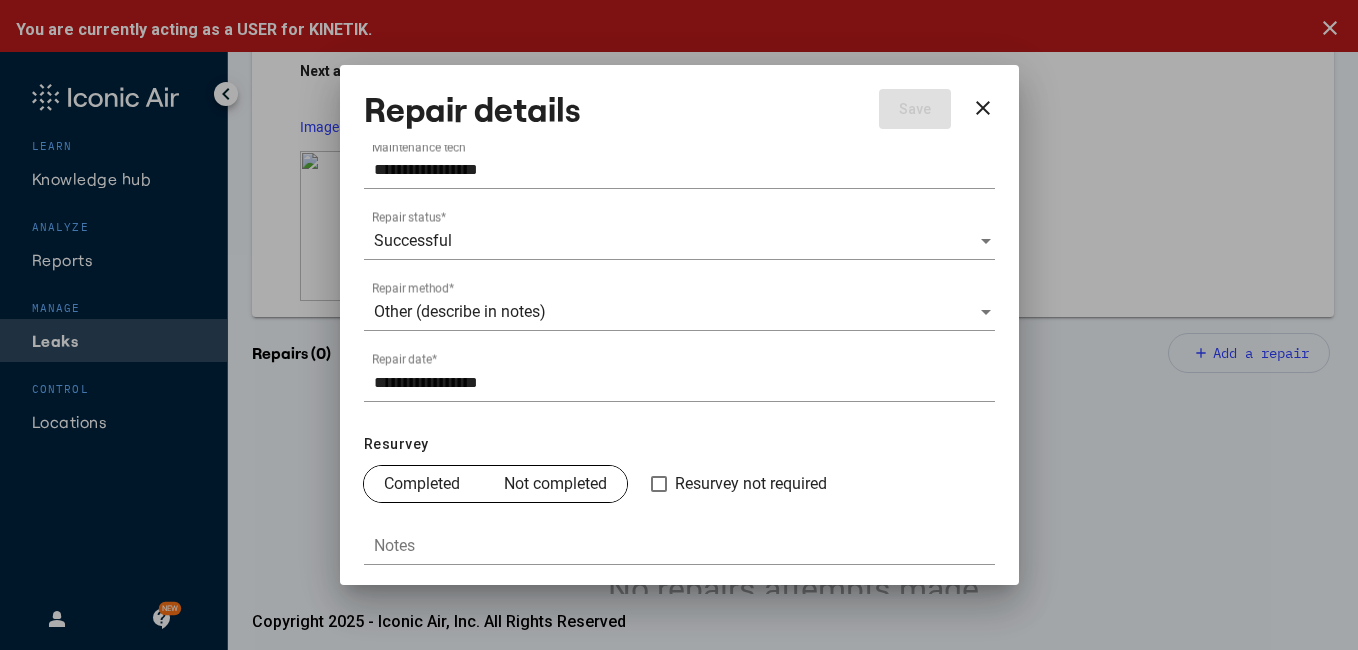 click on "Other (describe in notes) Repair method  *" at bounding box center [679, 305] 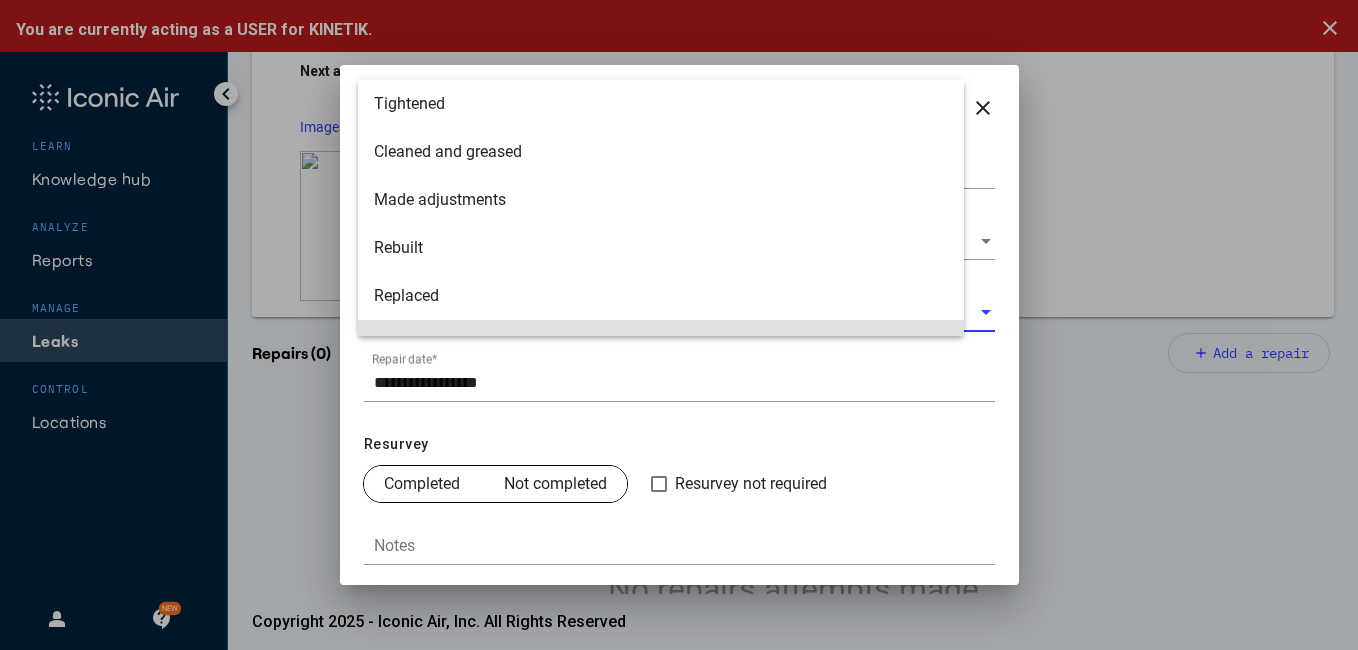 scroll, scrollTop: 32, scrollLeft: 0, axis: vertical 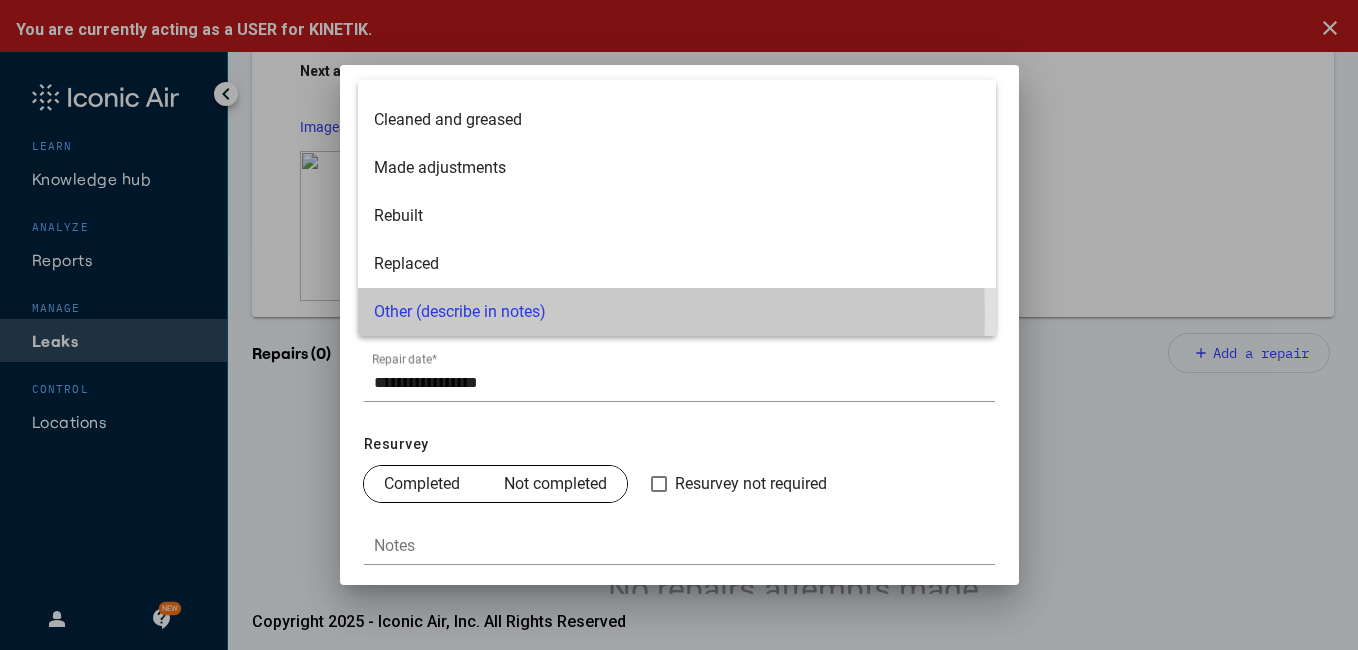click on "Other (describe in notes)" at bounding box center (677, 312) 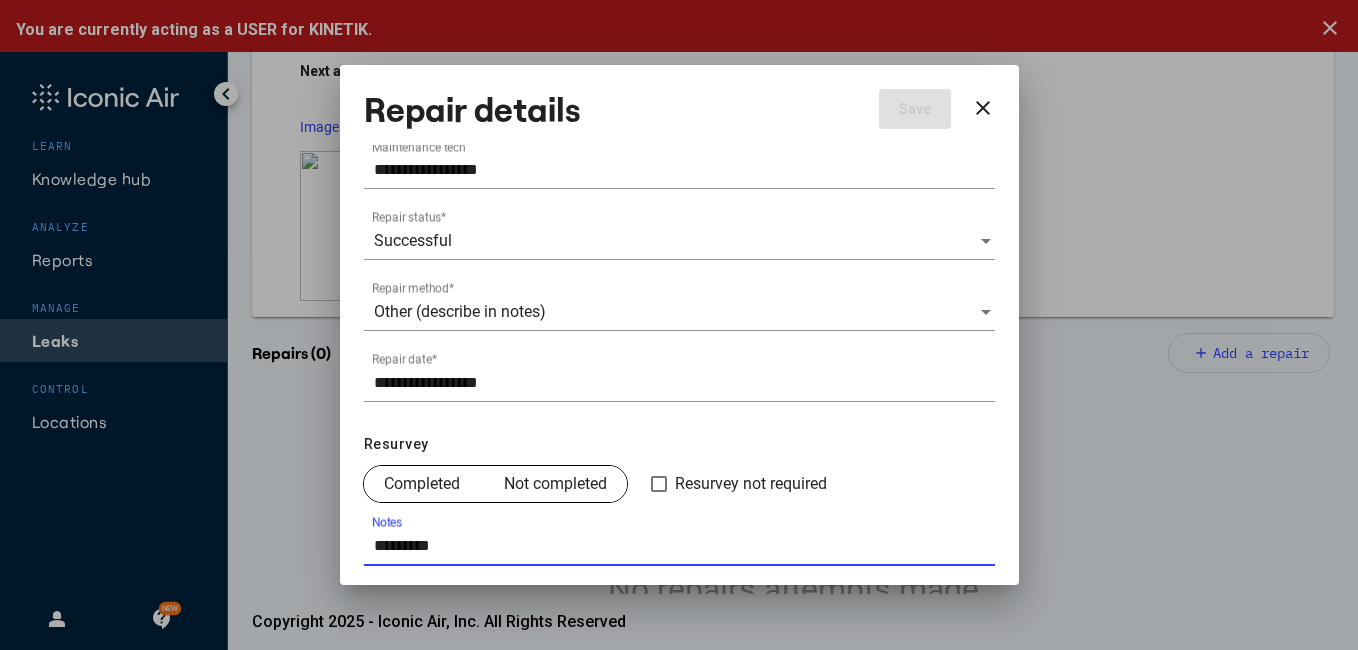 click on "Notes" at bounding box center [684, 546] 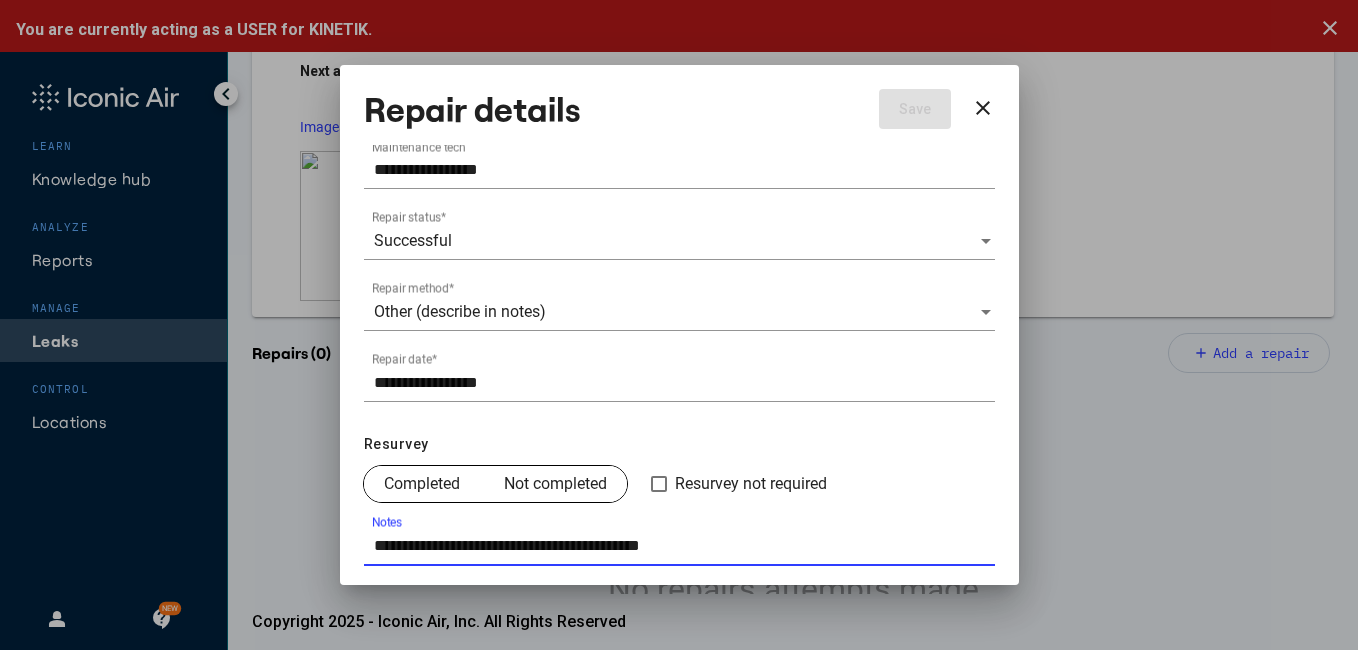 type on "**********" 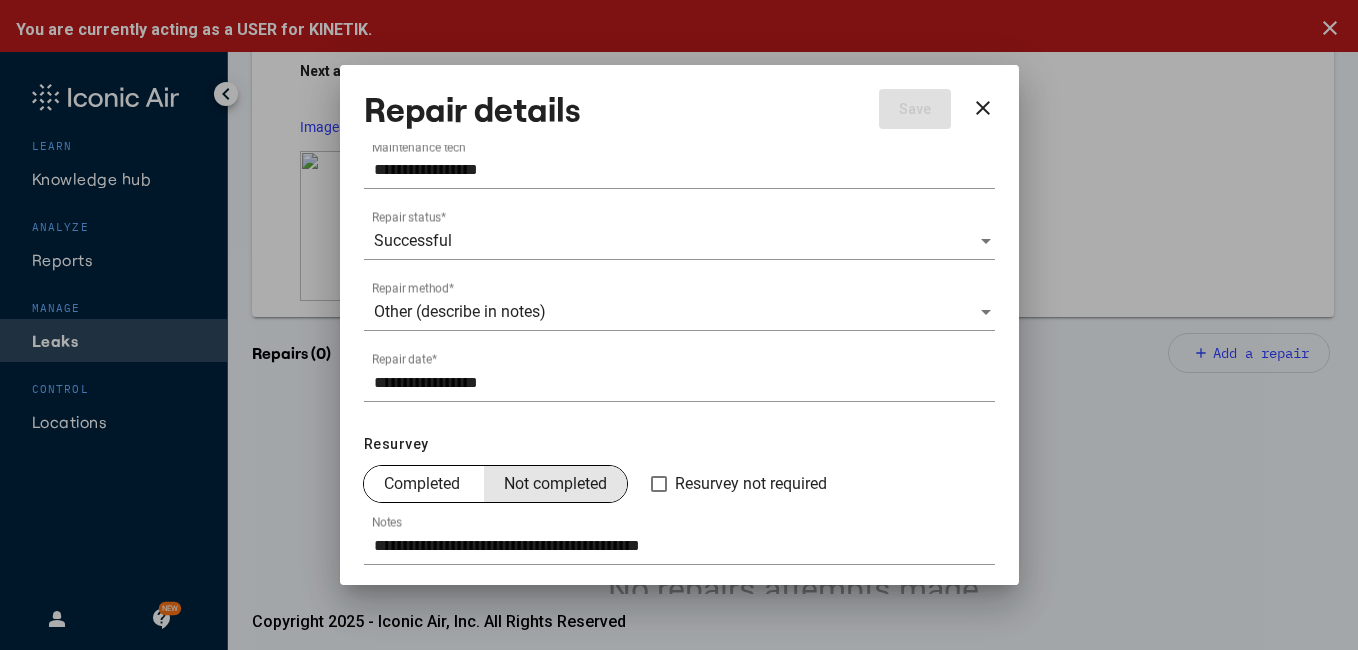 click on "Not completed" at bounding box center (555, 484) 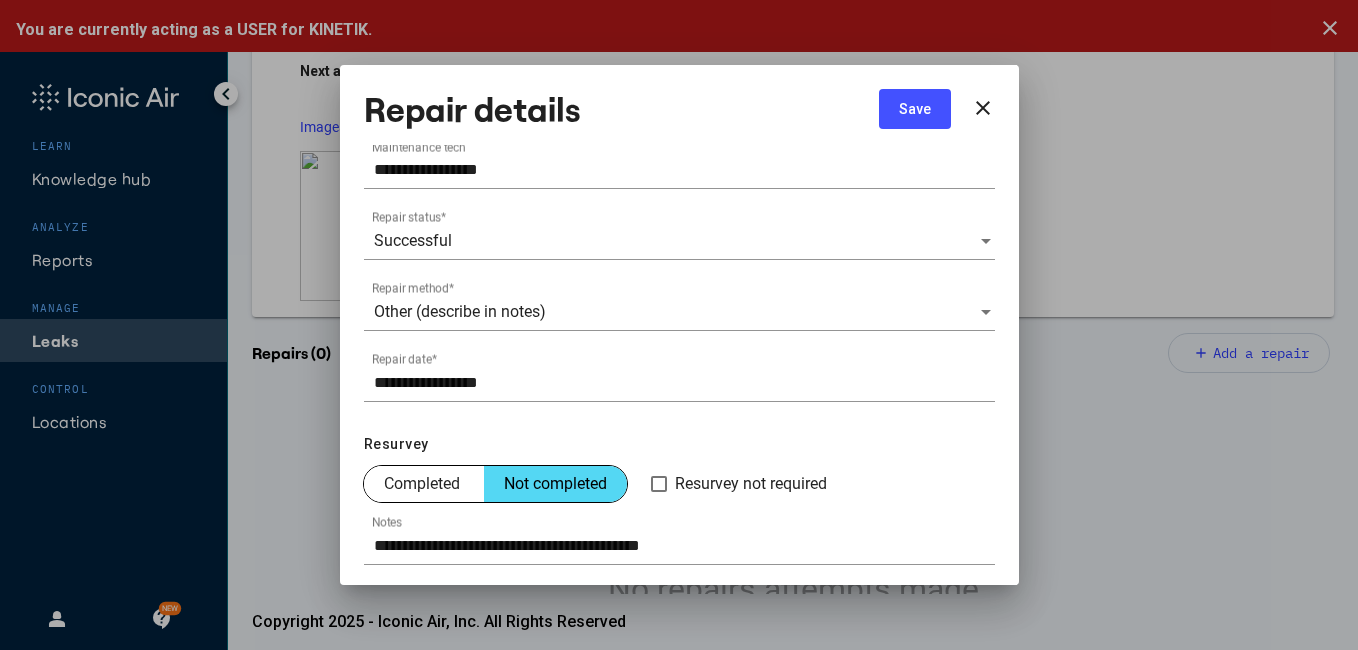 click on "Save" at bounding box center [915, 109] 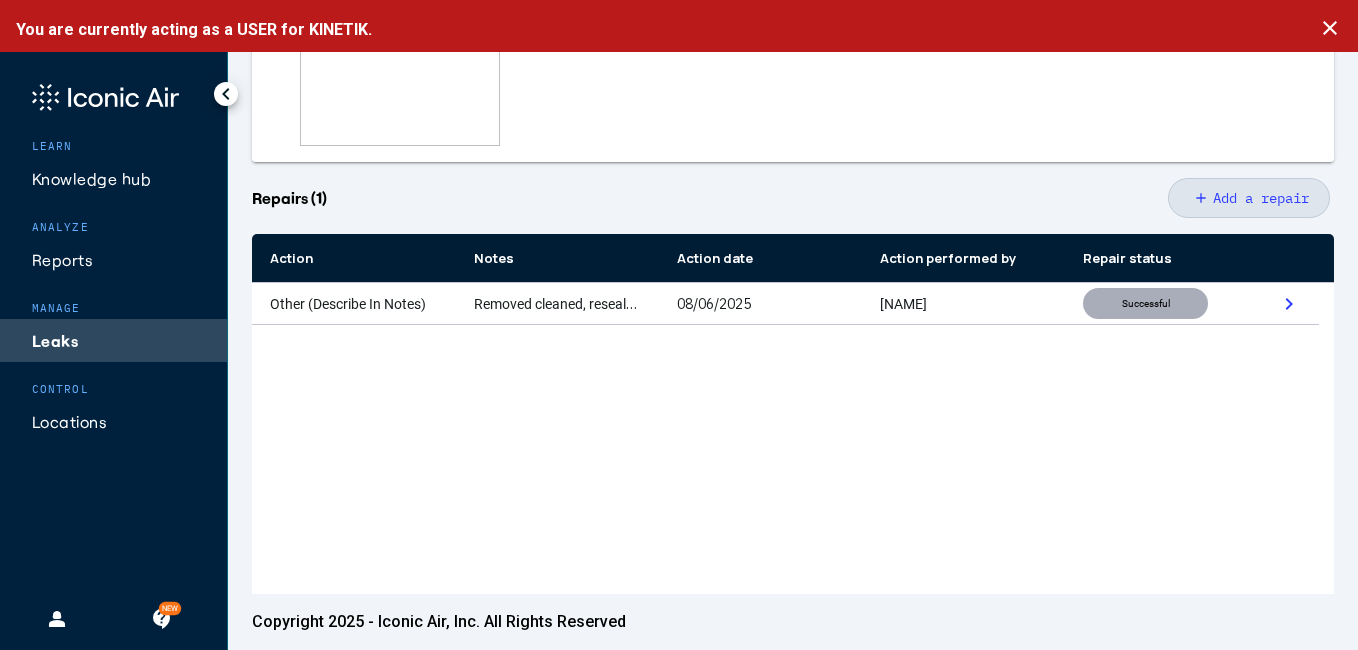 scroll, scrollTop: 600, scrollLeft: 0, axis: vertical 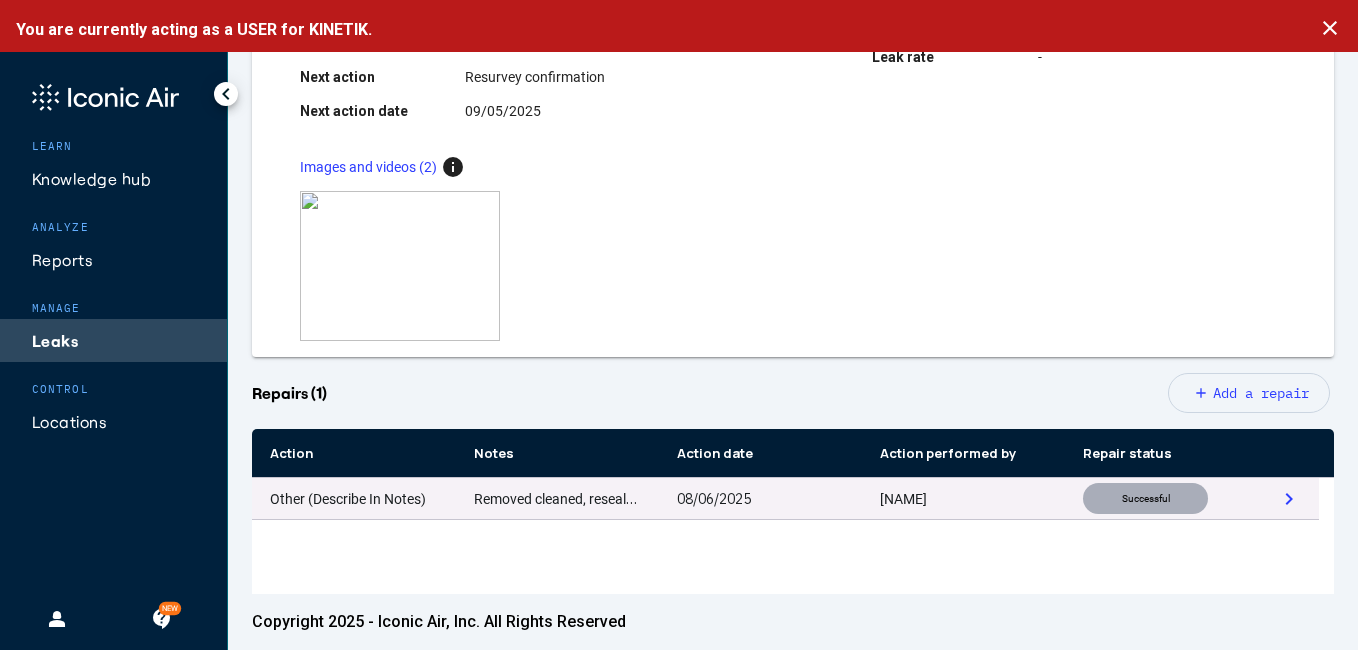 click on "chevron_right" 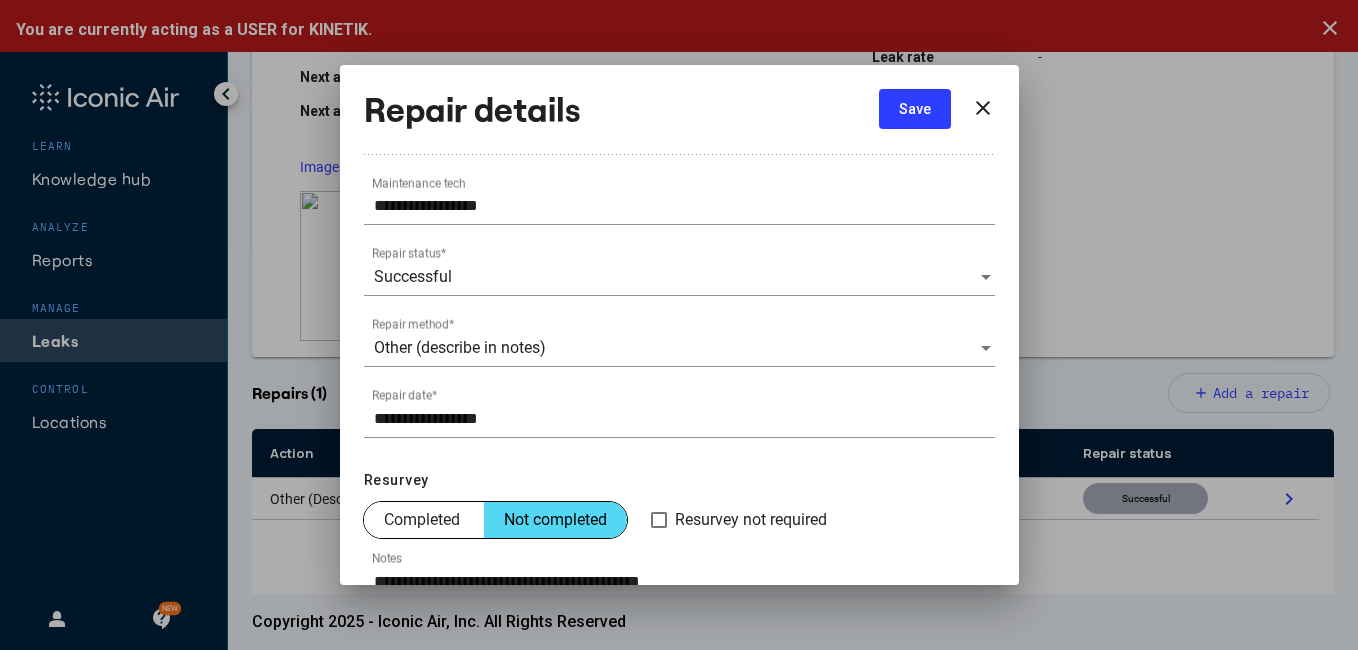 scroll, scrollTop: 76, scrollLeft: 0, axis: vertical 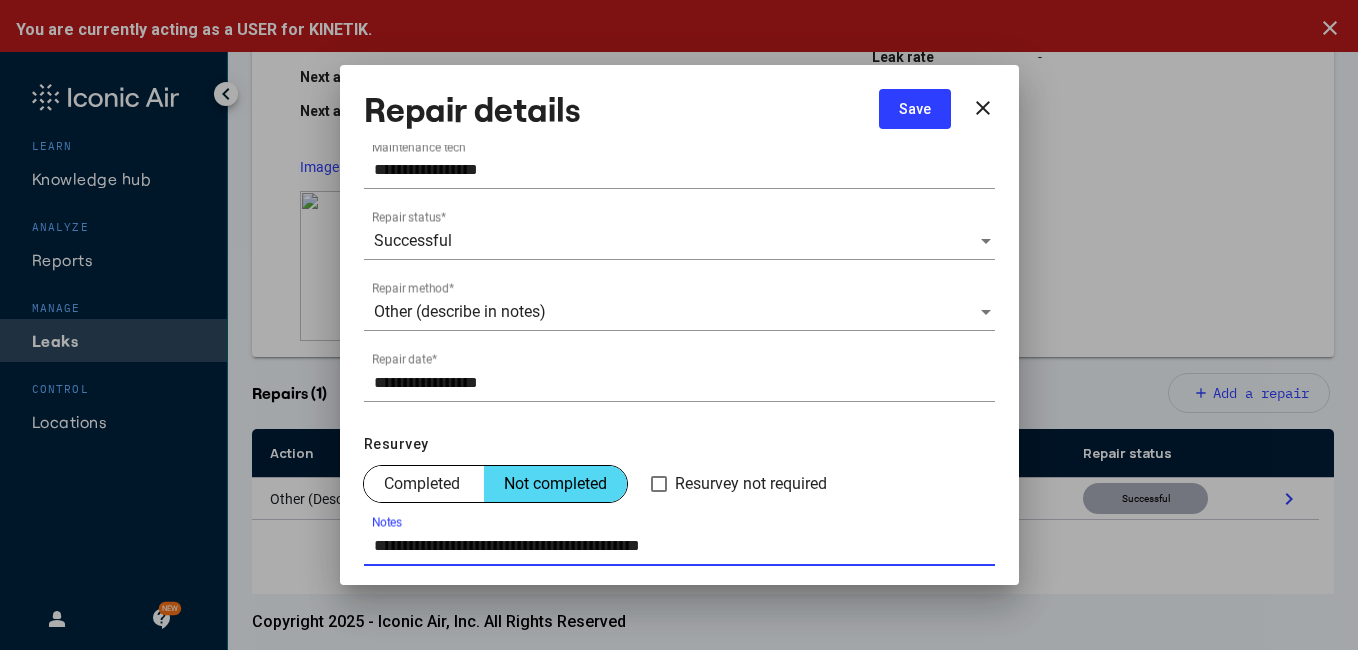 click on "**********" at bounding box center (684, 546) 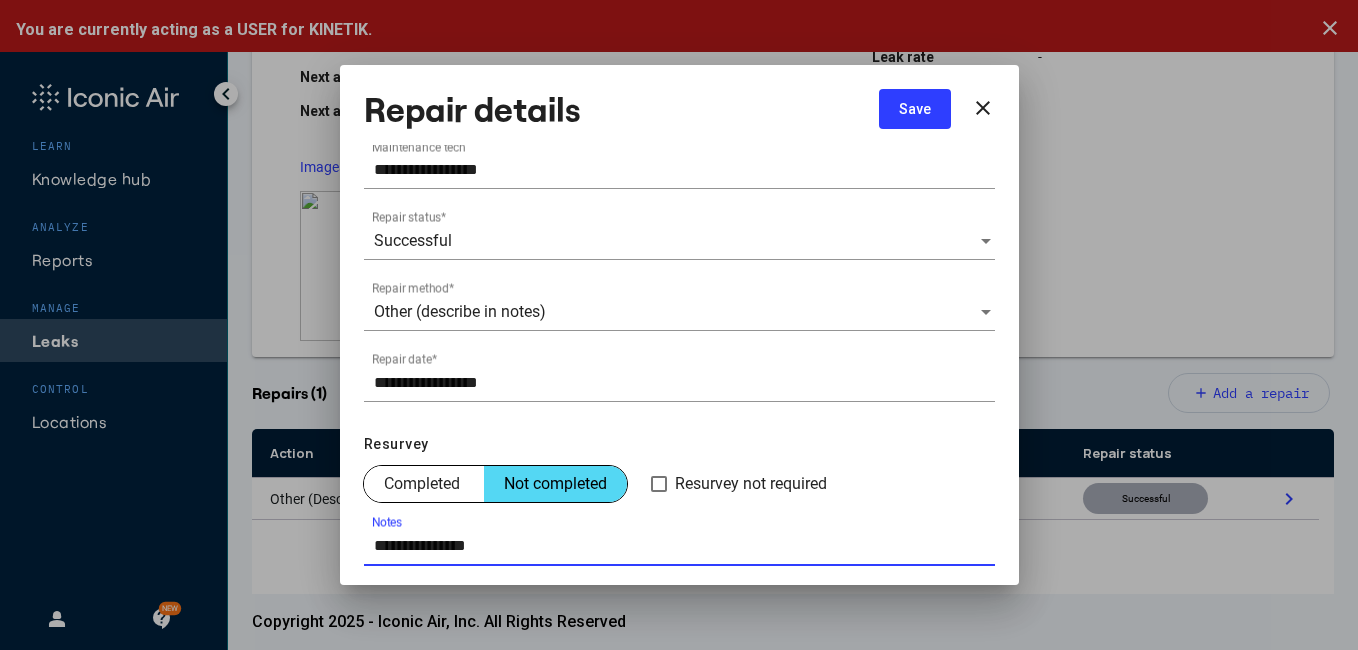 click on "**********" at bounding box center [684, 546] 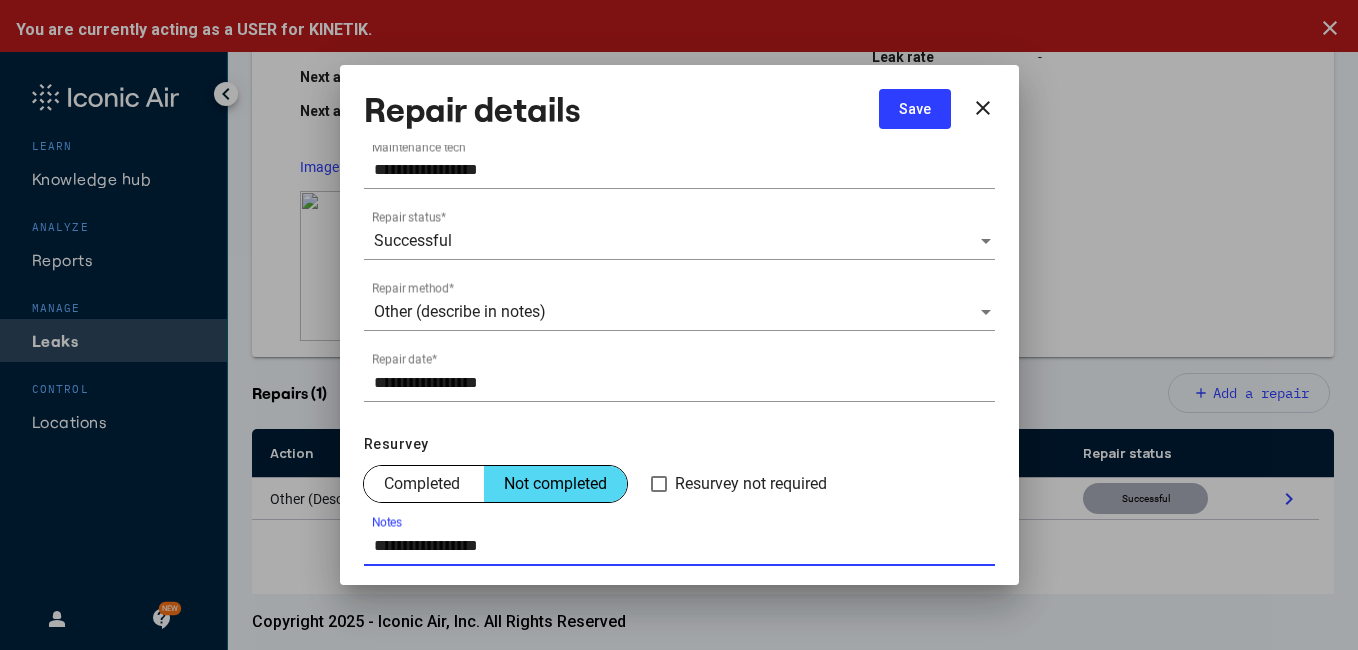 type on "**********" 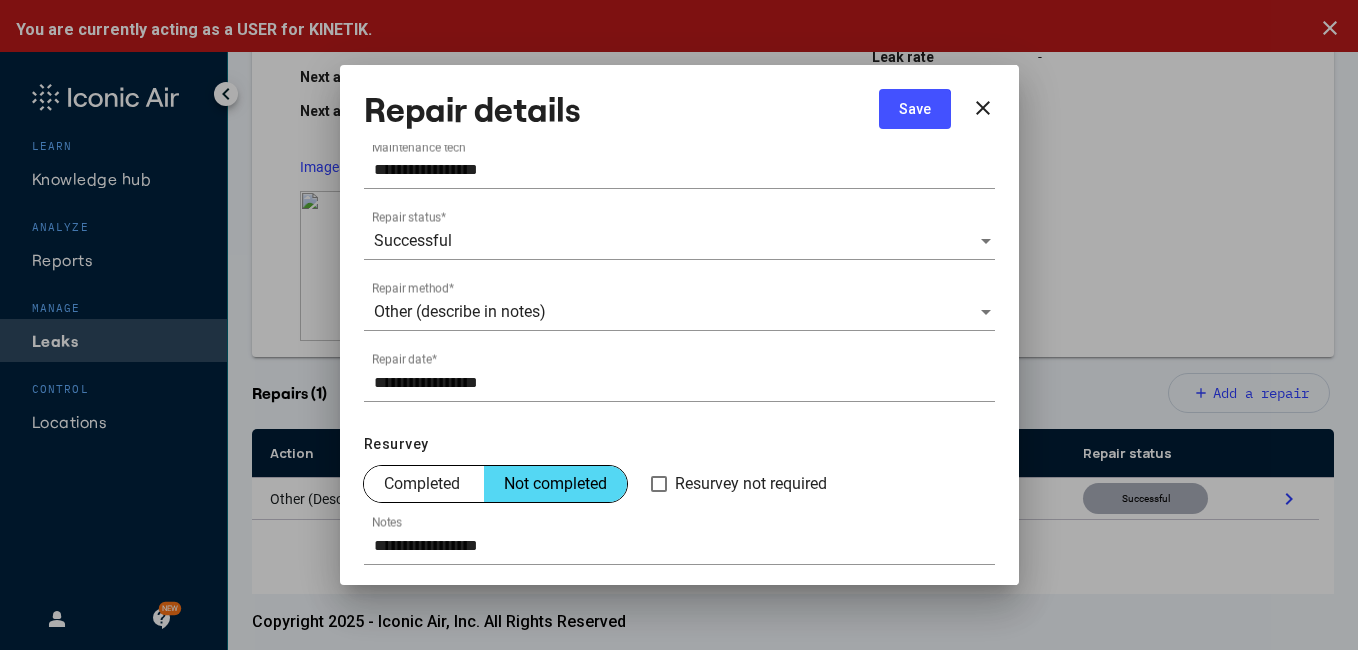 click on "Save" at bounding box center (915, 109) 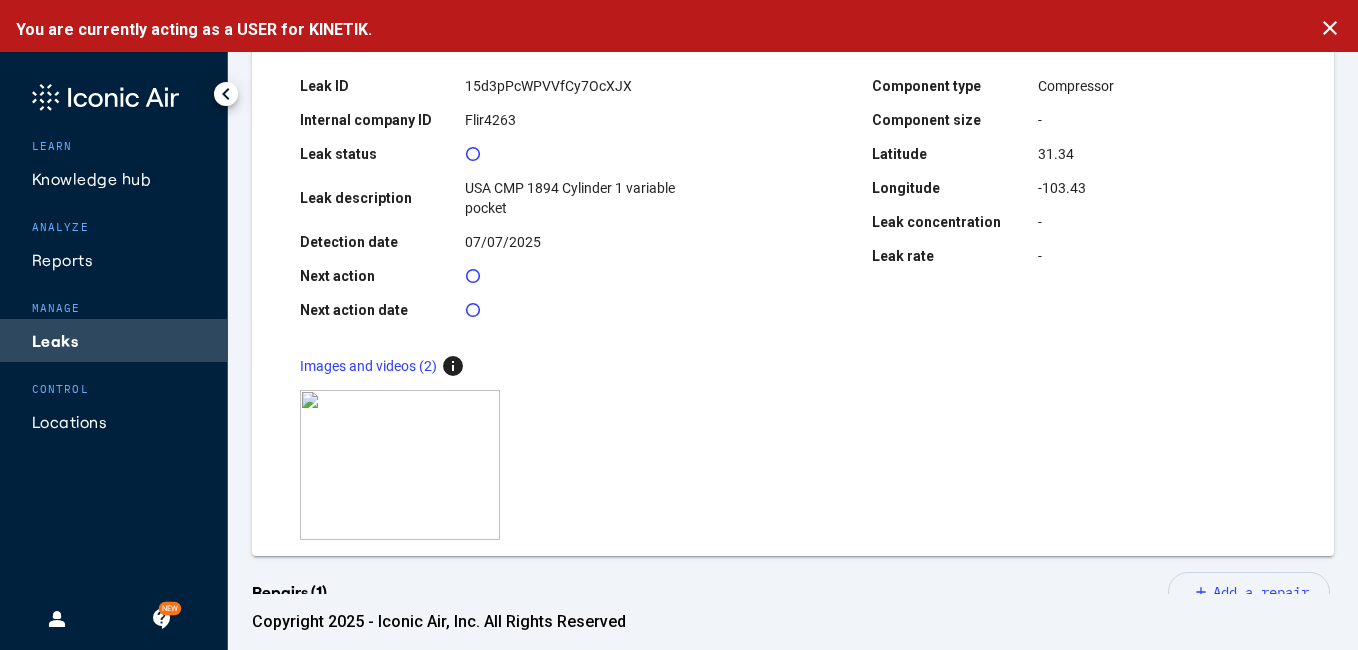 scroll, scrollTop: 200, scrollLeft: 0, axis: vertical 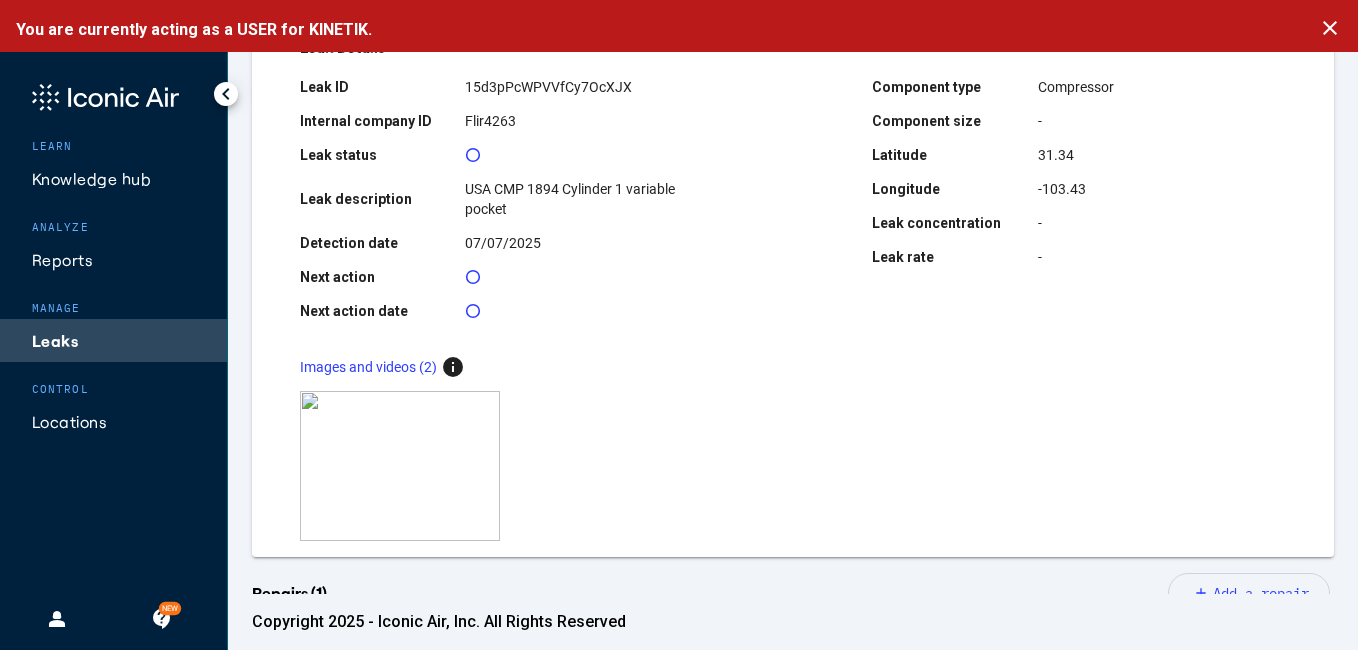 click on "chevron_left" 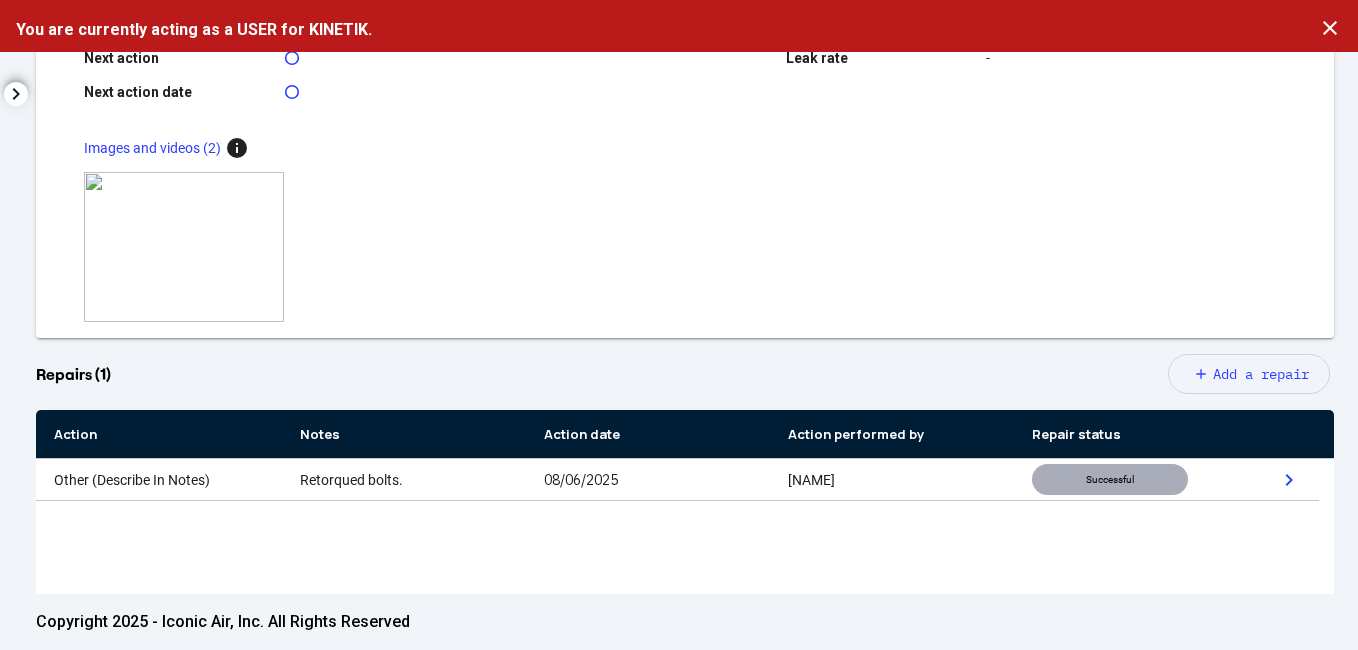 scroll, scrollTop: 400, scrollLeft: 0, axis: vertical 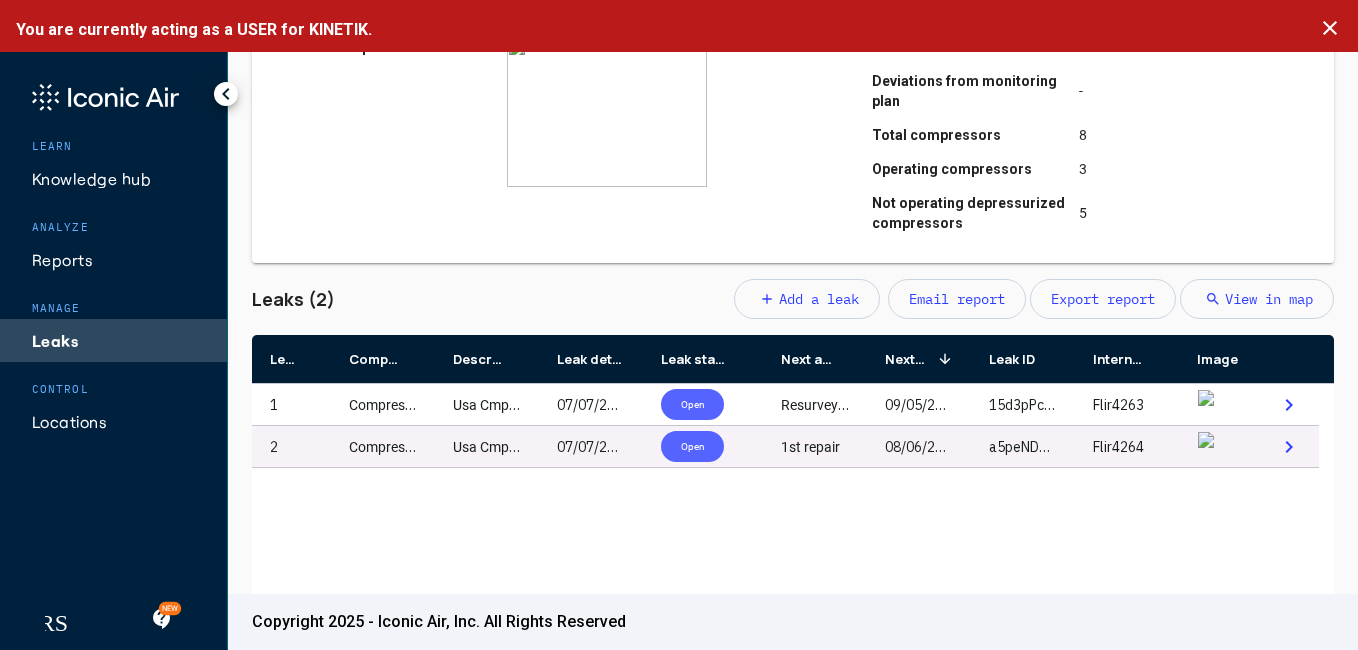 click on "2" at bounding box center [291, 446] 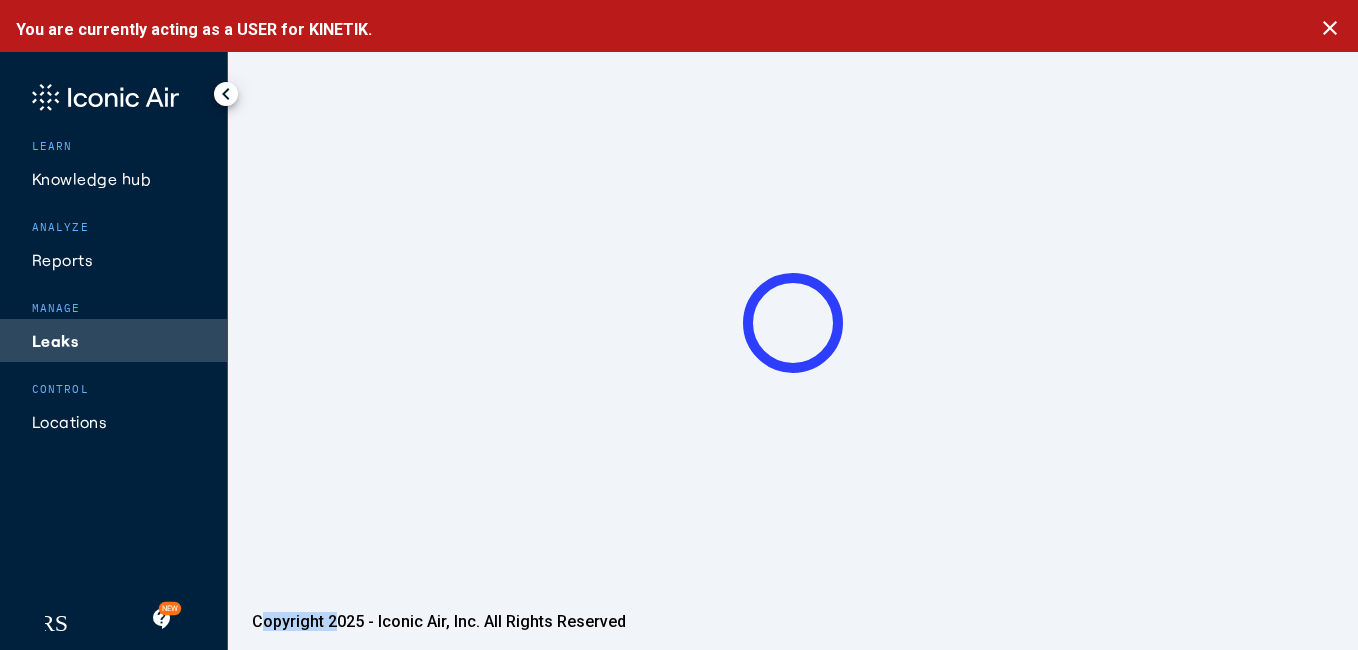 click 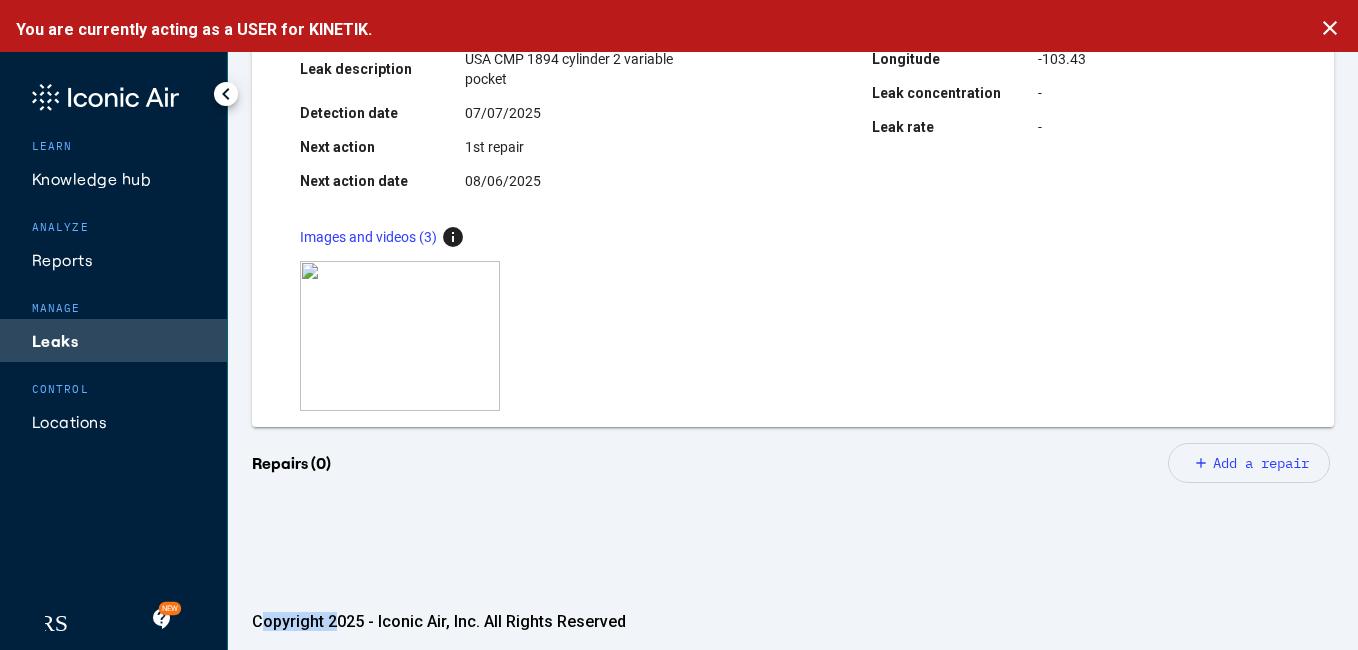scroll, scrollTop: 373, scrollLeft: 0, axis: vertical 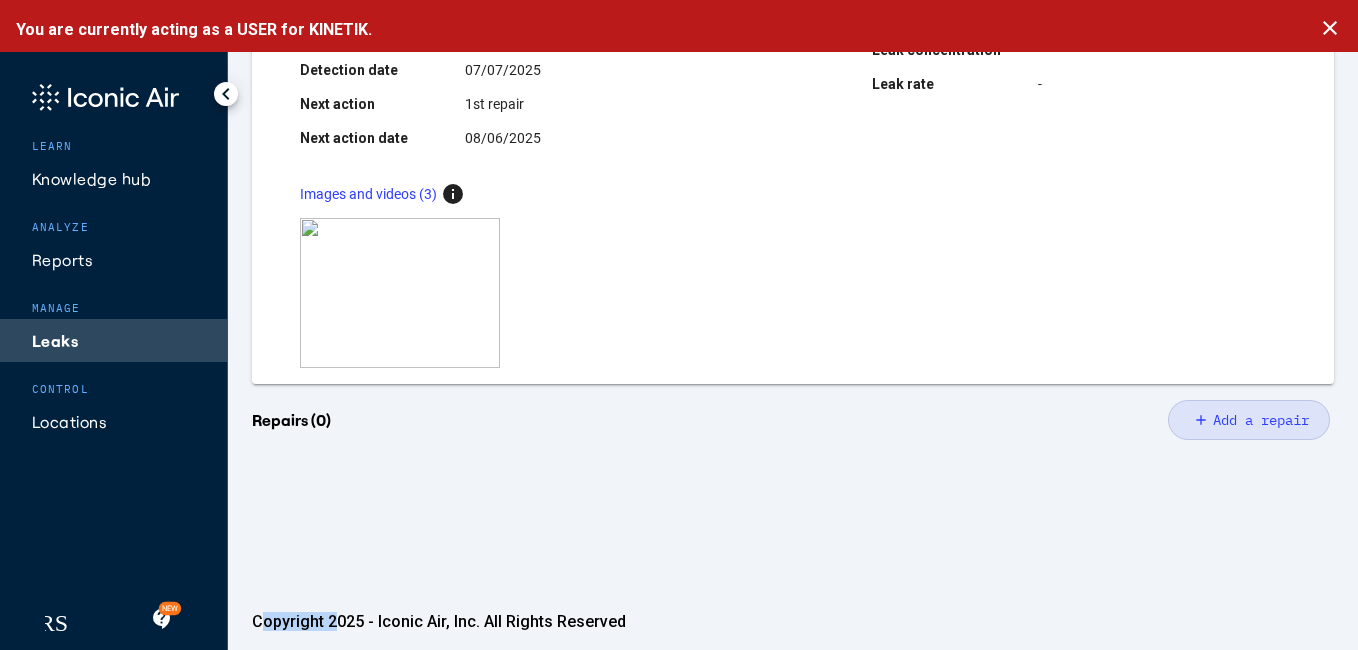click on "Add a repair" 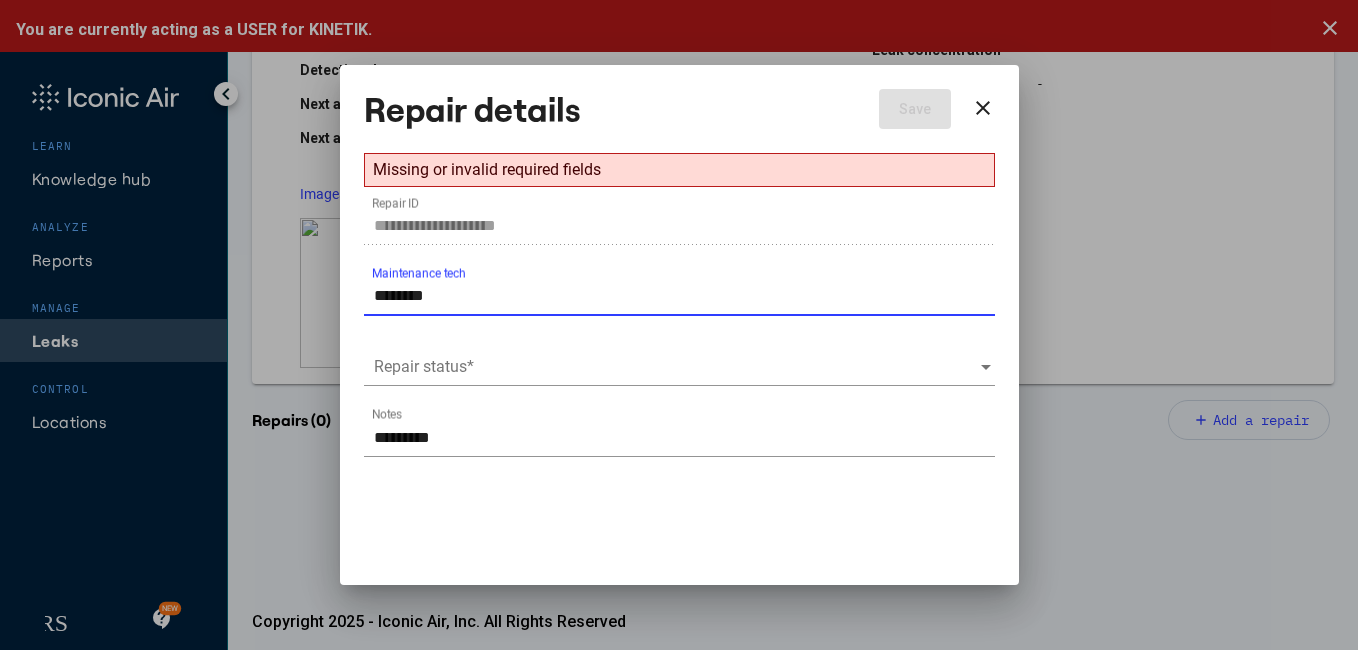 type on "**********" 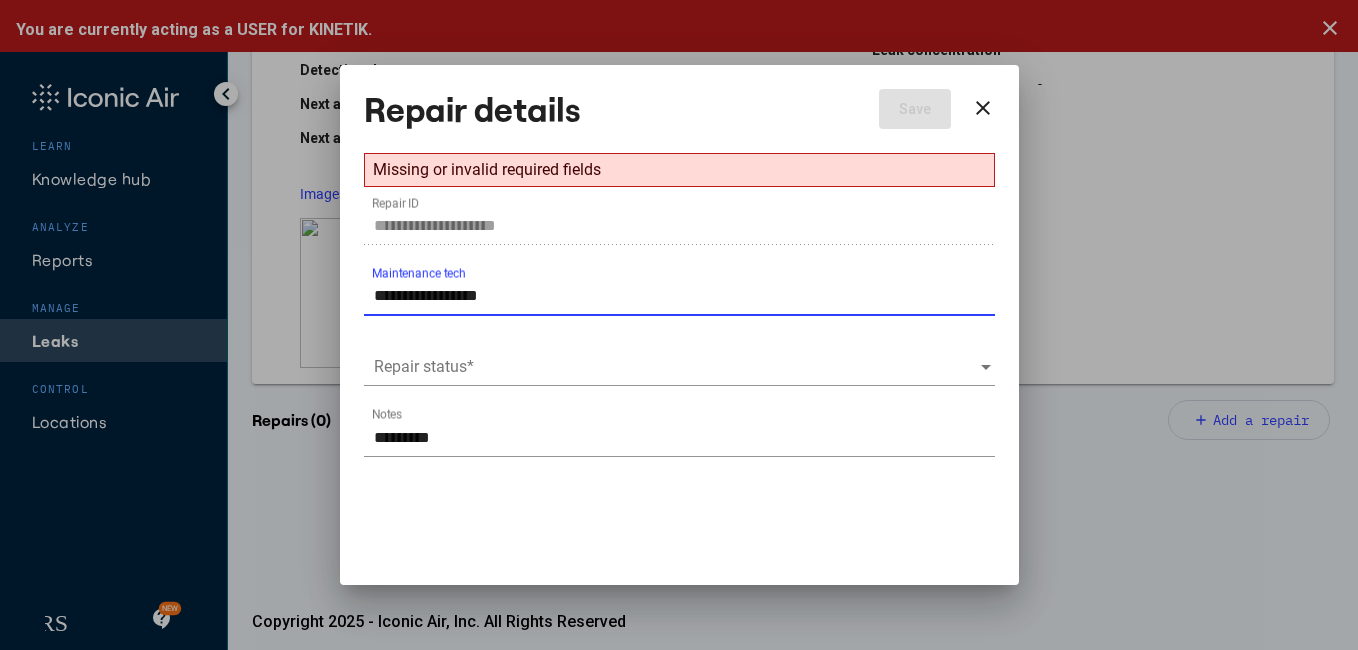 type on "**********" 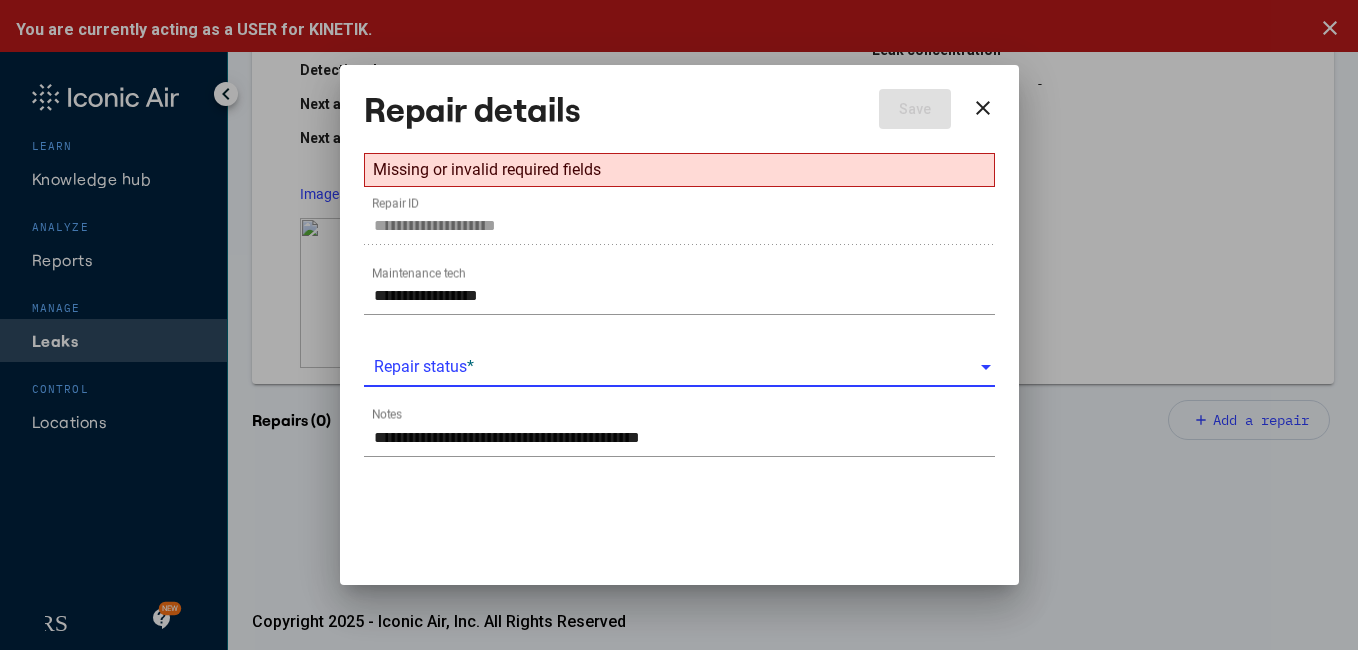 click at bounding box center [676, 367] 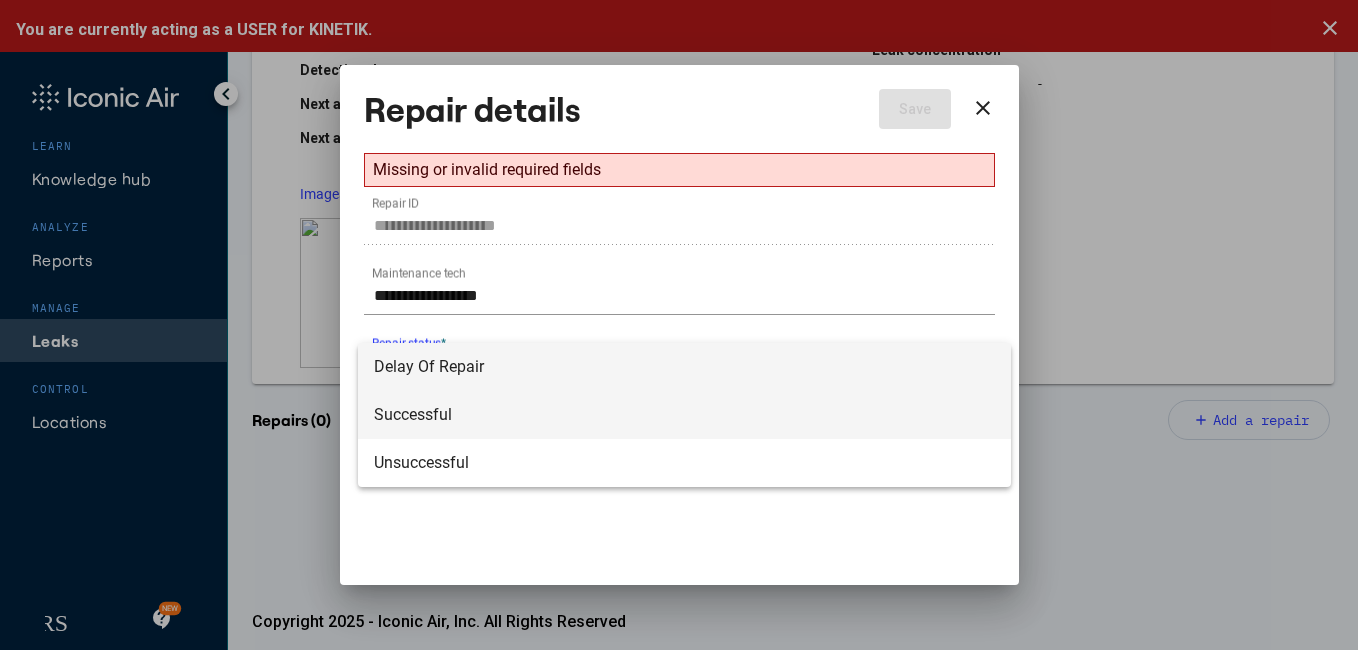 click on "Successful" at bounding box center [684, 415] 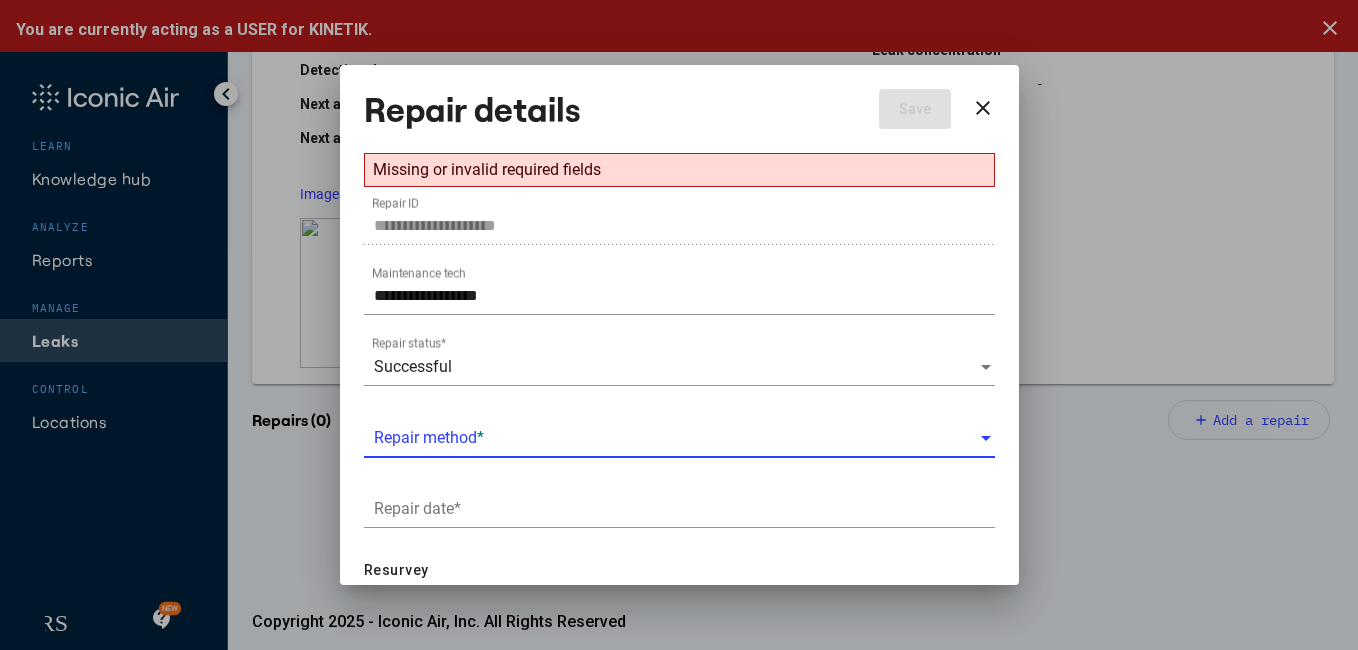 click at bounding box center [986, 438] 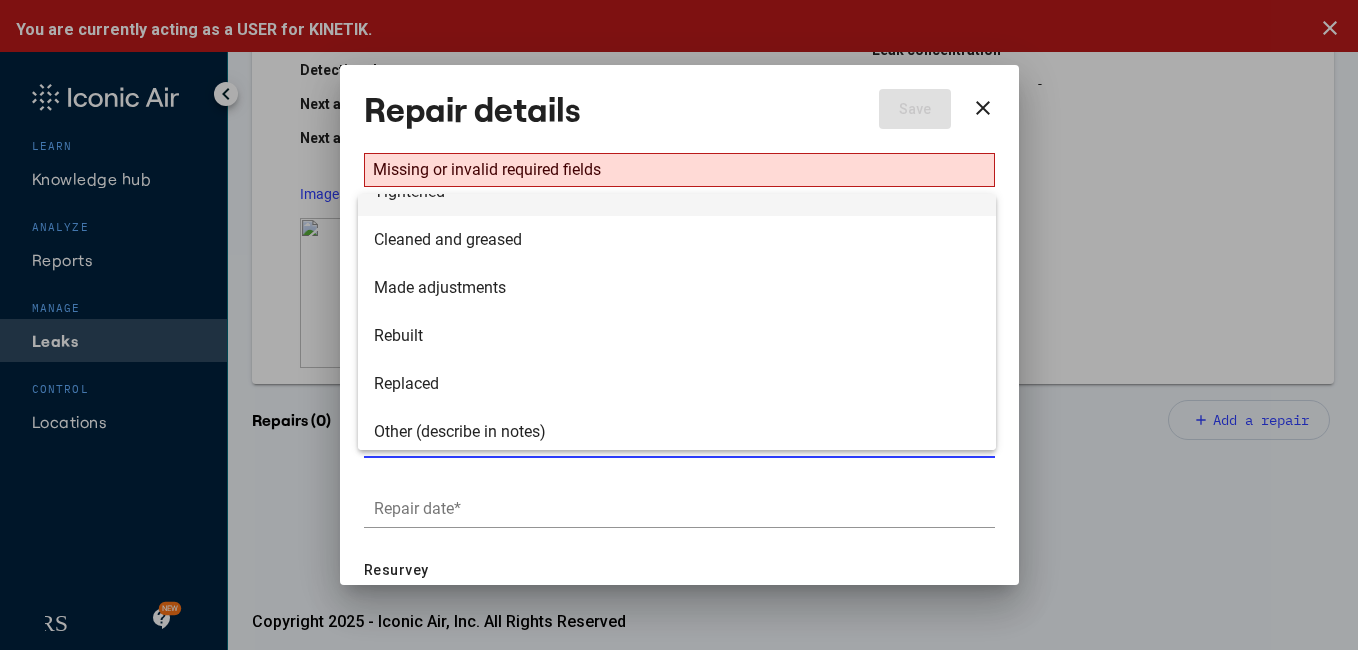 scroll, scrollTop: 32, scrollLeft: 0, axis: vertical 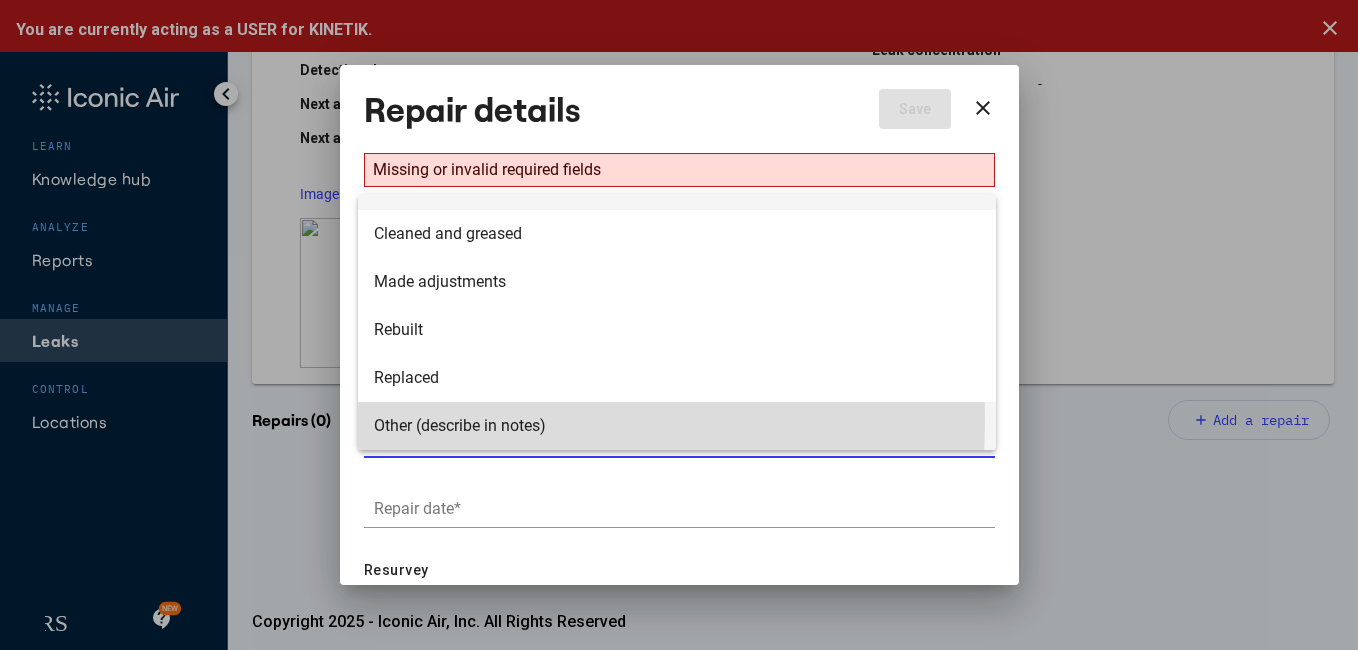 click on "Other (describe in notes)" at bounding box center (677, 426) 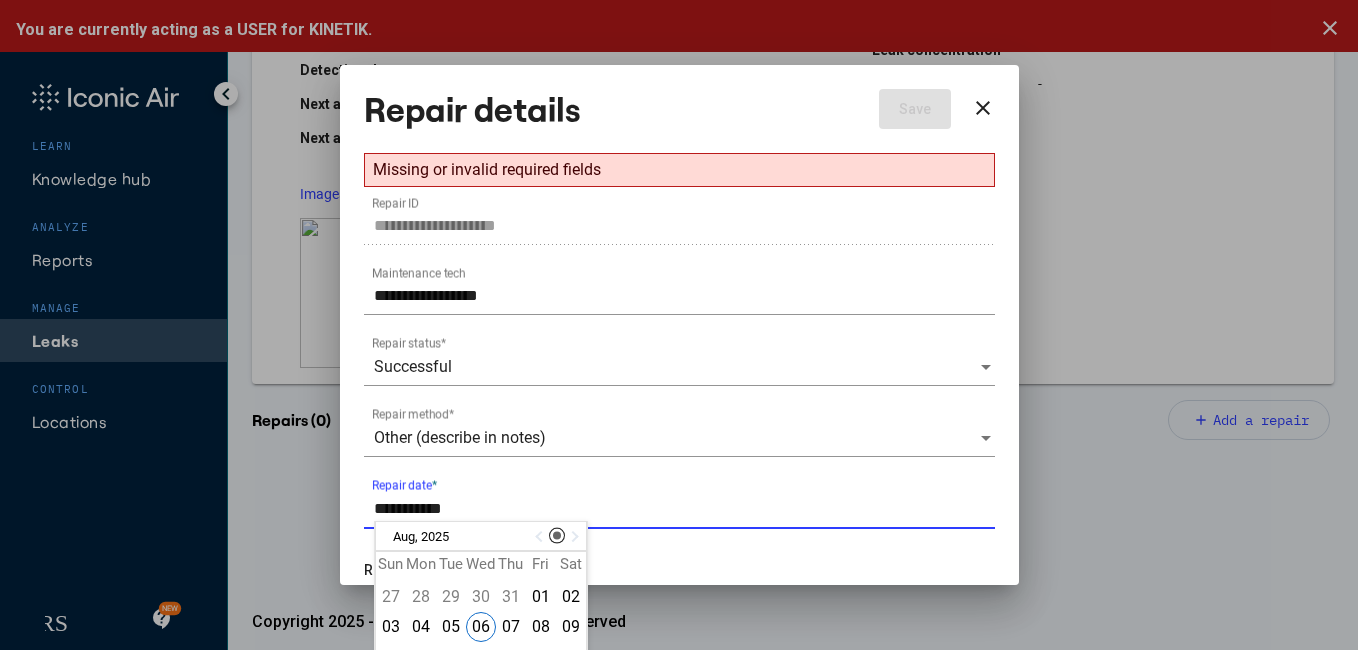 click on "Repair date  *" at bounding box center (684, 509) 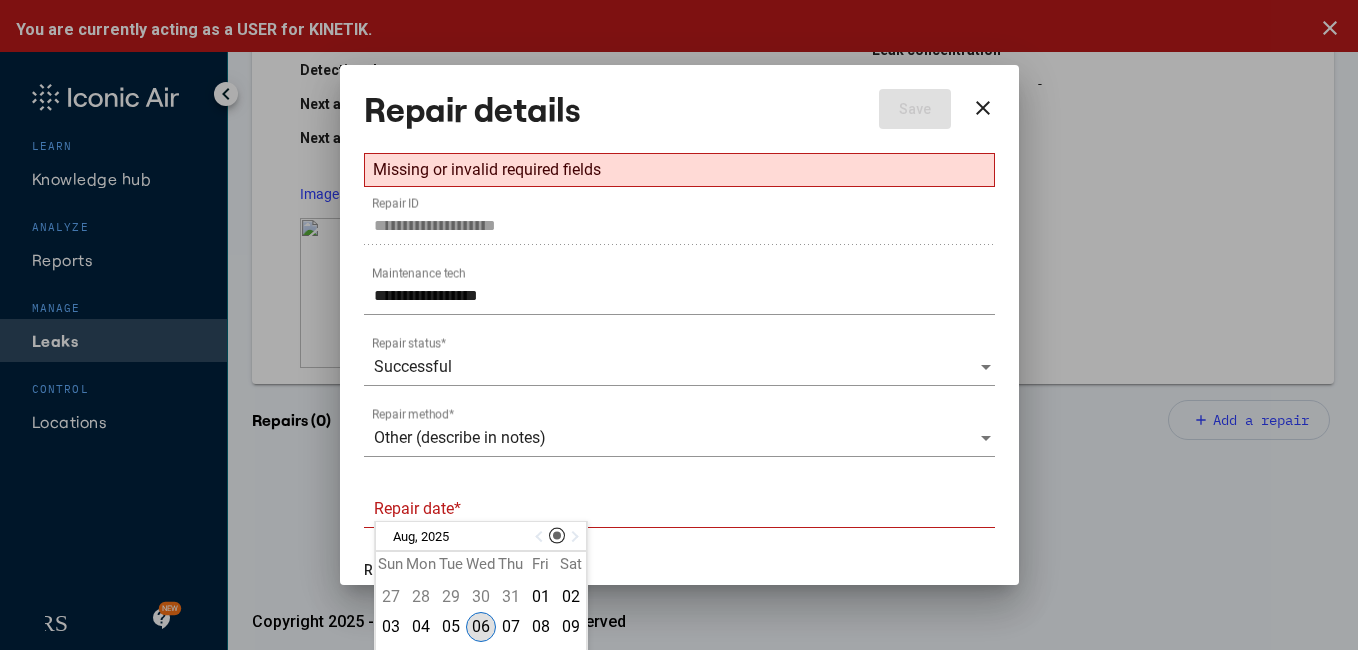 click on "06" at bounding box center (481, 627) 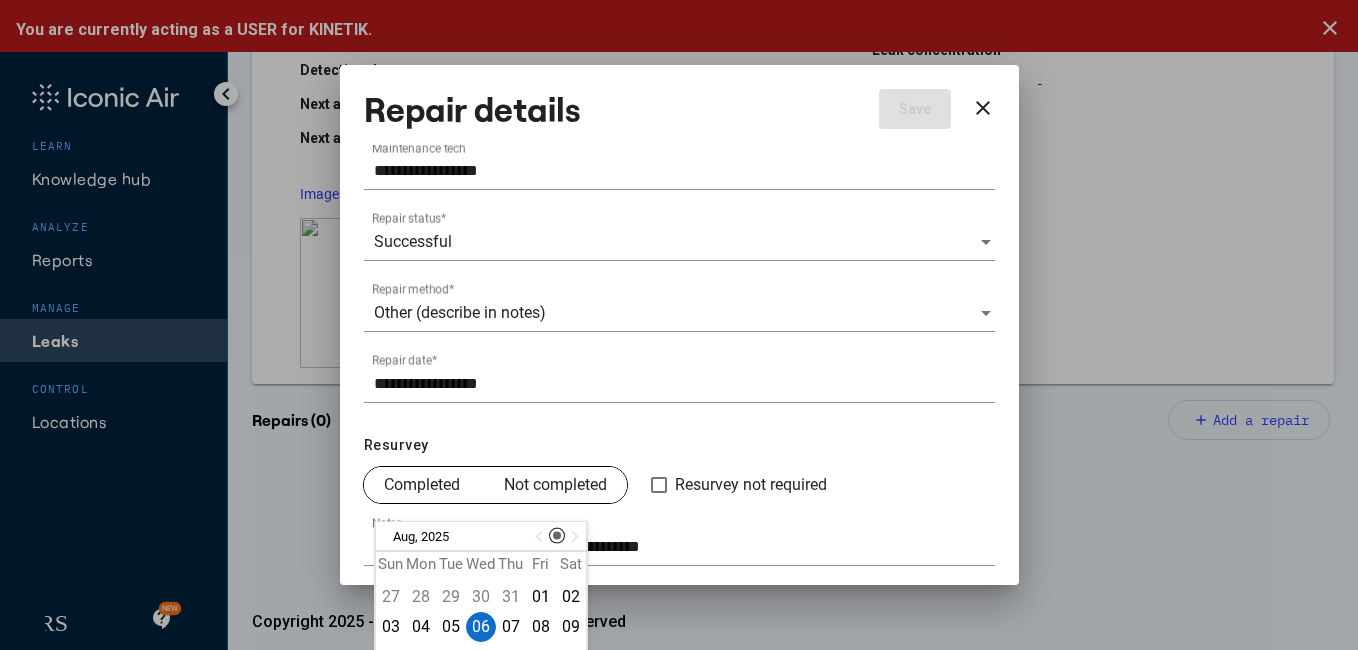 scroll, scrollTop: 126, scrollLeft: 0, axis: vertical 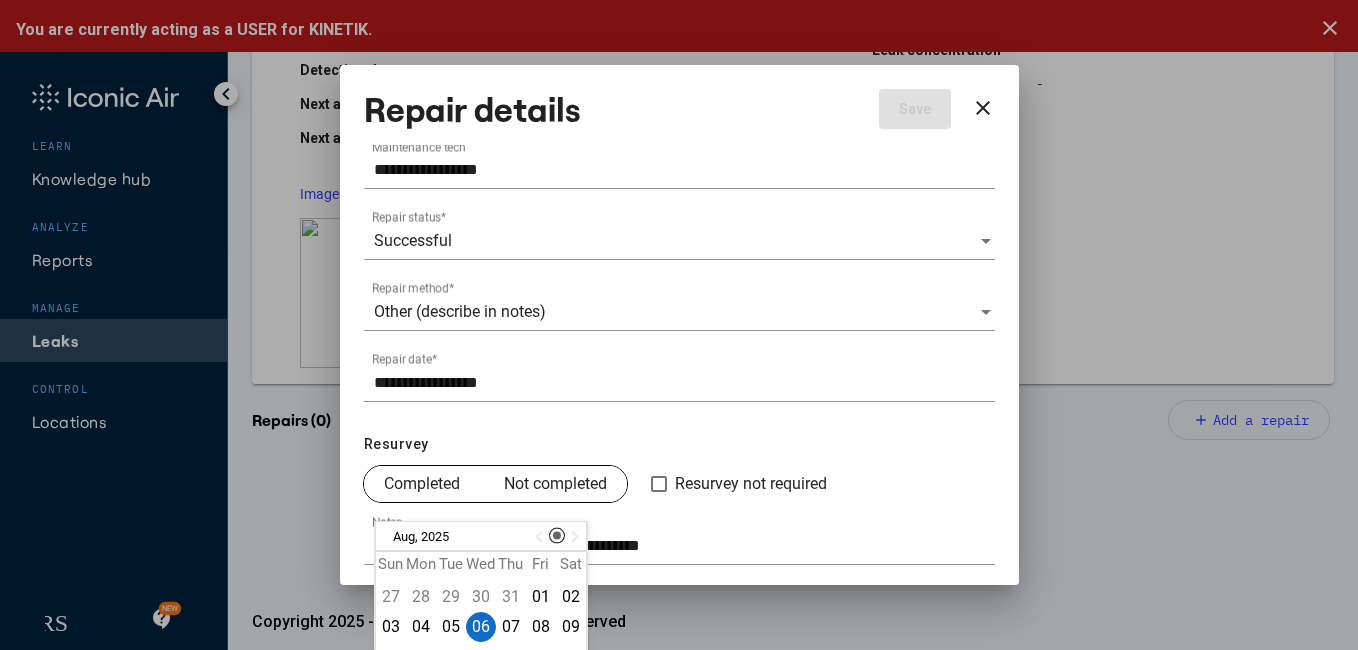 click on "**********" at bounding box center [679, 539] 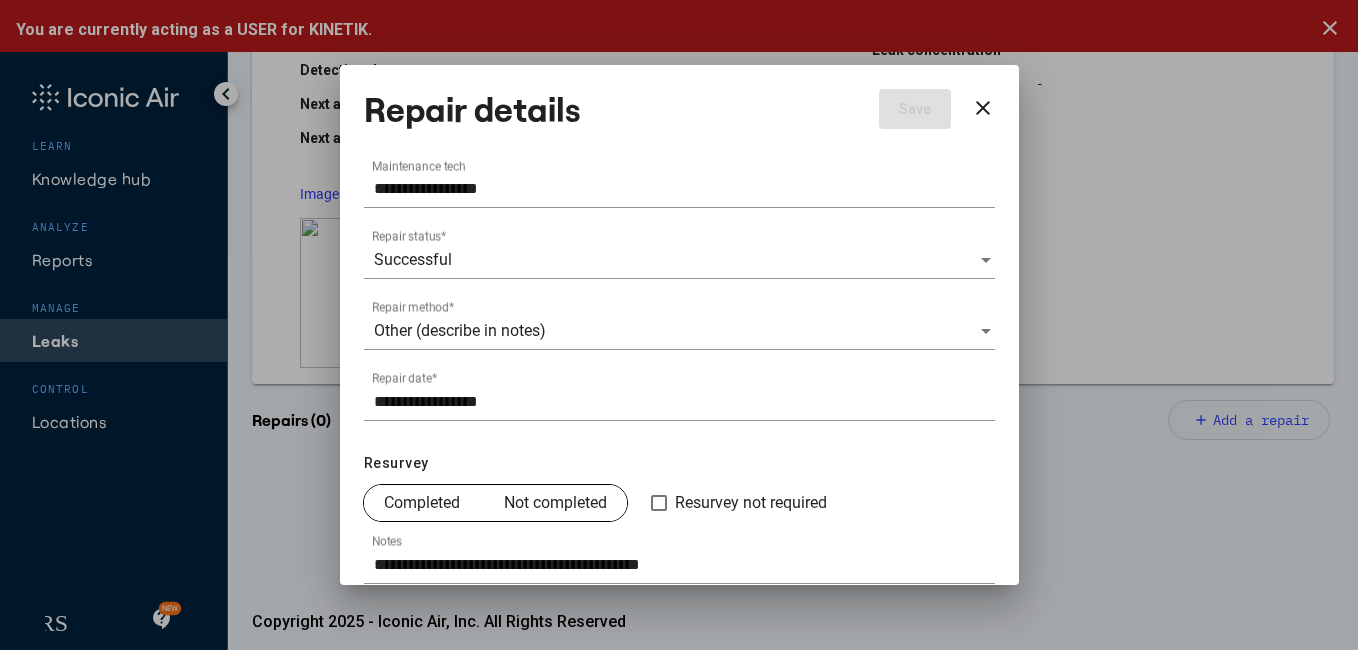 scroll, scrollTop: 126, scrollLeft: 0, axis: vertical 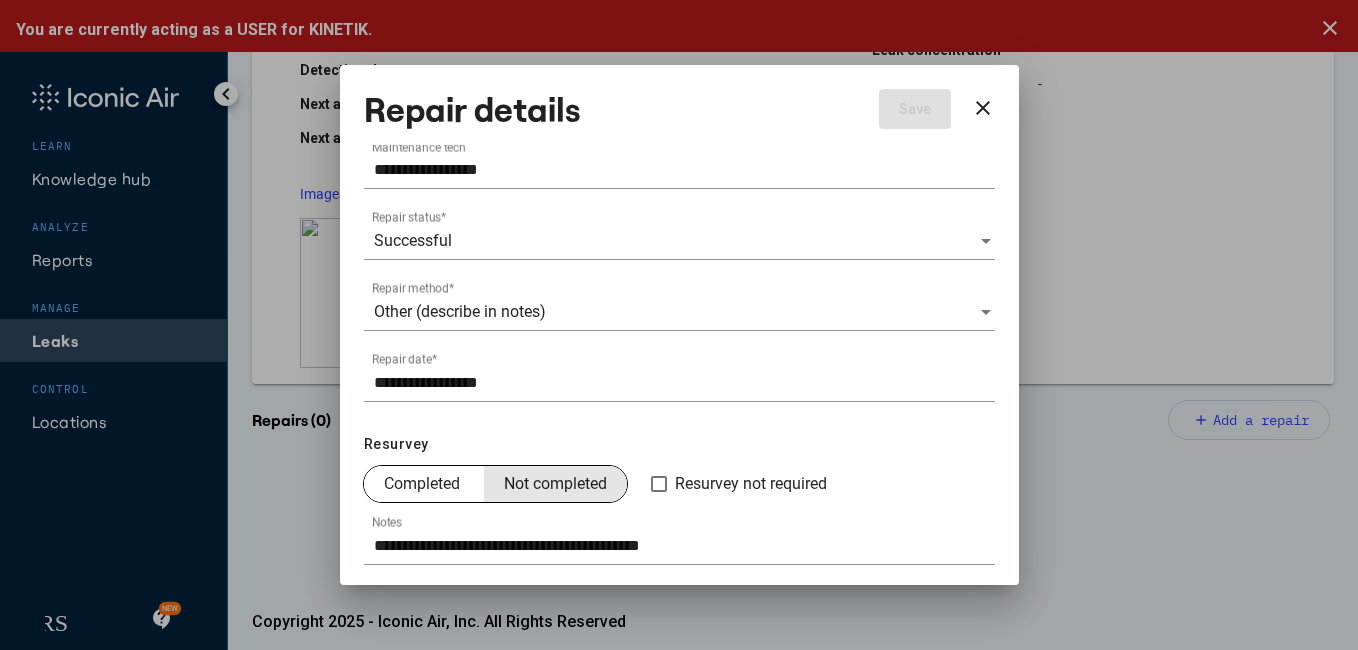 click on "Not completed" at bounding box center (555, 484) 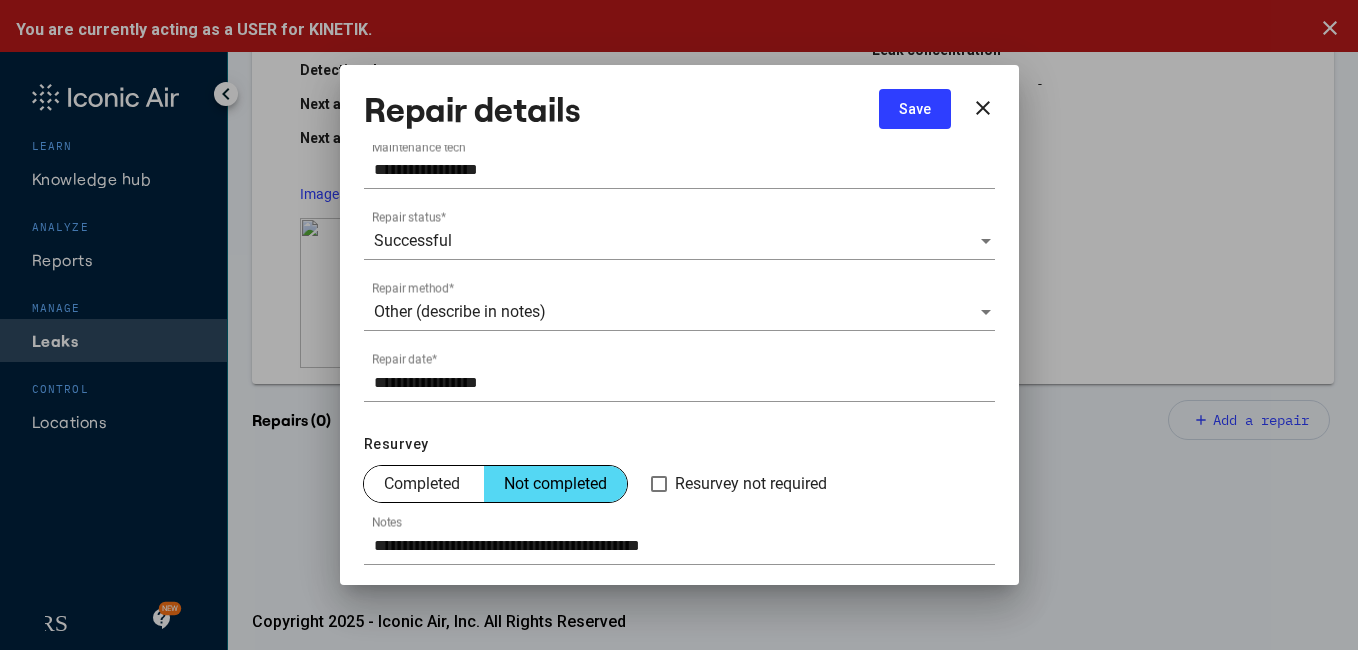 click on "Save" at bounding box center (915, 109) 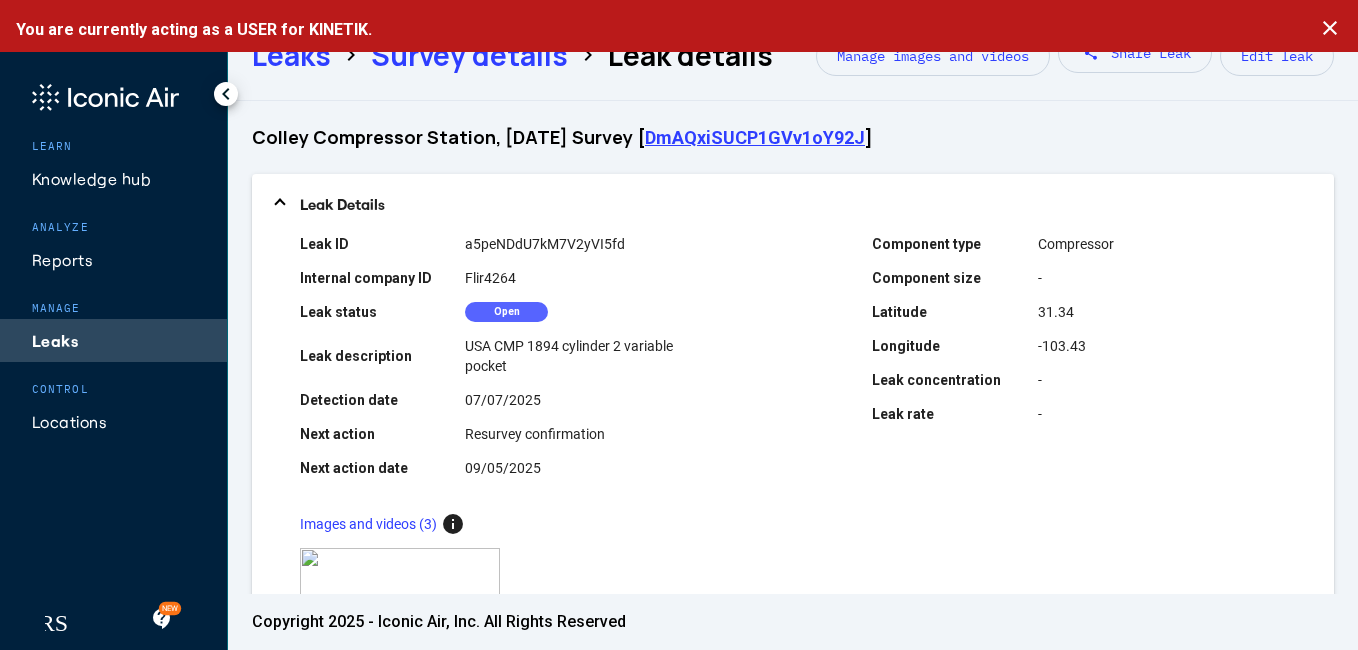 scroll, scrollTop: 0, scrollLeft: 0, axis: both 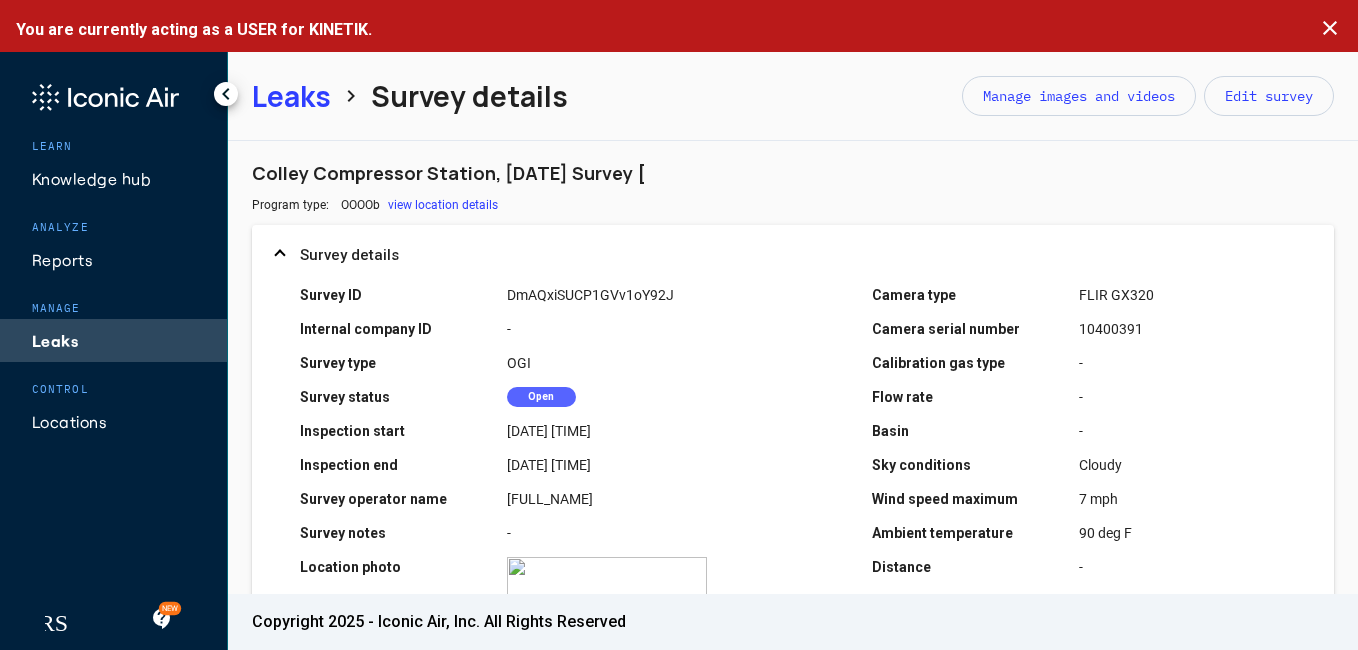 click on "Leaks" 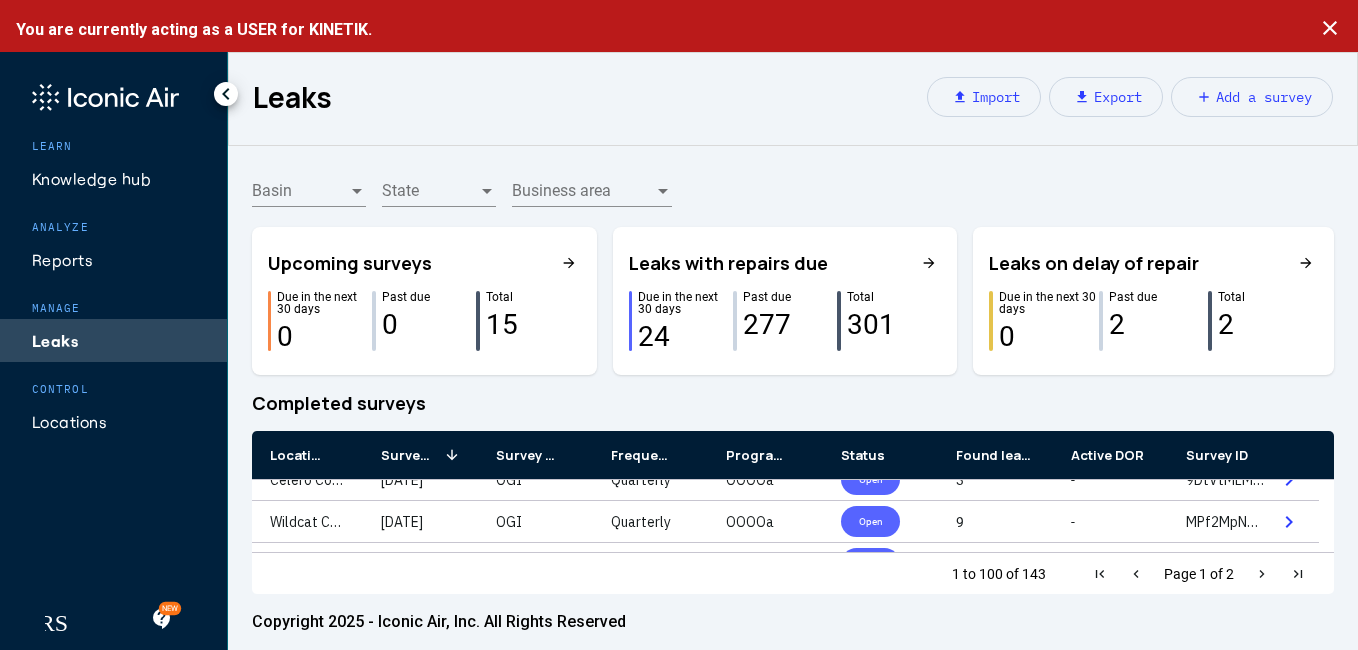 scroll, scrollTop: 40, scrollLeft: 0, axis: vertical 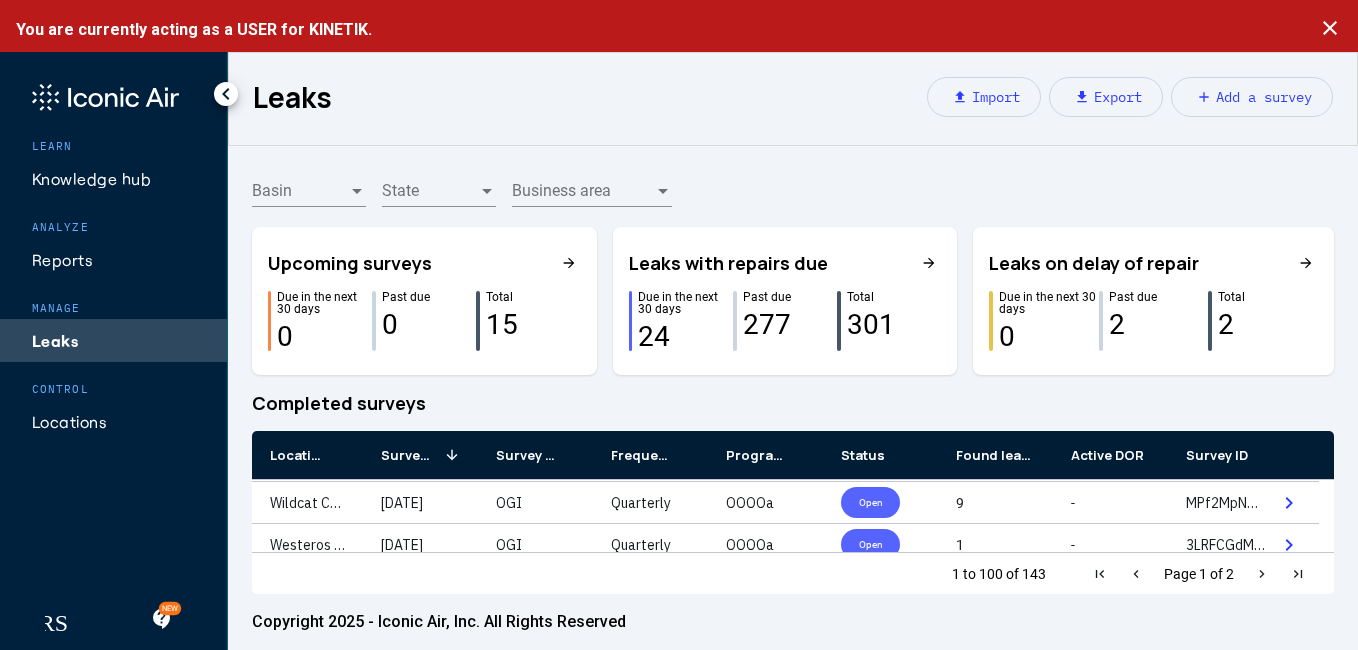 click on "24" 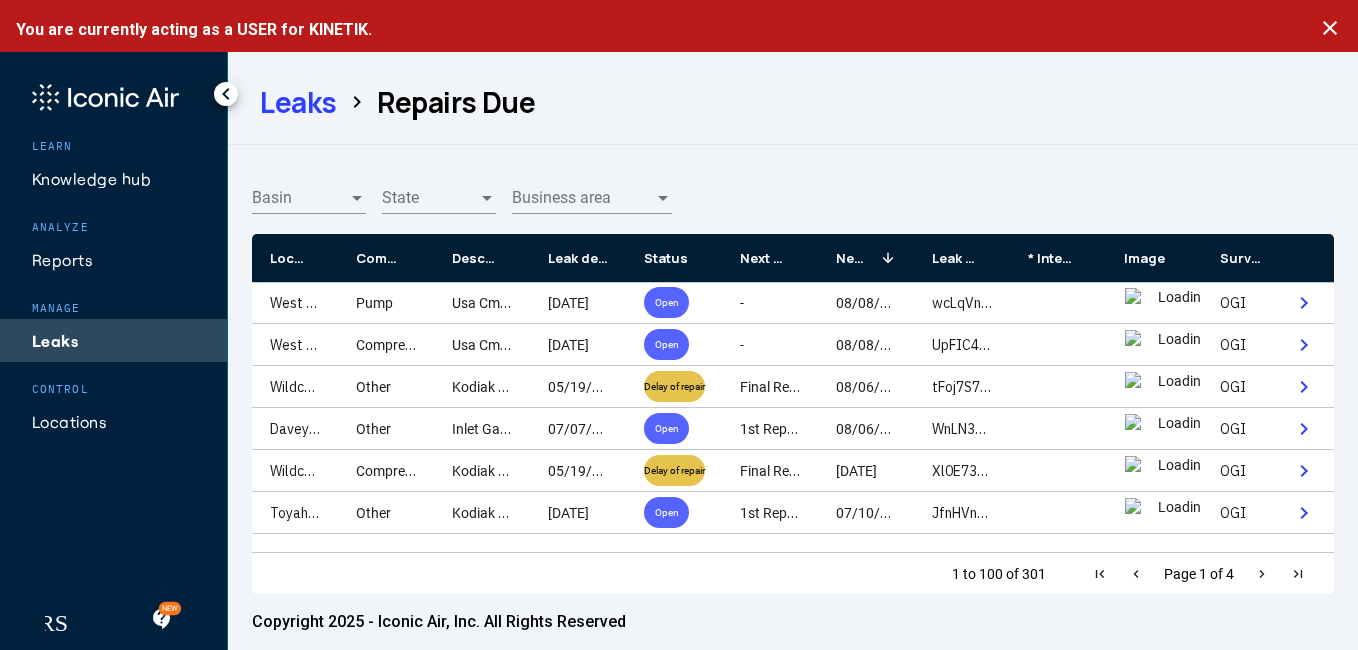 scroll, scrollTop: 960, scrollLeft: 0, axis: vertical 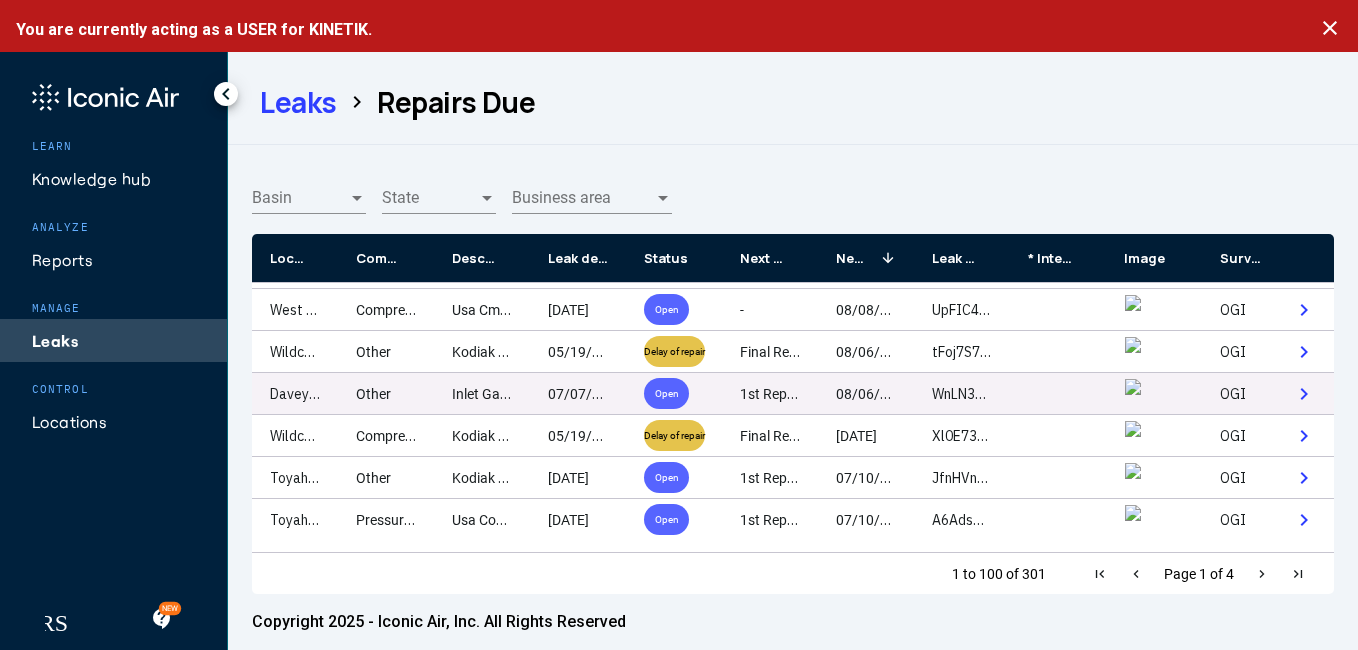 click on "Davey Compressor Station" 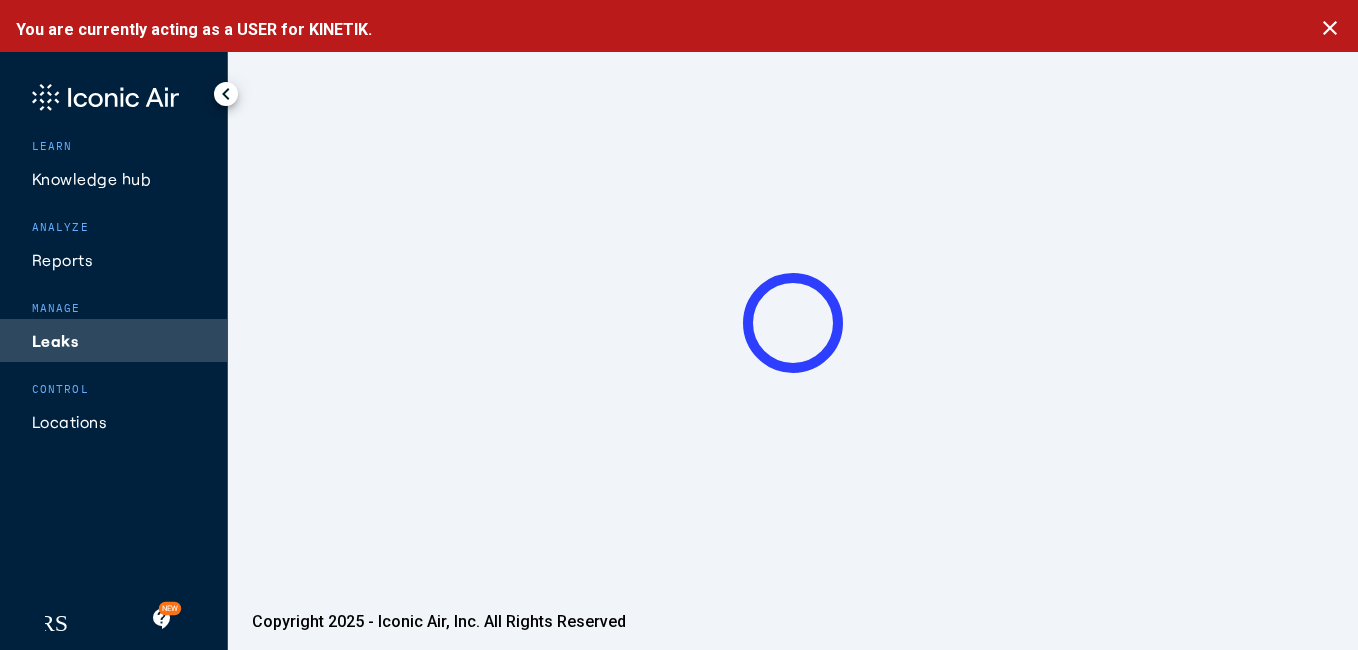 click 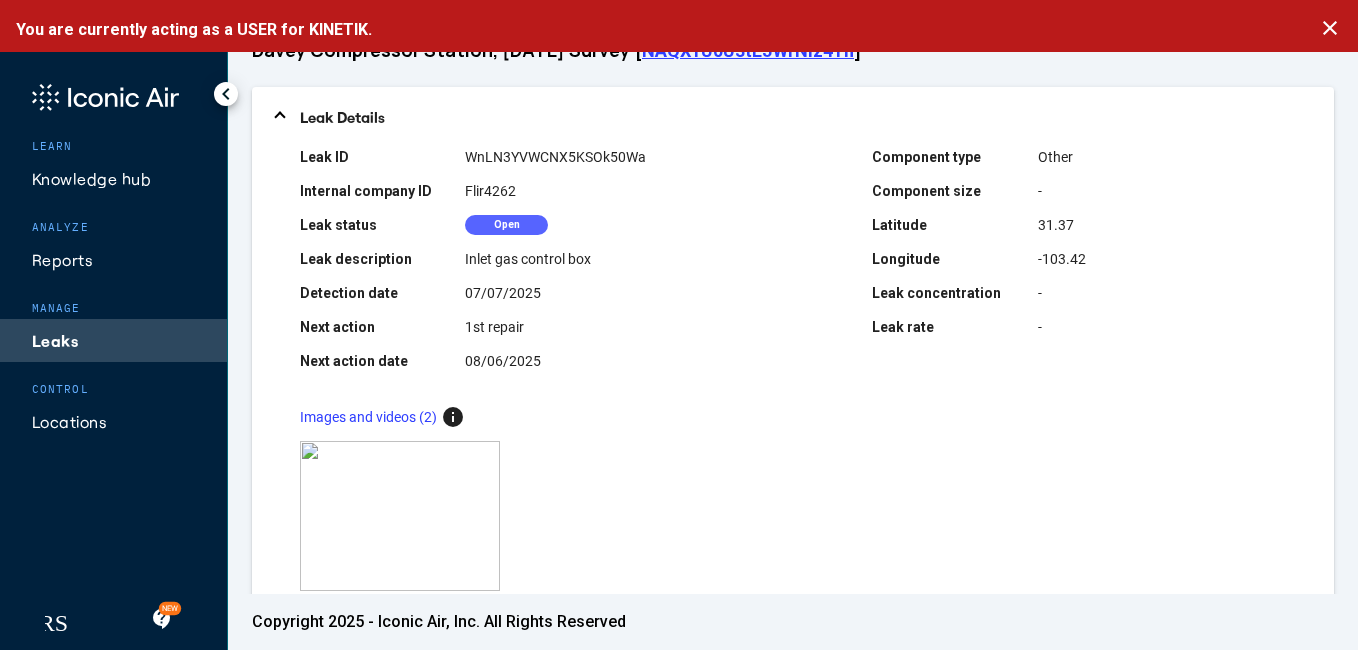 scroll, scrollTop: 160, scrollLeft: 0, axis: vertical 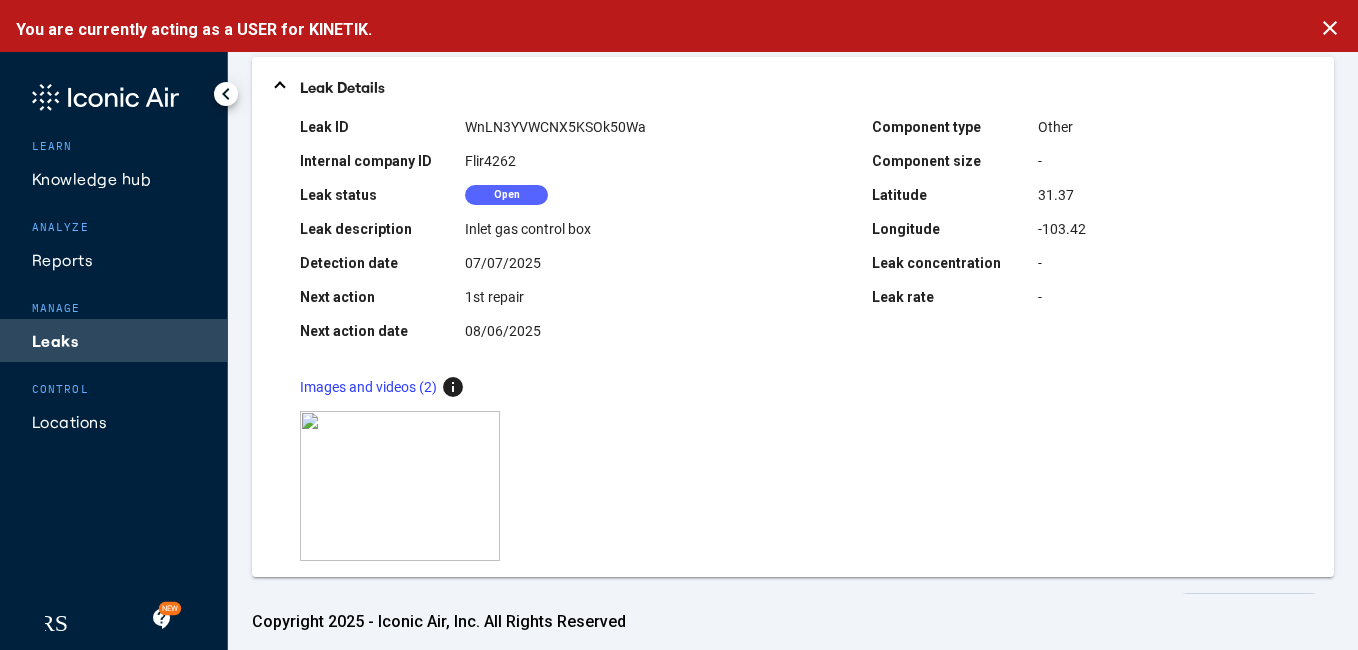 click on "chevron_left" 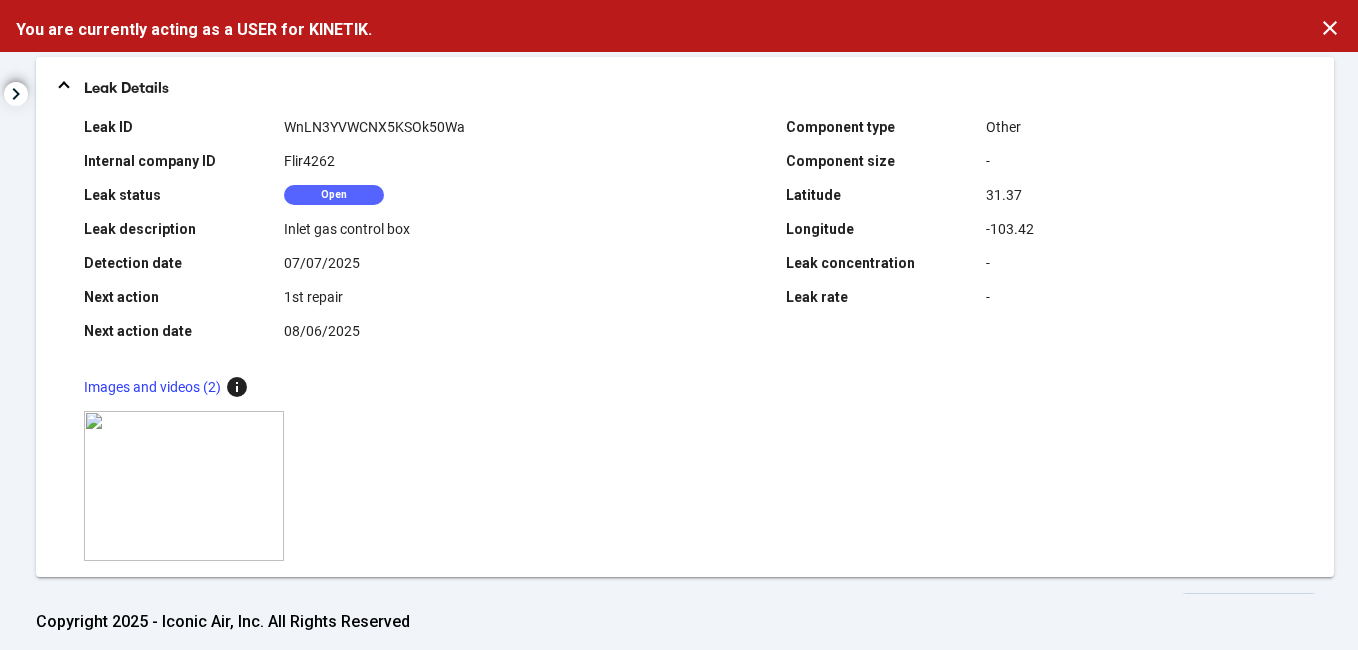 click on "chevron_left" 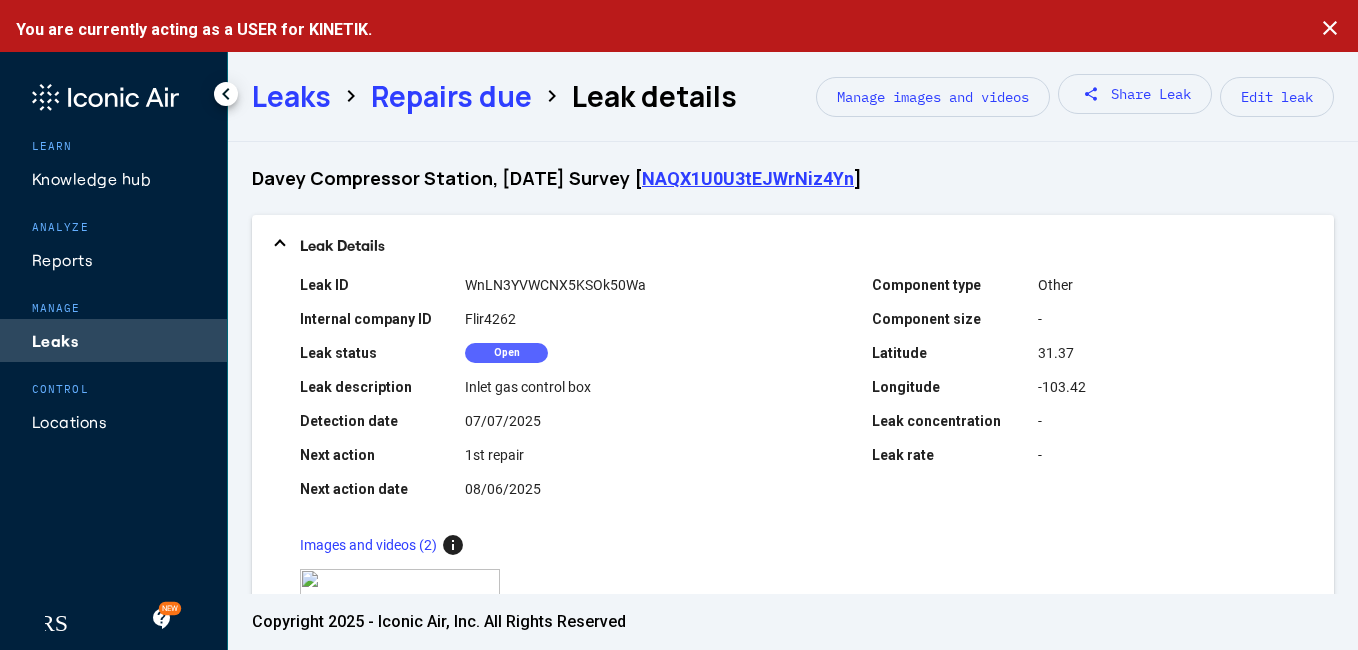 scroll, scrollTop: 0, scrollLeft: 0, axis: both 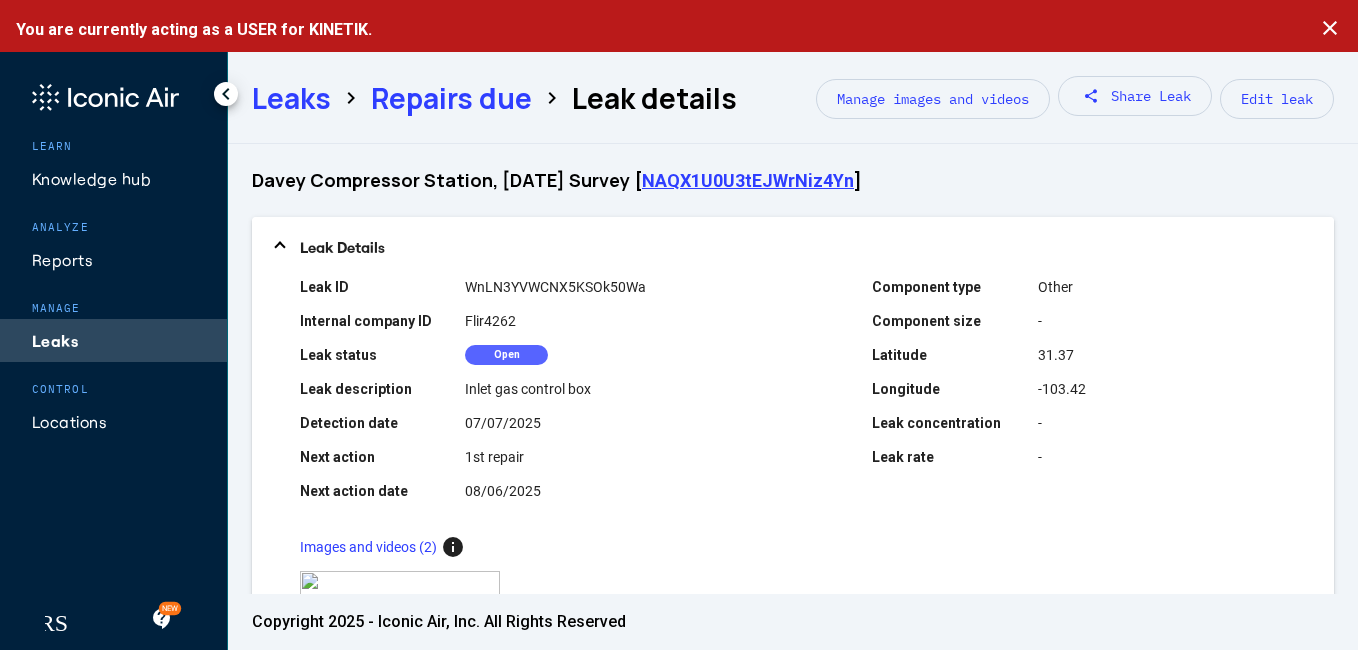 click on "Leak Details" at bounding box center [793, 247] 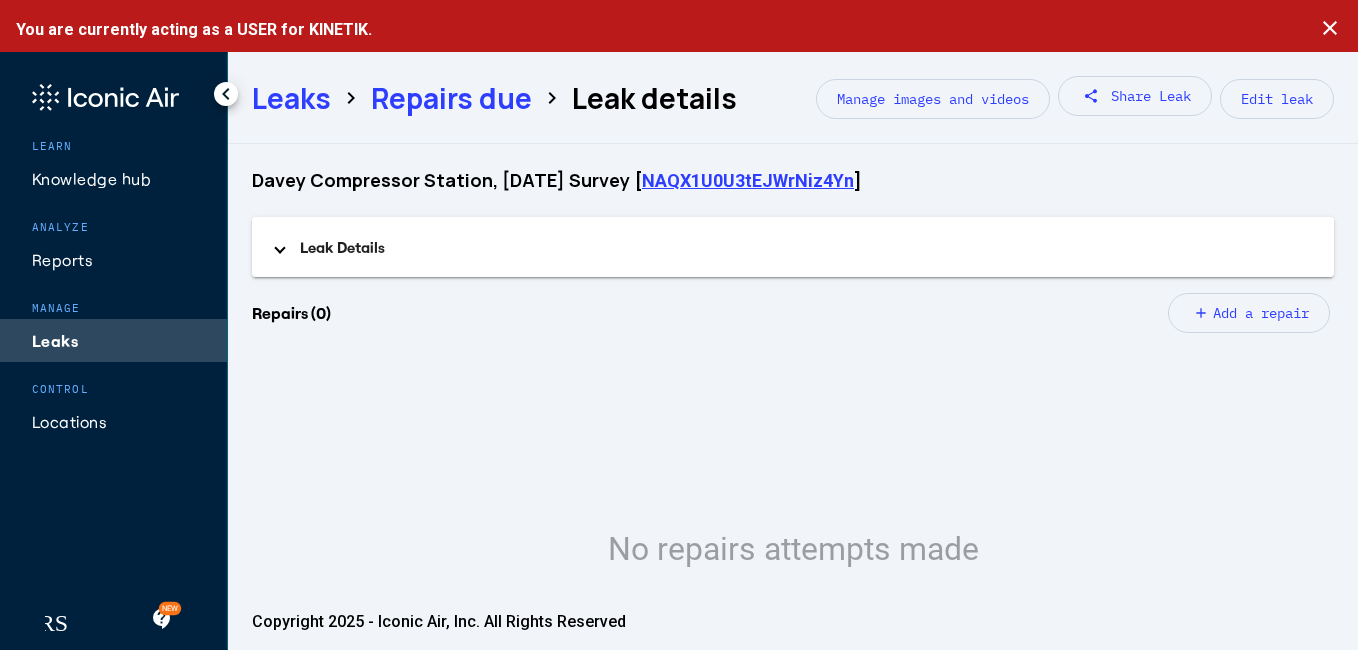 click at bounding box center (280, 247) 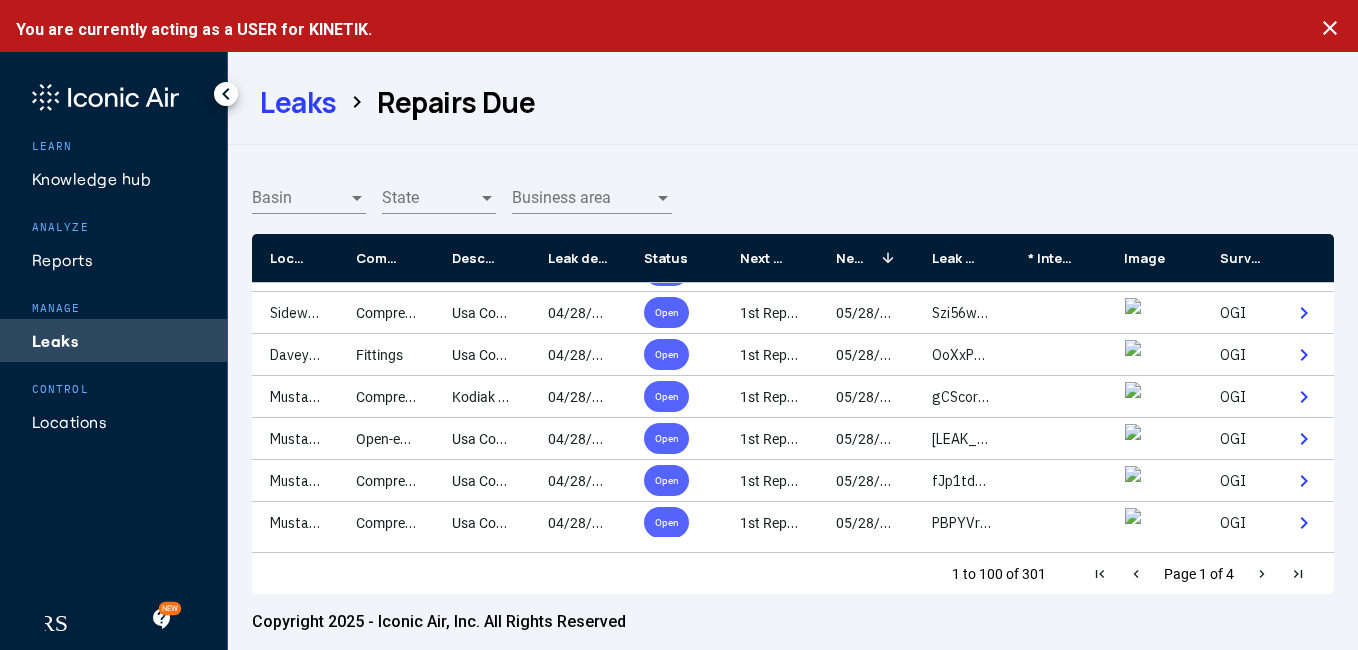 scroll, scrollTop: 1506, scrollLeft: 0, axis: vertical 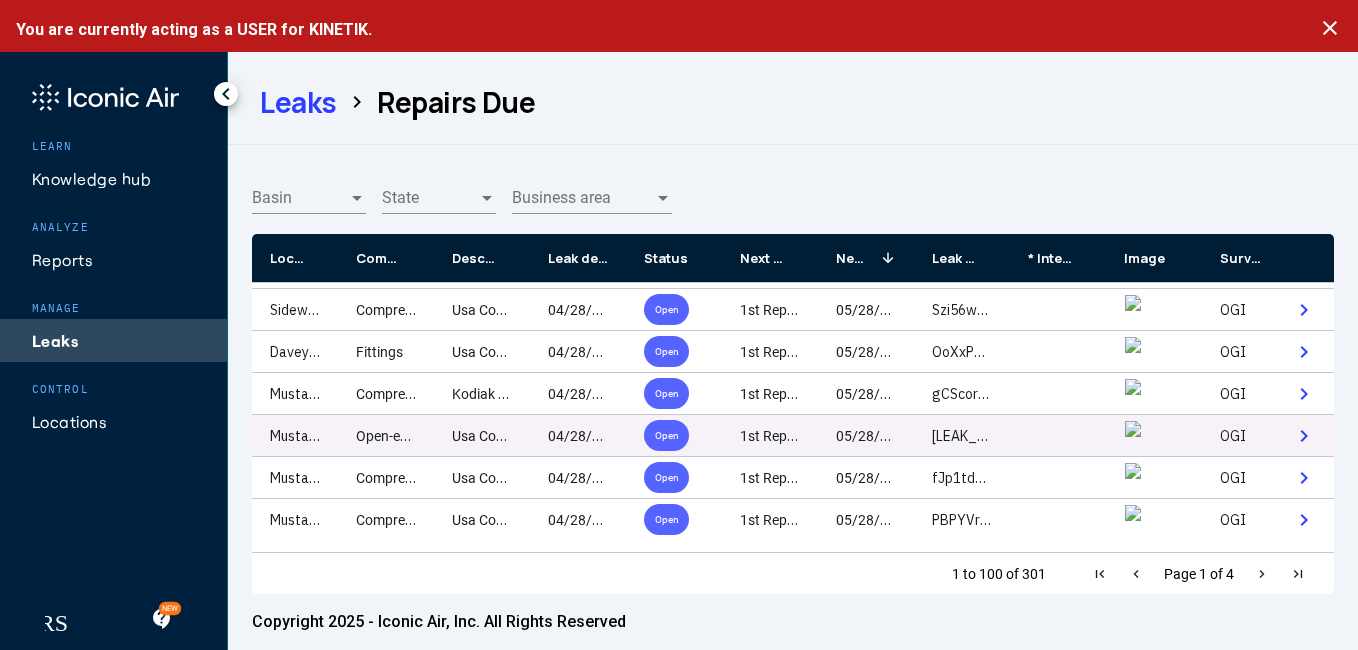 click on "Mustang Compressor Station" 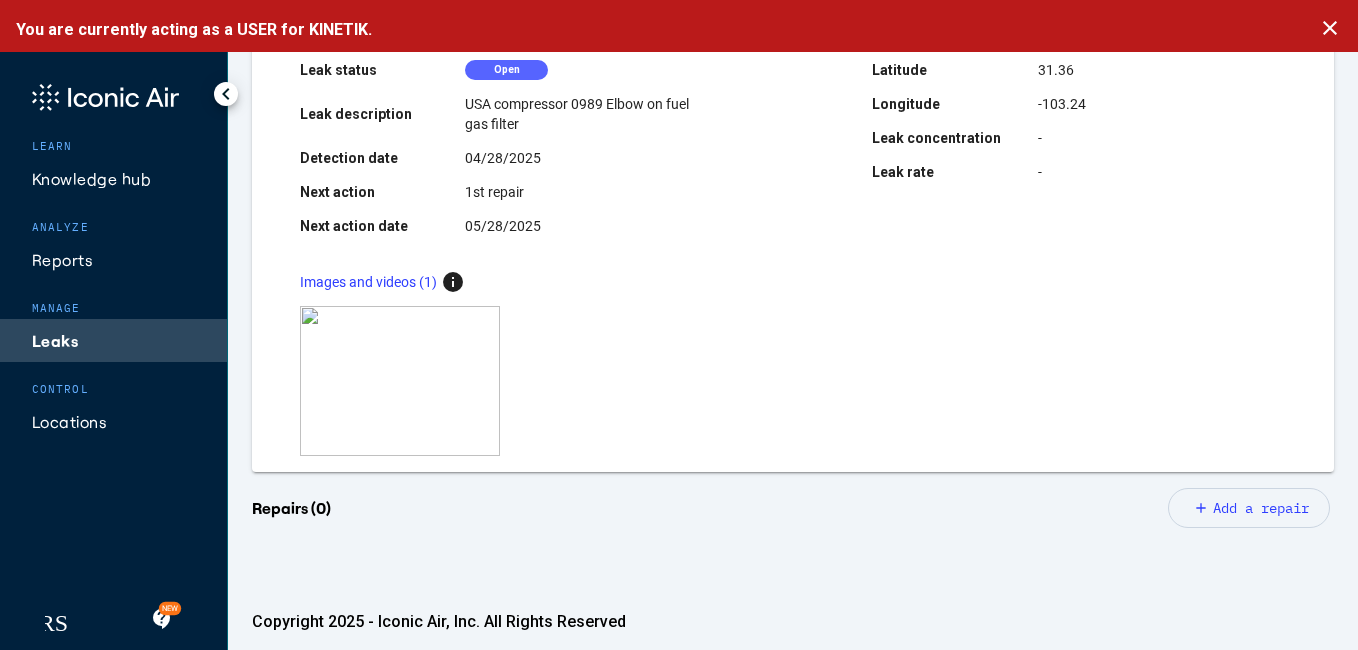 scroll, scrollTop: 320, scrollLeft: 0, axis: vertical 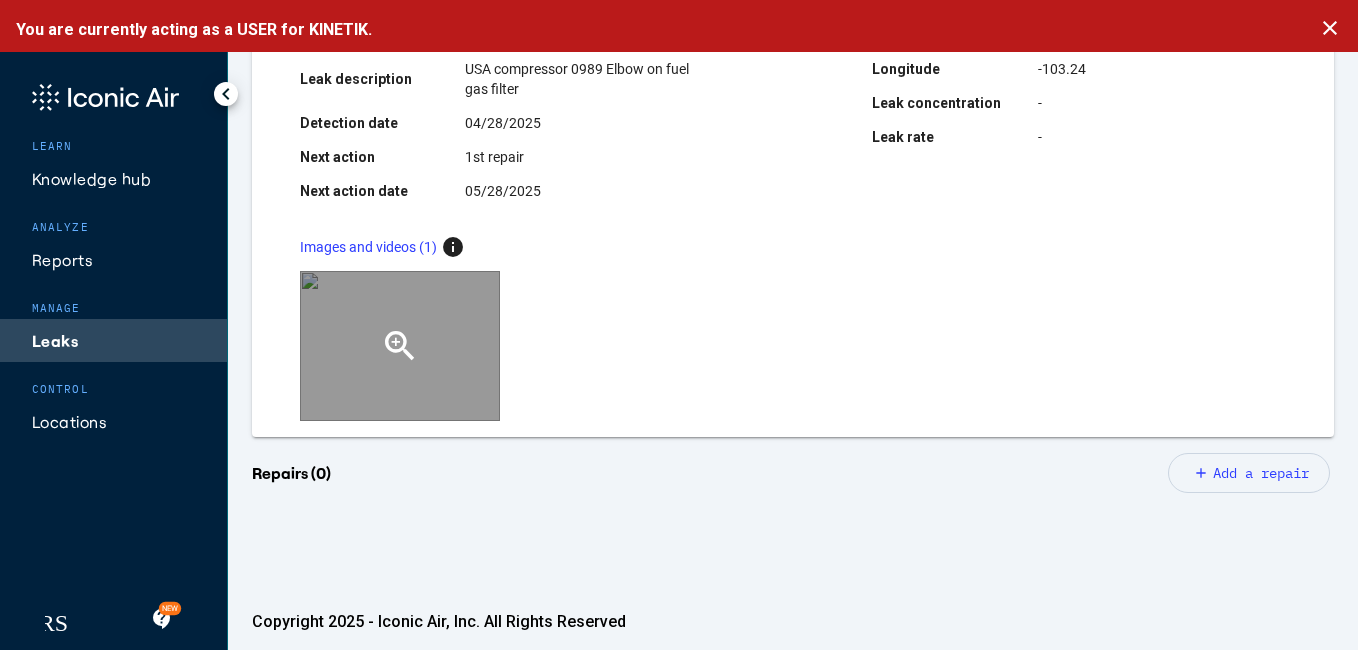 click on "zoom_in" at bounding box center (400, 346) 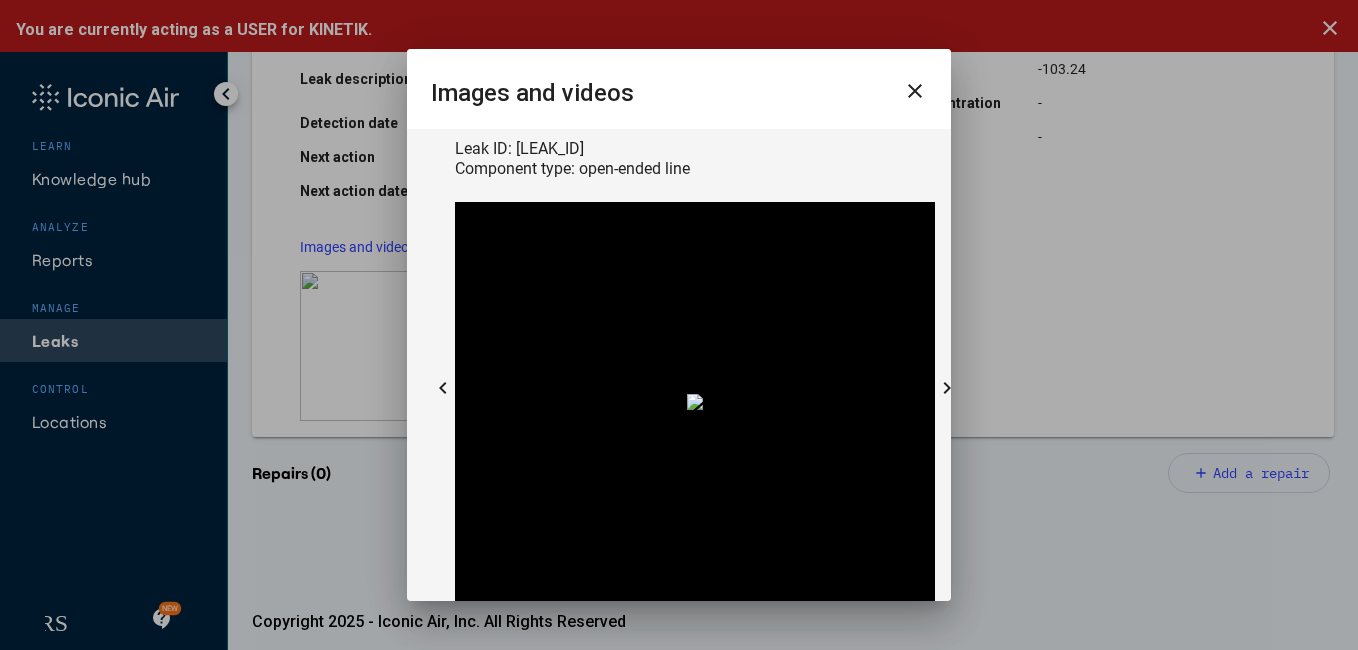click at bounding box center (695, 402) 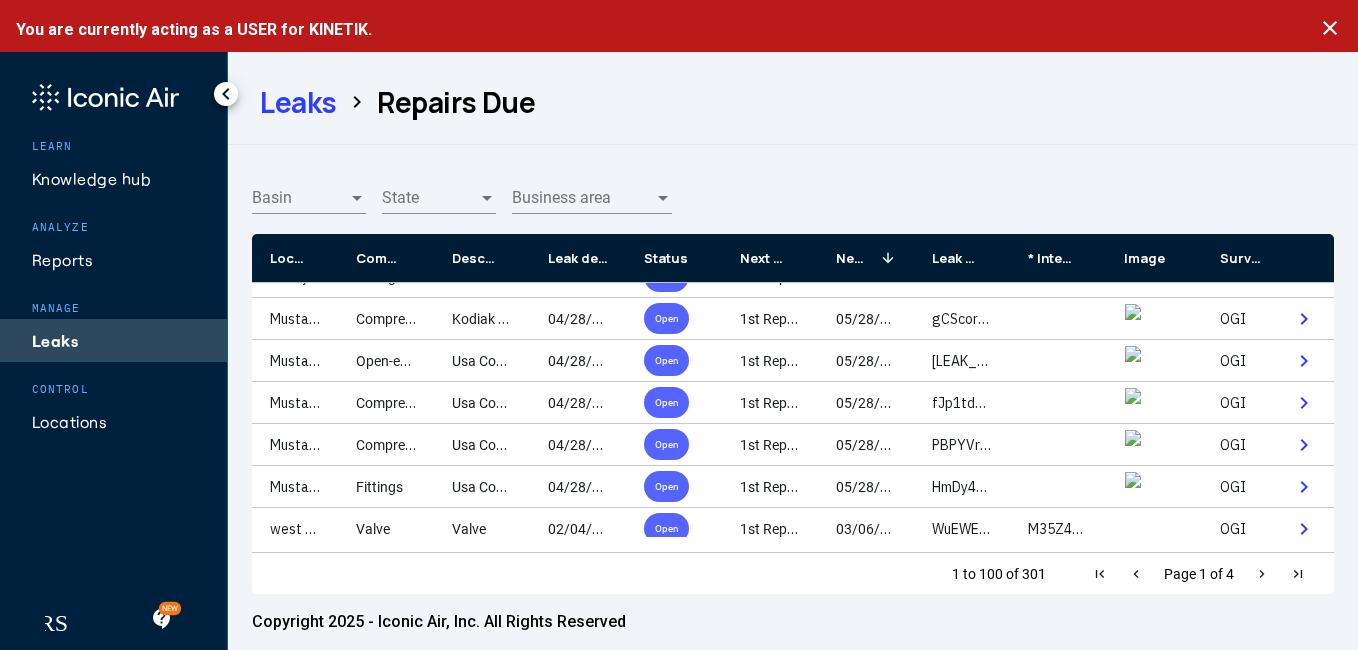 scroll, scrollTop: 1586, scrollLeft: 0, axis: vertical 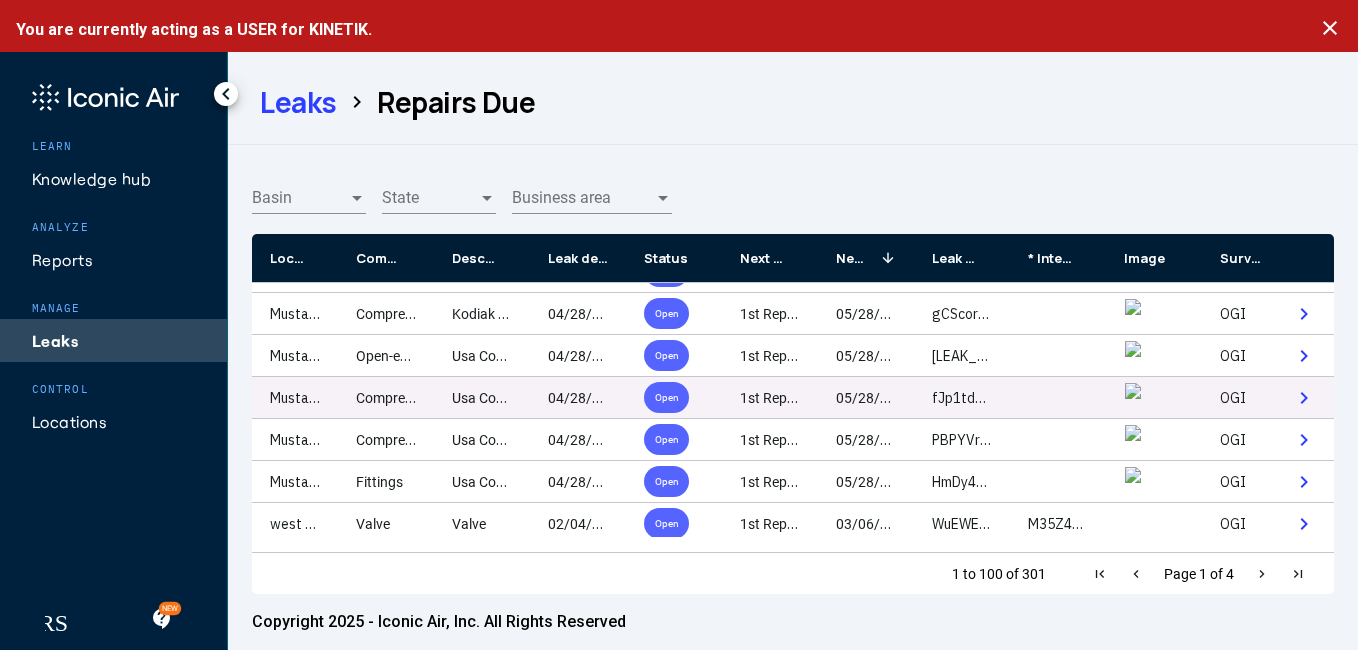 click 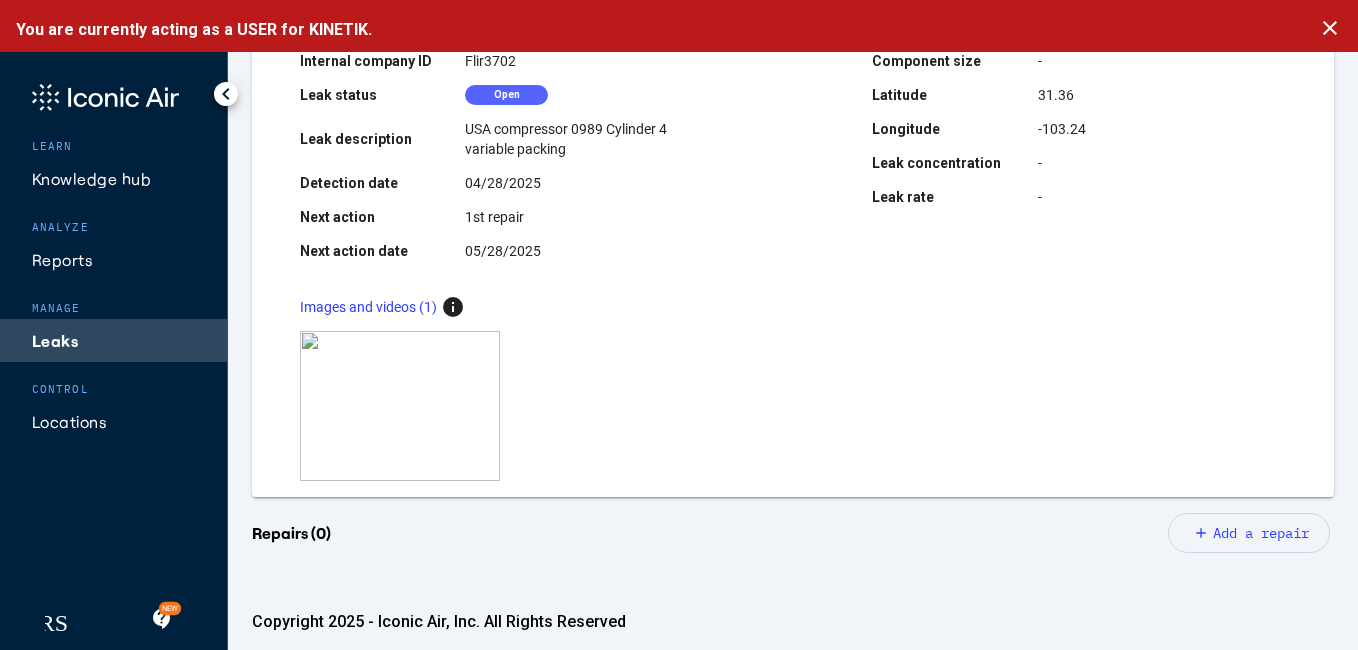 scroll, scrollTop: 280, scrollLeft: 0, axis: vertical 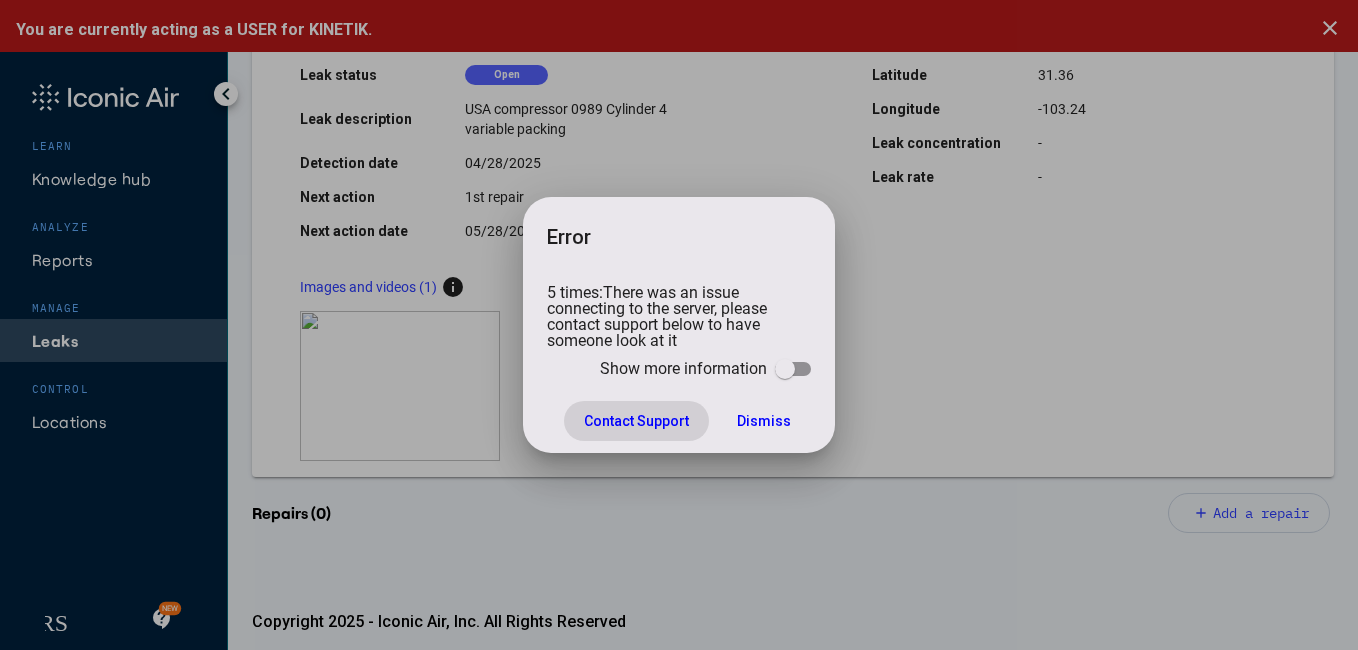 click on "Contact Support" at bounding box center [636, 421] 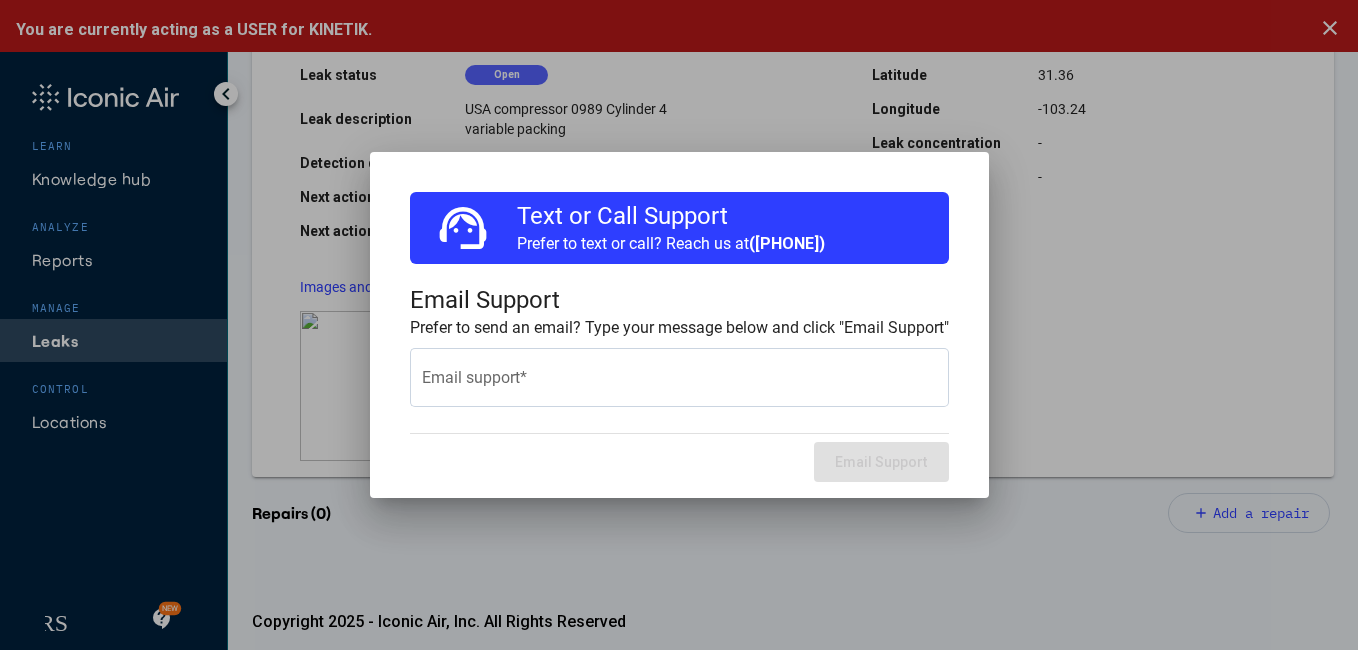 click on "support_agent  Text or Call Support  Prefer to text or call? Reach us at  (304) 491-4224 Email Support  Prefer to send an email? Type your message below and click "Email Support"  Email support  *  Email Support" at bounding box center [679, 337] 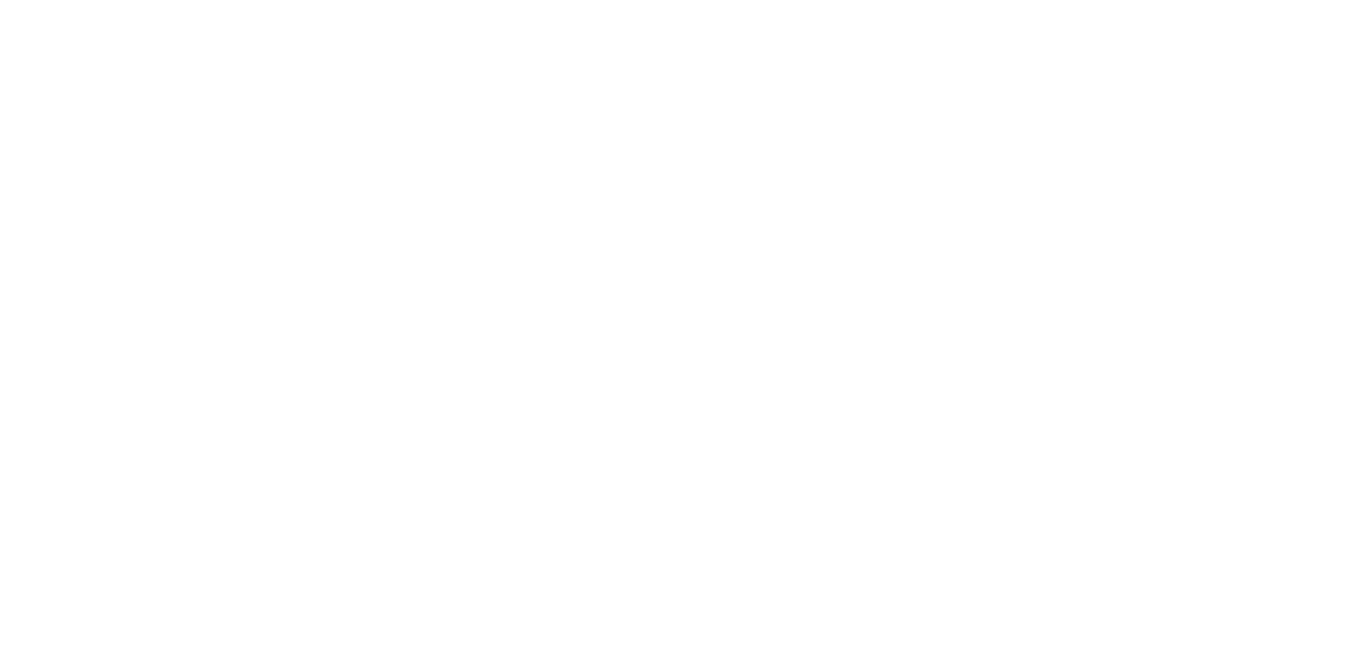 scroll, scrollTop: 0, scrollLeft: 0, axis: both 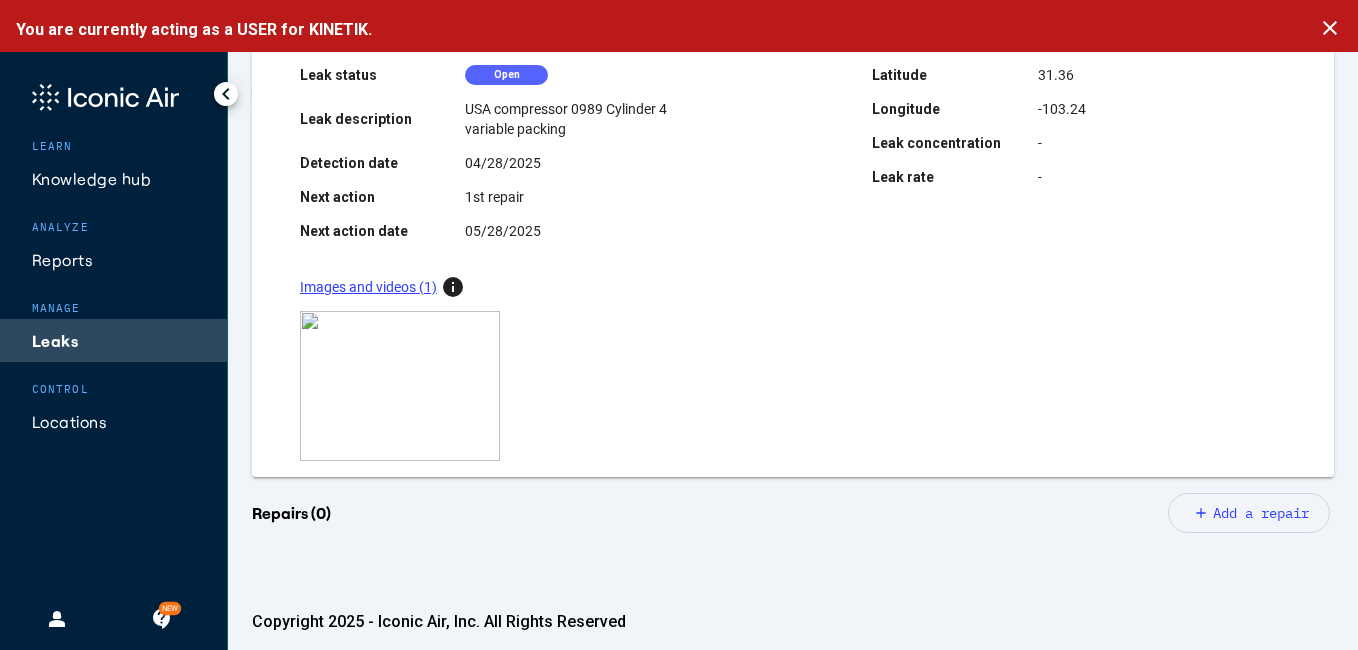 click on "Images and videos (1)" at bounding box center [368, 287] 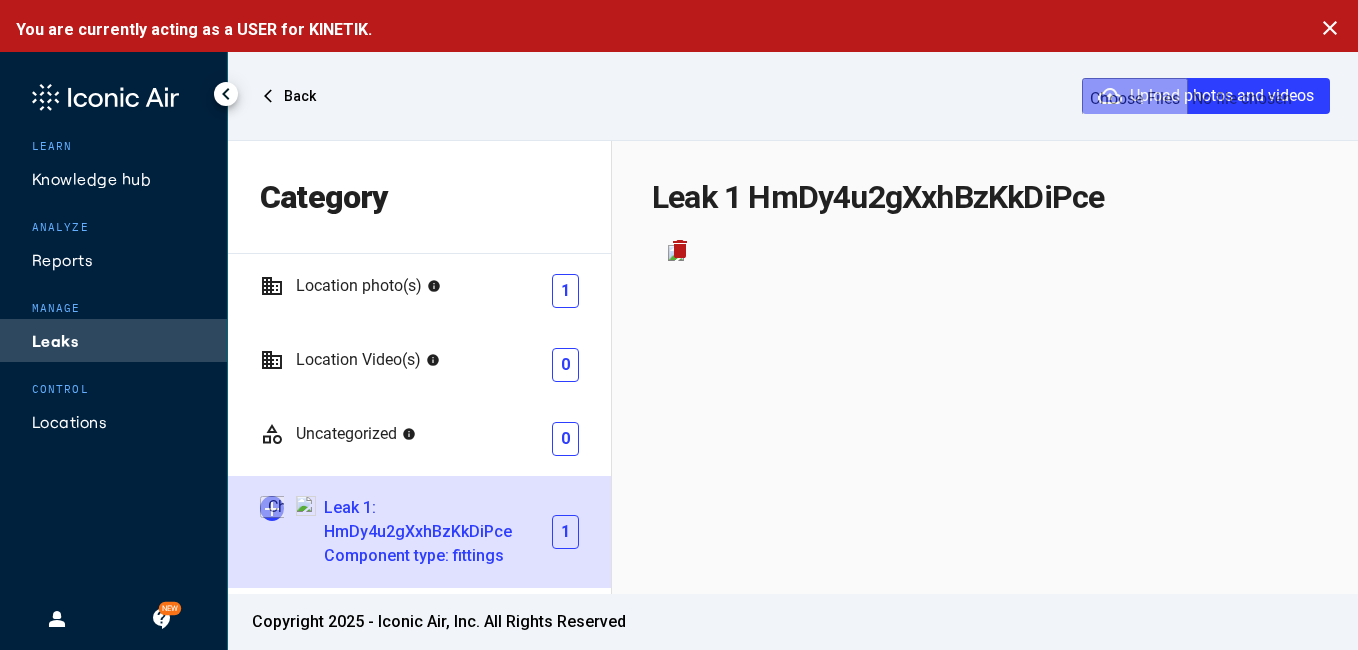 click on "Component type: fittings" at bounding box center (438, 556) 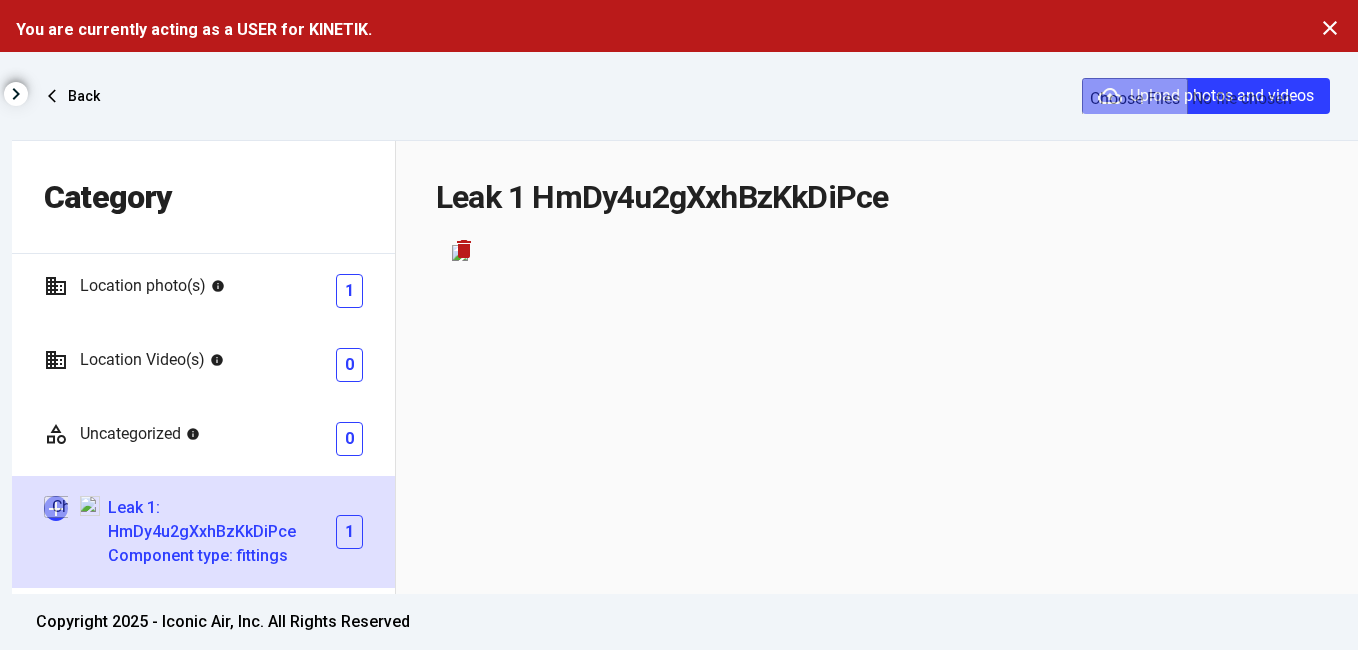 click on "chevron_left" 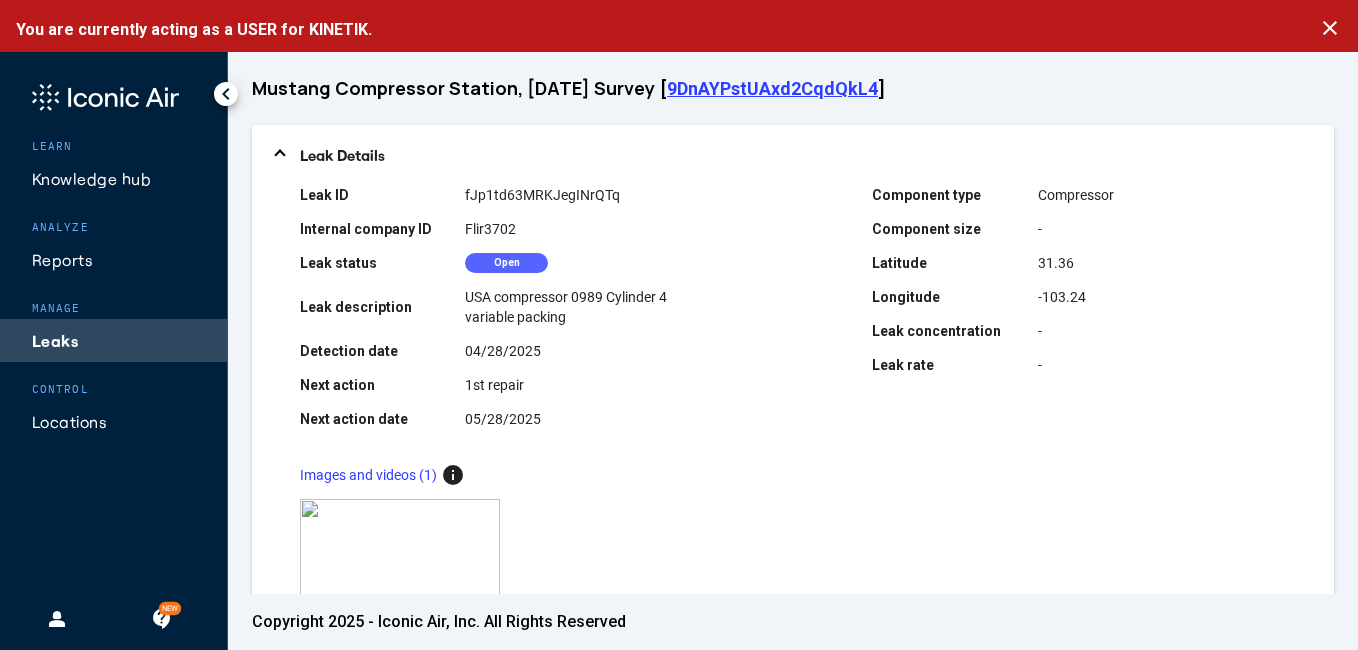 scroll, scrollTop: 80, scrollLeft: 0, axis: vertical 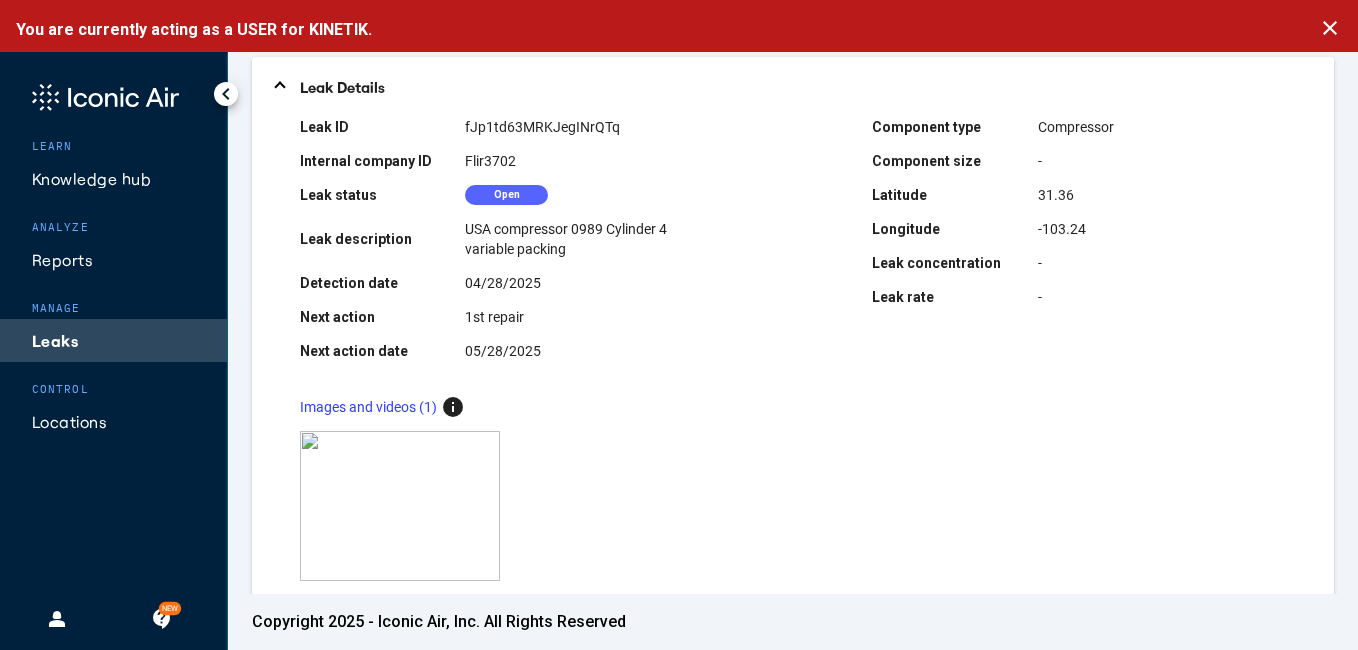 click on "zoom_in" at bounding box center [793, 506] 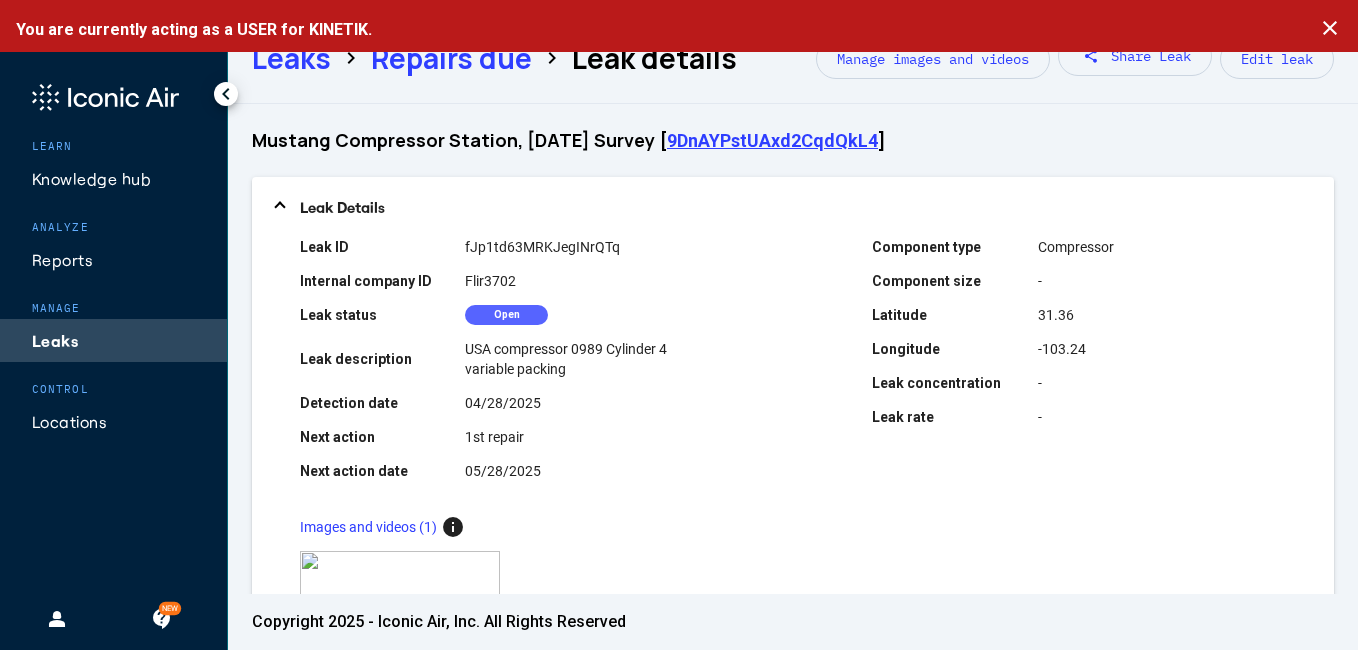scroll, scrollTop: 29, scrollLeft: 0, axis: vertical 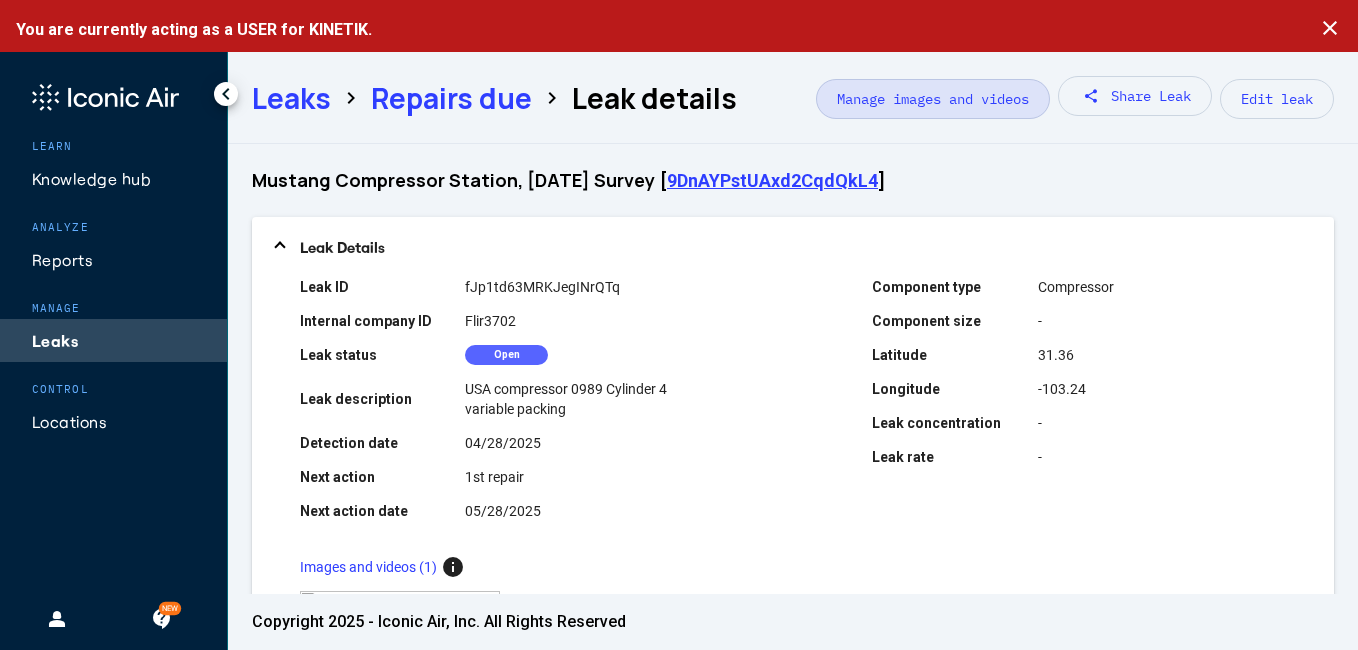 click on "Manage images and videos" 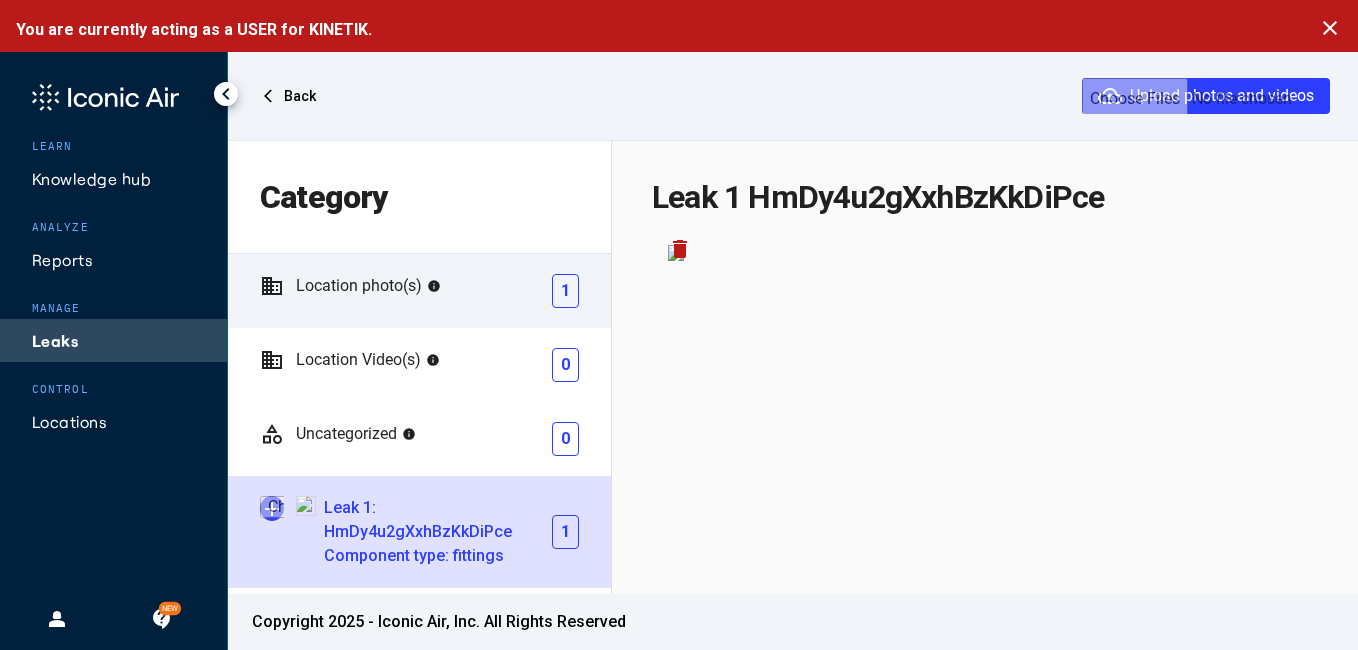 click on "Location photo(s)" at bounding box center [359, 286] 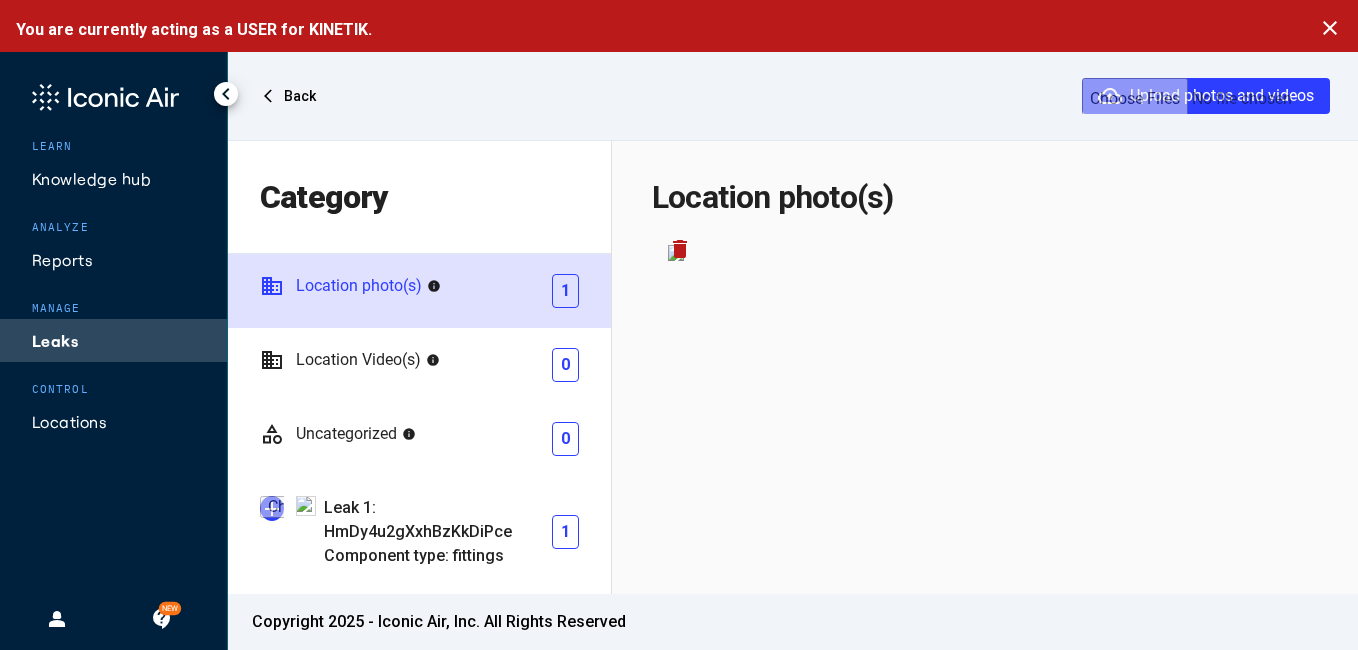 click on "1" at bounding box center [565, 291] 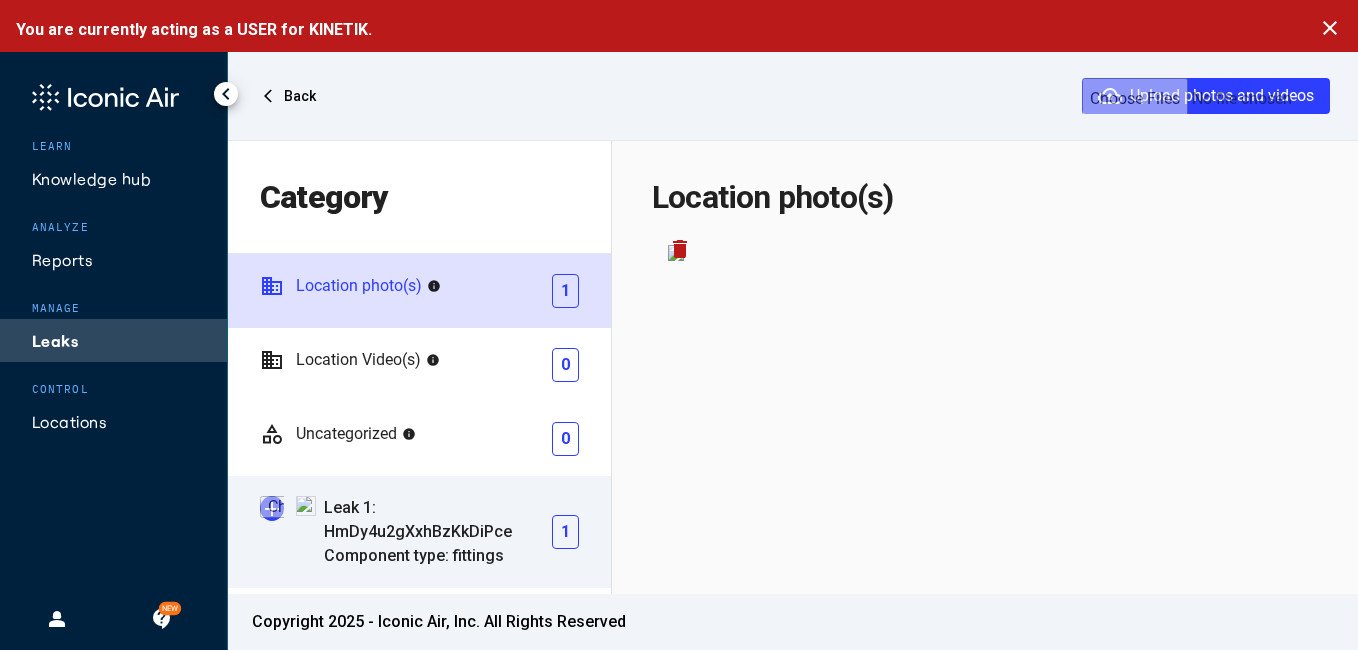 click on "1" at bounding box center [565, 532] 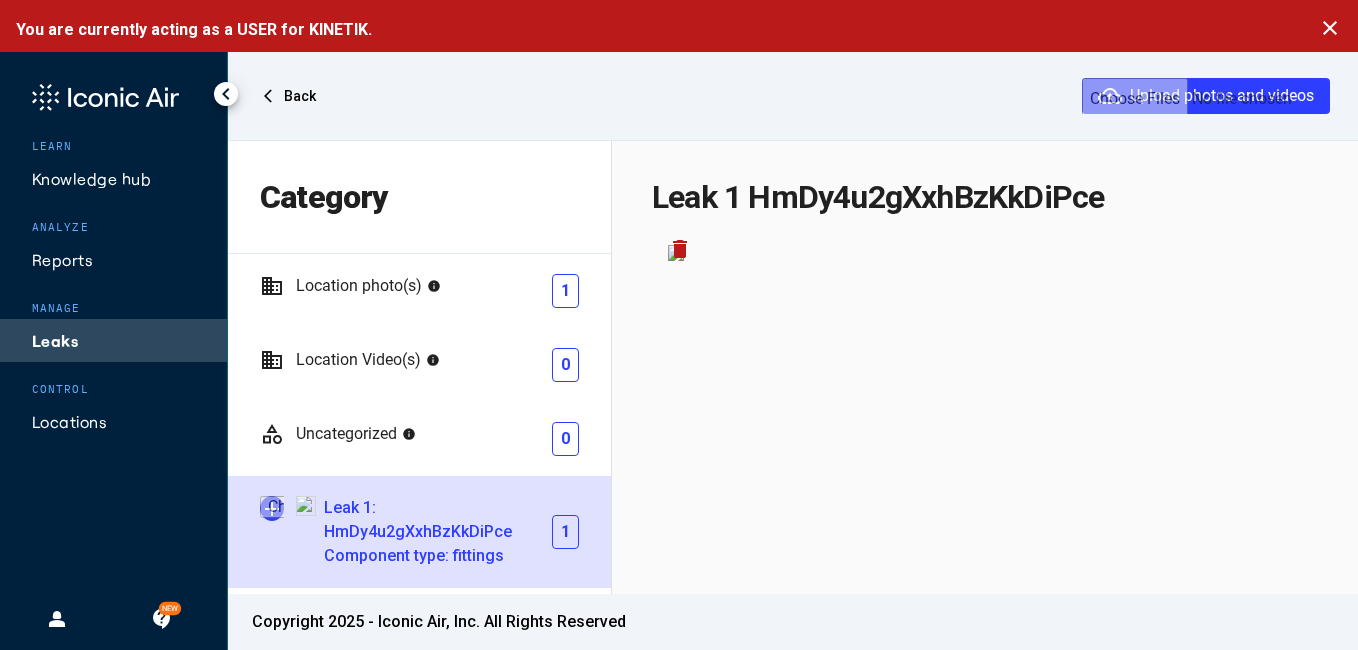 click on "chevron_left" 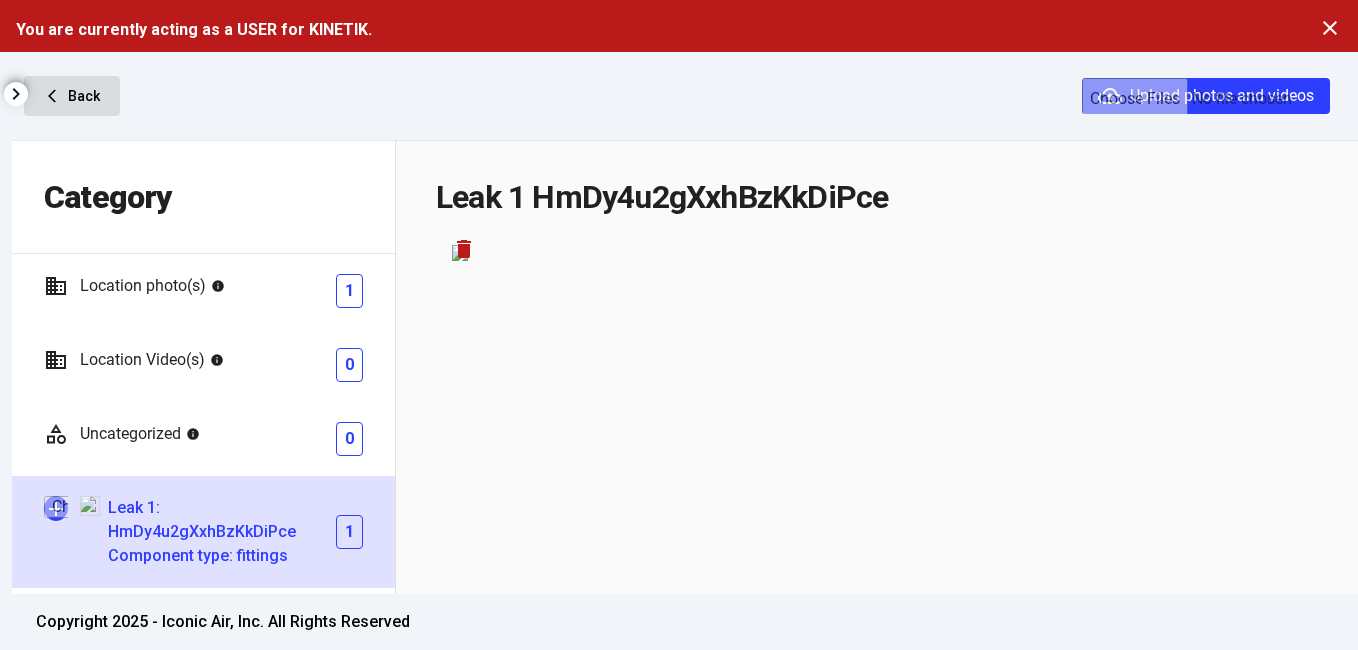 click on "arrow_back_ios" 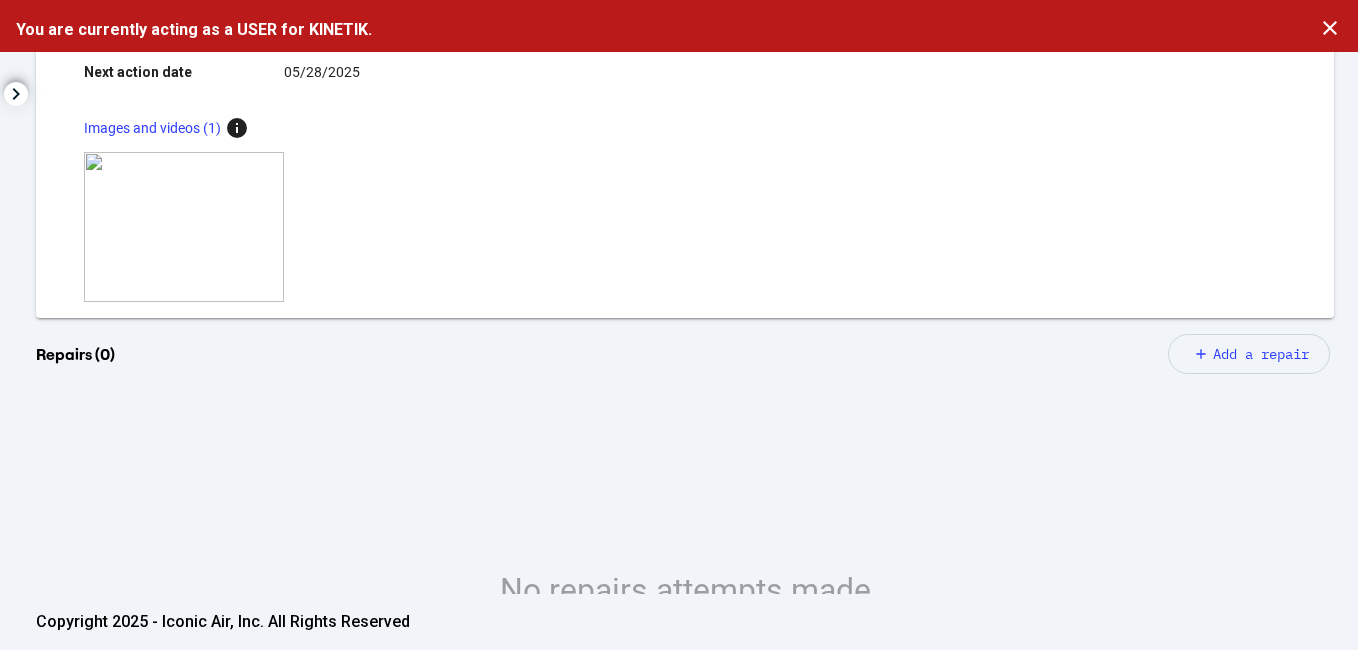 scroll, scrollTop: 440, scrollLeft: 0, axis: vertical 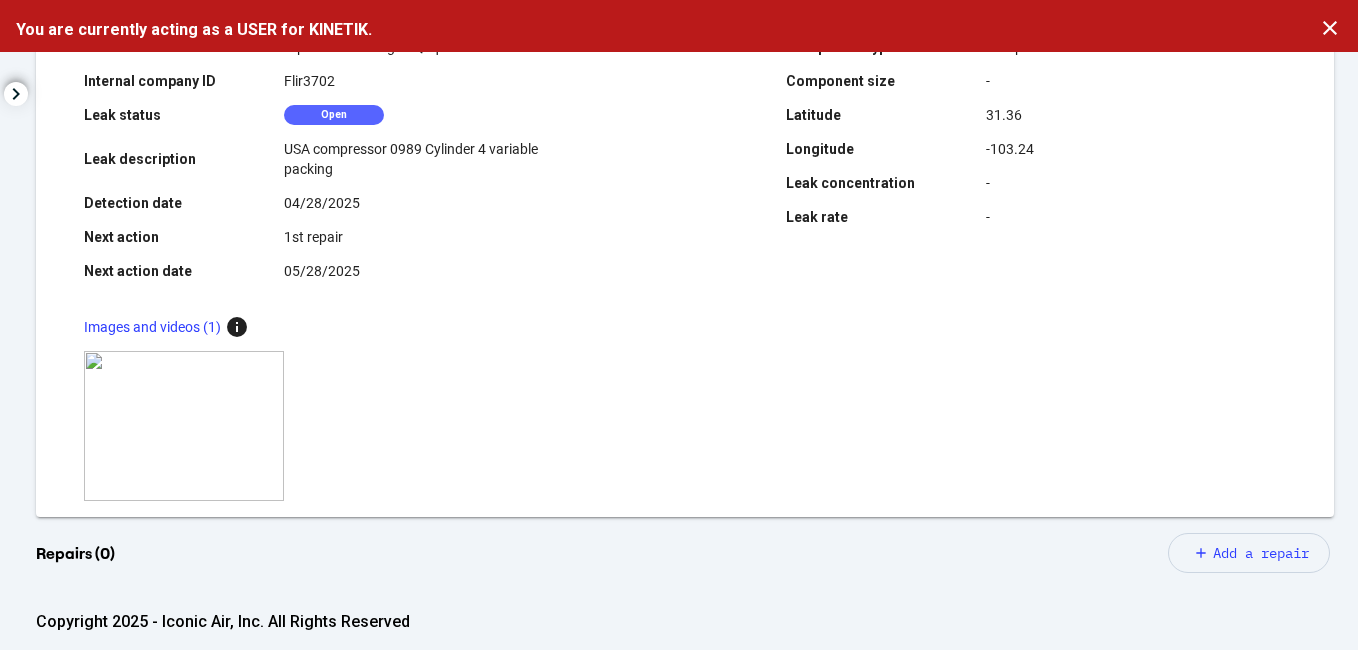 click on "Add a repair" 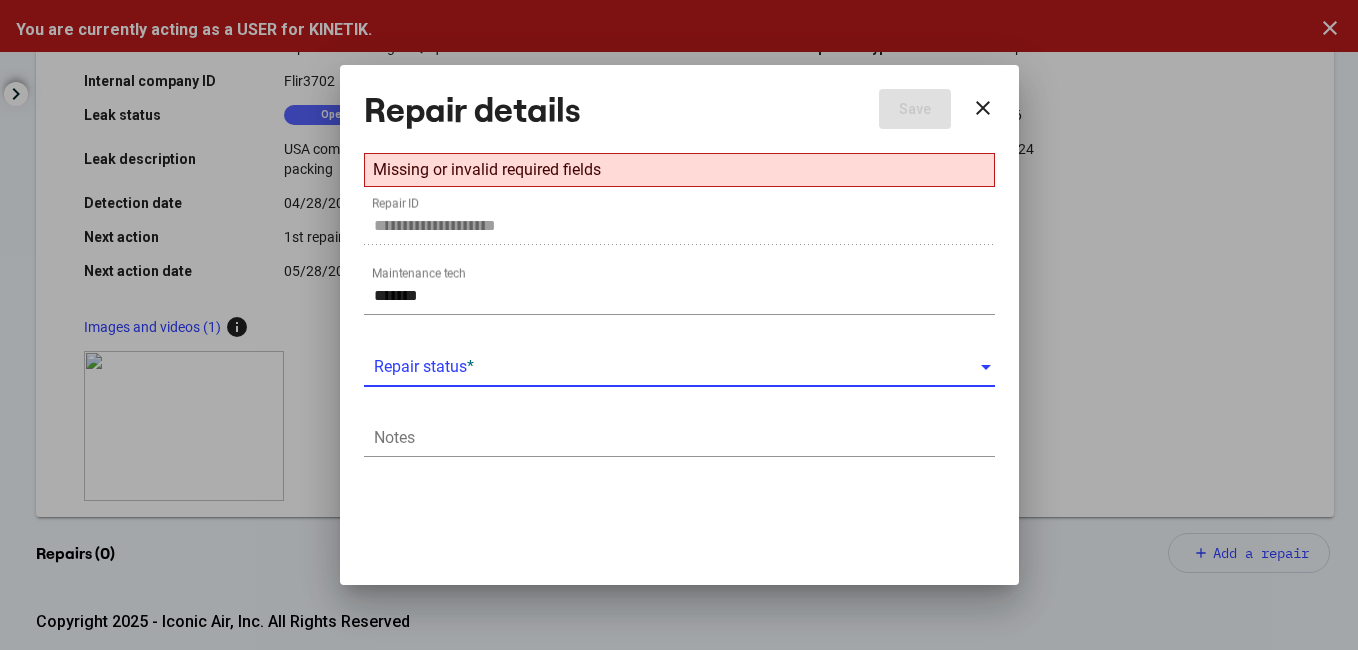 drag, startPoint x: 466, startPoint y: 365, endPoint x: 523, endPoint y: 263, distance: 116.846054 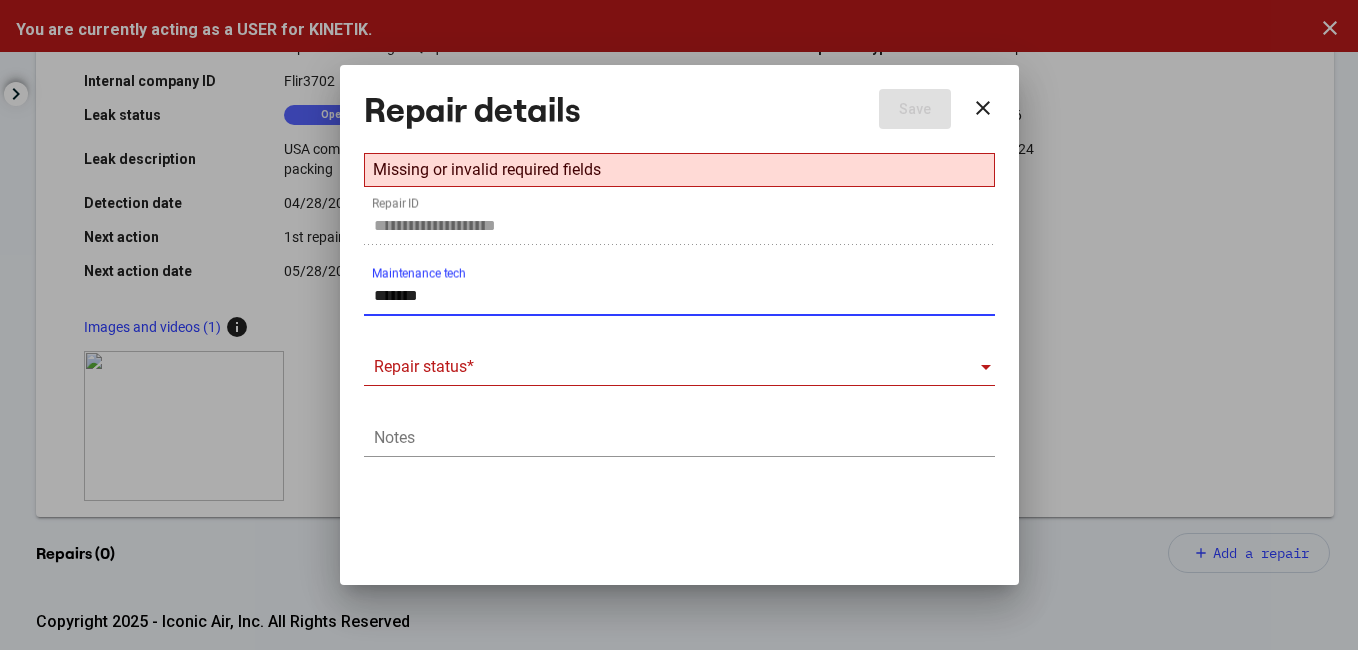 drag, startPoint x: 523, startPoint y: 263, endPoint x: 467, endPoint y: 292, distance: 63.06346 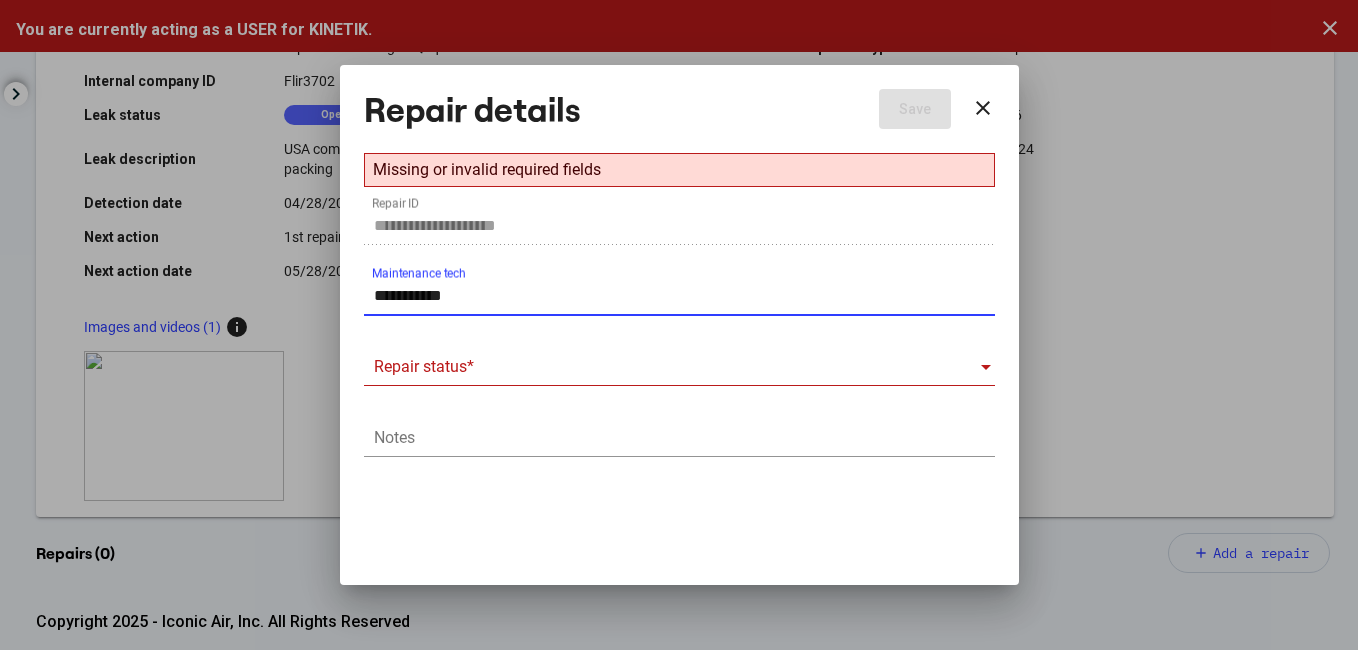 type on "**********" 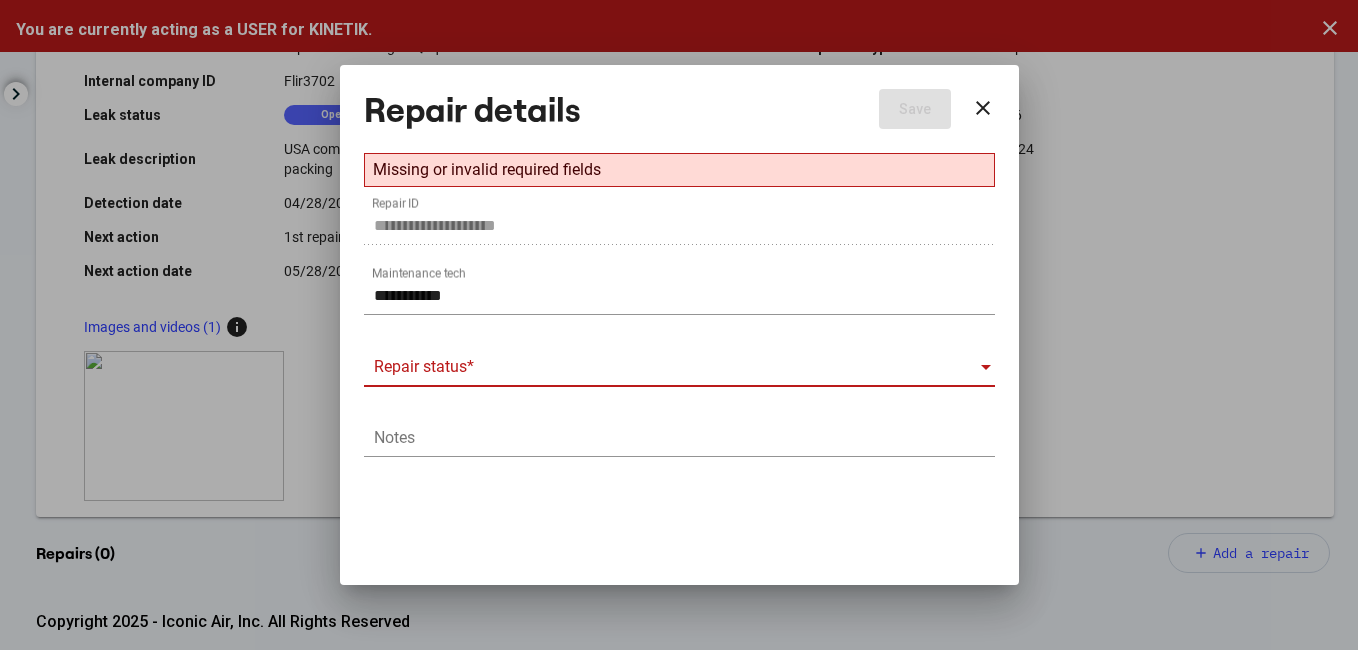 click at bounding box center (986, 367) 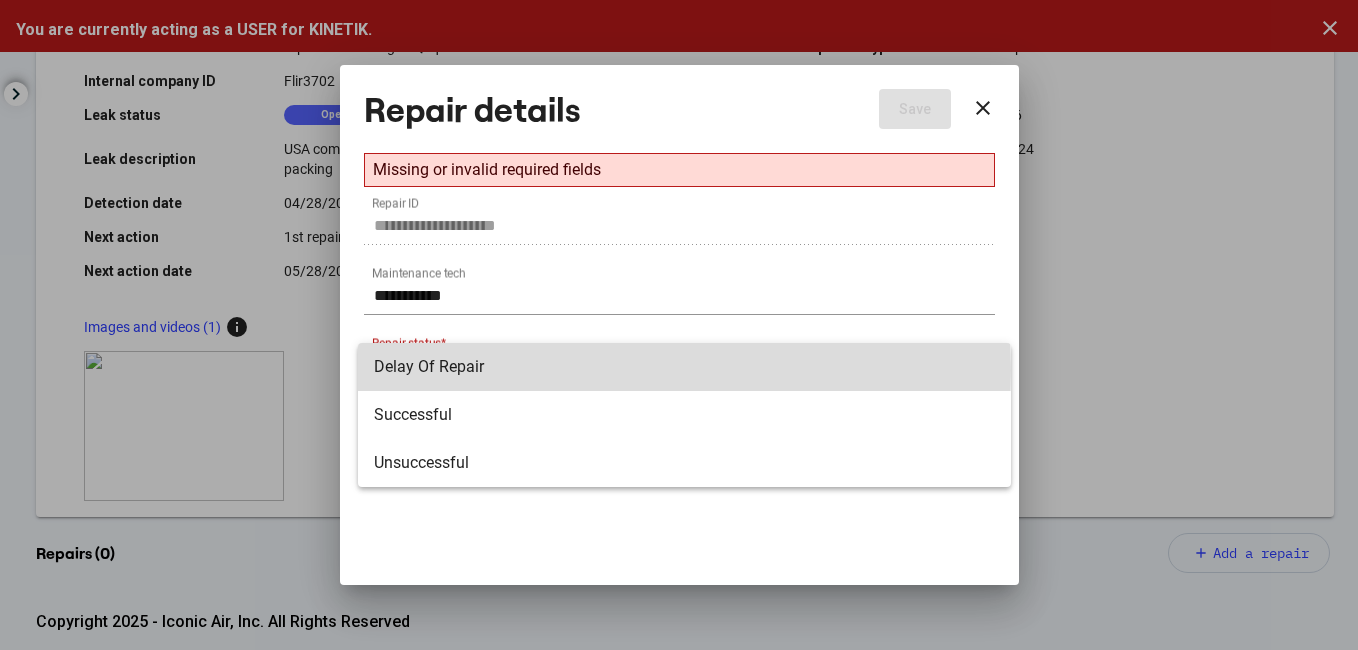 click on "Delay Of Repair" at bounding box center [684, 367] 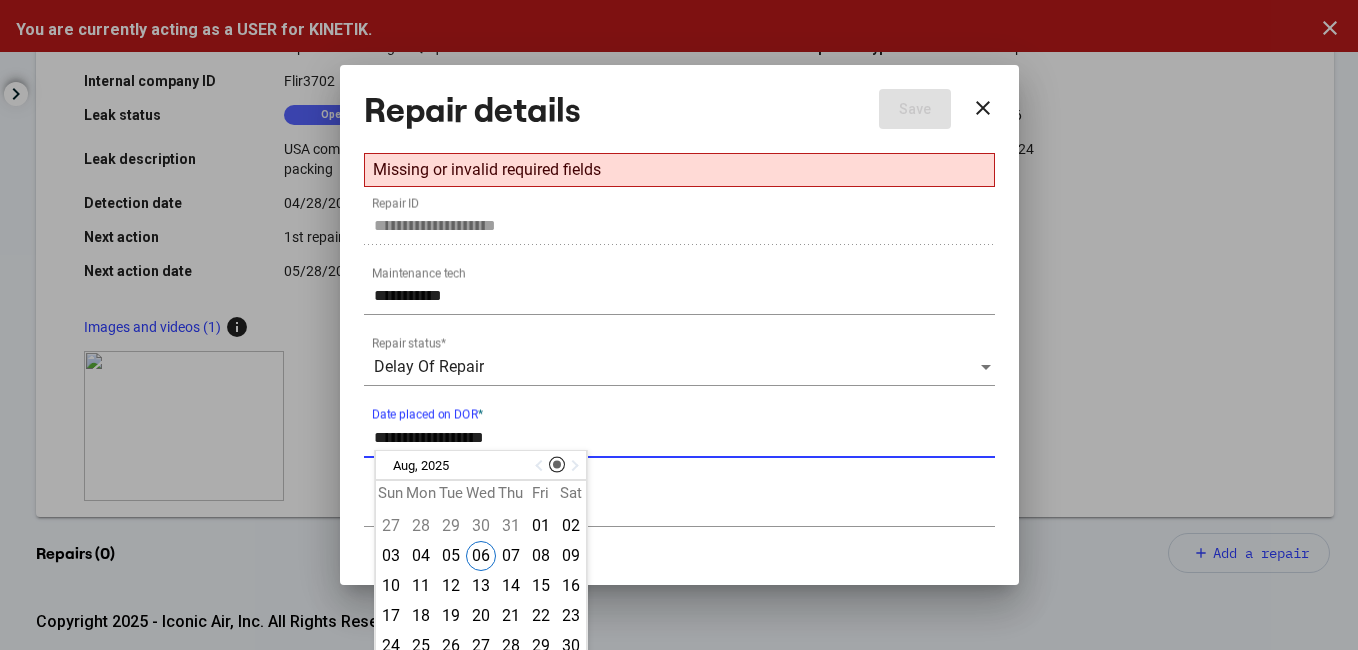 click on "Date placed on DOR  *" at bounding box center [684, 438] 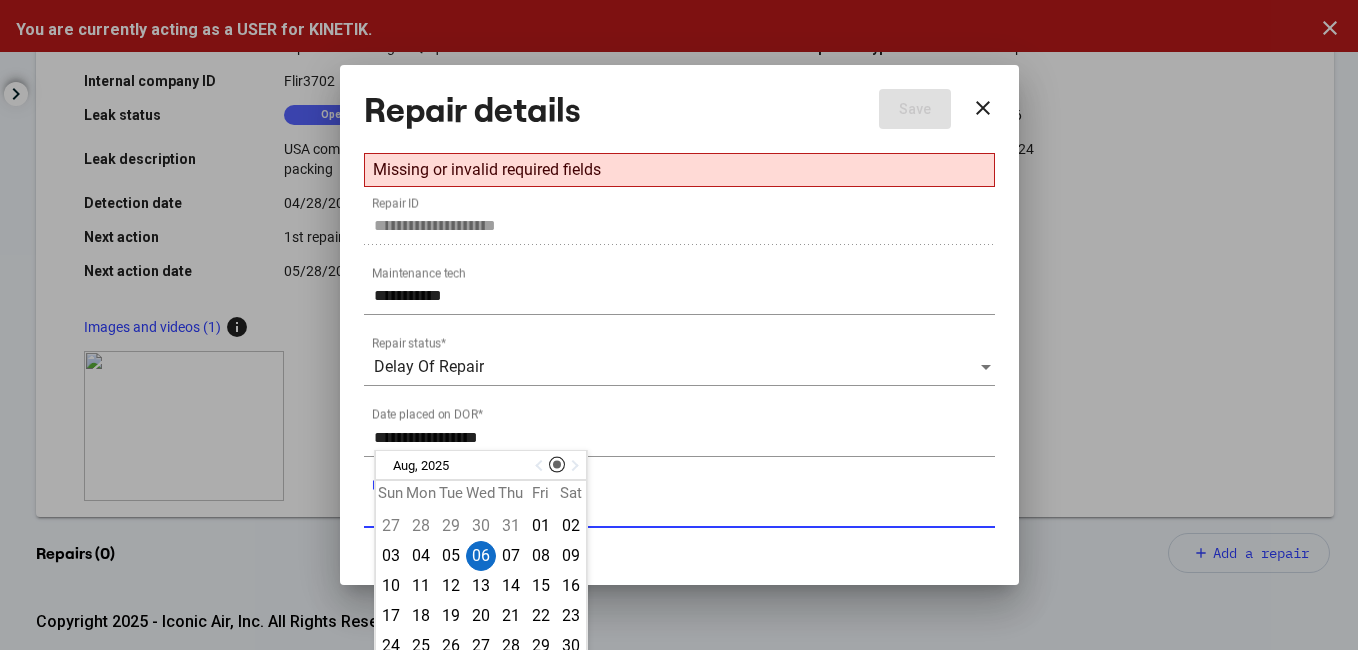 click on "Reason for delay  *" at bounding box center [684, 508] 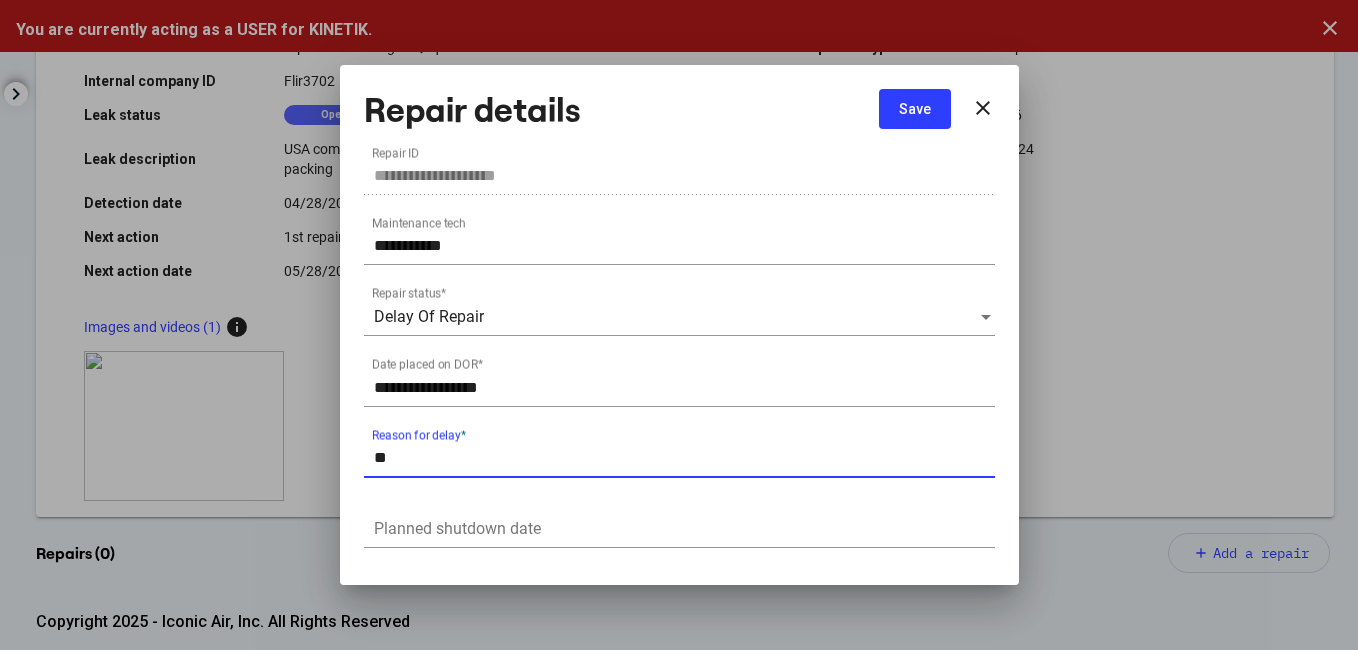 type on "*" 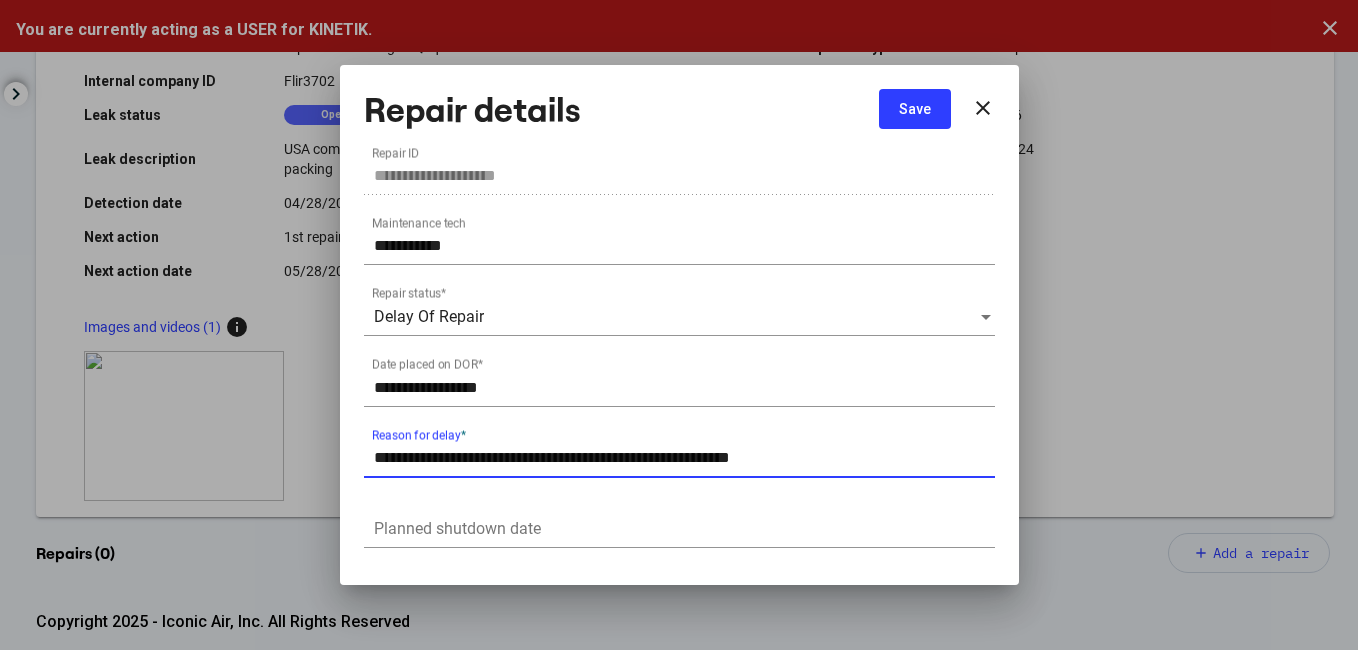 click on "**********" at bounding box center (684, 458) 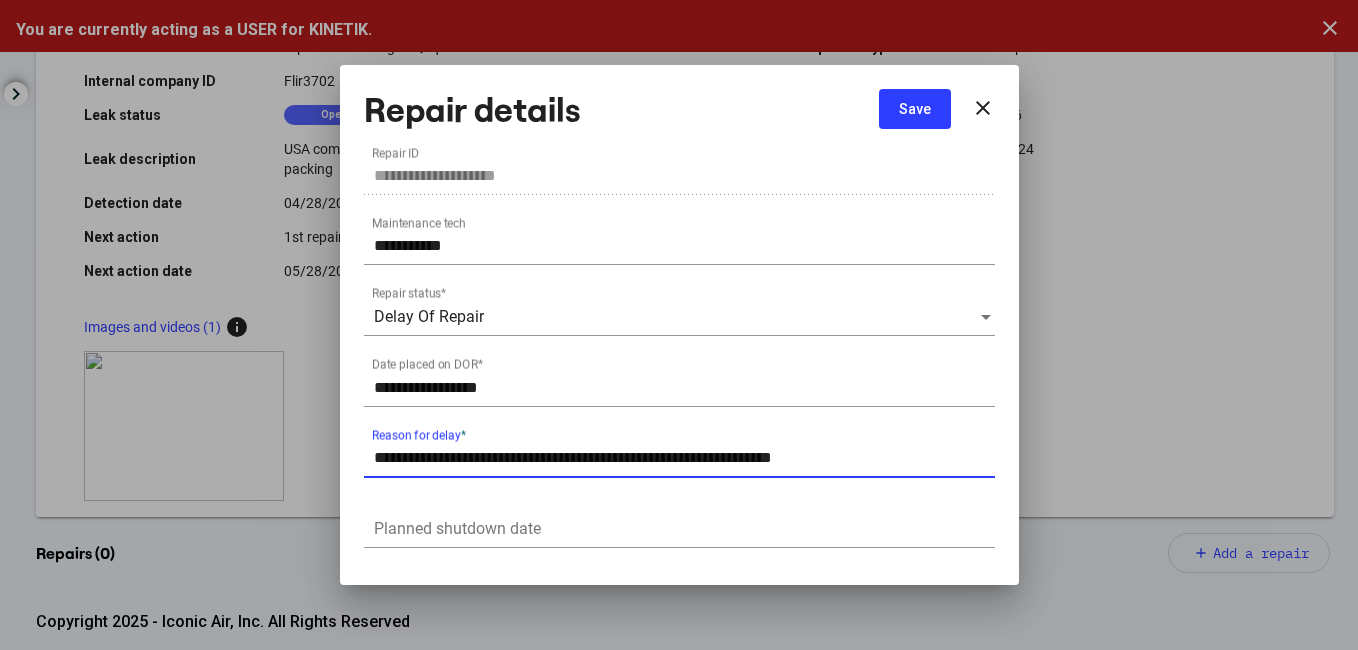 type on "**********" 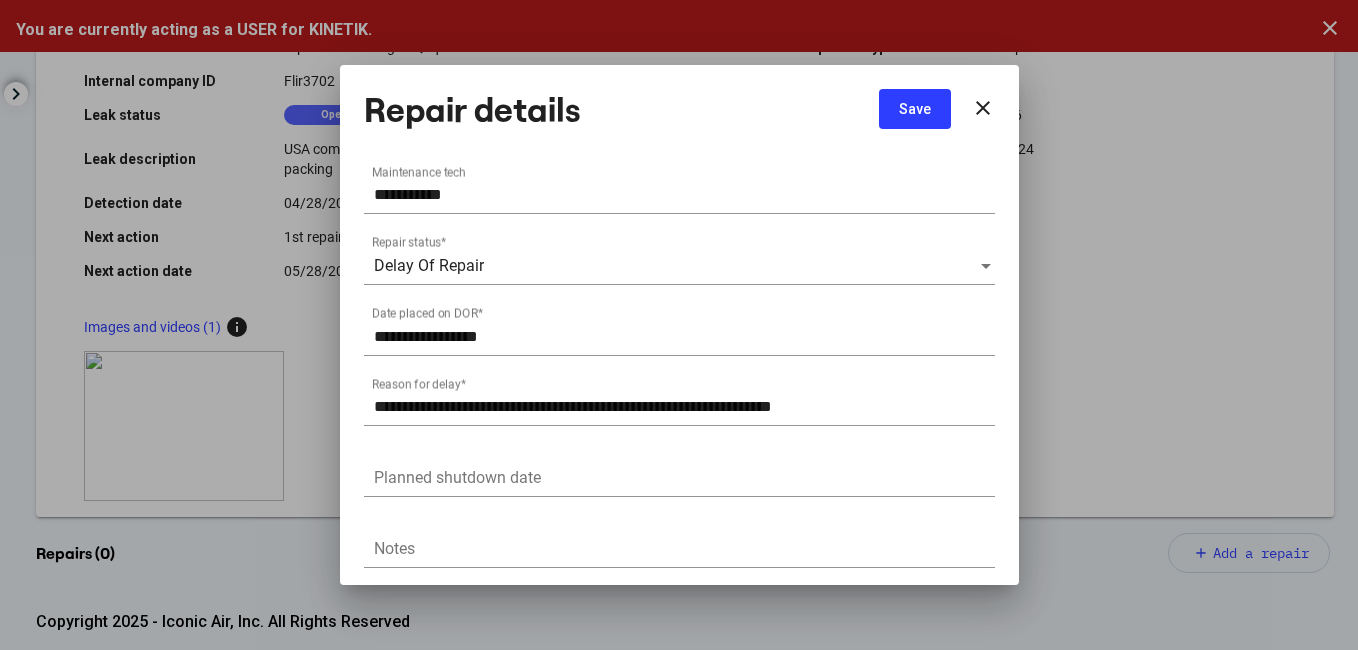 scroll, scrollTop: 54, scrollLeft: 0, axis: vertical 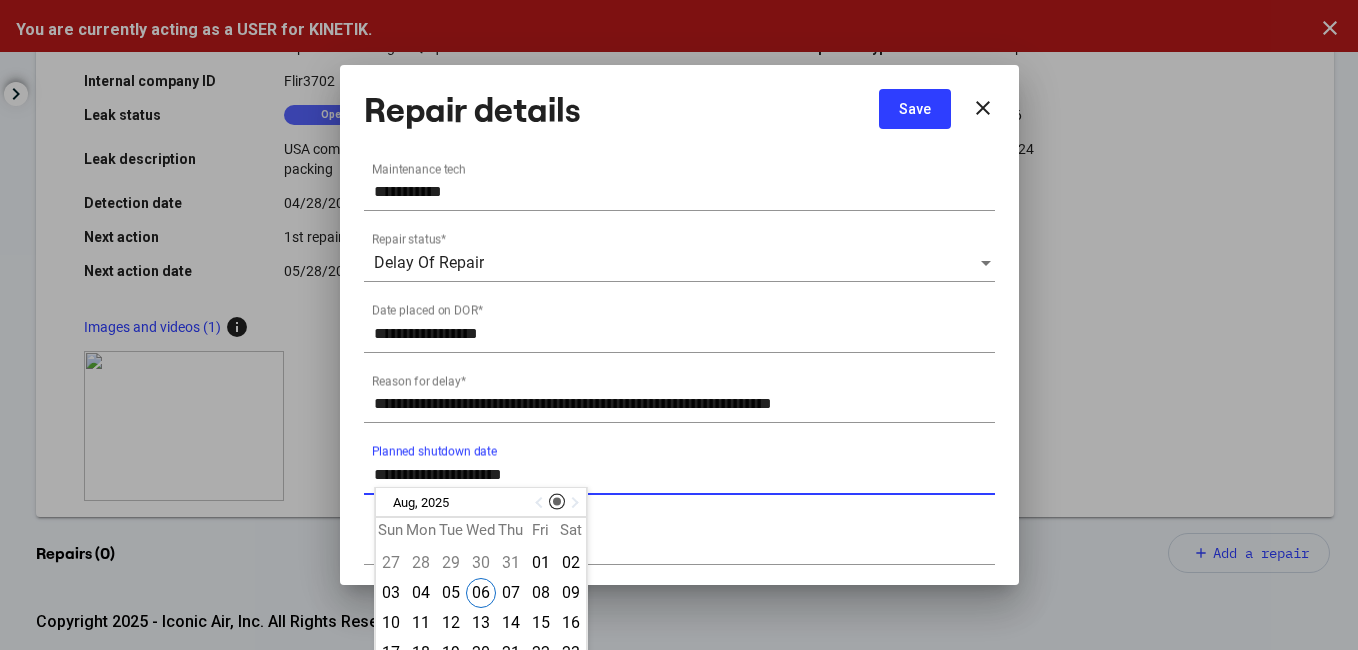 click on "Planned shutdown date" at bounding box center [684, 475] 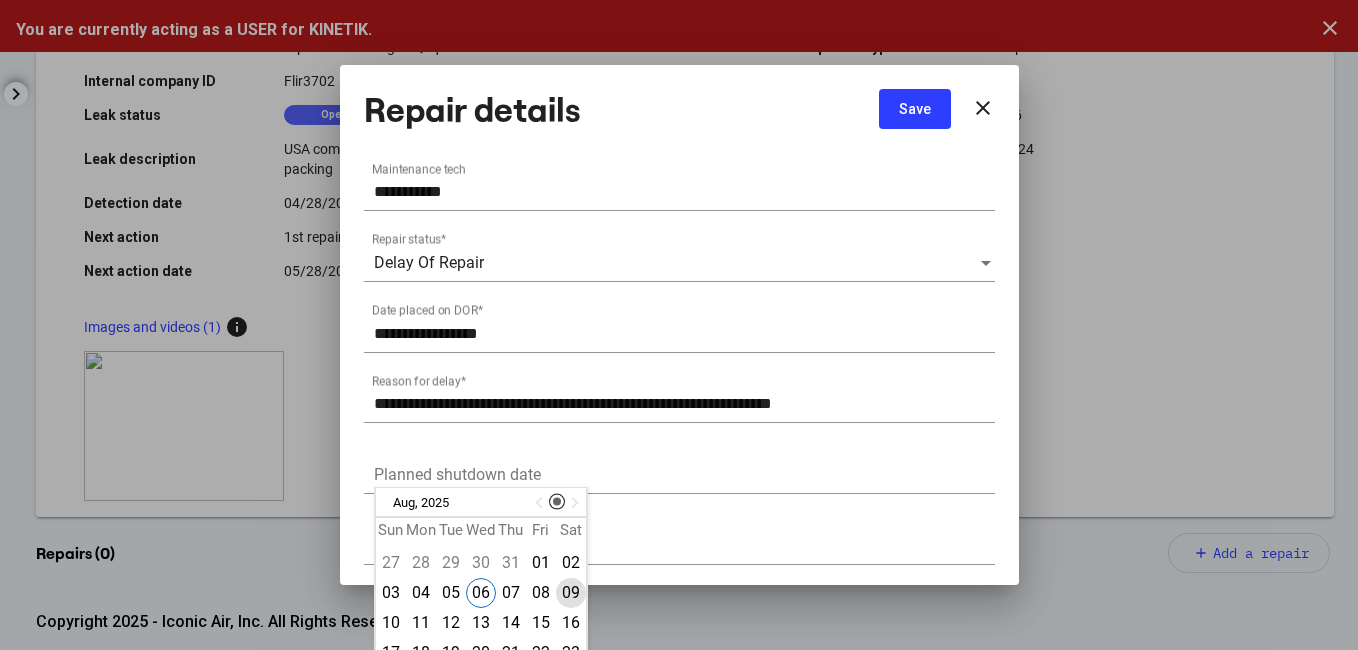 click on "09" at bounding box center (571, 593) 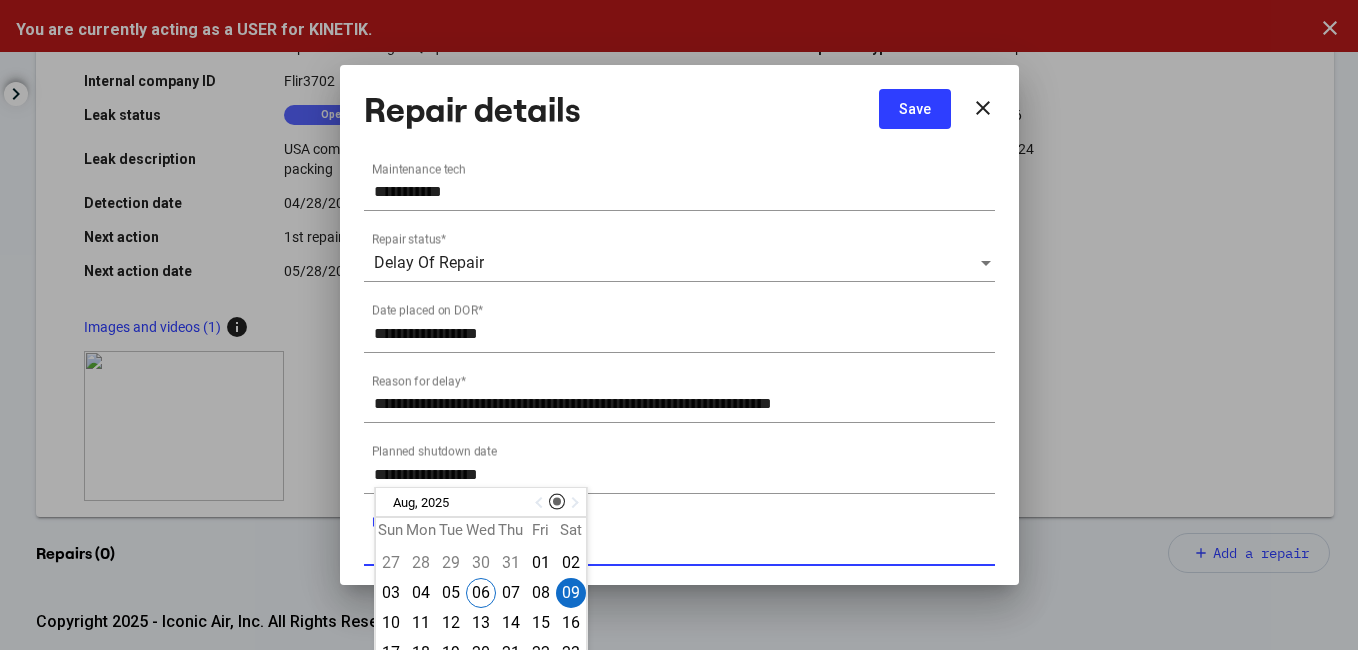click on "Notes" at bounding box center (684, 546) 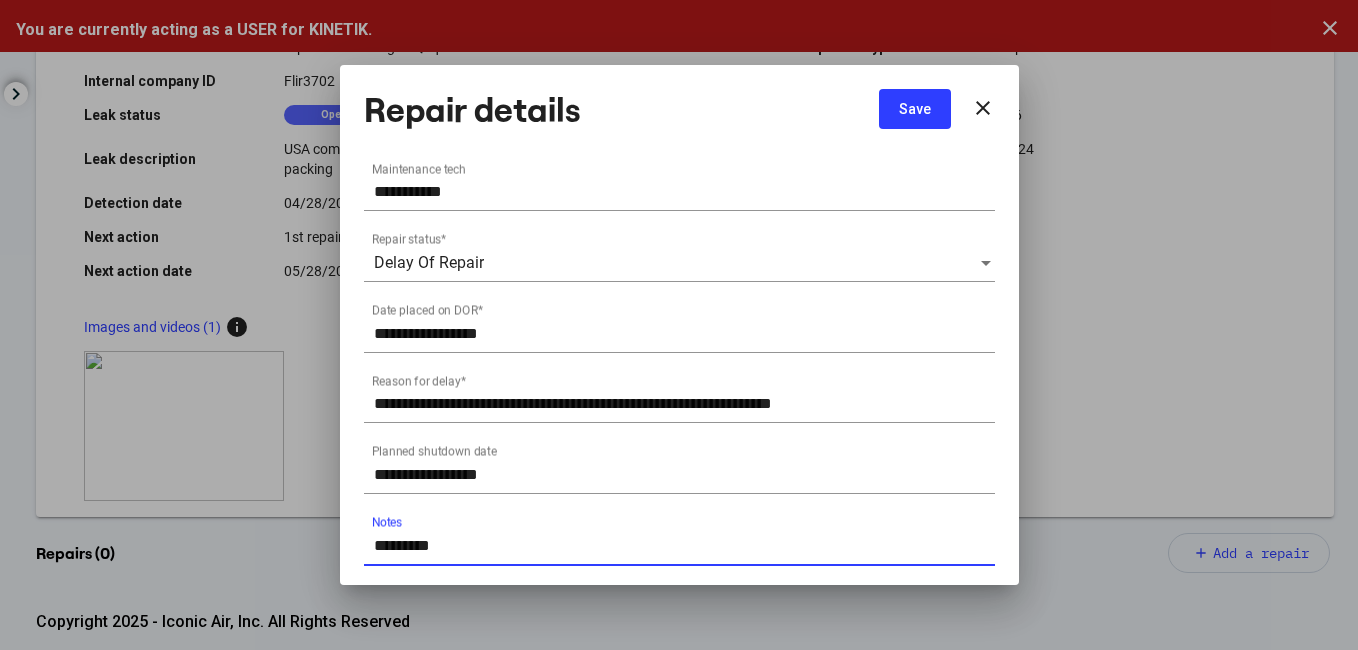 click on "Notes" at bounding box center [684, 546] 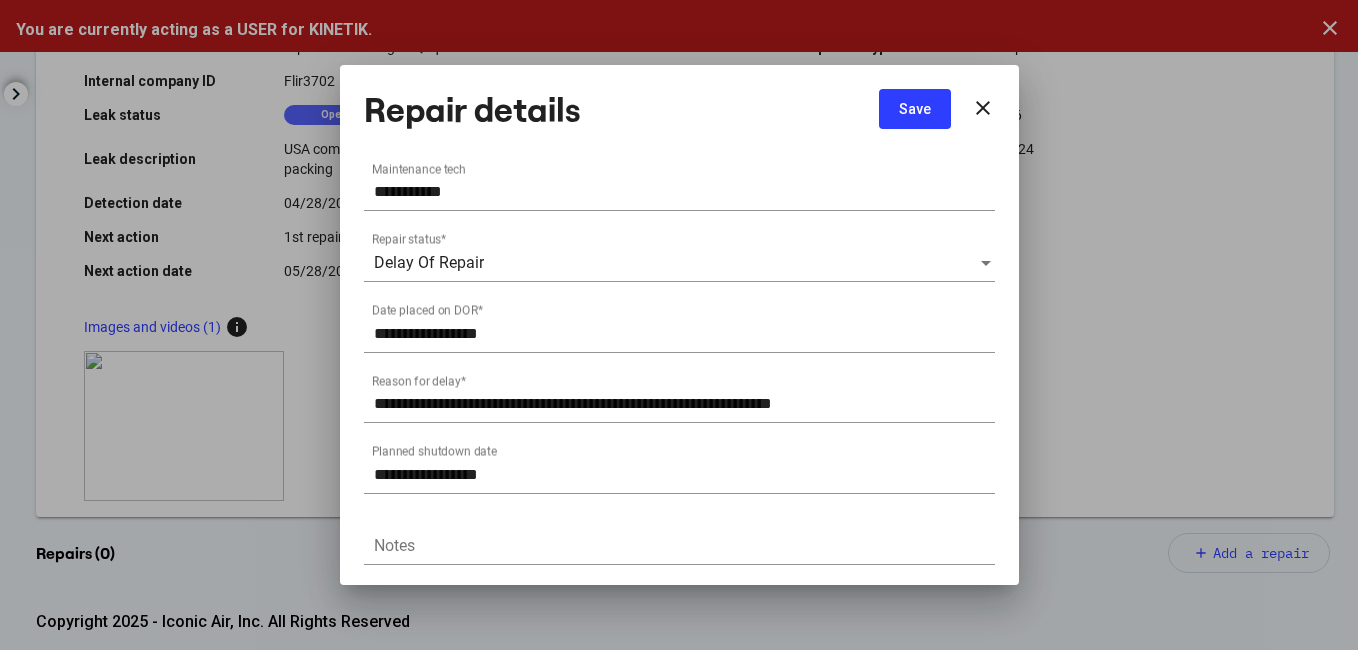 drag, startPoint x: 719, startPoint y: 522, endPoint x: 772, endPoint y: 497, distance: 58.60034 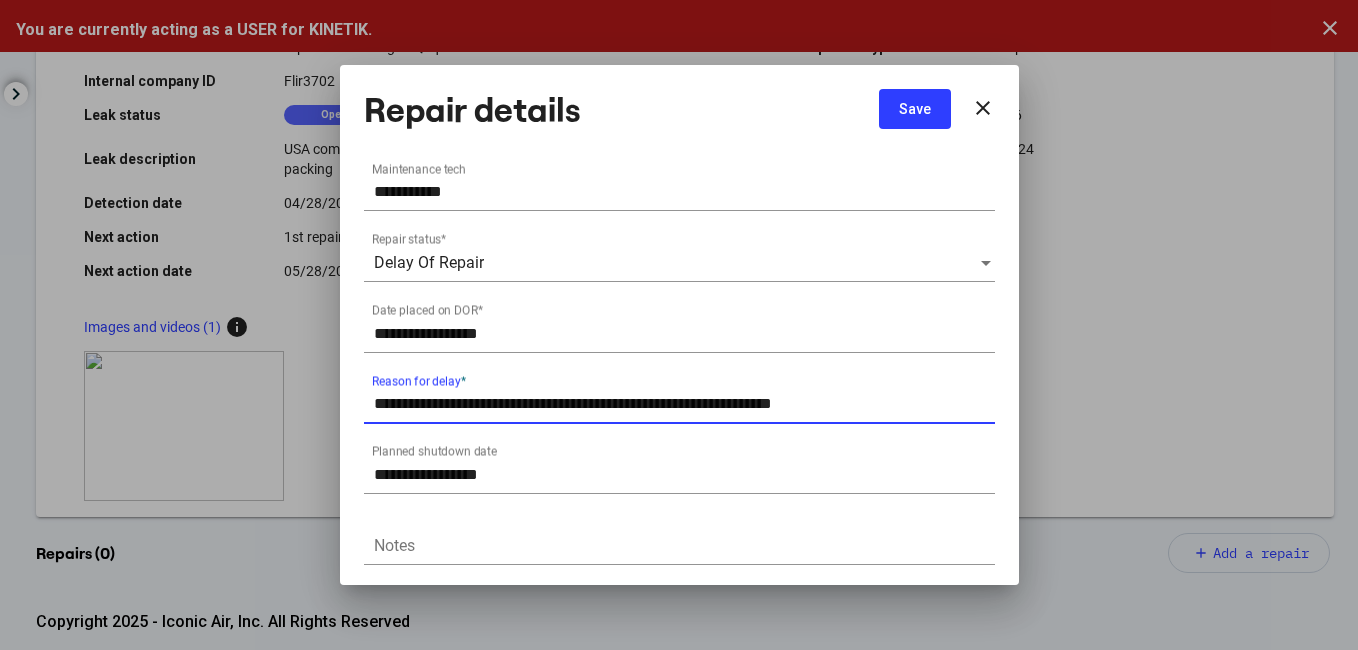 click on "**********" at bounding box center (684, 404) 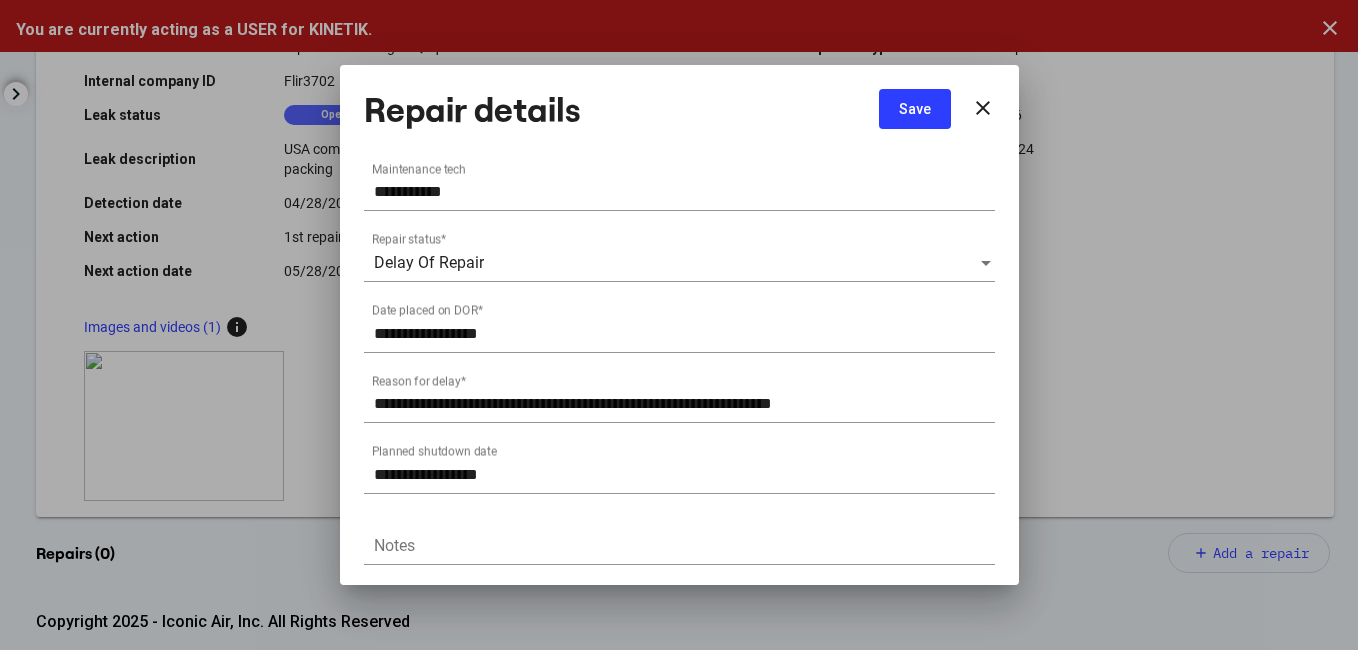 drag, startPoint x: 616, startPoint y: 416, endPoint x: 617, endPoint y: 395, distance: 21.023796 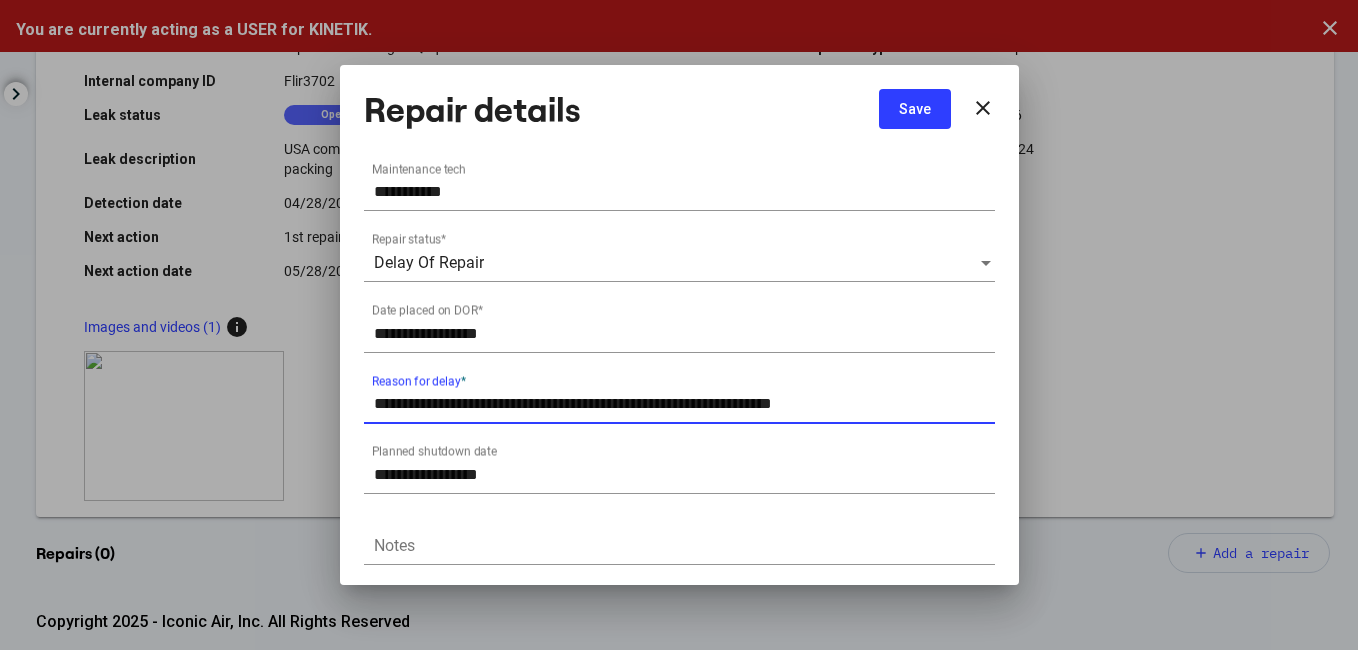 click on "**********" at bounding box center [684, 404] 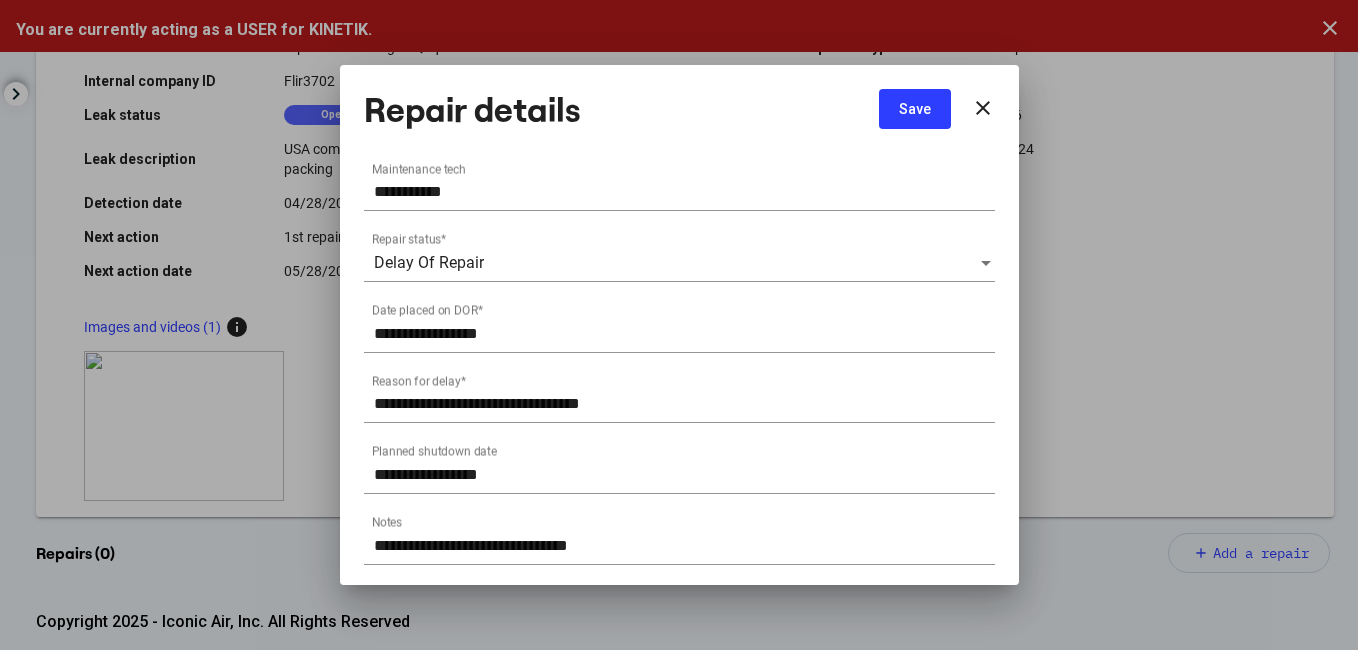 click on "**********" at bounding box center (679, 539) 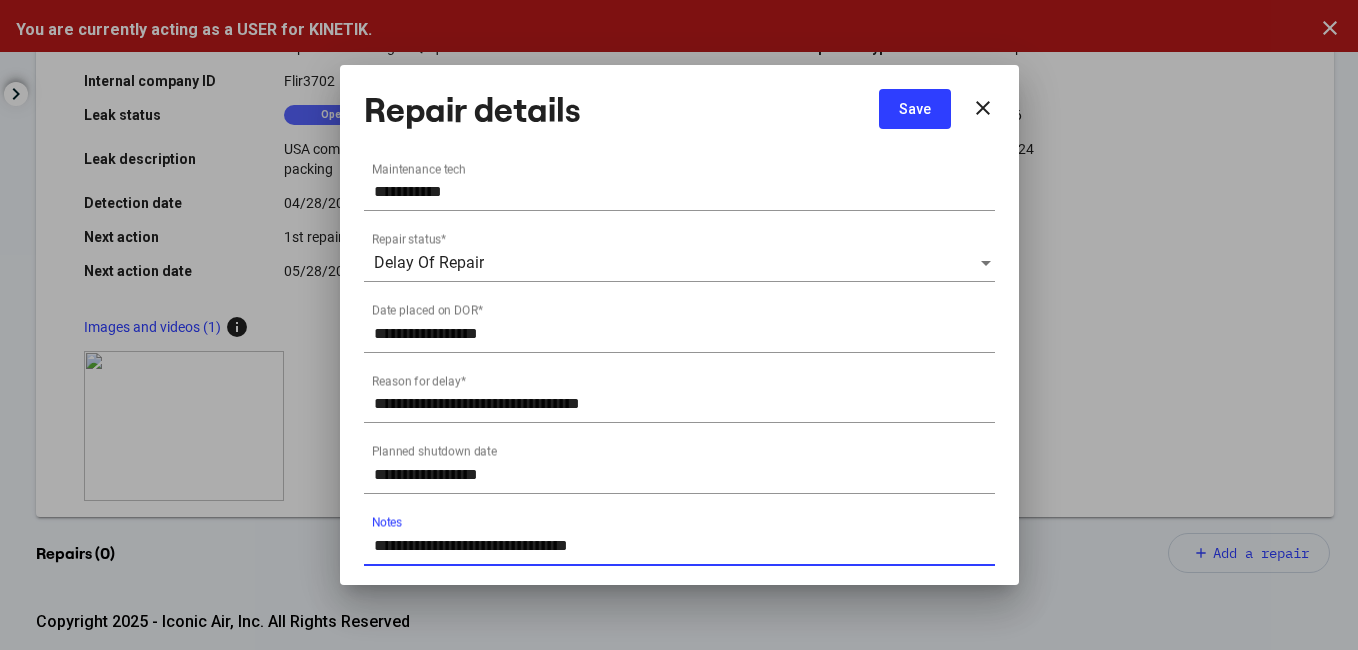 click on "**********" at bounding box center (684, 546) 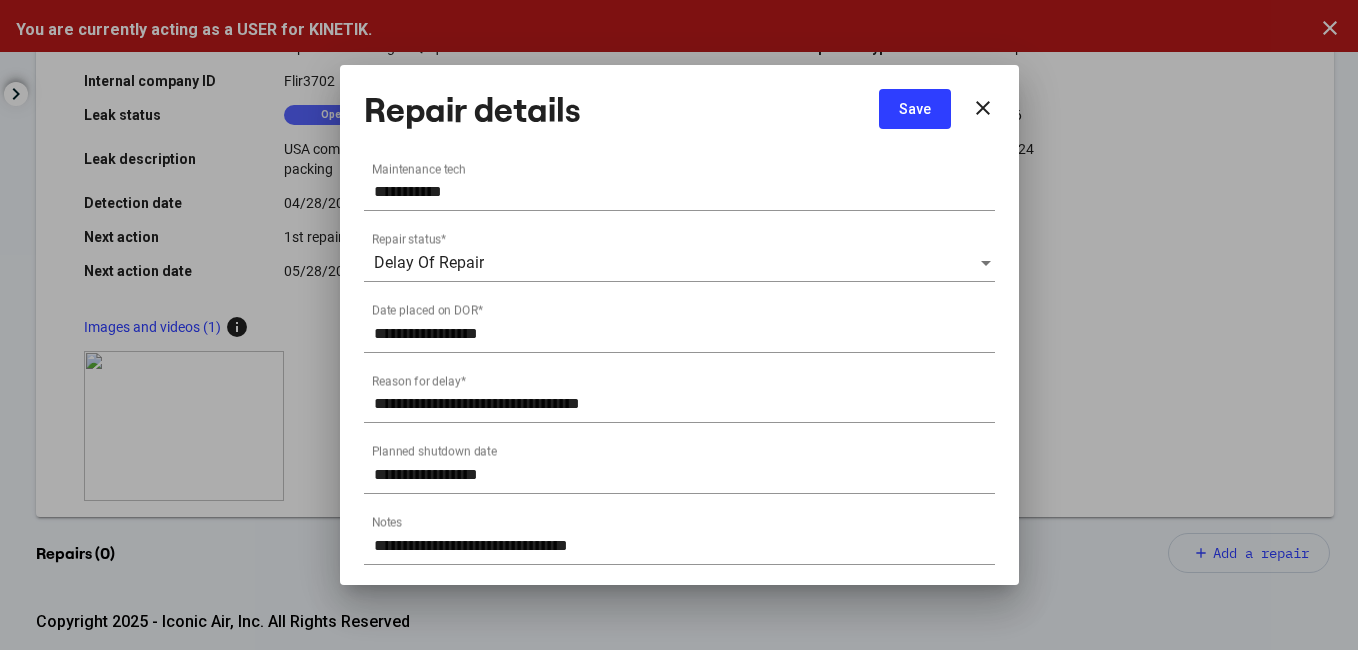 click on "**********" at bounding box center (679, 539) 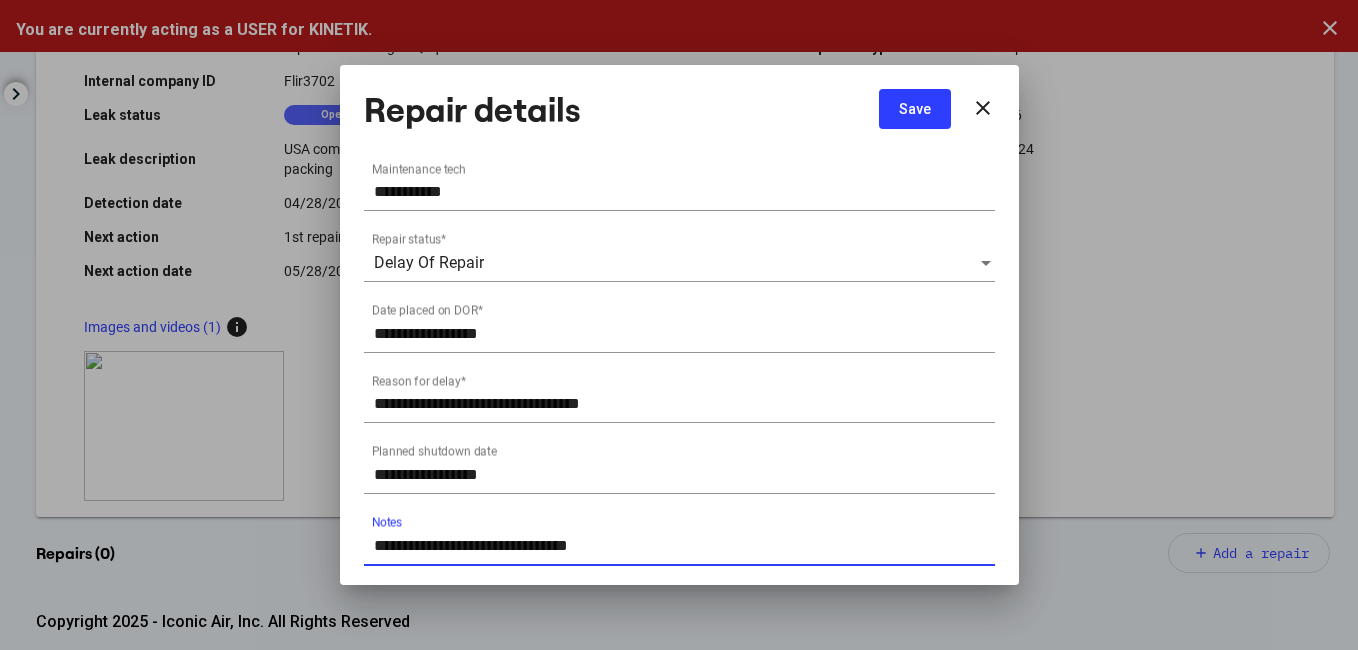 click on "**********" at bounding box center (684, 546) 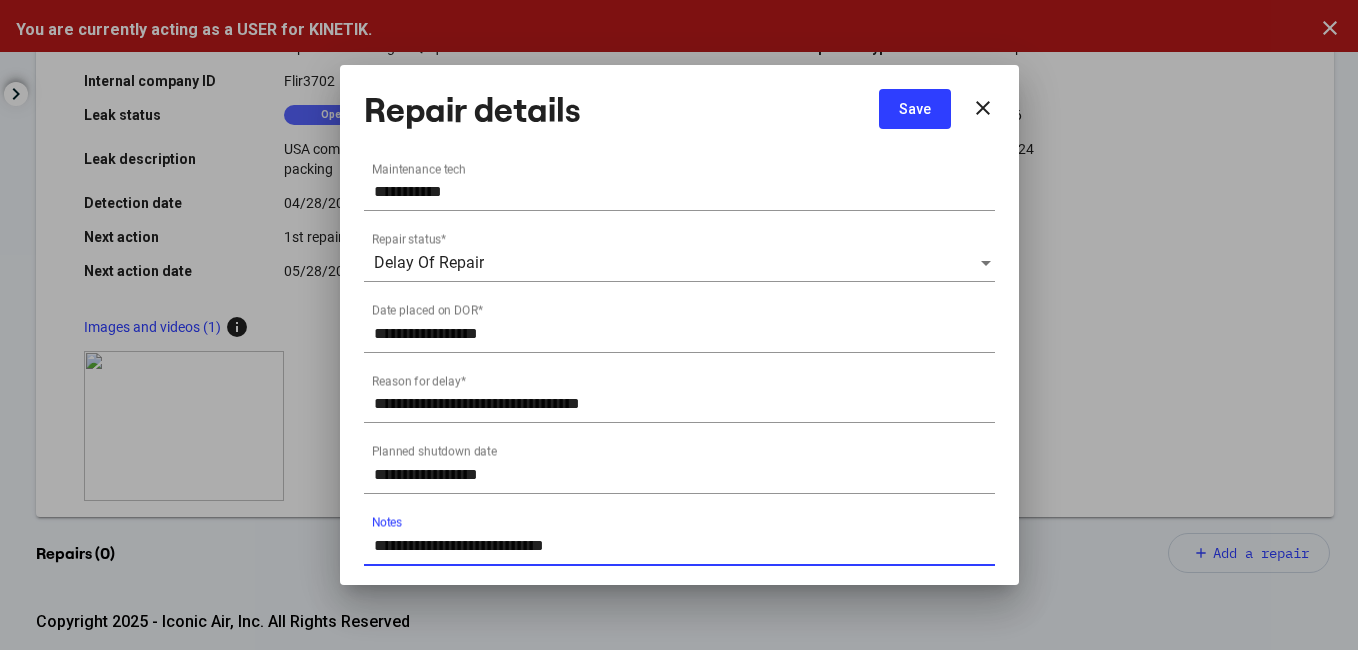 click on "**********" at bounding box center (684, 546) 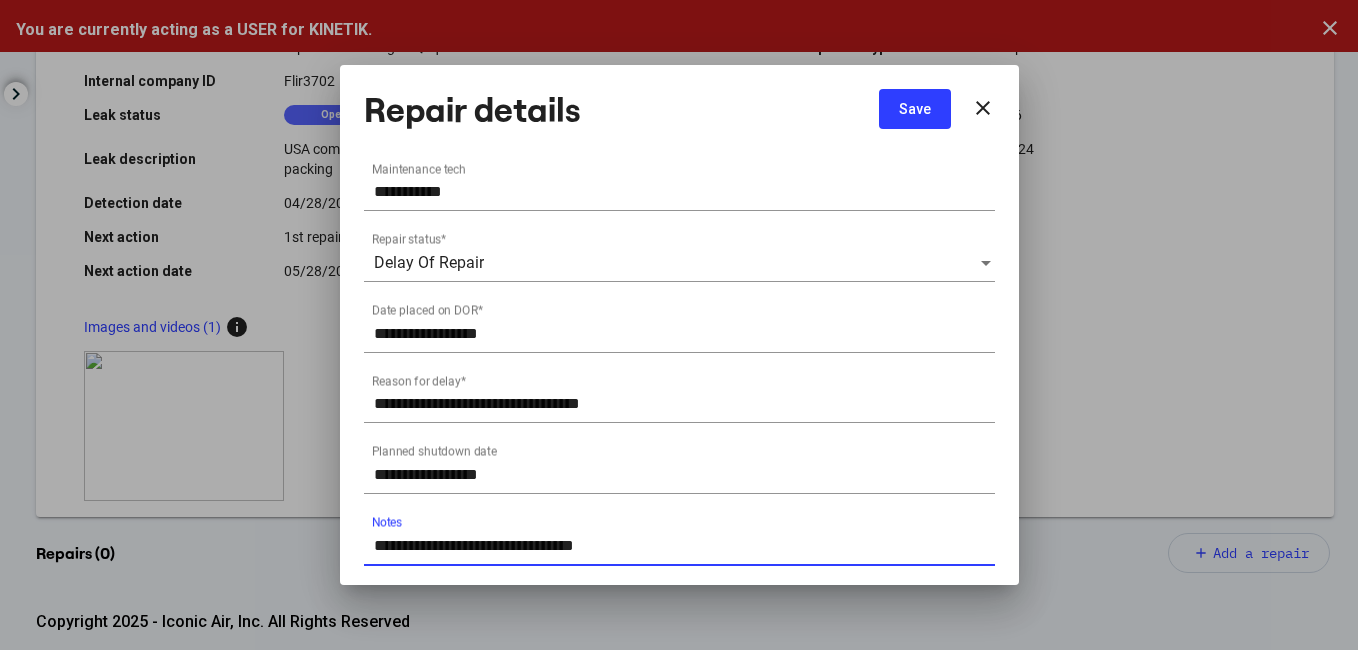 type on "**********" 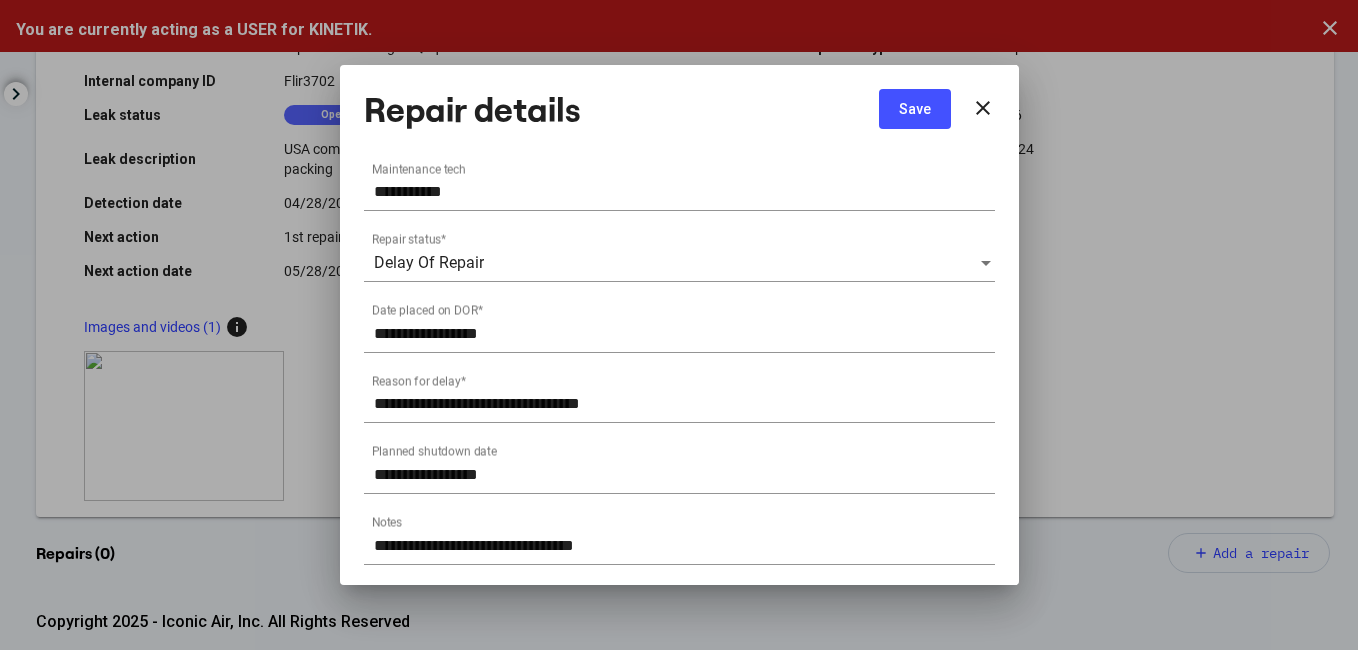 click on "Save" at bounding box center (915, 109) 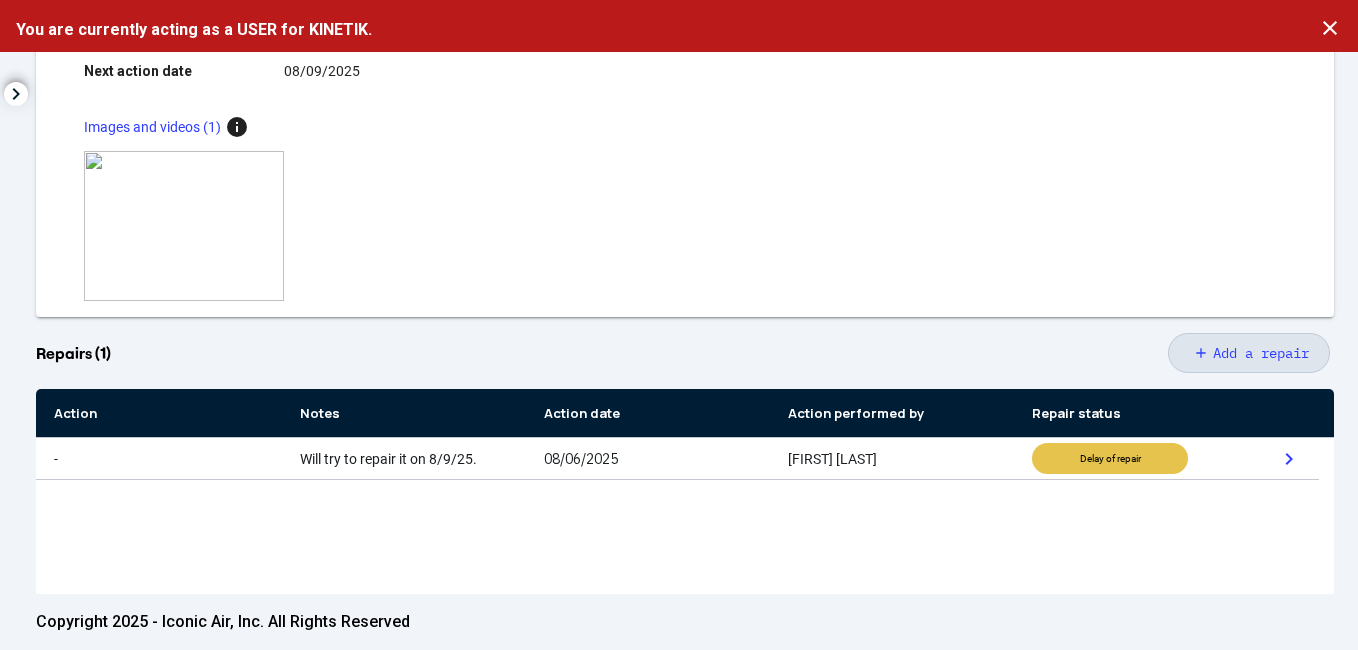 scroll, scrollTop: 480, scrollLeft: 0, axis: vertical 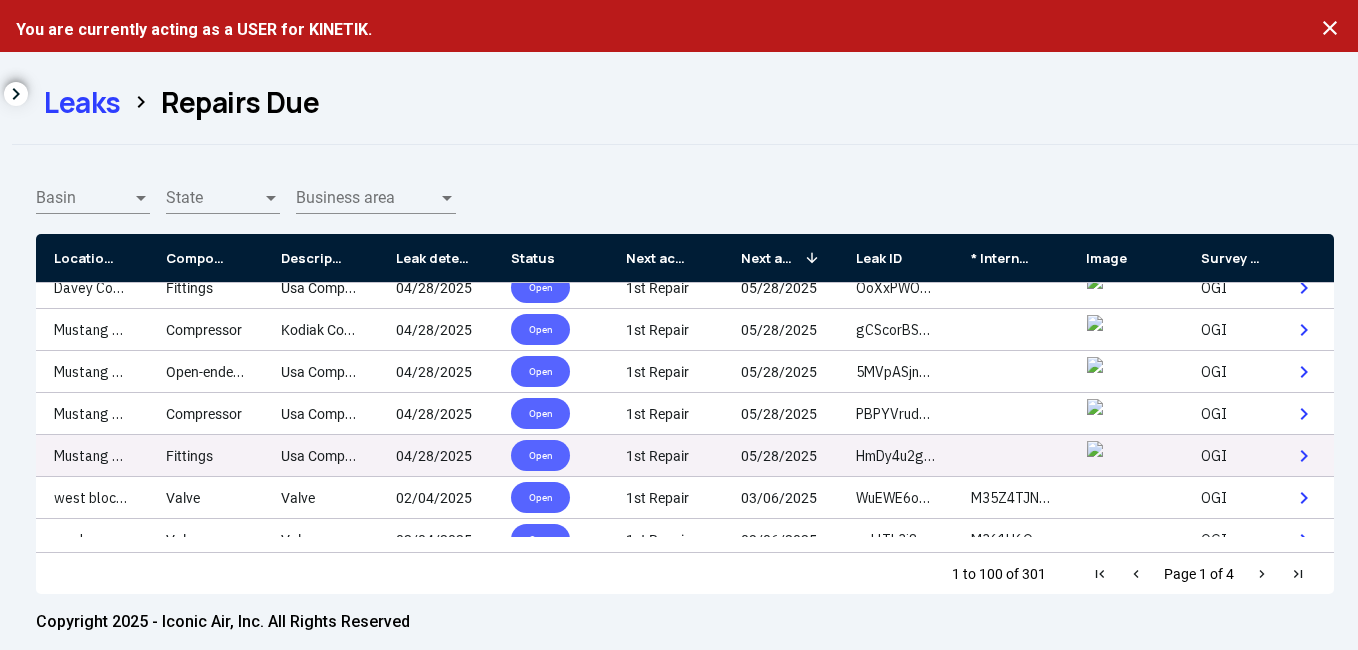 click on "Usa Compressor 0062
Cylinder 1 Union" 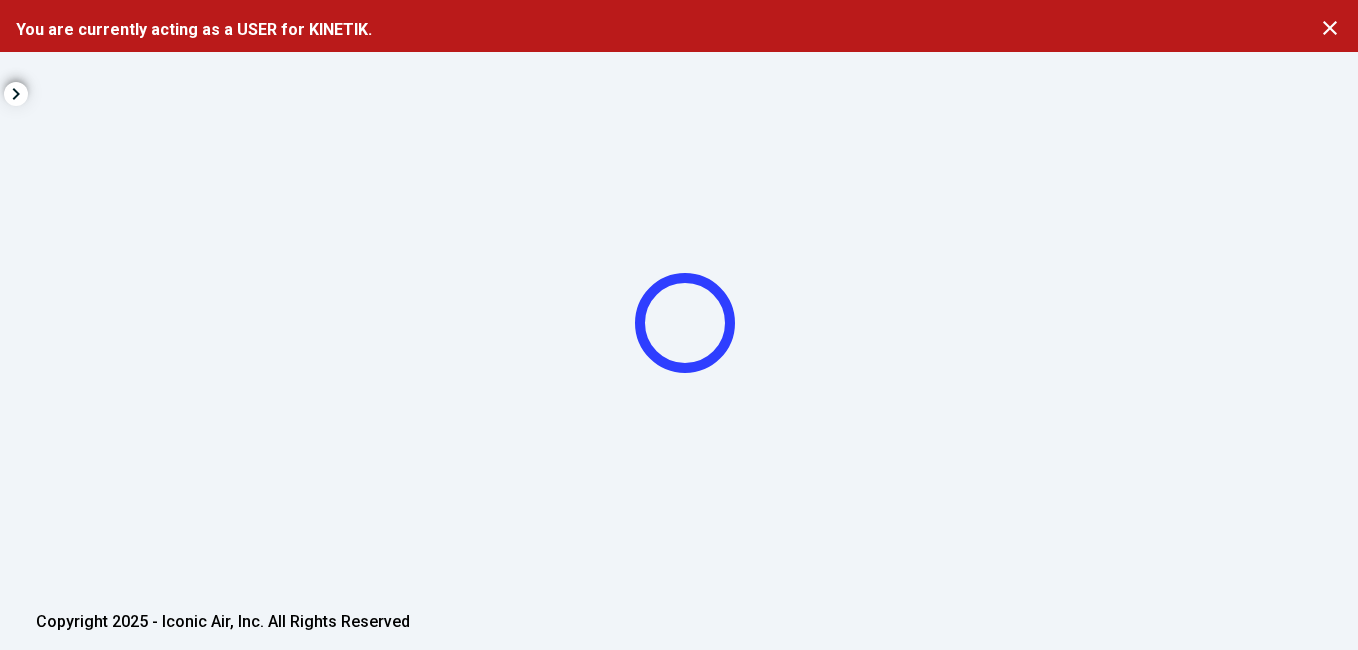 click 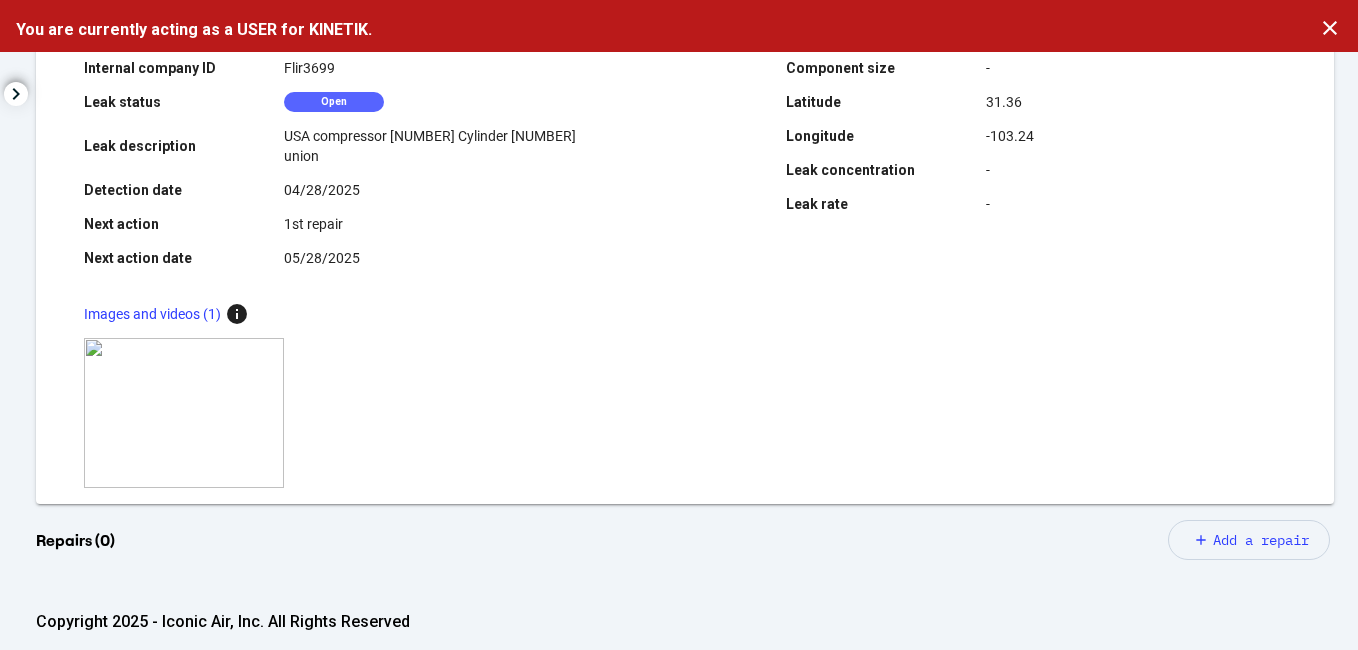 scroll, scrollTop: 280, scrollLeft: 0, axis: vertical 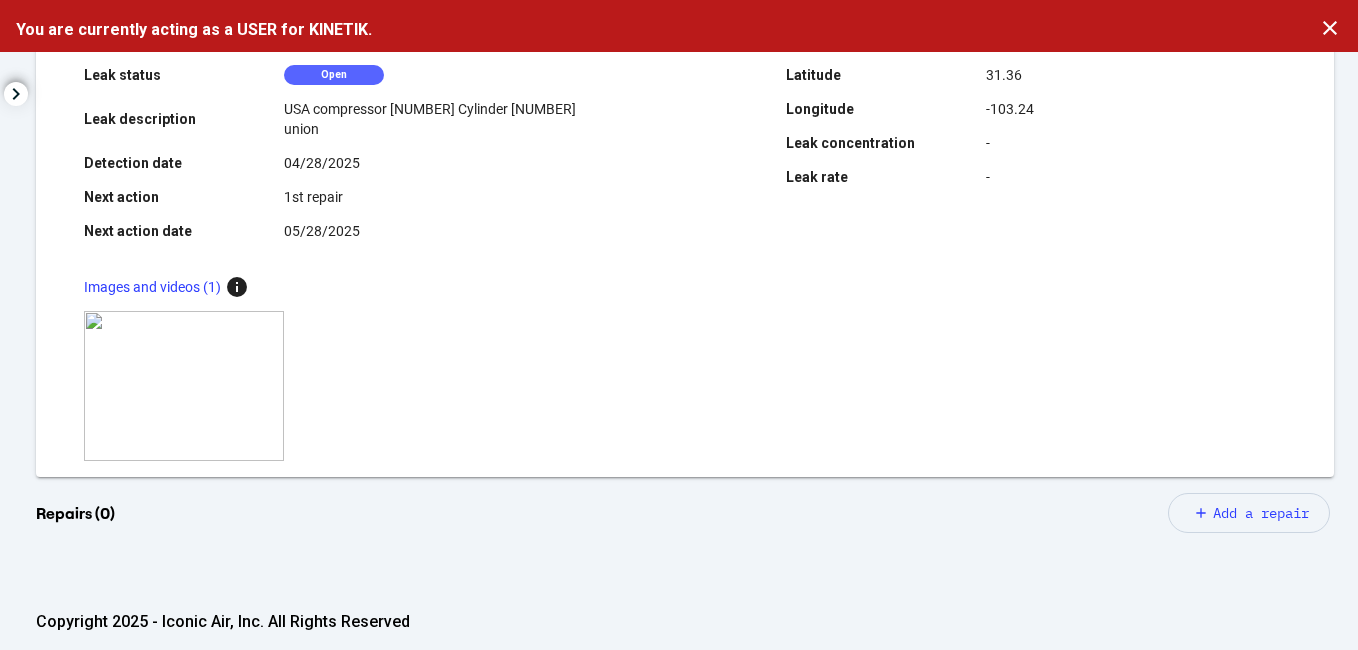 click on "Add a repair" 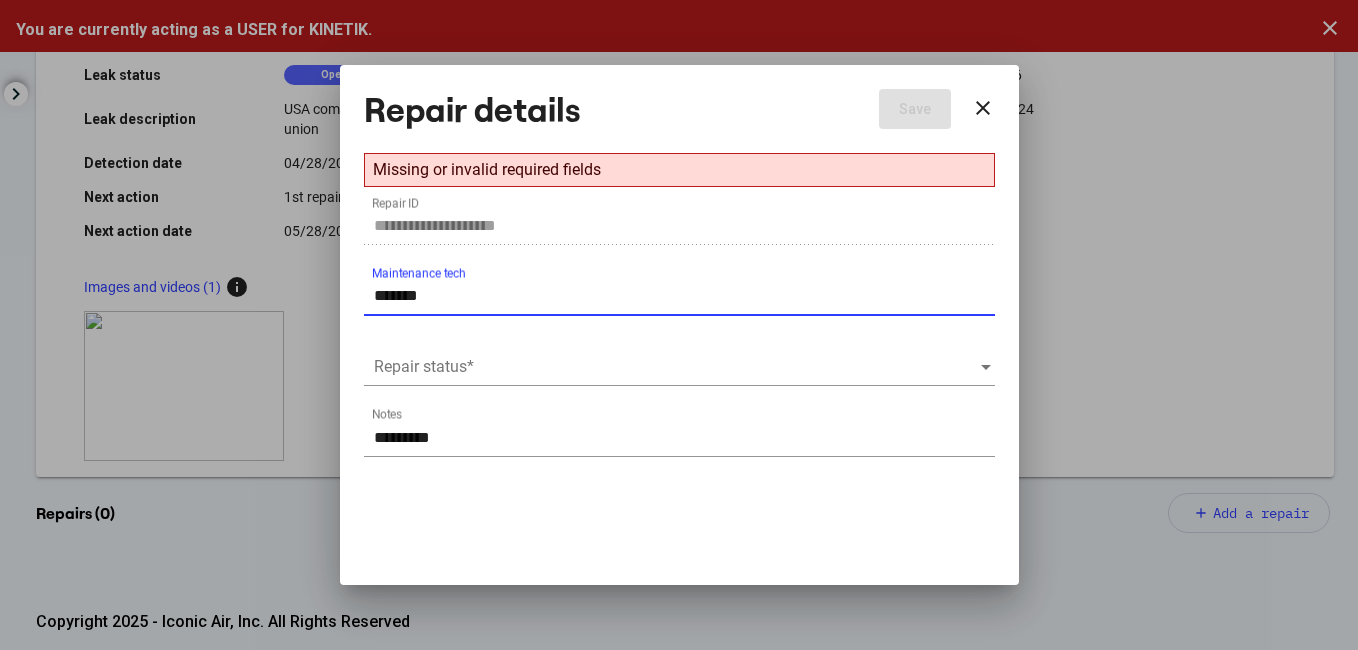 type on "**********" 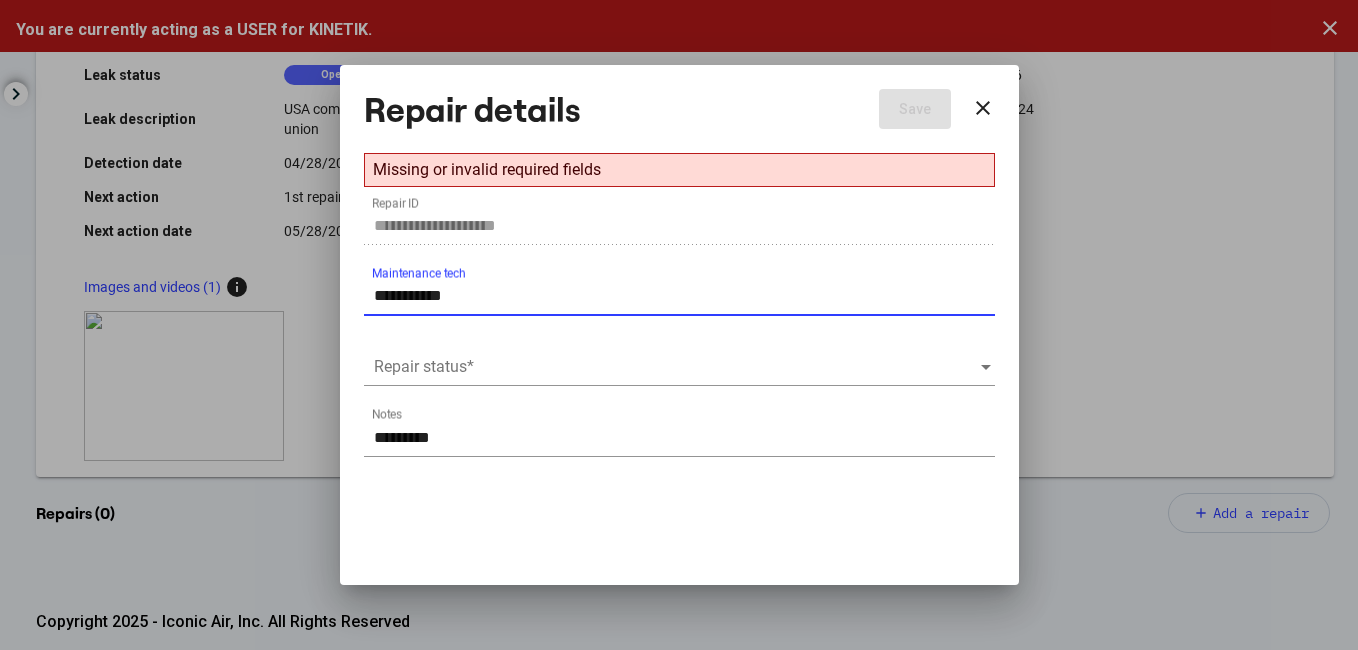 type on "**********" 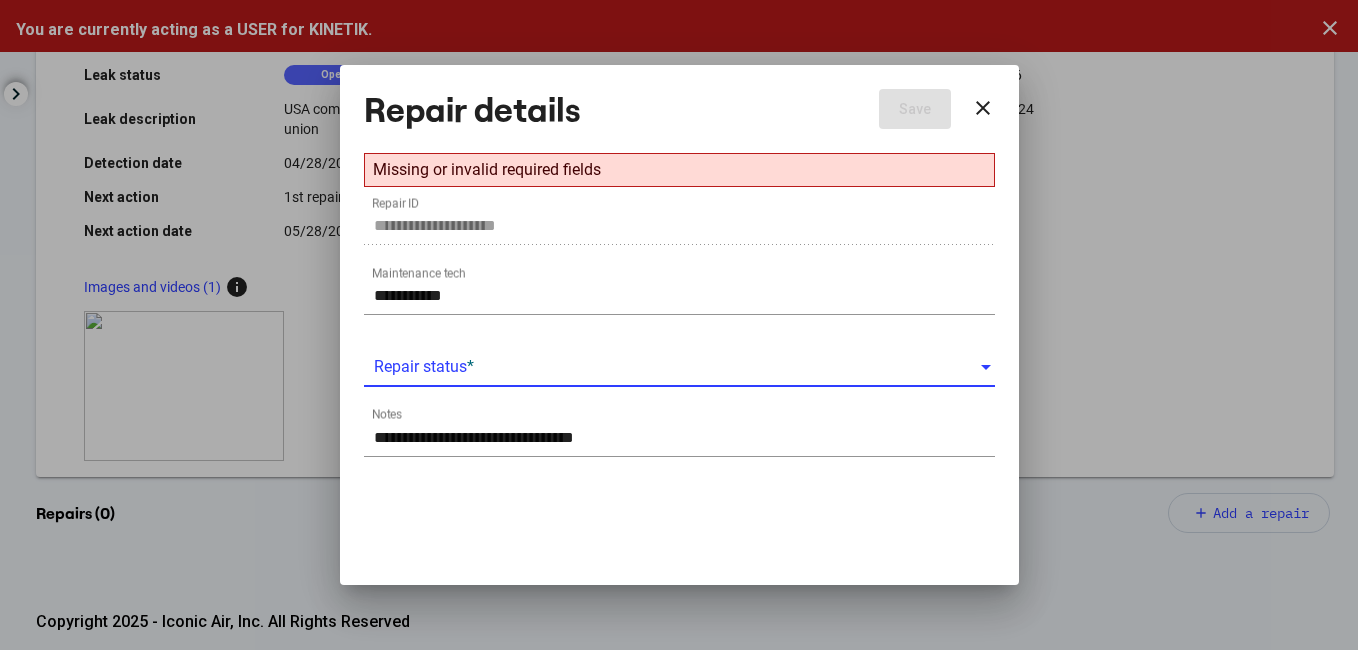 click at bounding box center (676, 367) 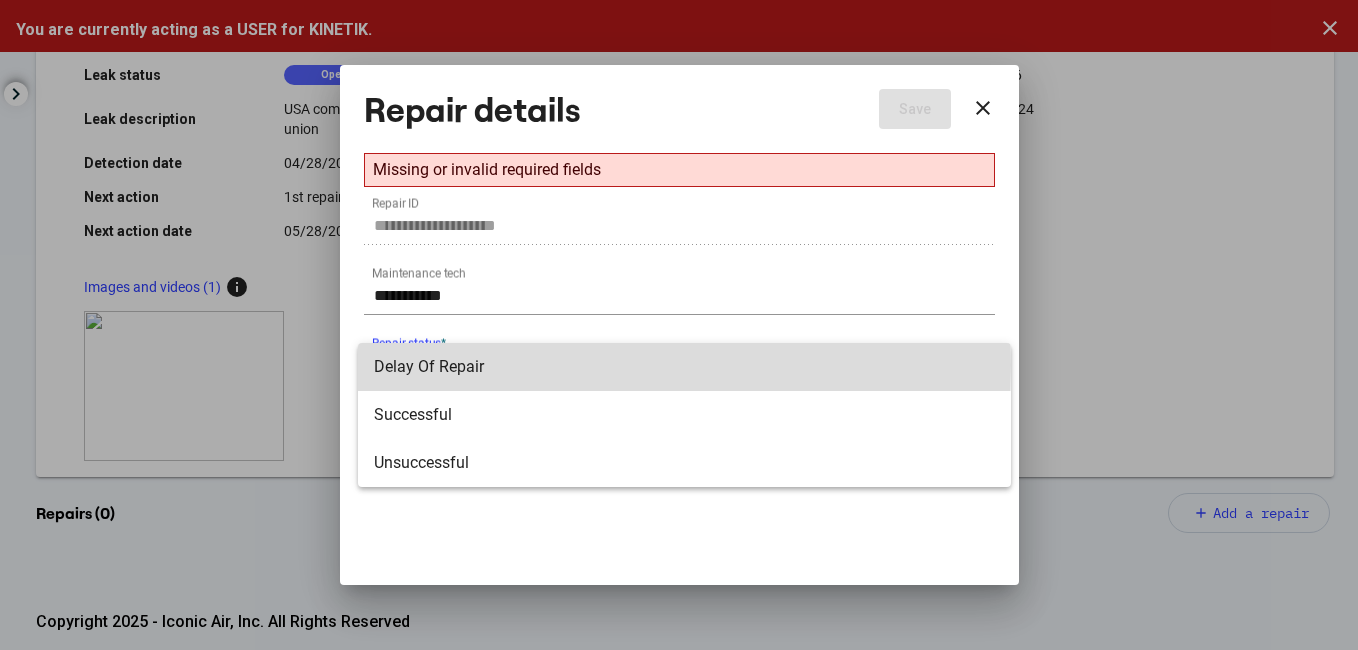 click on "Delay Of Repair" at bounding box center (684, 367) 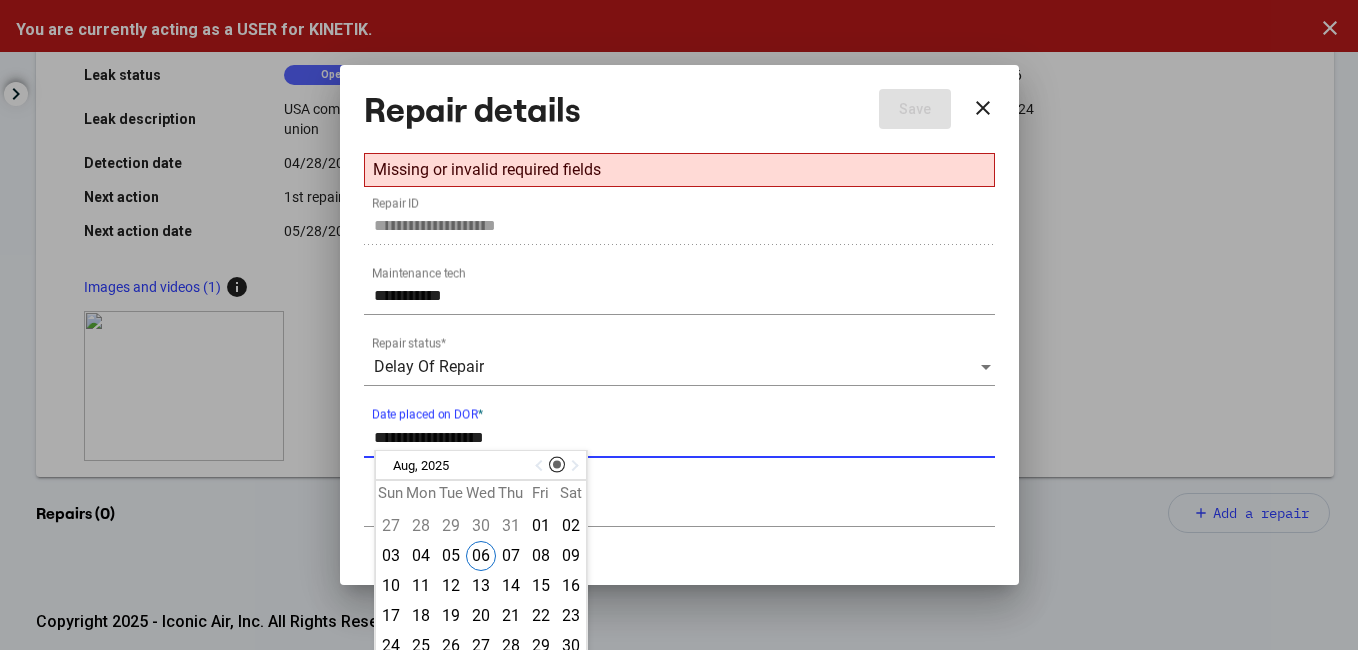 click on "Date placed on DOR  *" at bounding box center [684, 438] 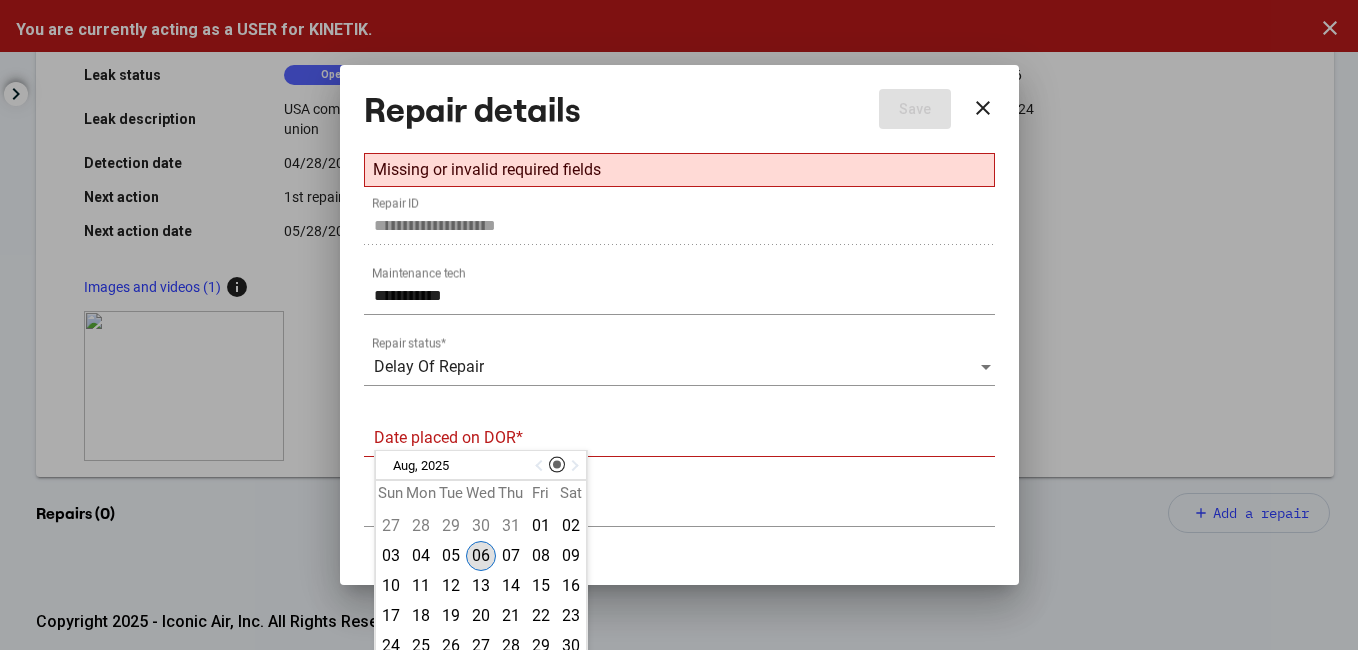 click on "06" at bounding box center (481, 556) 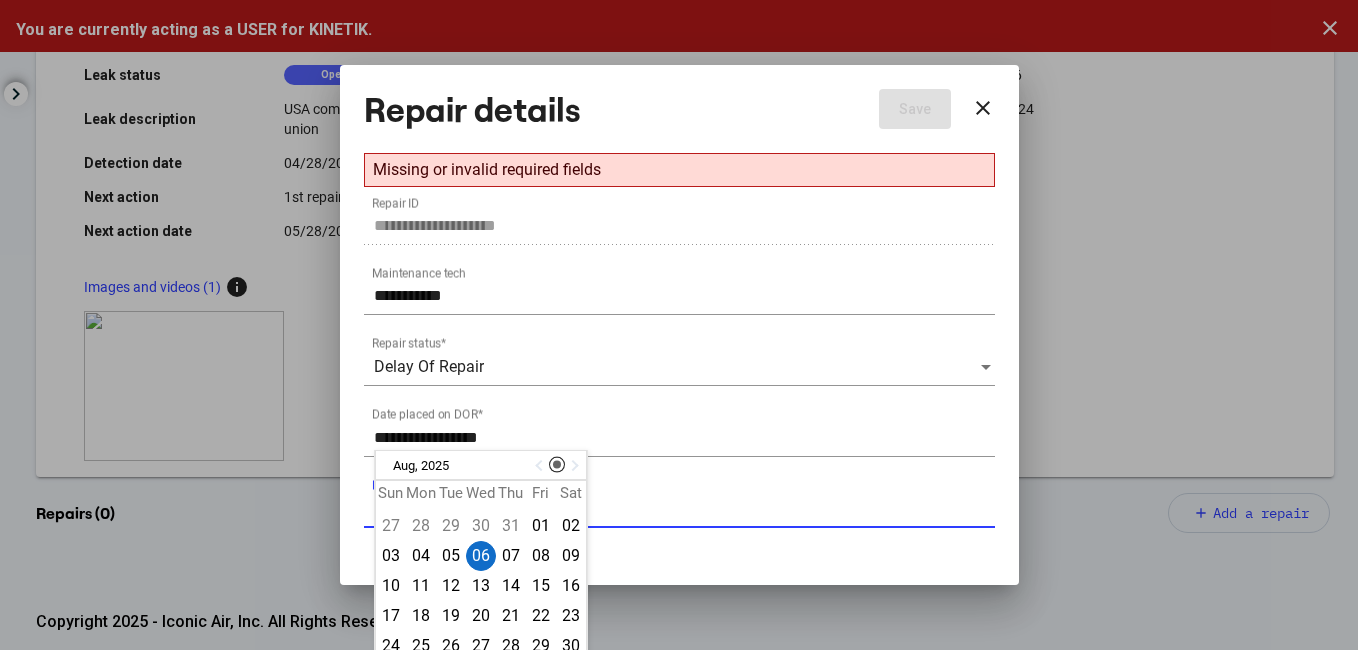 click on "Reason for delay  *" at bounding box center (684, 508) 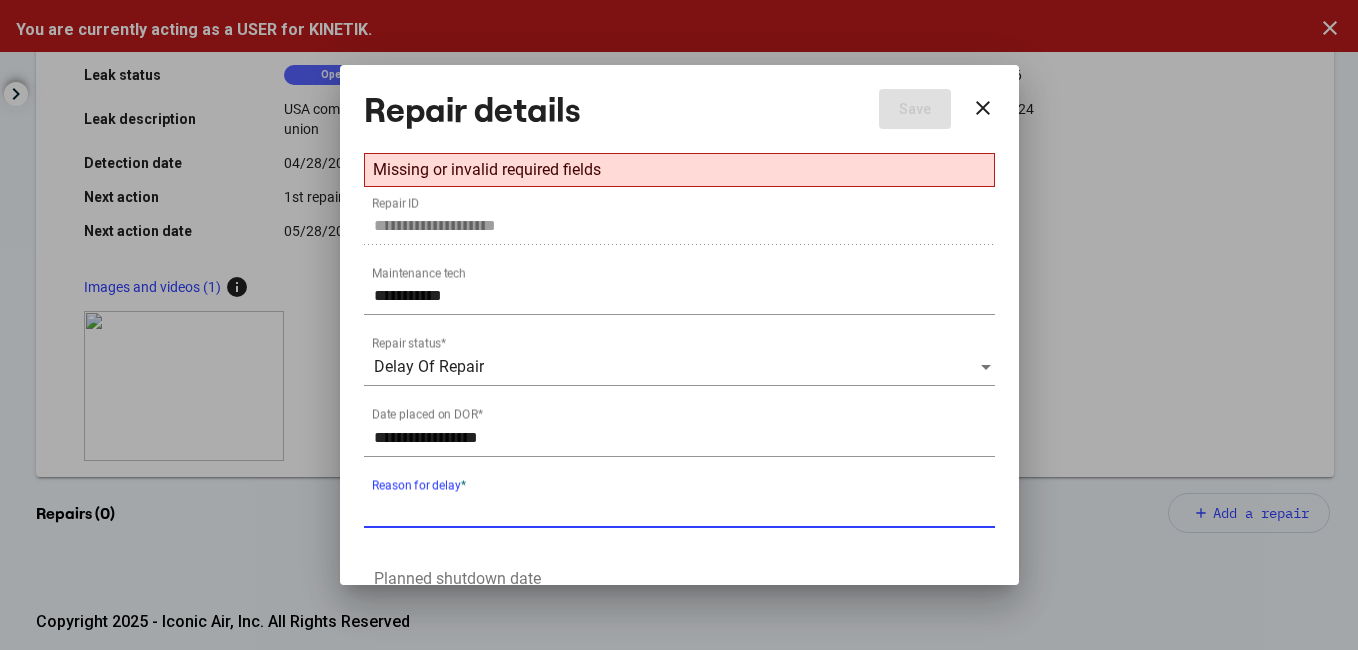 click on "Reason for delay  *" at bounding box center [684, 508] 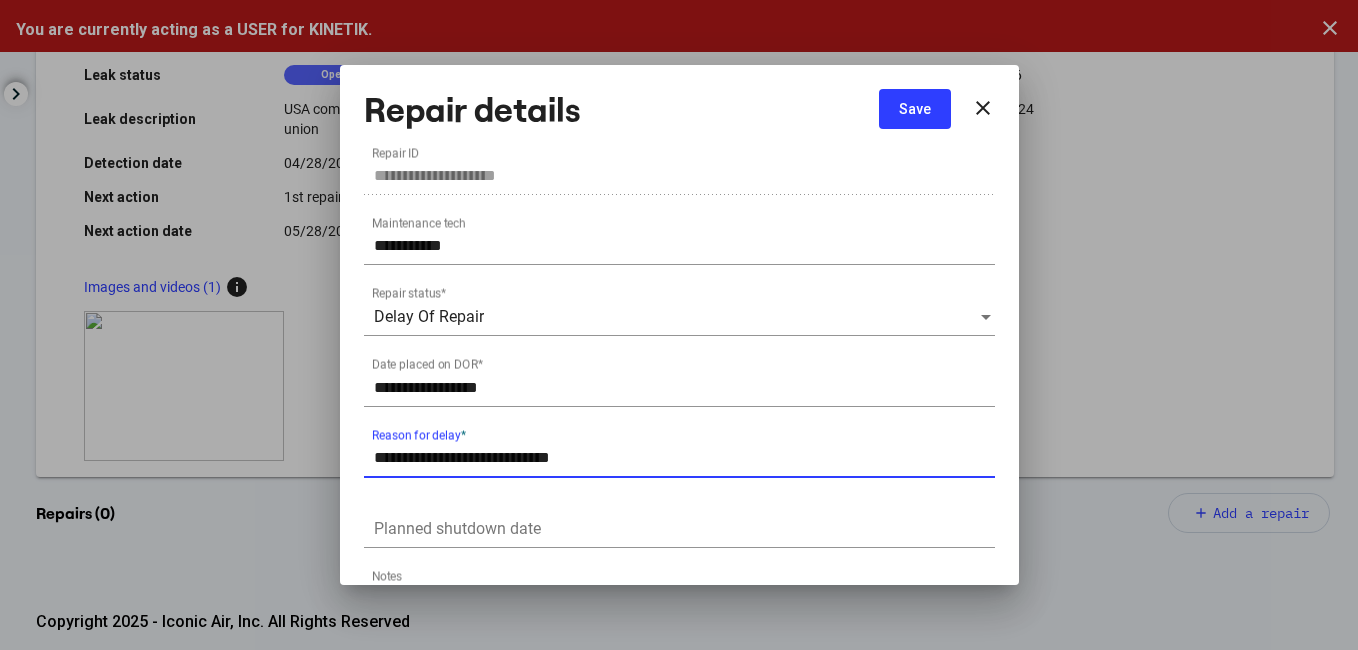 type on "**********" 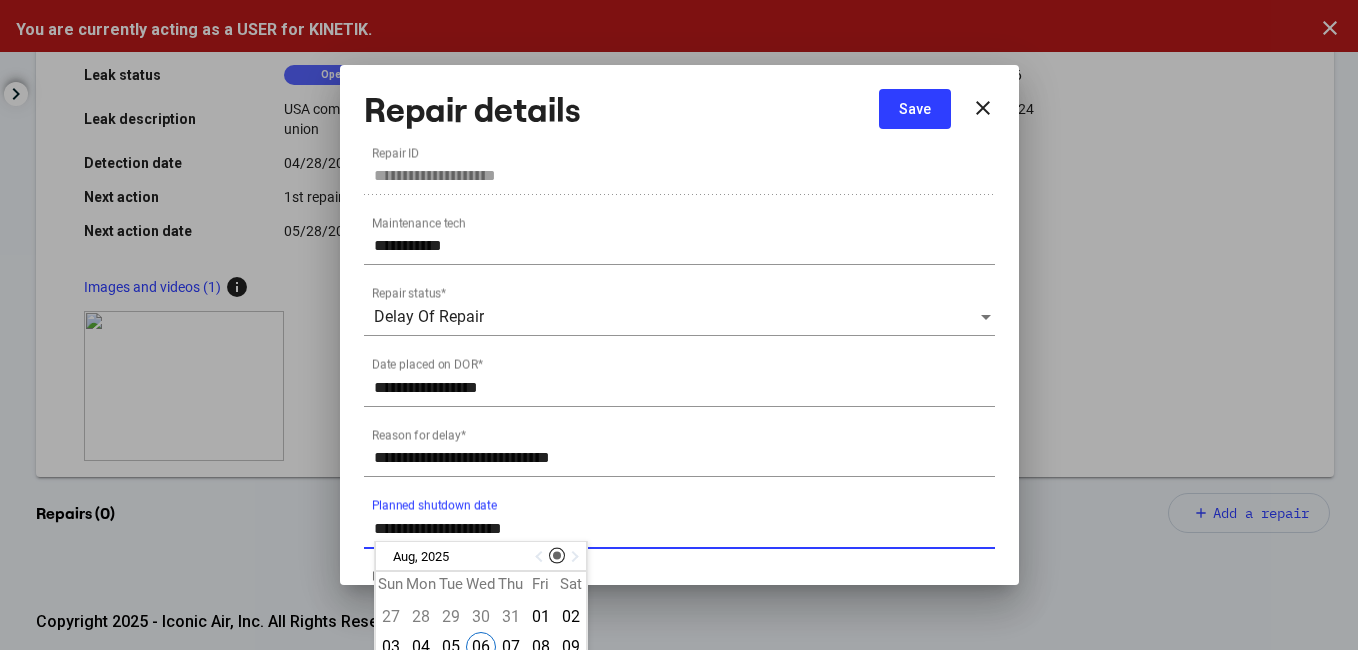 click on "Planned shutdown date" at bounding box center (684, 529) 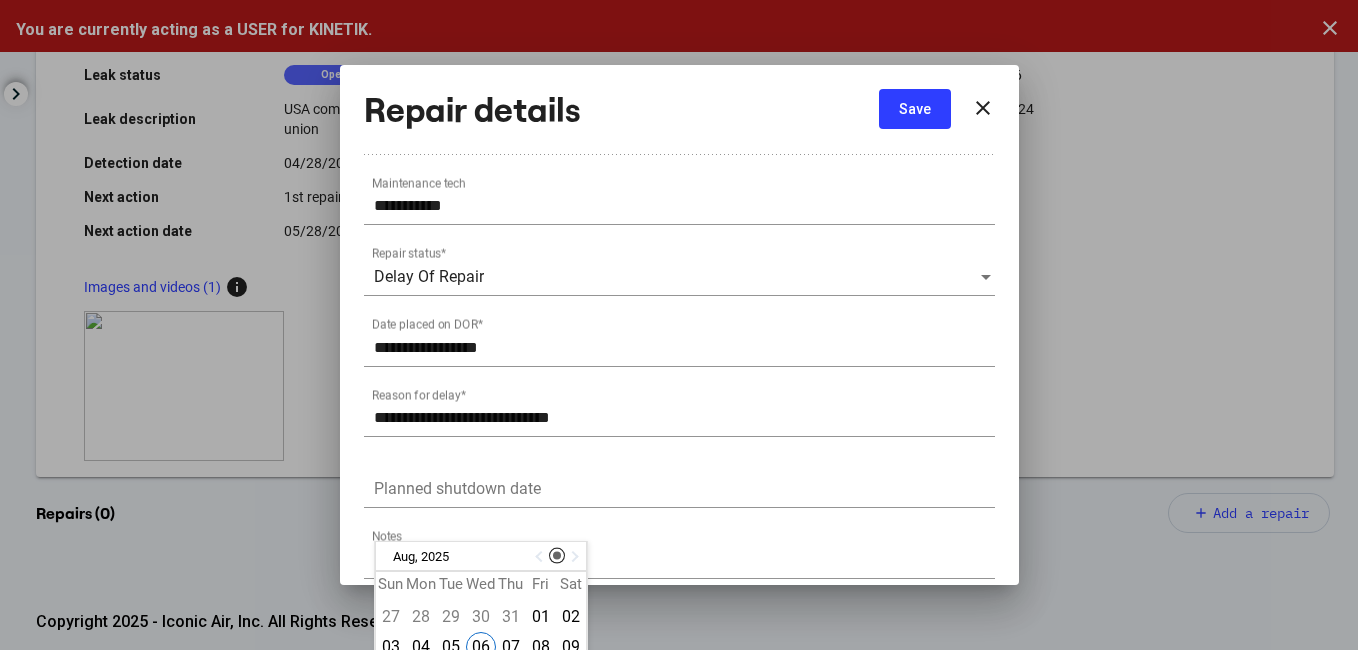 scroll, scrollTop: 54, scrollLeft: 0, axis: vertical 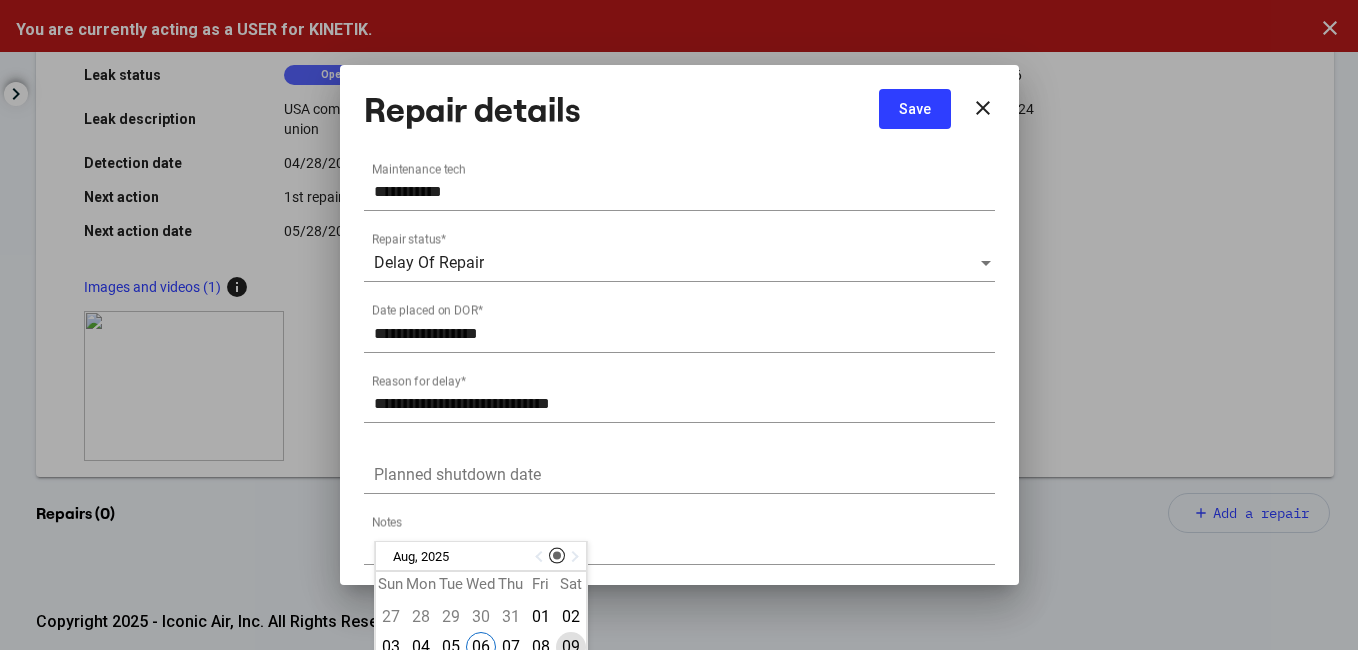 click on "09" at bounding box center (571, 647) 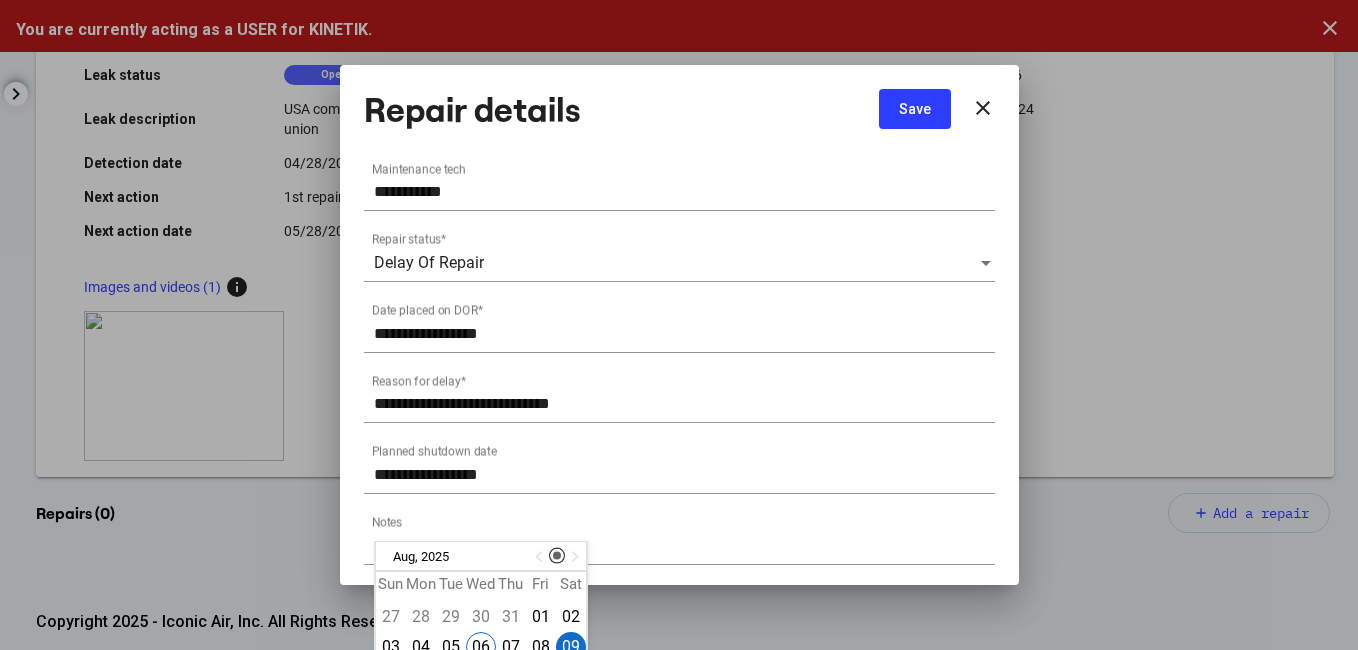 click on "**********" at bounding box center (679, 539) 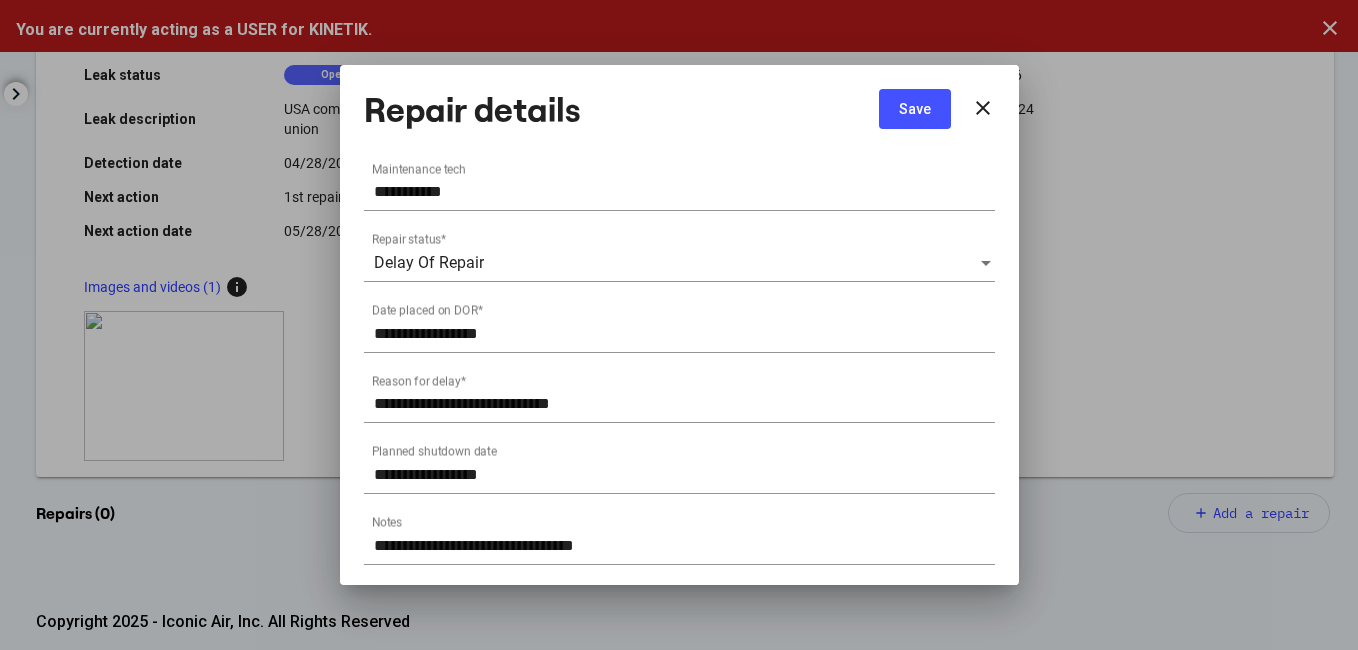 click on "Save" at bounding box center (915, 109) 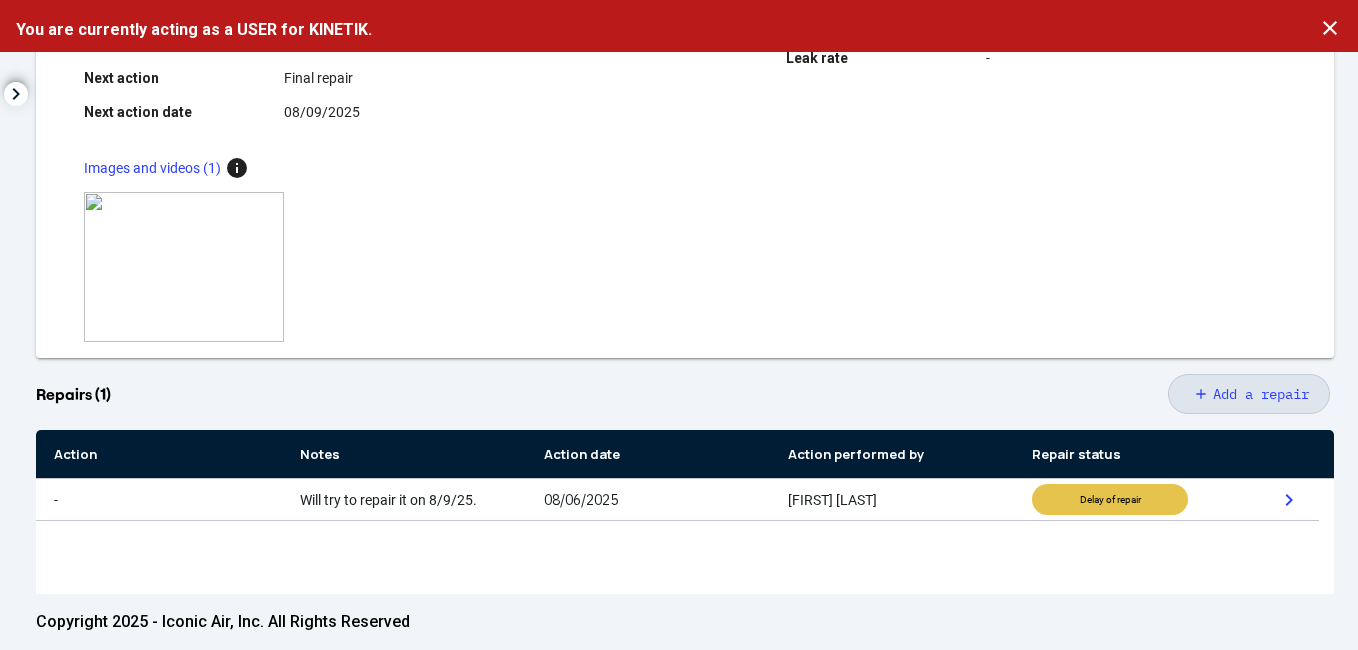 scroll, scrollTop: 400, scrollLeft: 0, axis: vertical 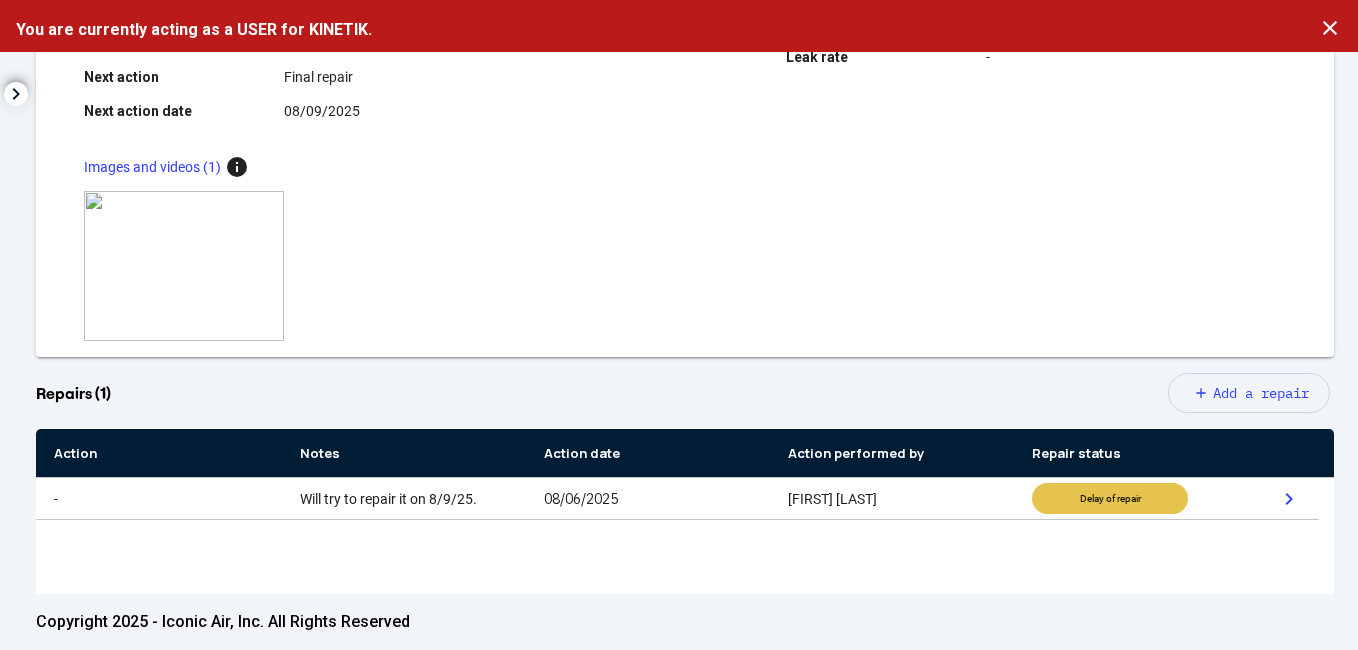click on "close" 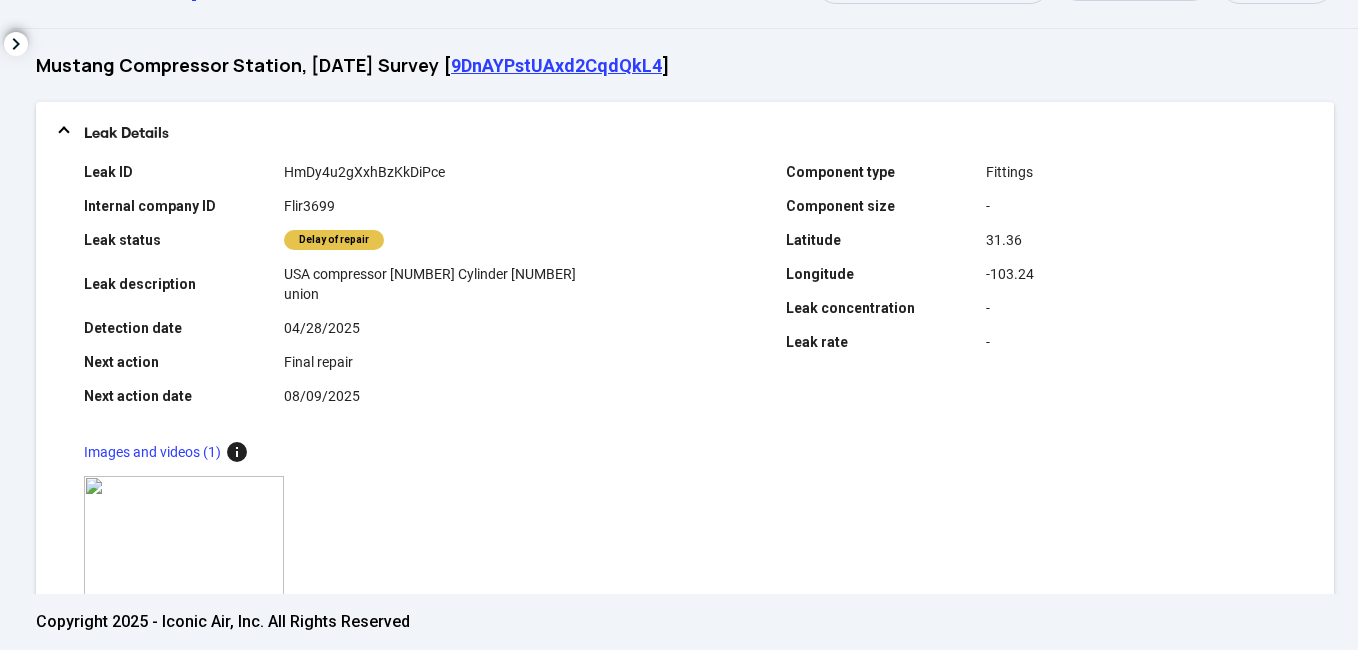 scroll, scrollTop: 40, scrollLeft: 0, axis: vertical 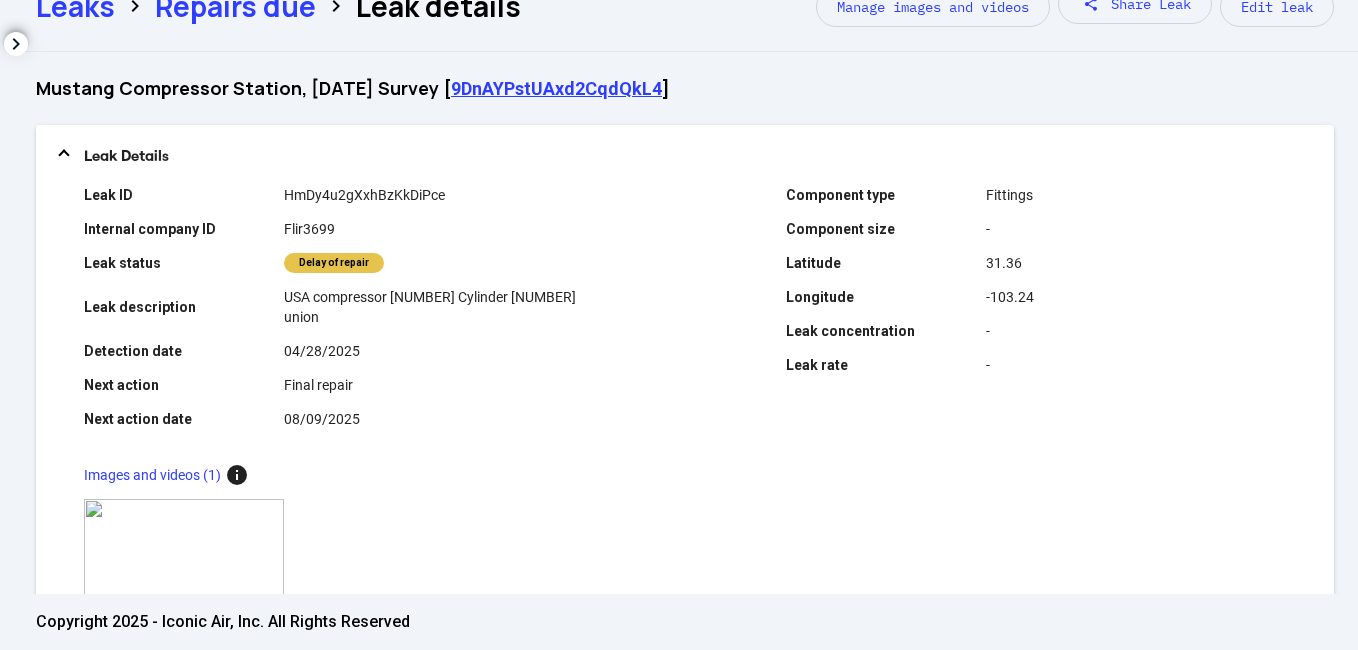 click on "chevron_left" 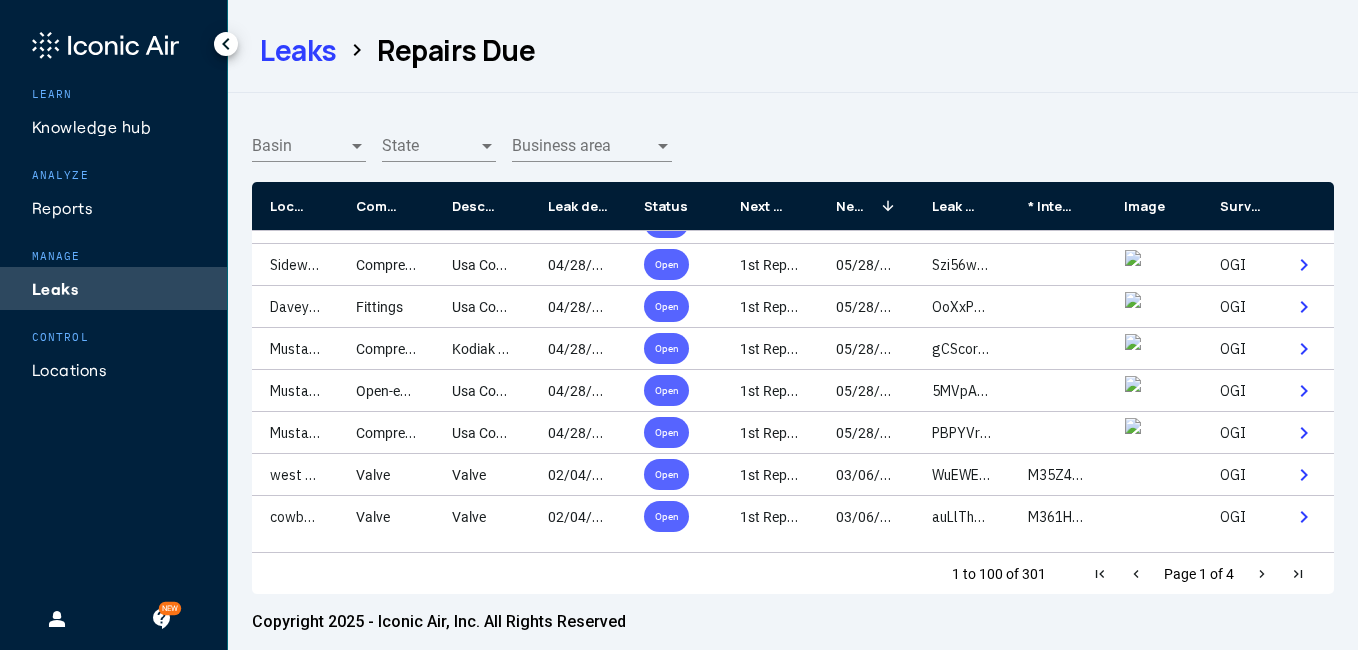 scroll, scrollTop: 1612, scrollLeft: 0, axis: vertical 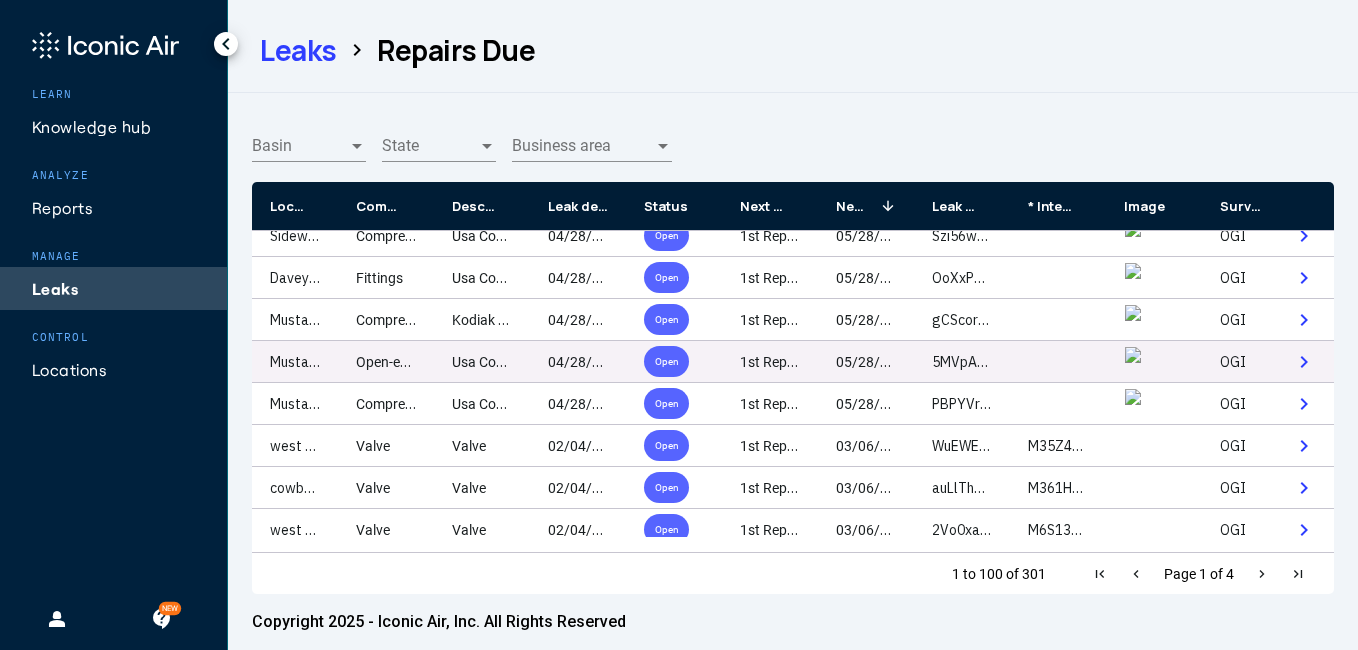 click on "Open-ended Line" 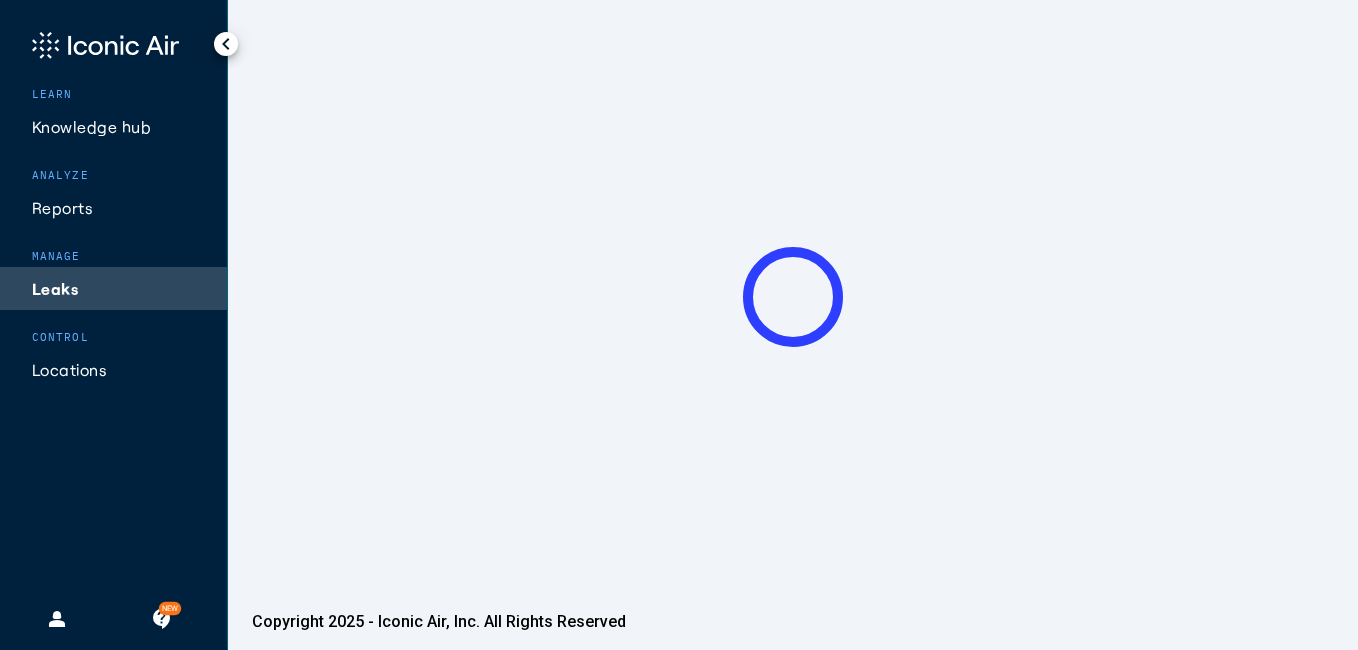 click 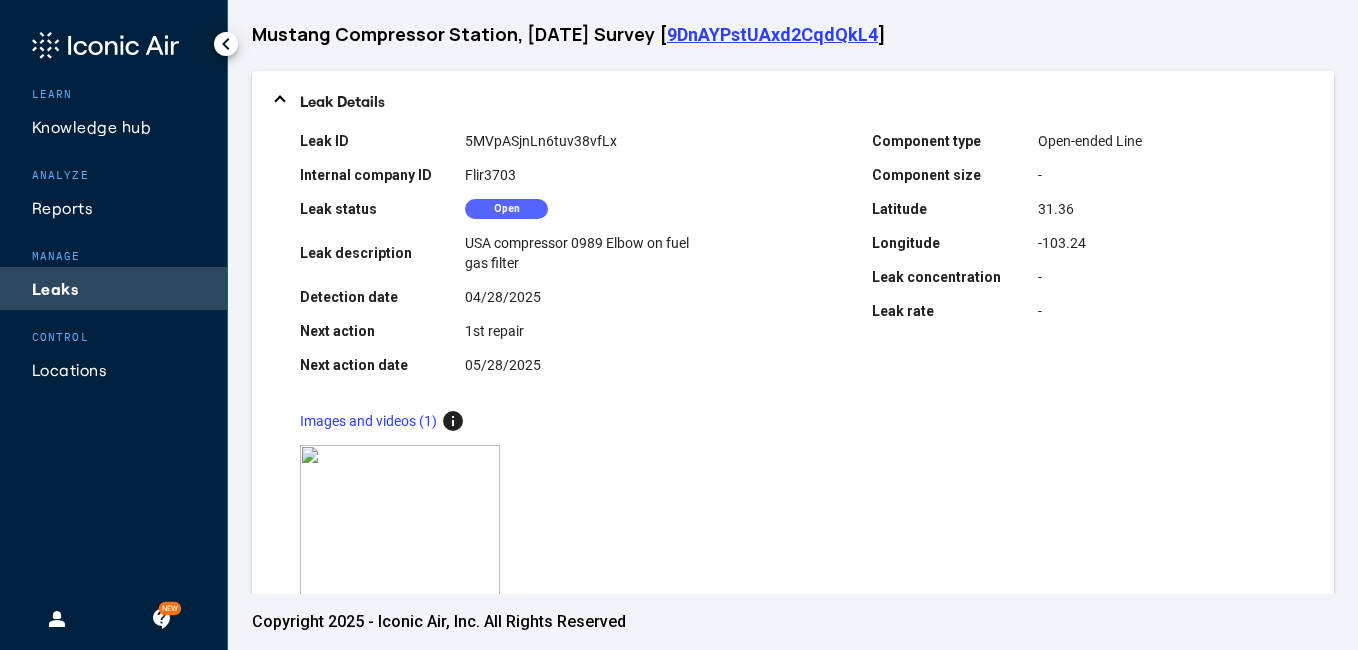 scroll, scrollTop: 80, scrollLeft: 0, axis: vertical 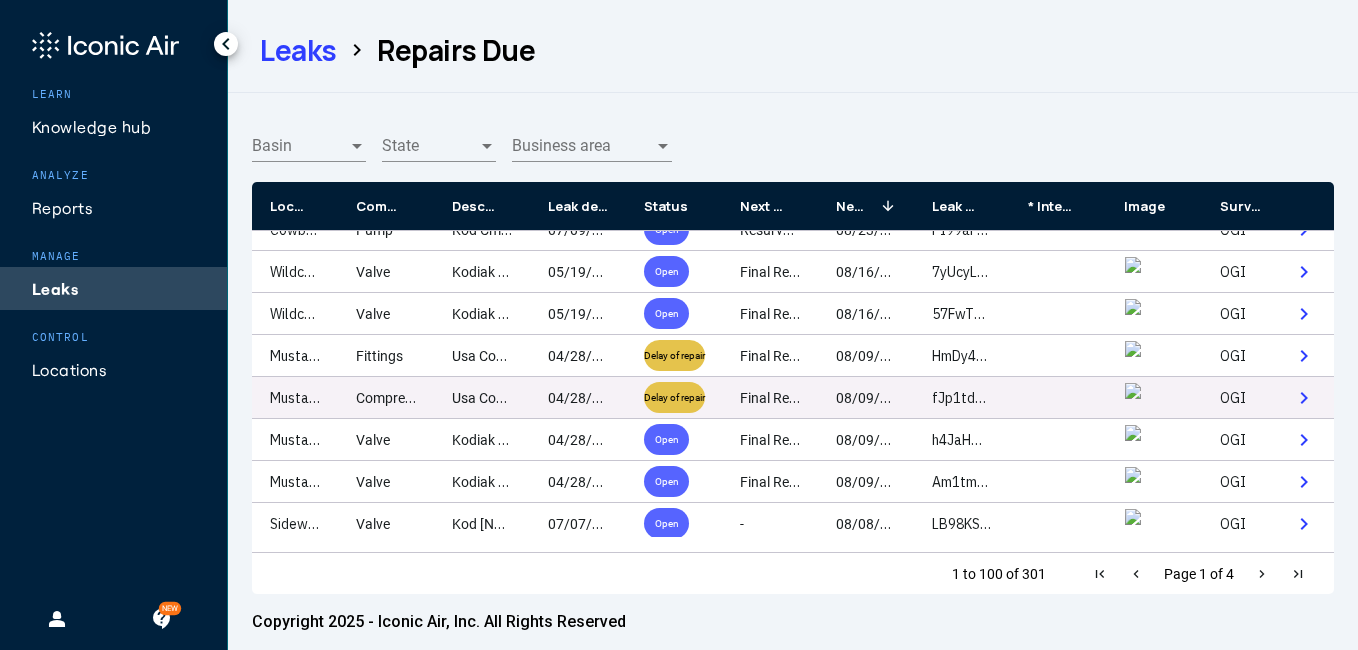 click on "Mustang Compressor Station" 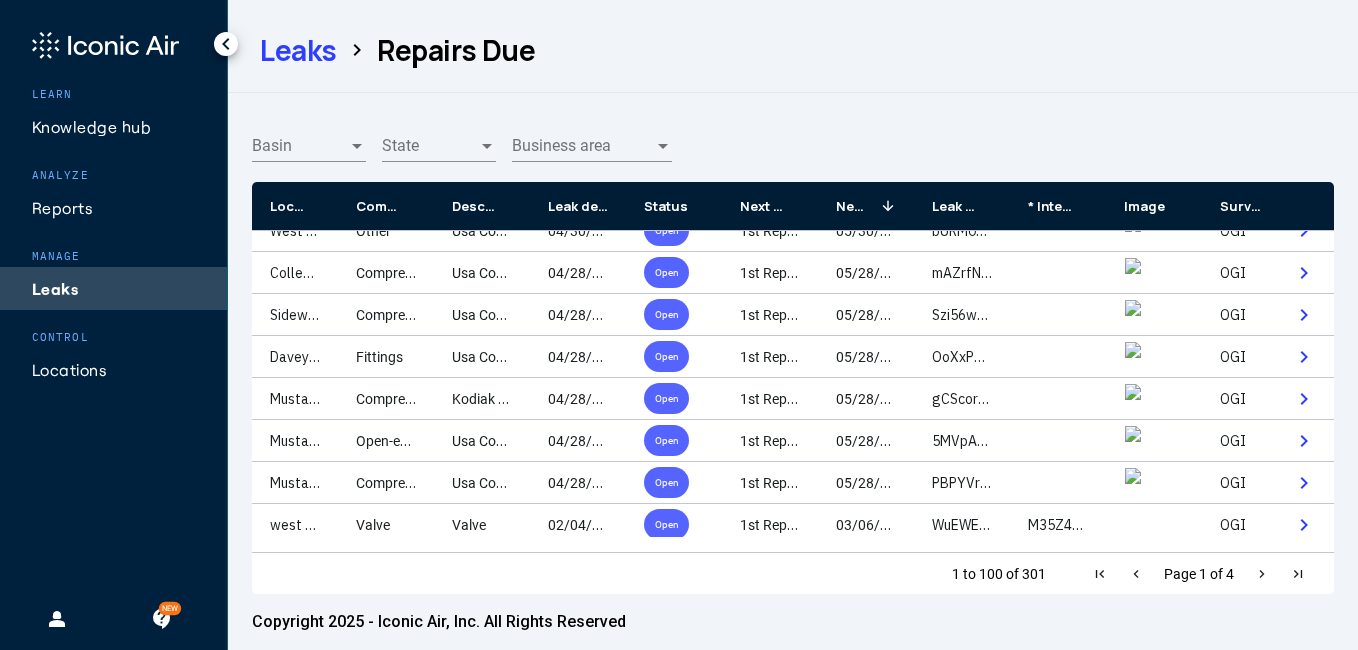 scroll, scrollTop: 1572, scrollLeft: 0, axis: vertical 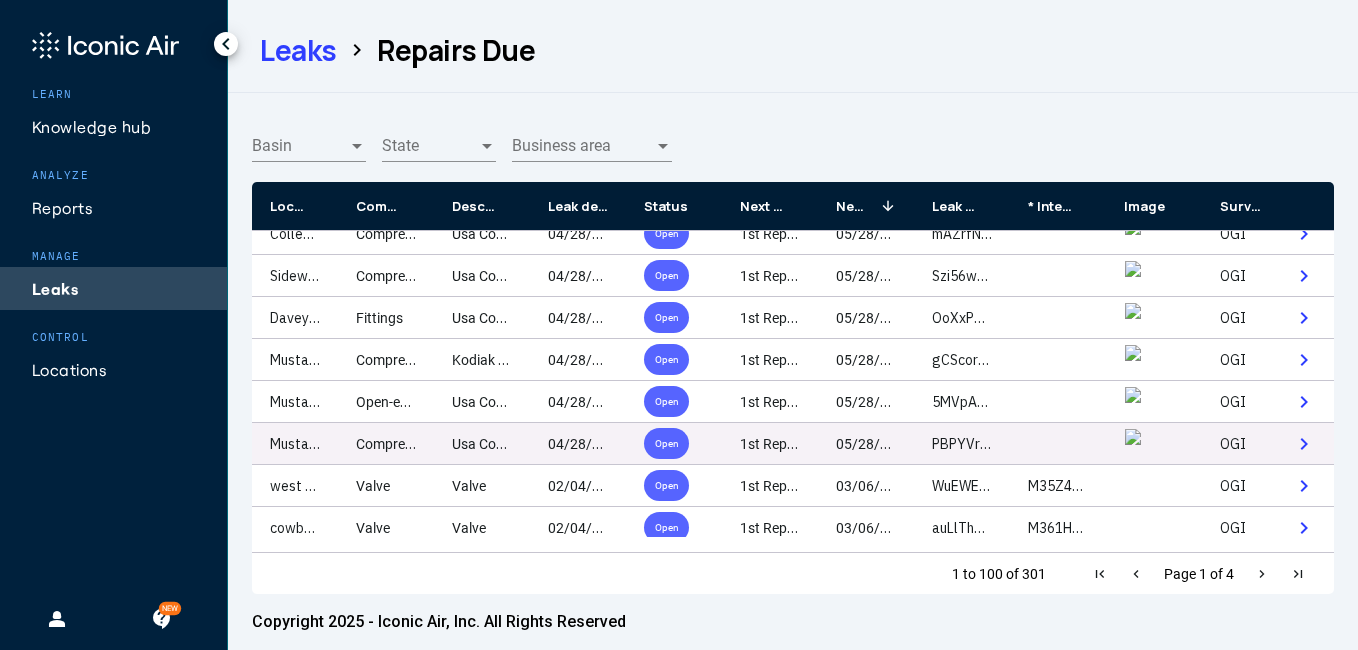 click on "Mustang Compressor Station" 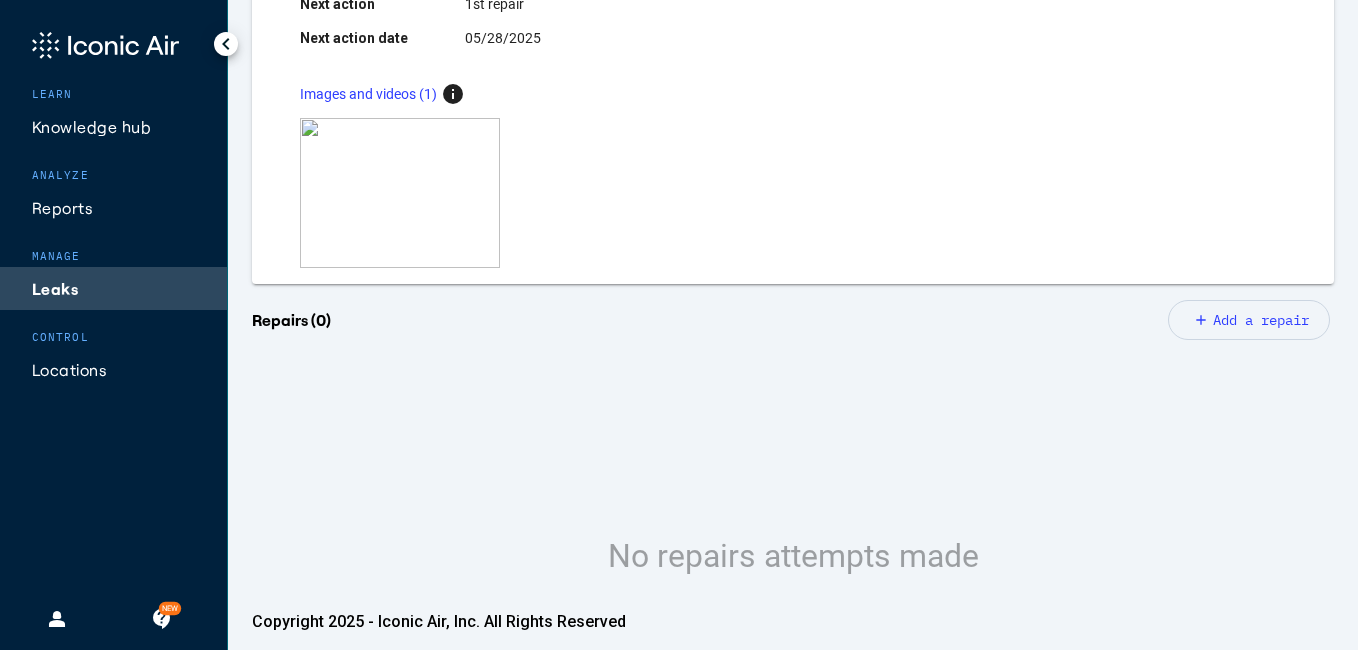 scroll, scrollTop: 440, scrollLeft: 0, axis: vertical 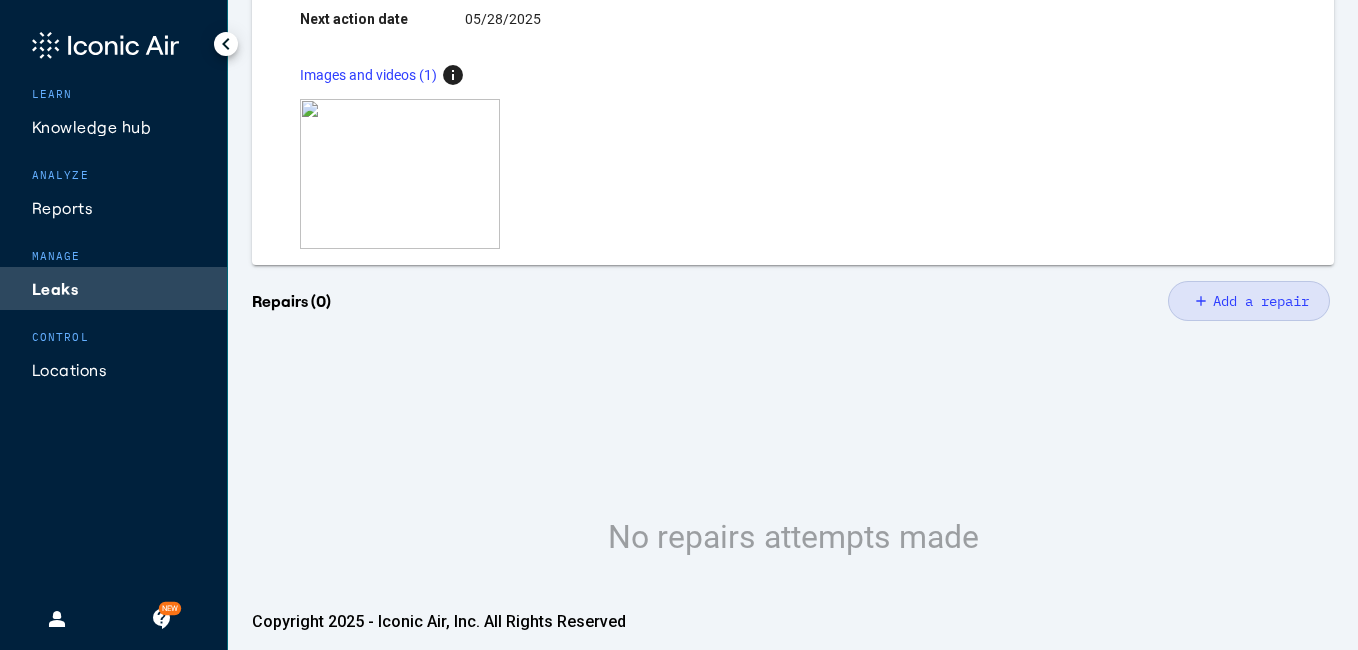click on "Add a repair" 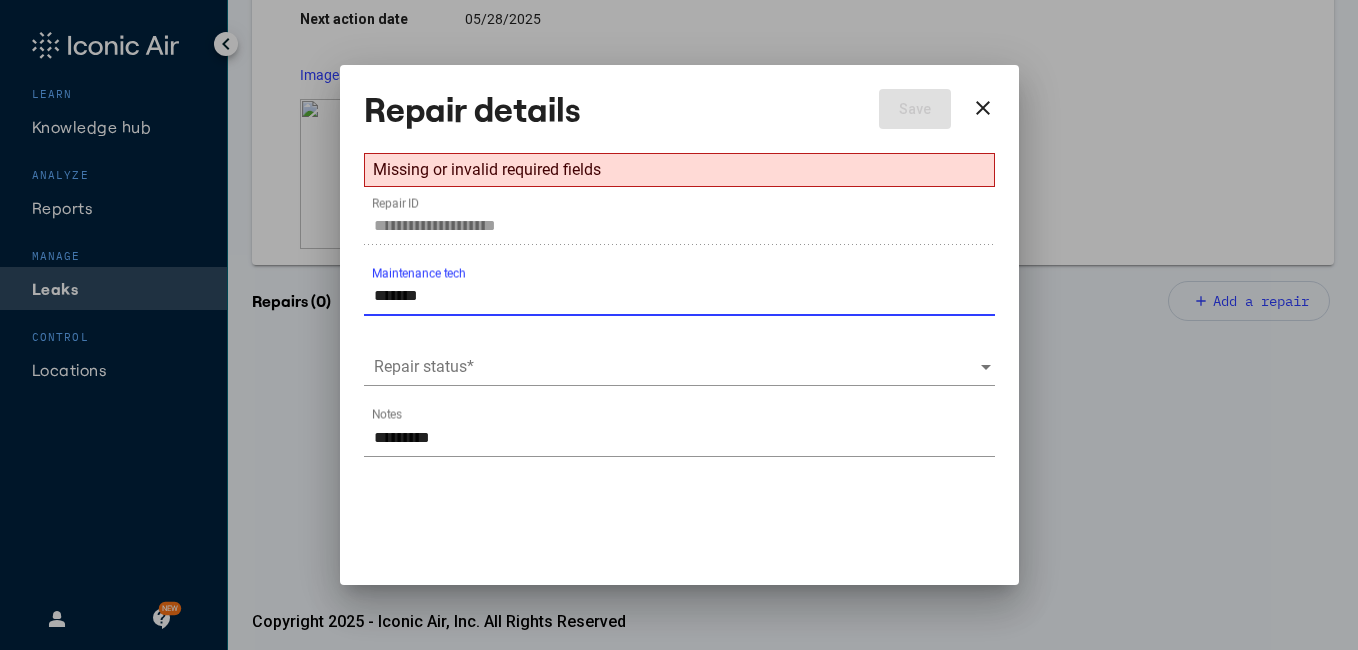 type on "**********" 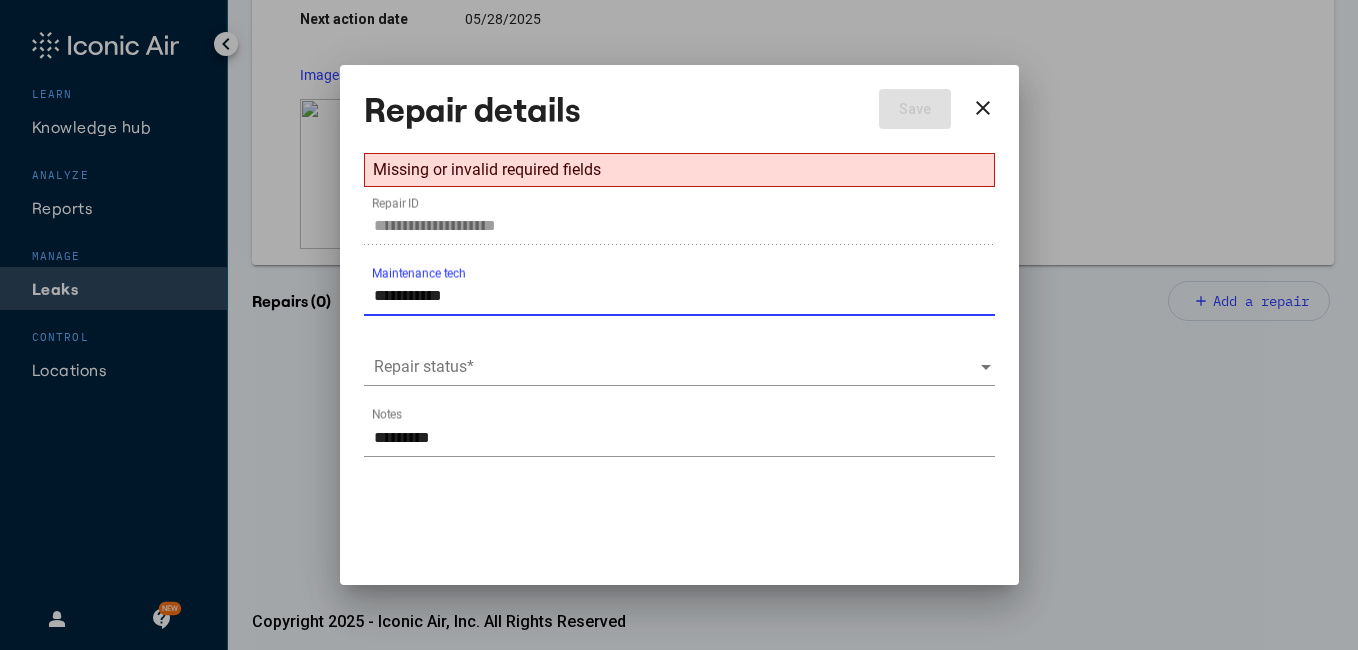 type on "**********" 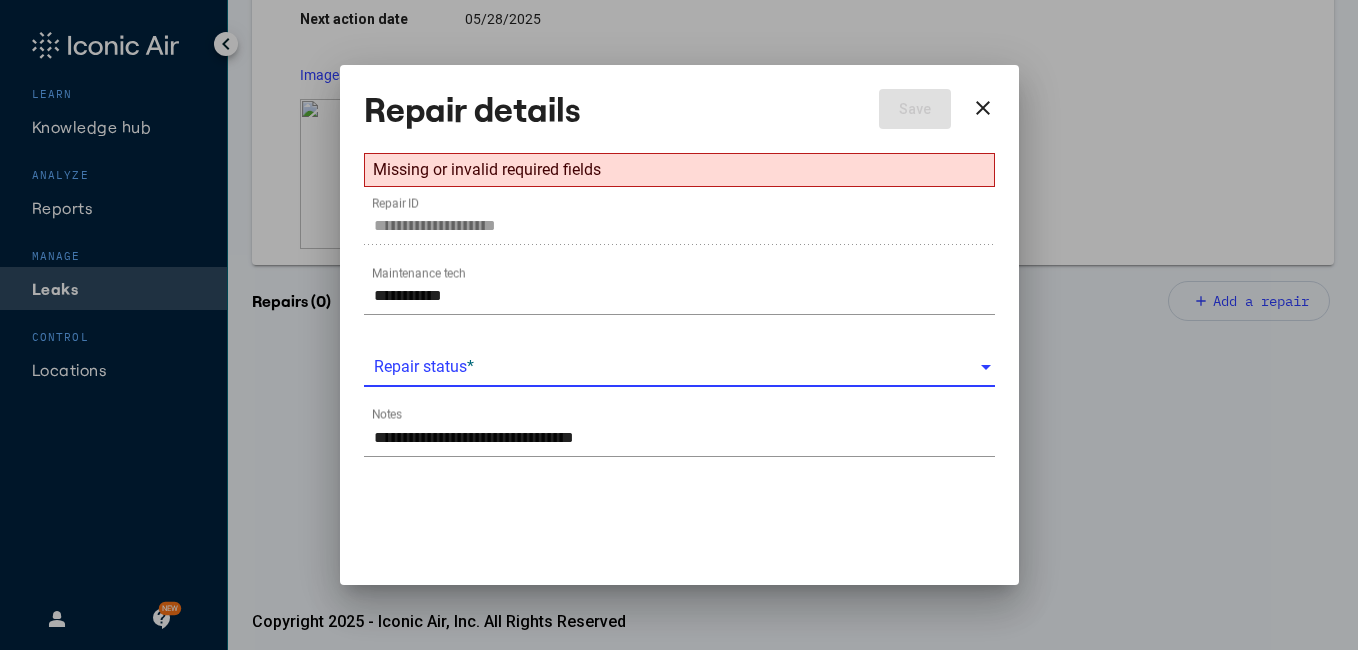 click at bounding box center (676, 367) 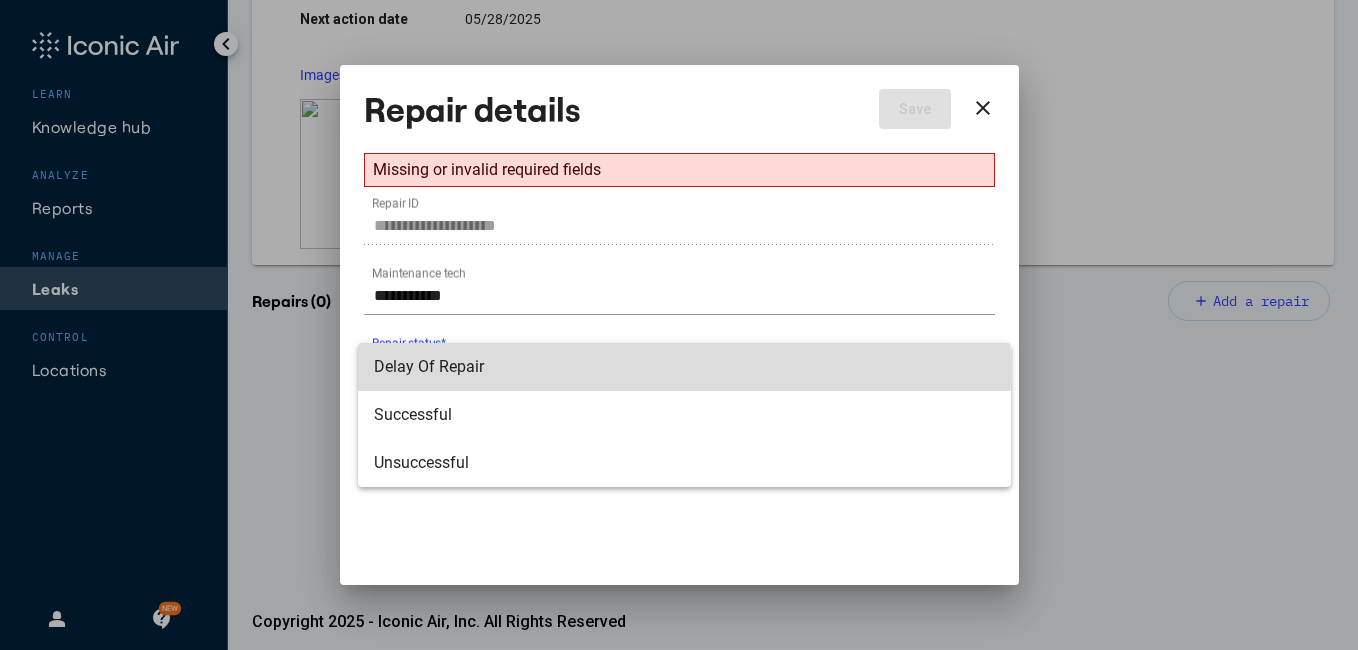 click on "Delay Of Repair" at bounding box center (684, 367) 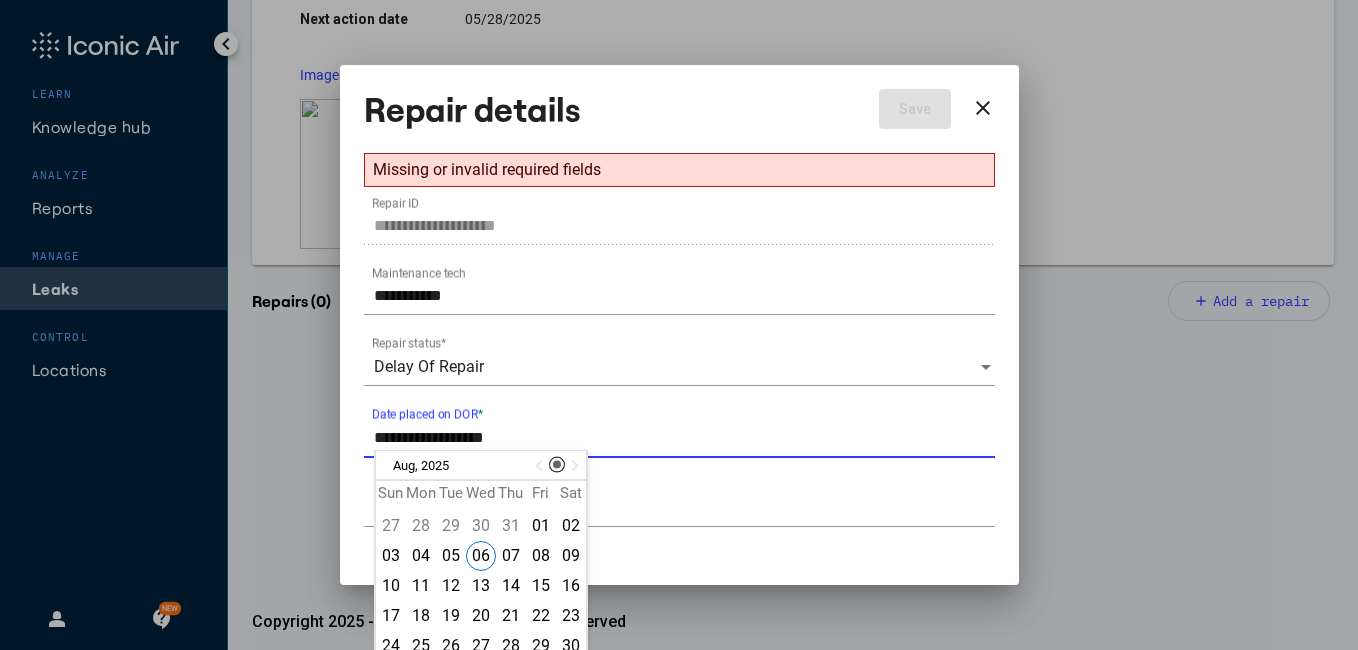 click on "Date placed on DOR  *" at bounding box center (684, 438) 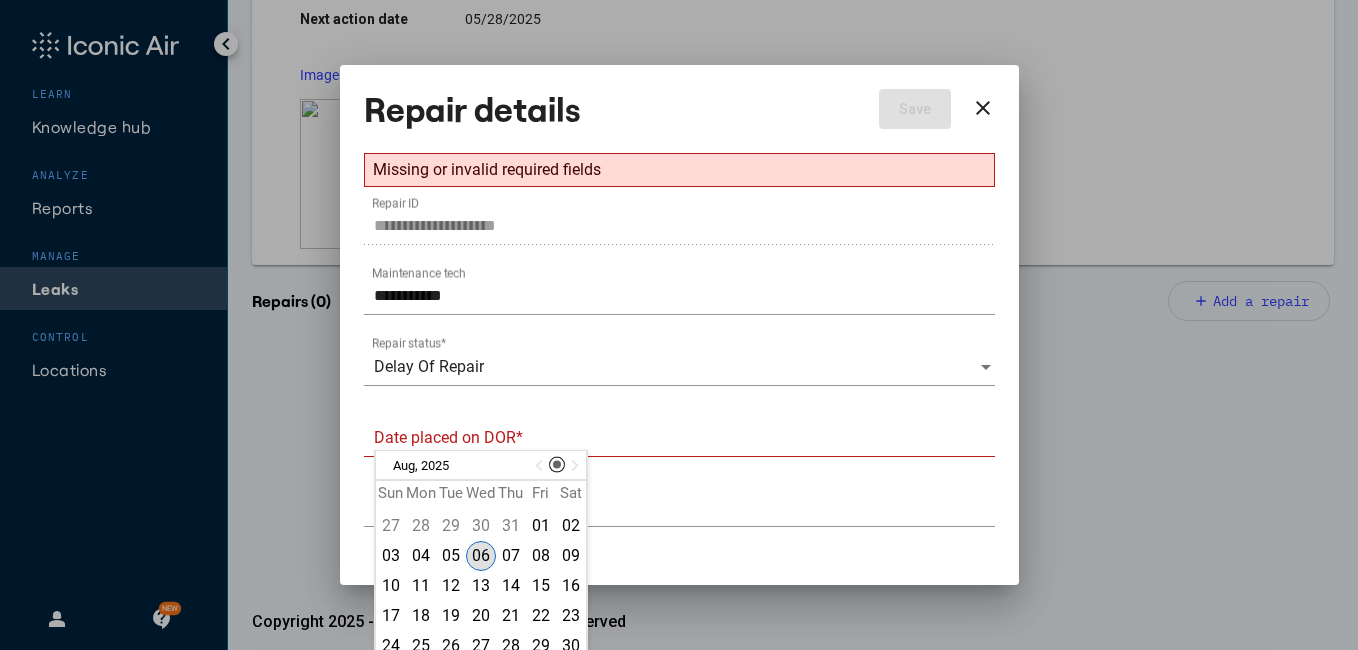click on "06" at bounding box center [481, 556] 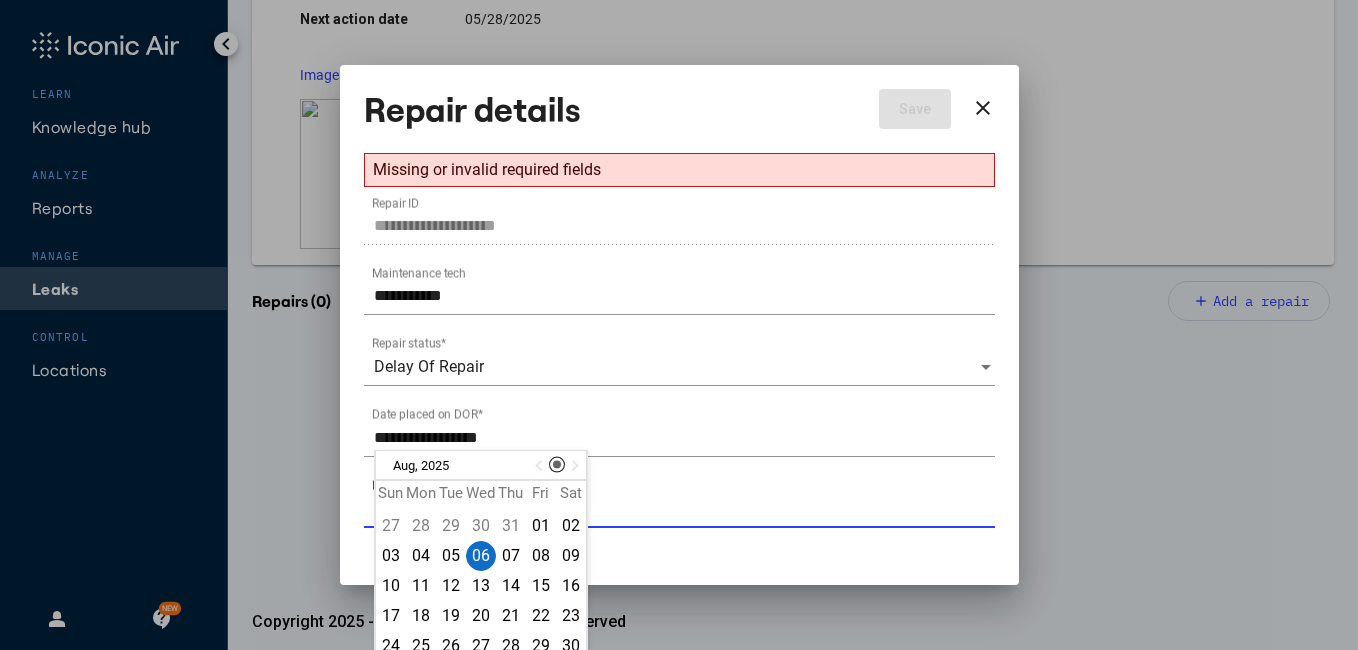 click on "Reason for delay  *" at bounding box center (684, 508) 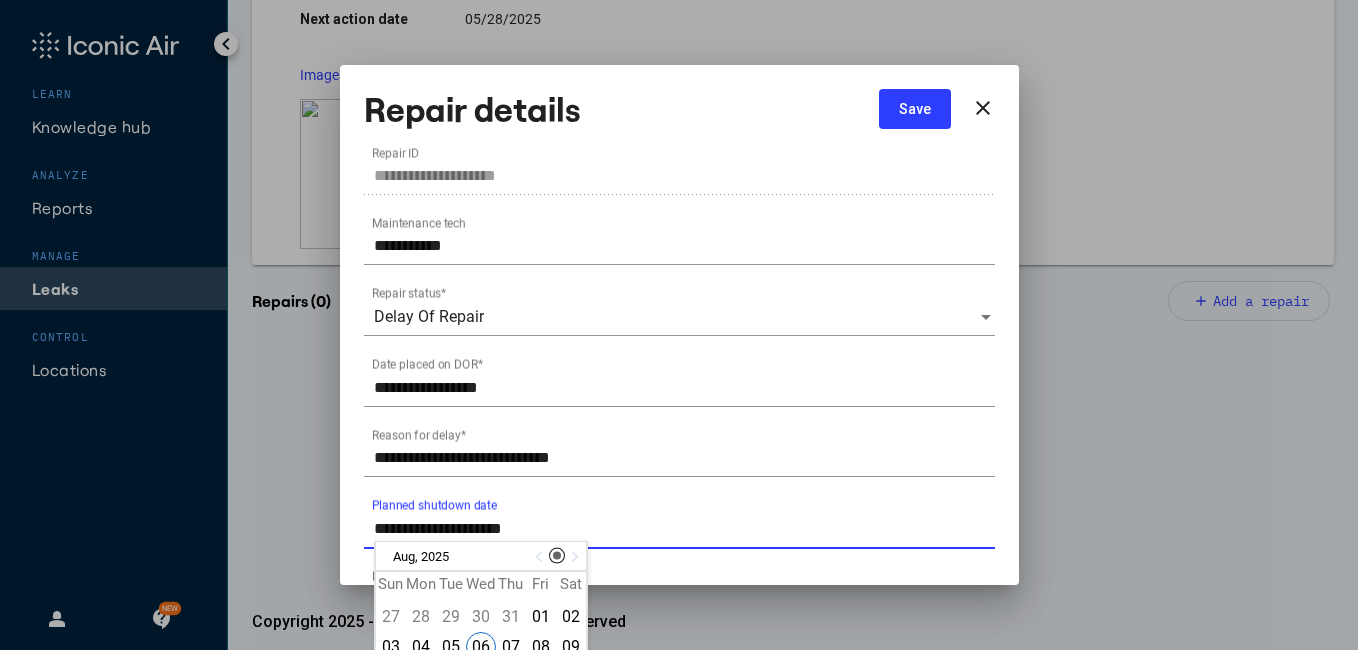 click on "Planned shutdown date" at bounding box center (684, 529) 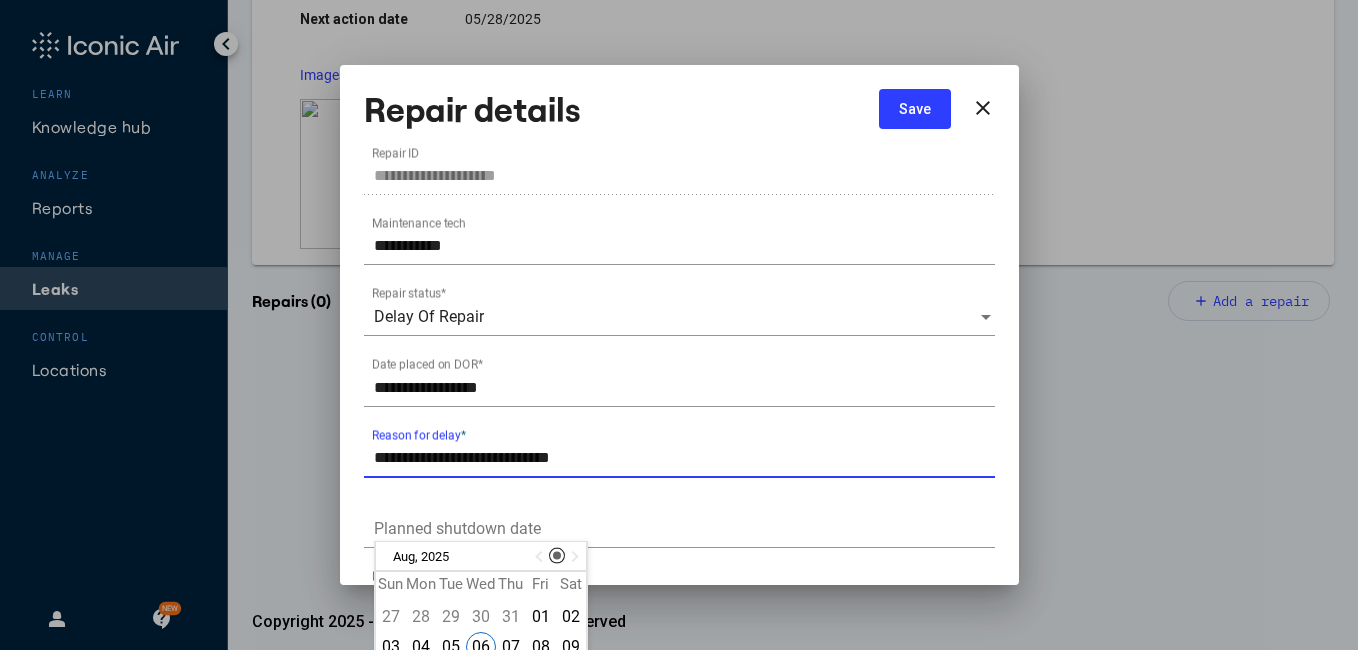 click on "**********" at bounding box center (684, 458) 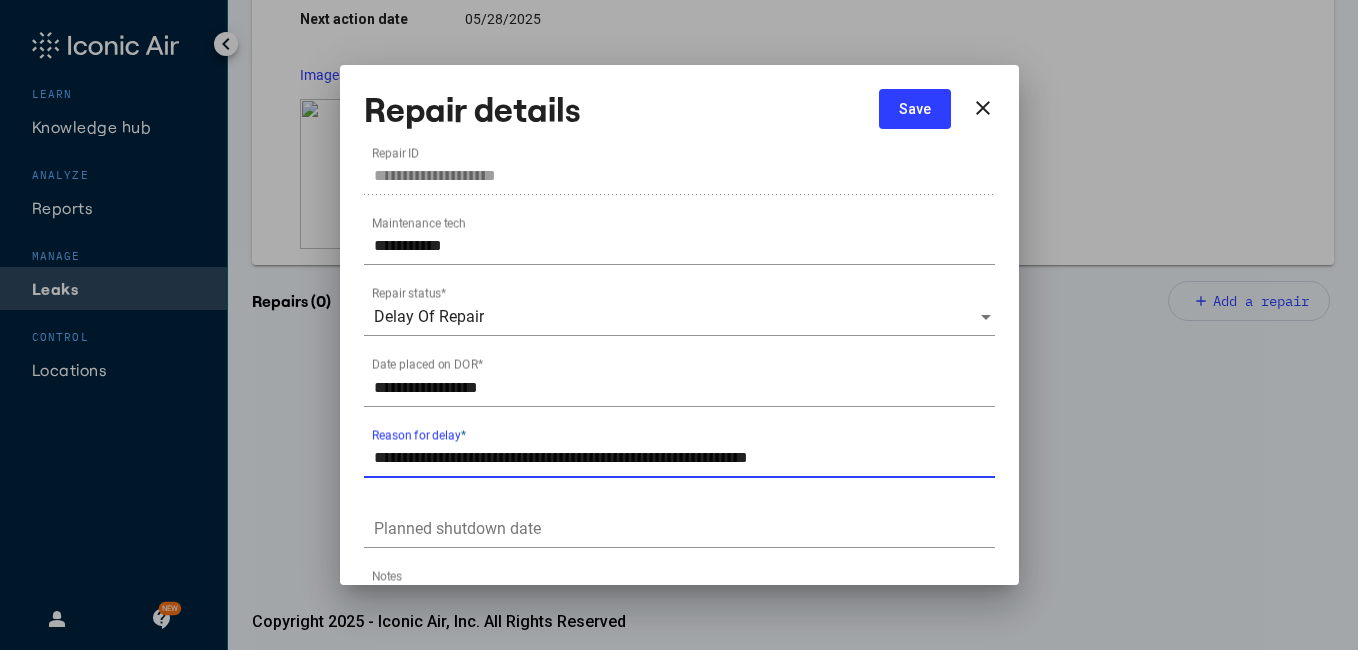 click on "**********" at bounding box center [684, 458] 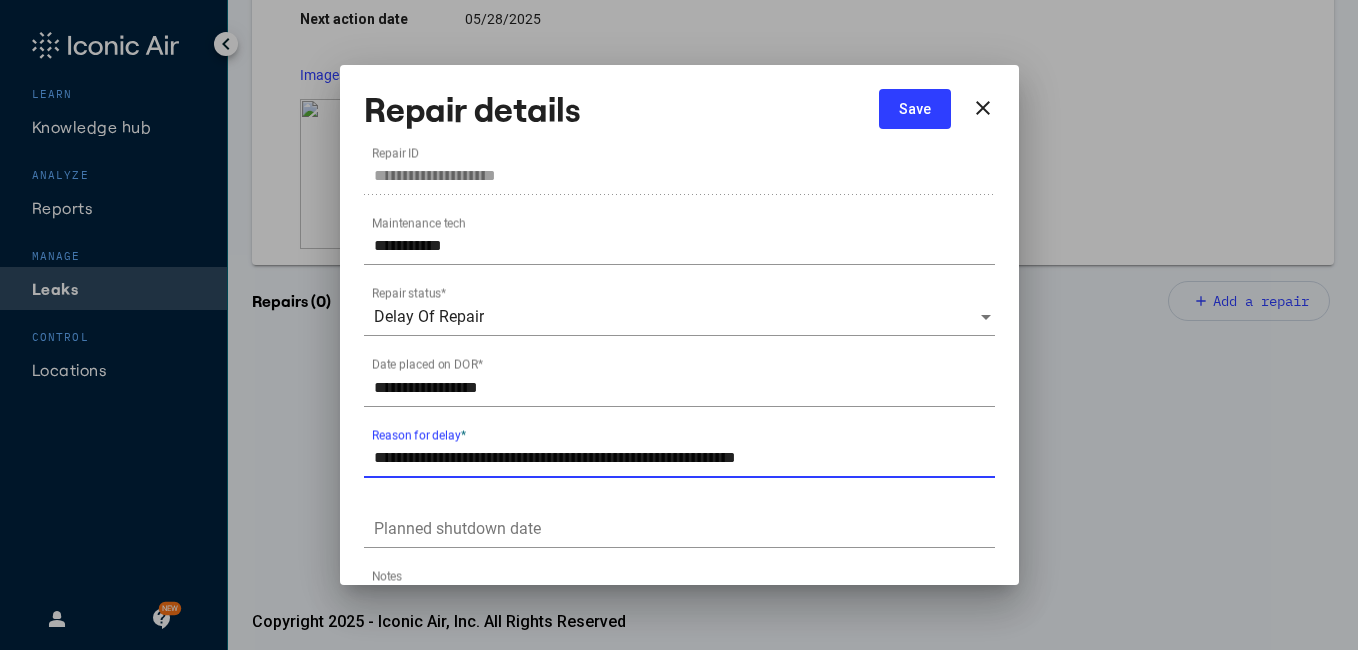 click on "**********" at bounding box center [684, 458] 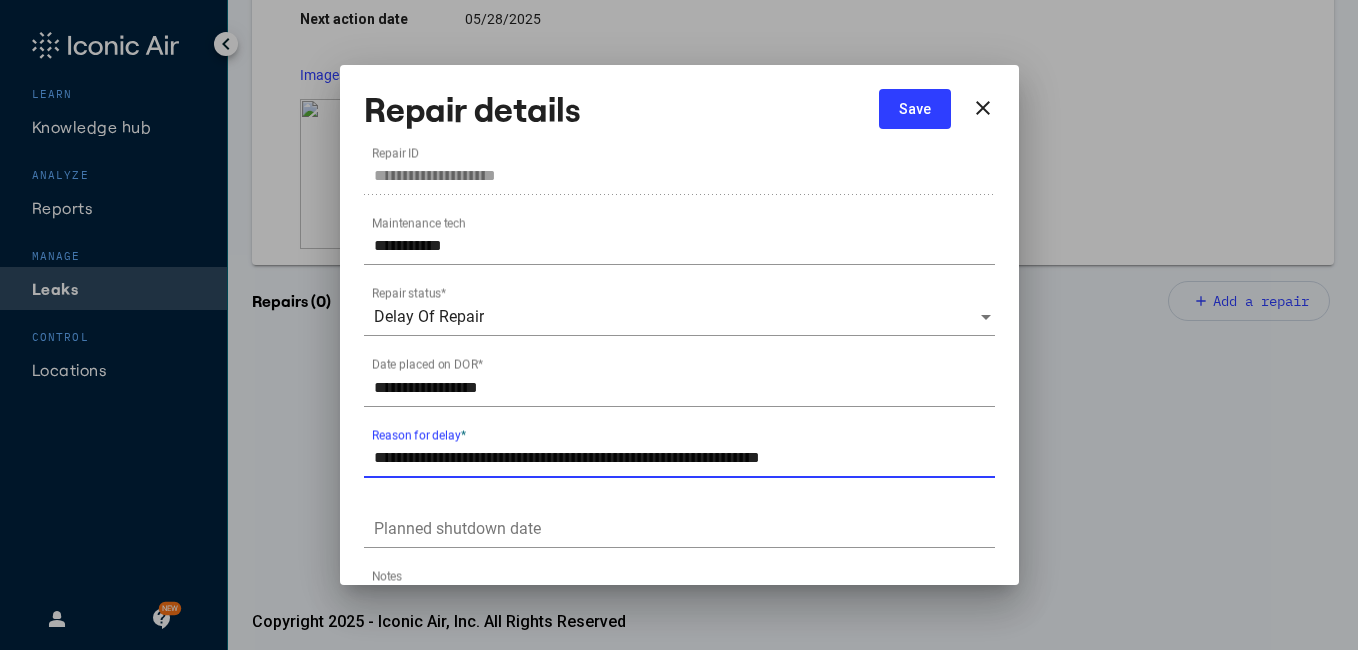 type on "**********" 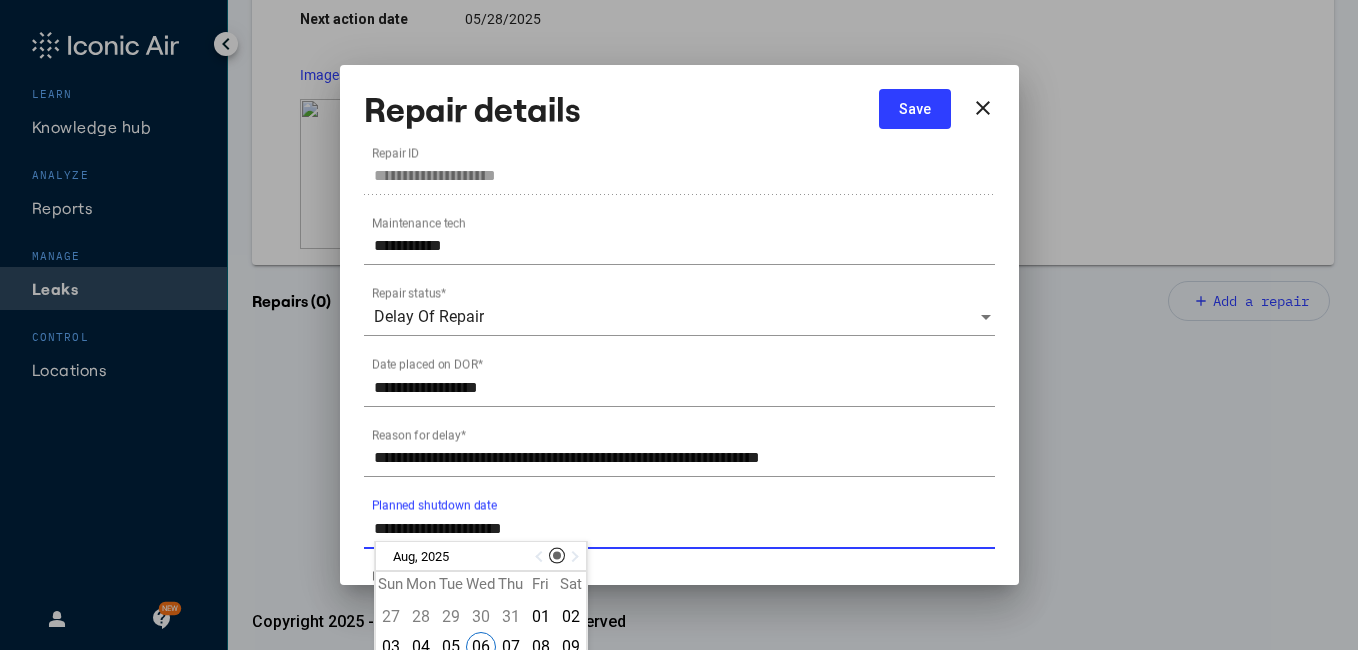 click on "Planned shutdown date" at bounding box center (684, 529) 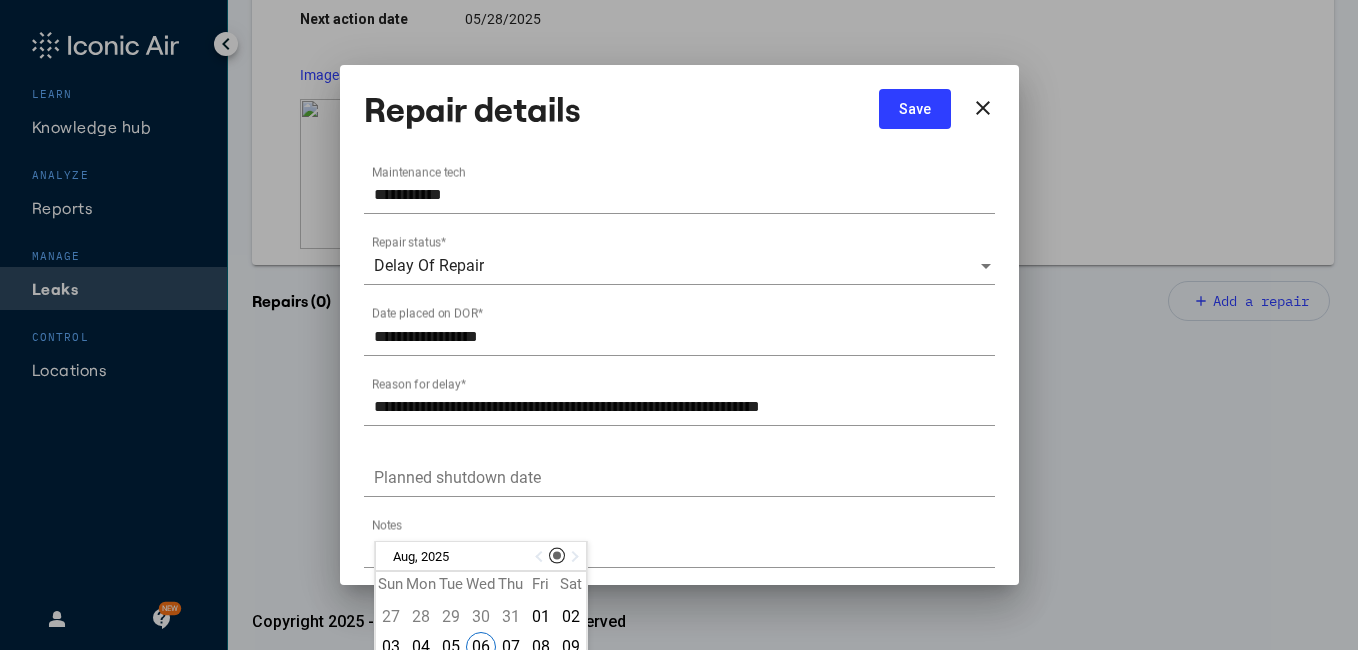 scroll, scrollTop: 54, scrollLeft: 0, axis: vertical 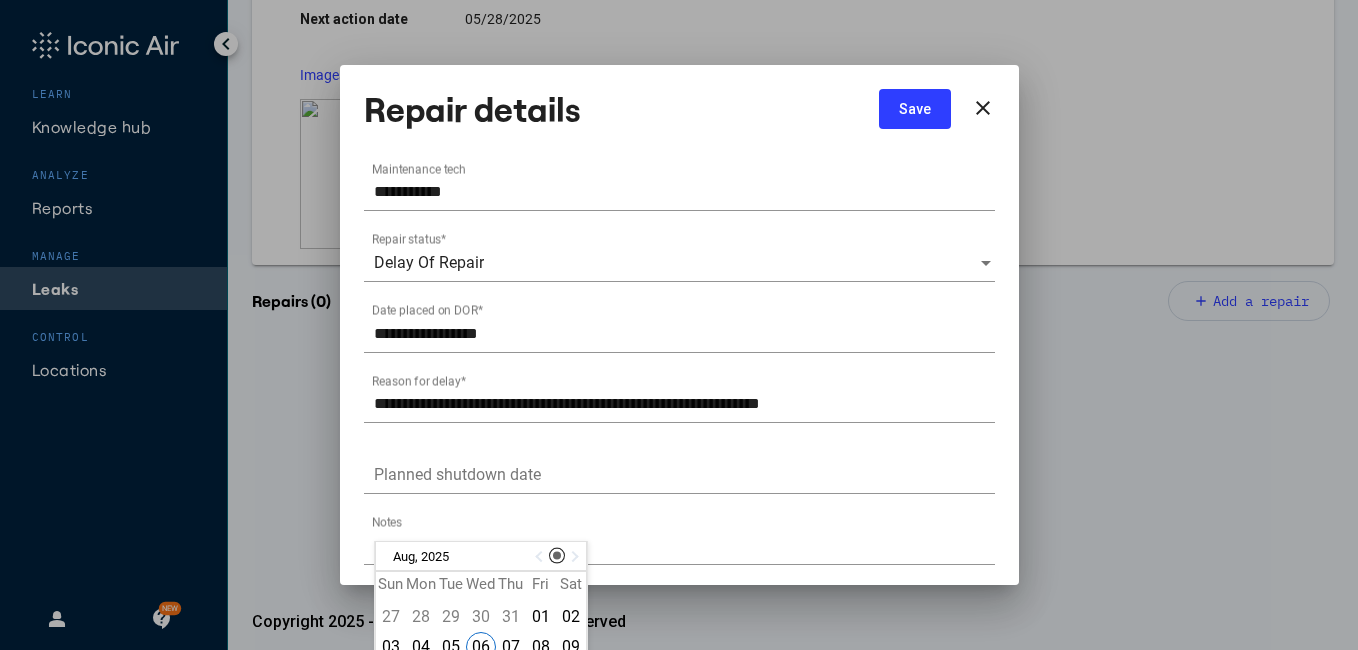drag, startPoint x: 494, startPoint y: 564, endPoint x: 682, endPoint y: 522, distance: 192.63437 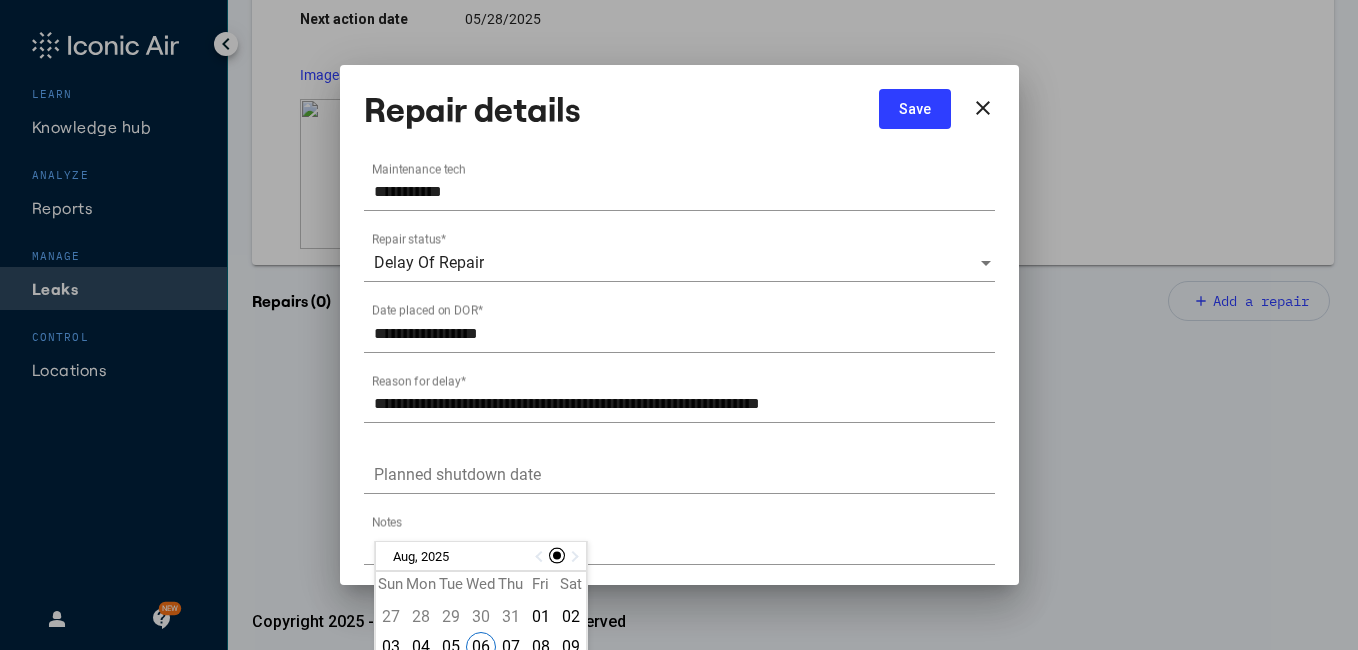 click at bounding box center [557, 555] 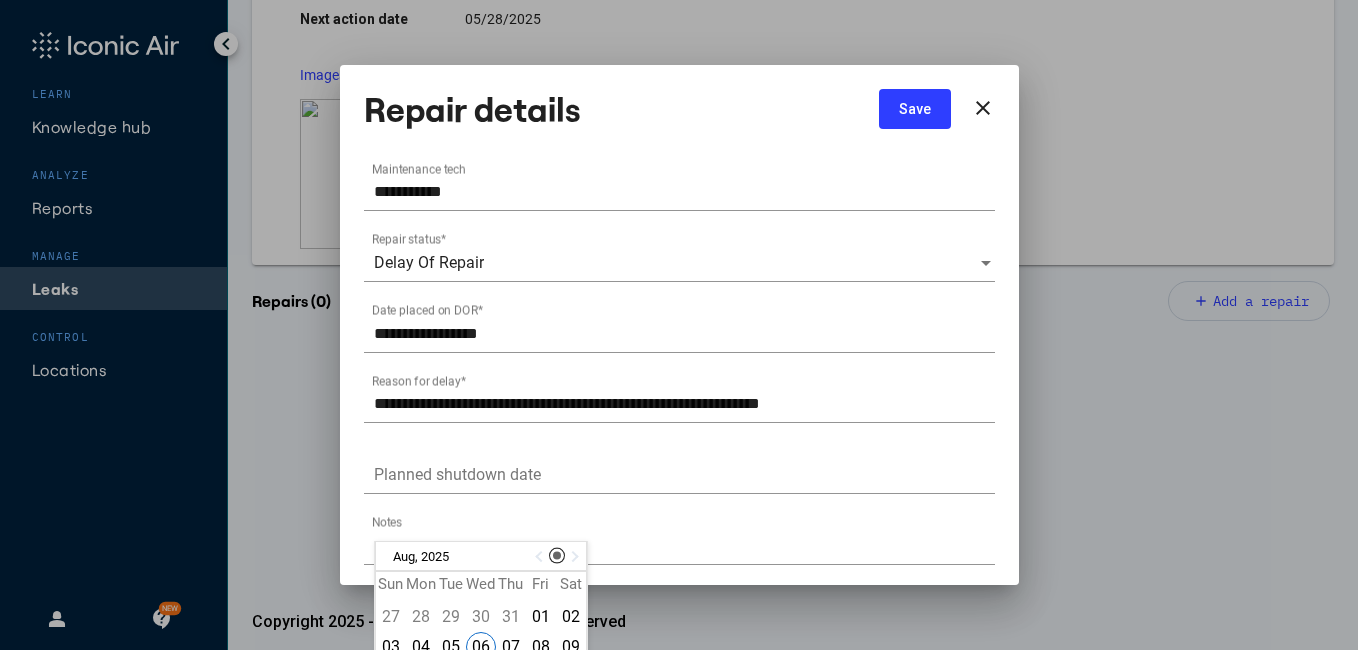 drag, startPoint x: 559, startPoint y: 551, endPoint x: 595, endPoint y: 453, distance: 104.40307 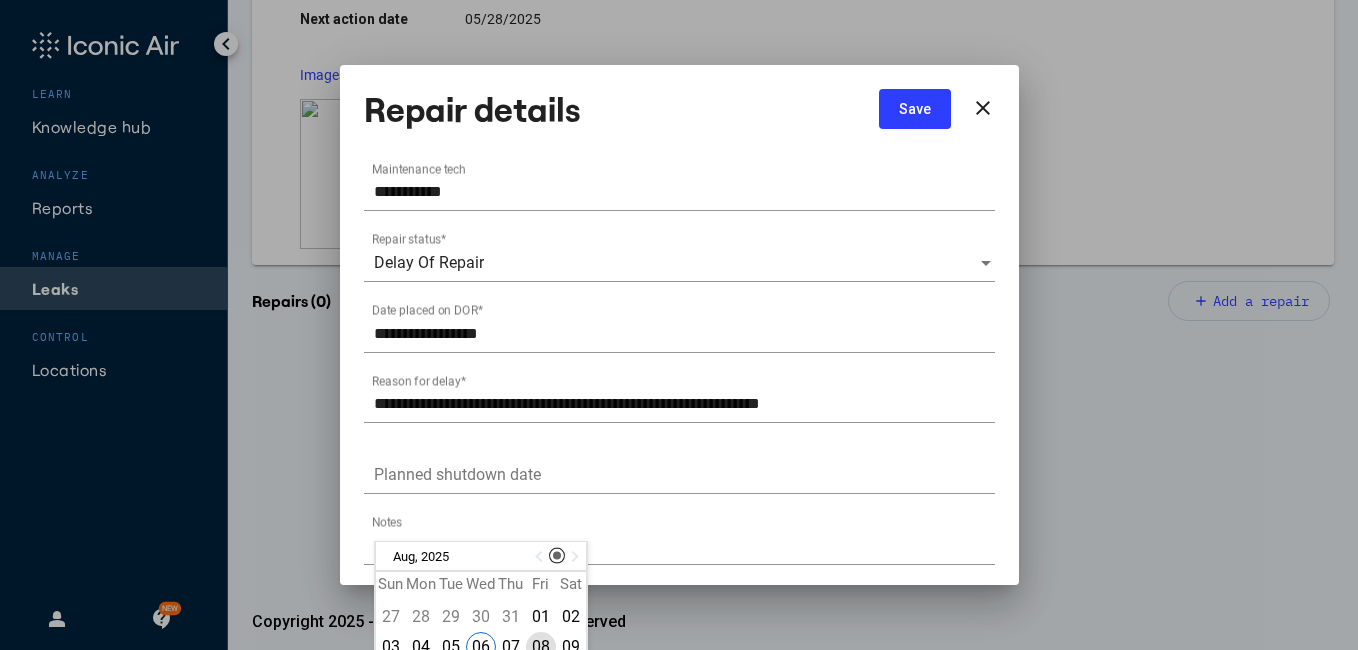 click on "08" at bounding box center [541, 647] 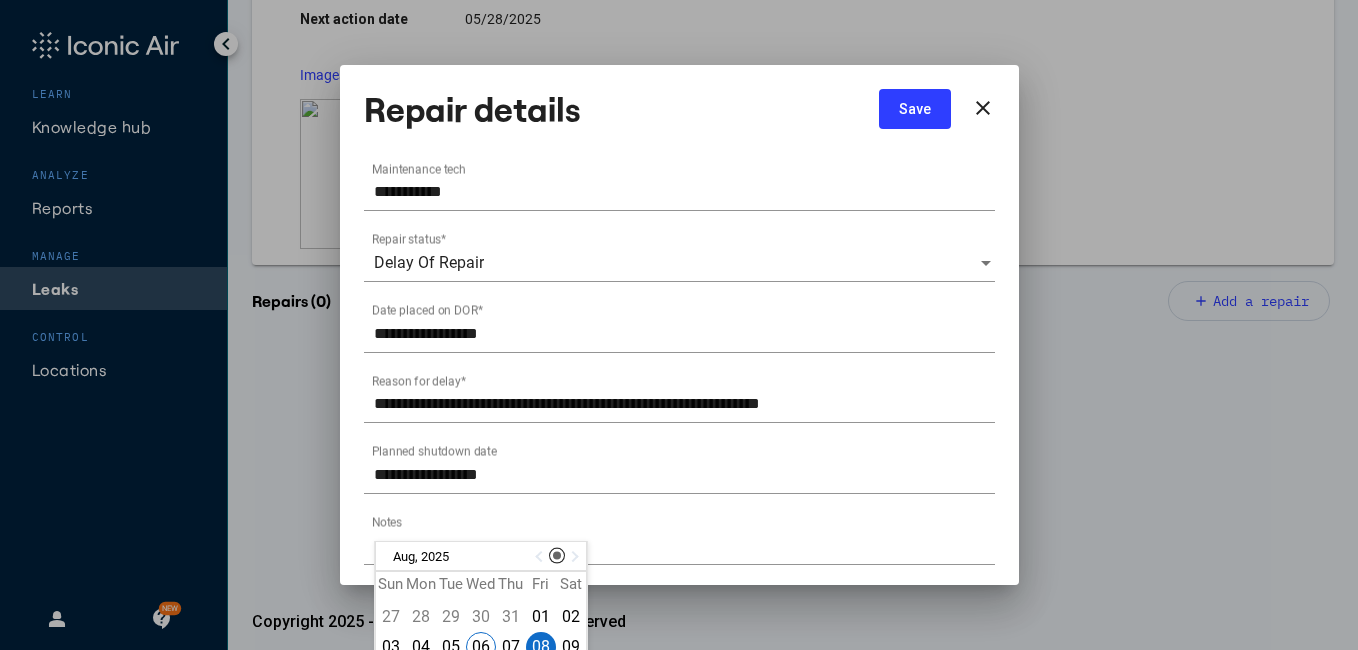 click on "08" at bounding box center (541, 647) 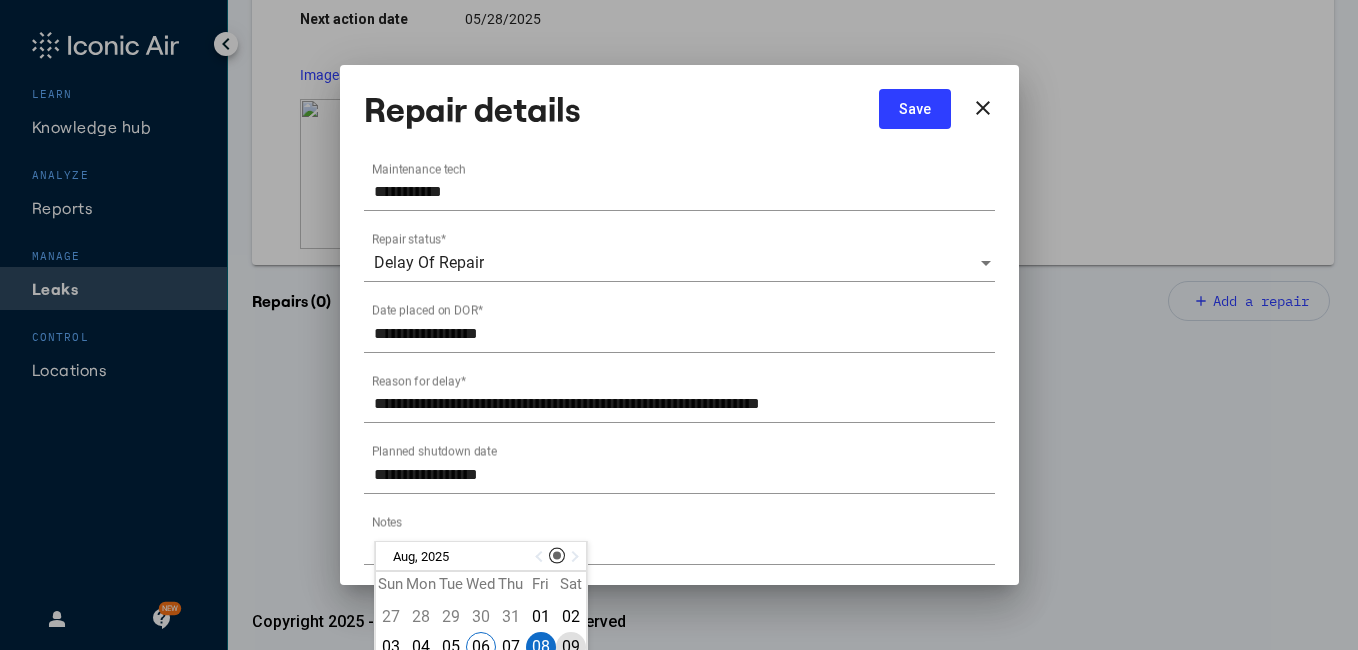 drag, startPoint x: 526, startPoint y: 642, endPoint x: 564, endPoint y: 638, distance: 38.209946 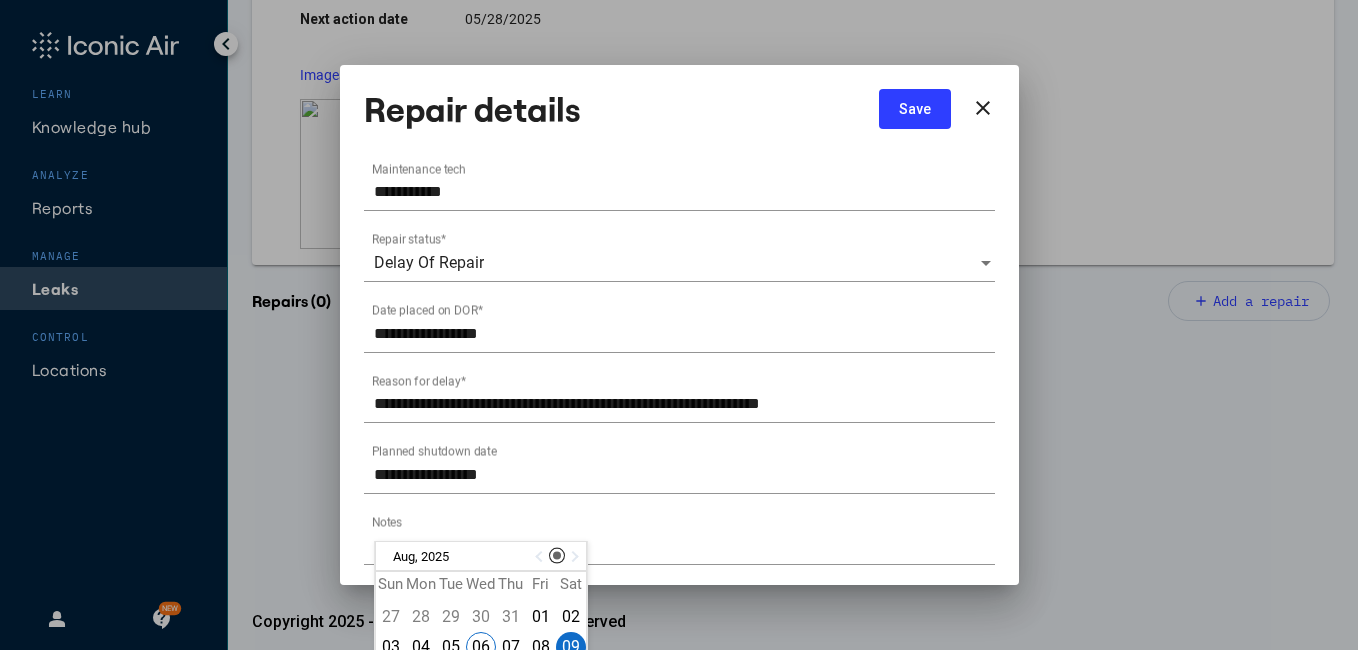 click on "09" at bounding box center (571, 647) 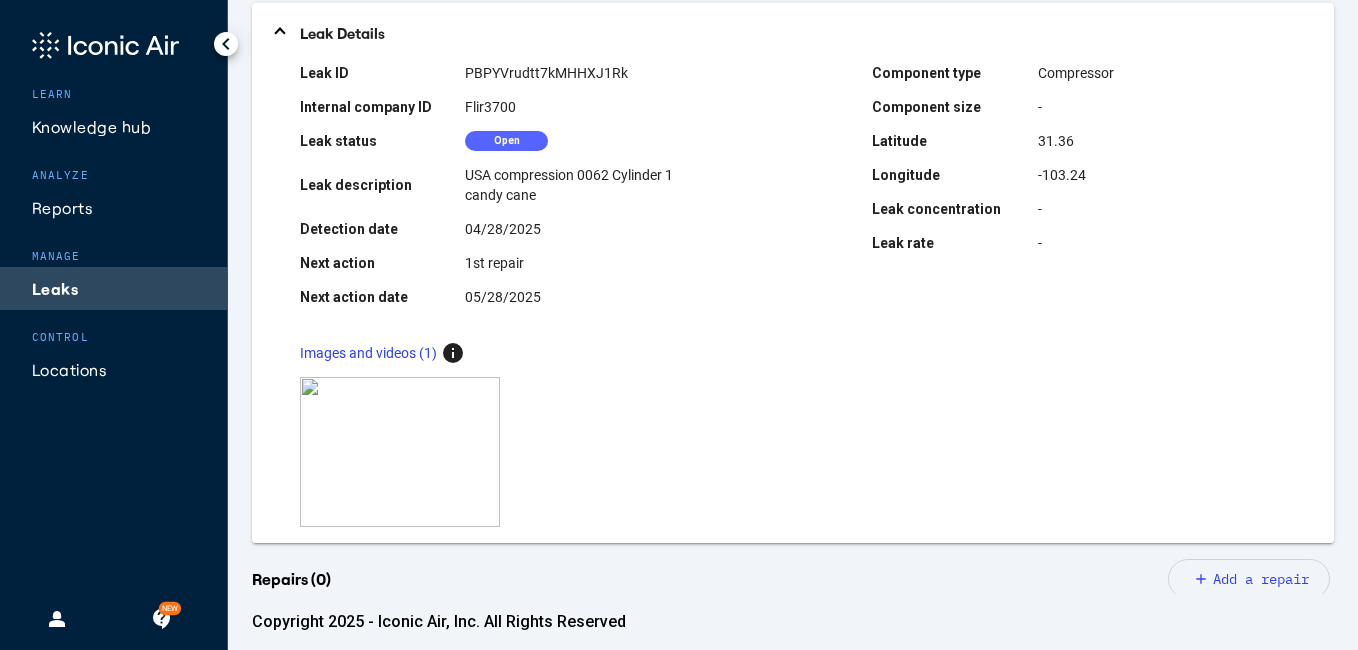 scroll, scrollTop: 151, scrollLeft: 0, axis: vertical 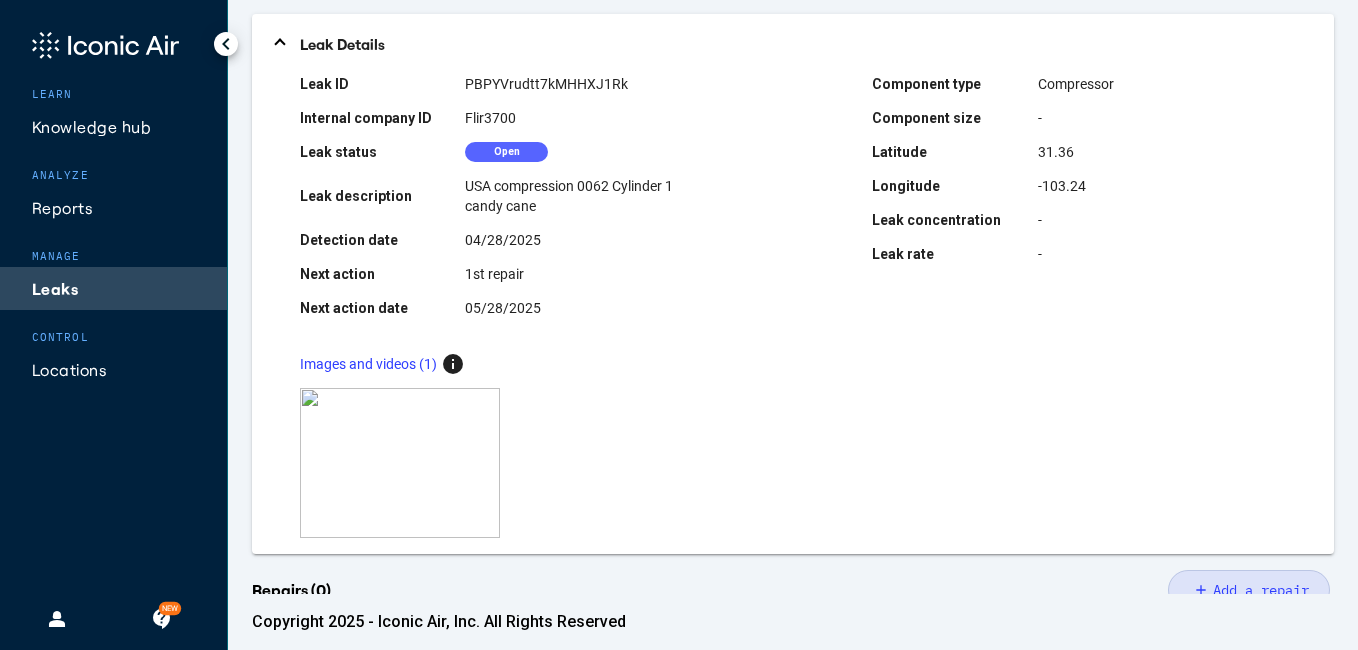 click on "Add a repair" 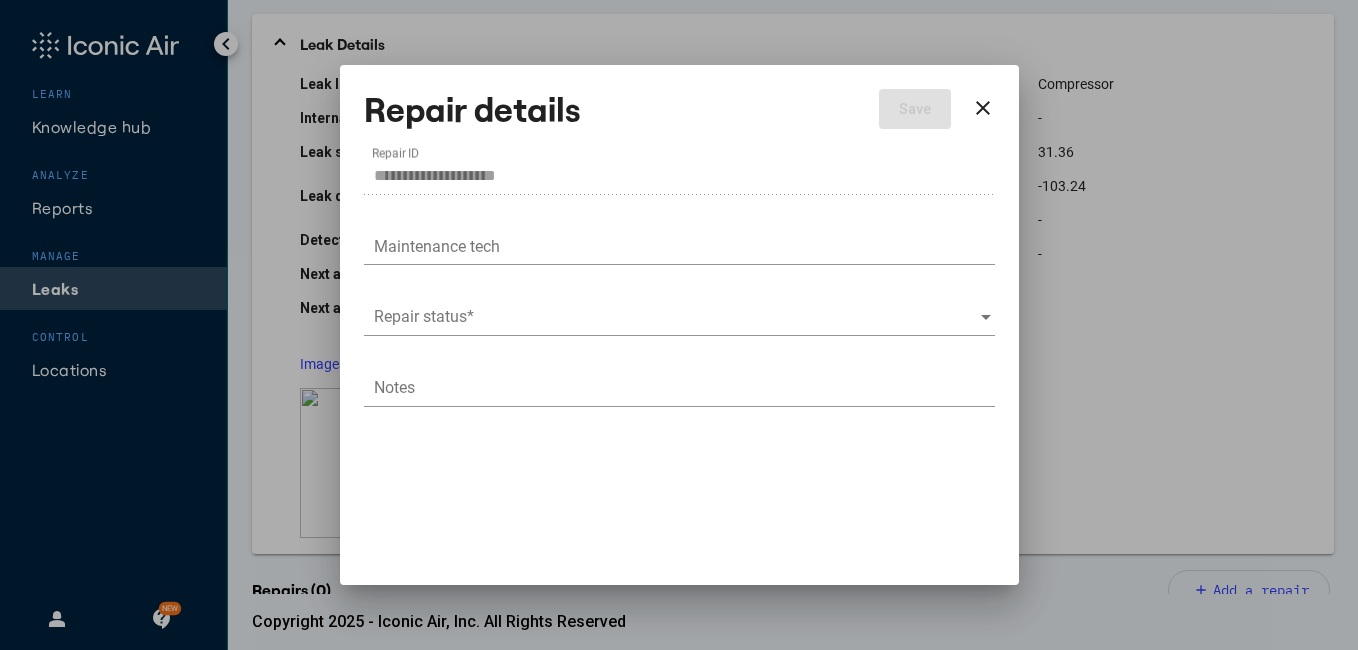 click on "close" at bounding box center [983, 108] 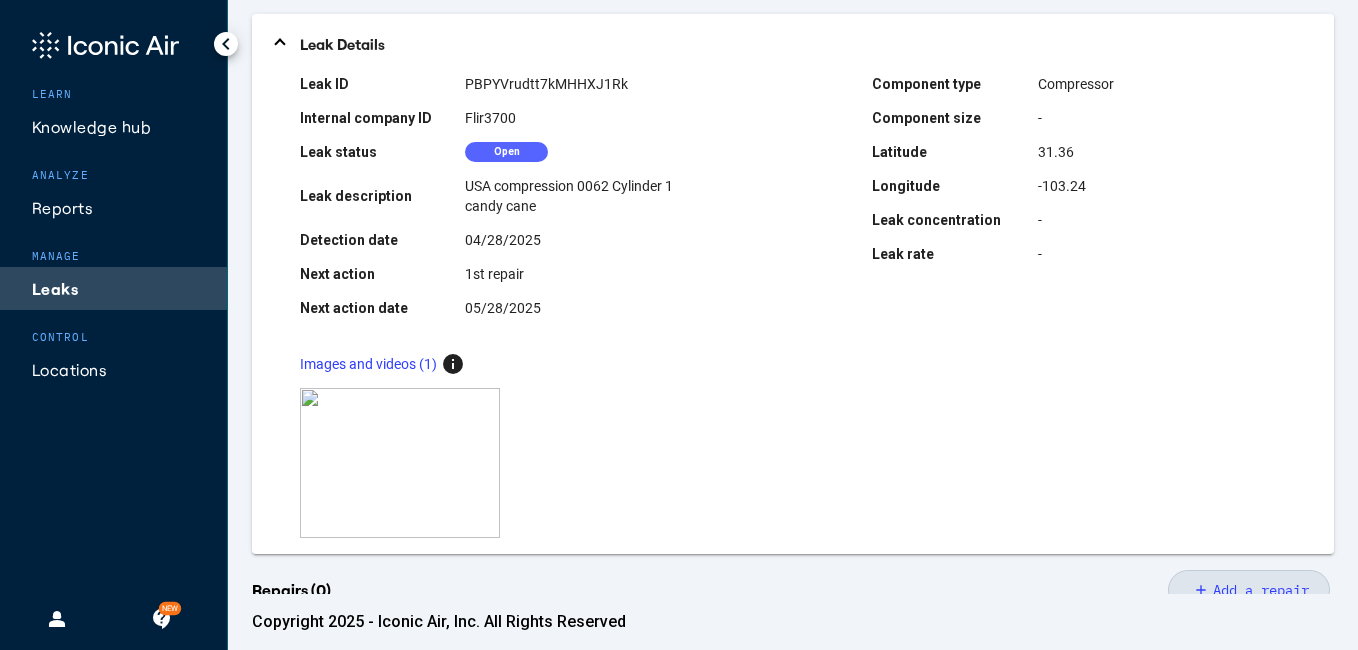 scroll, scrollTop: 167, scrollLeft: 0, axis: vertical 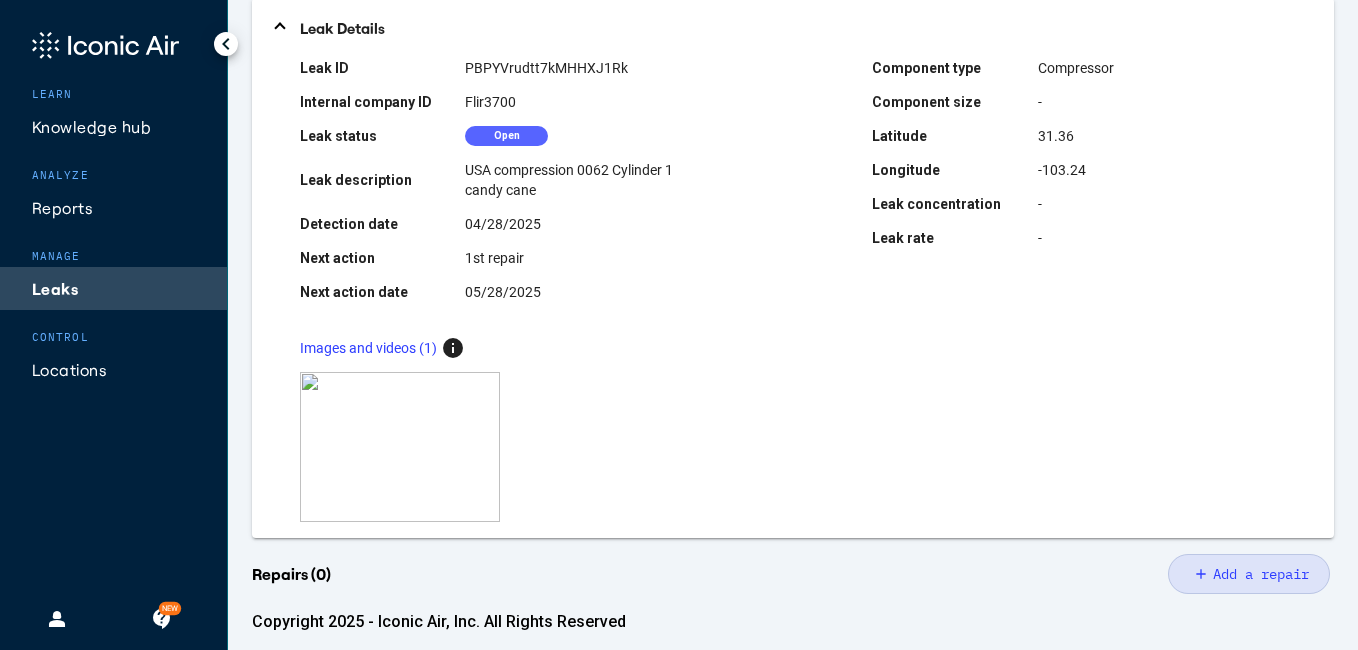 click on "Add a repair" 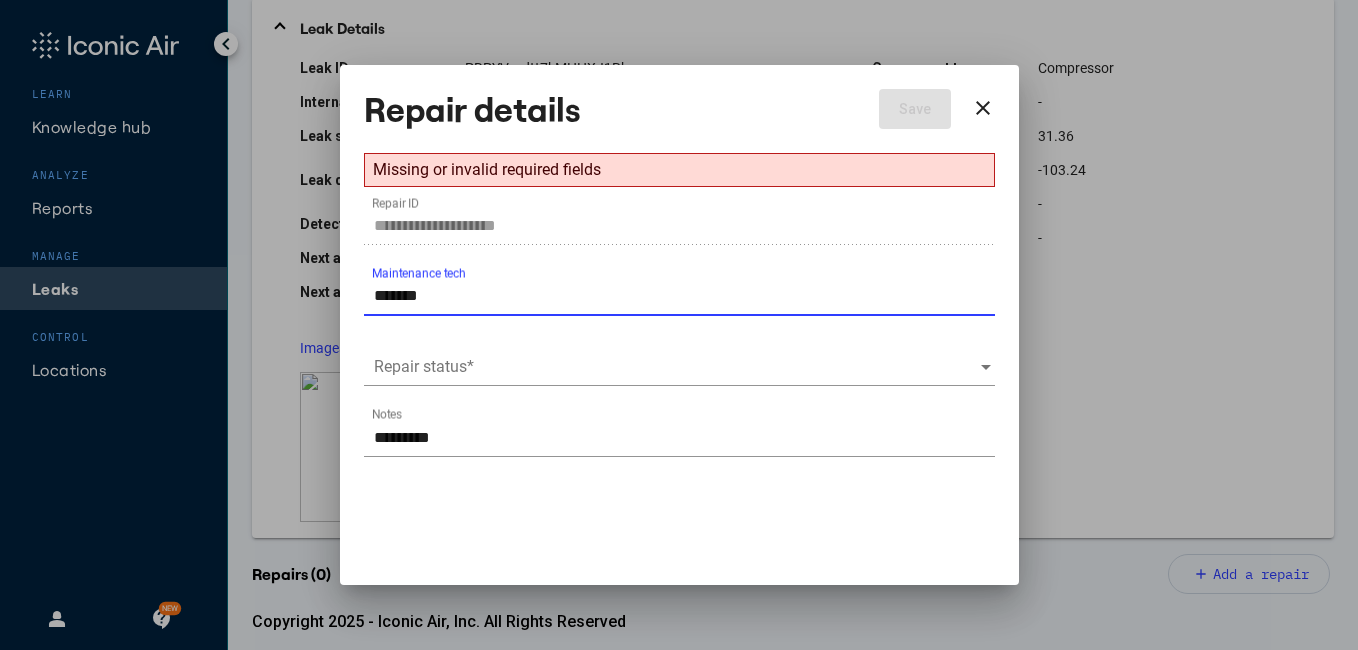 type on "**********" 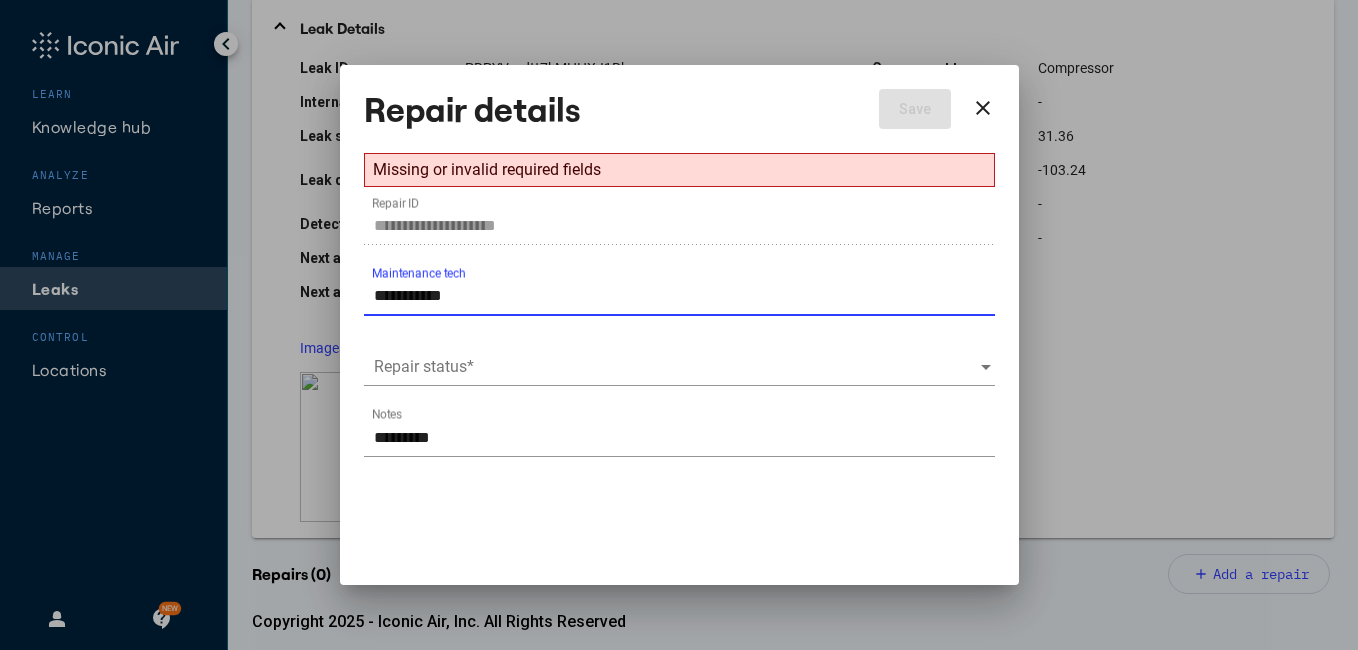 type on "**********" 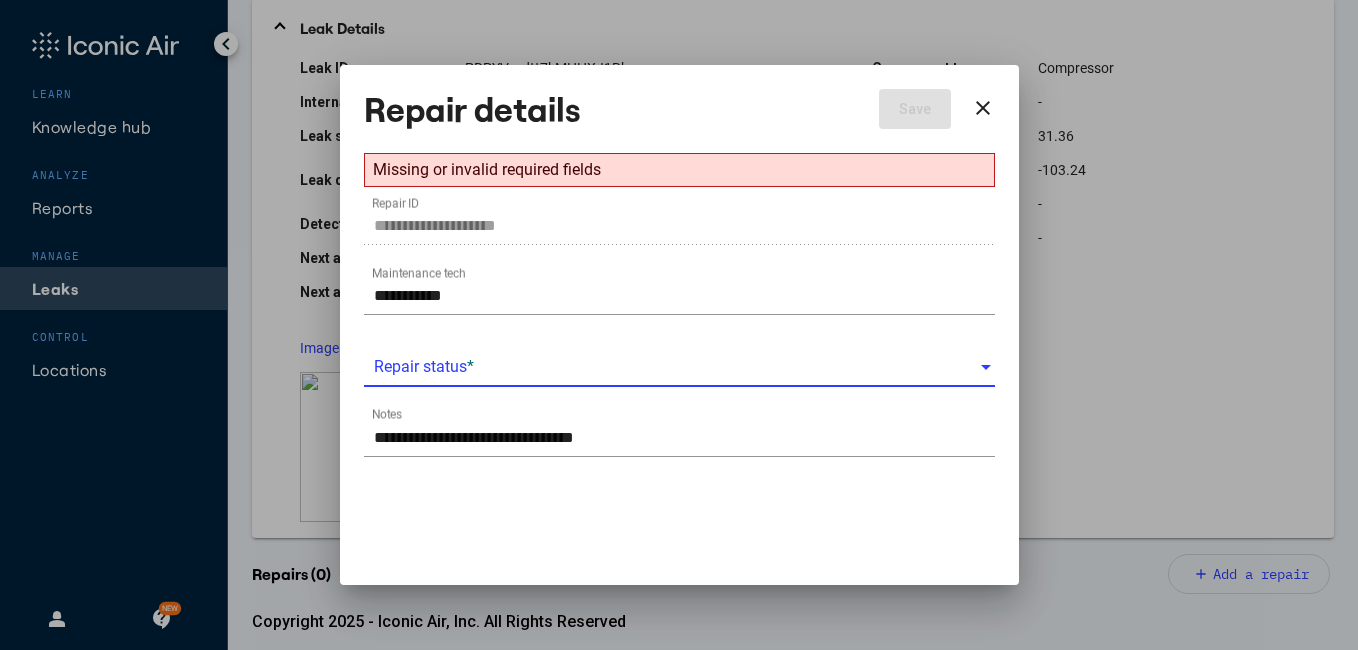 click at bounding box center (676, 367) 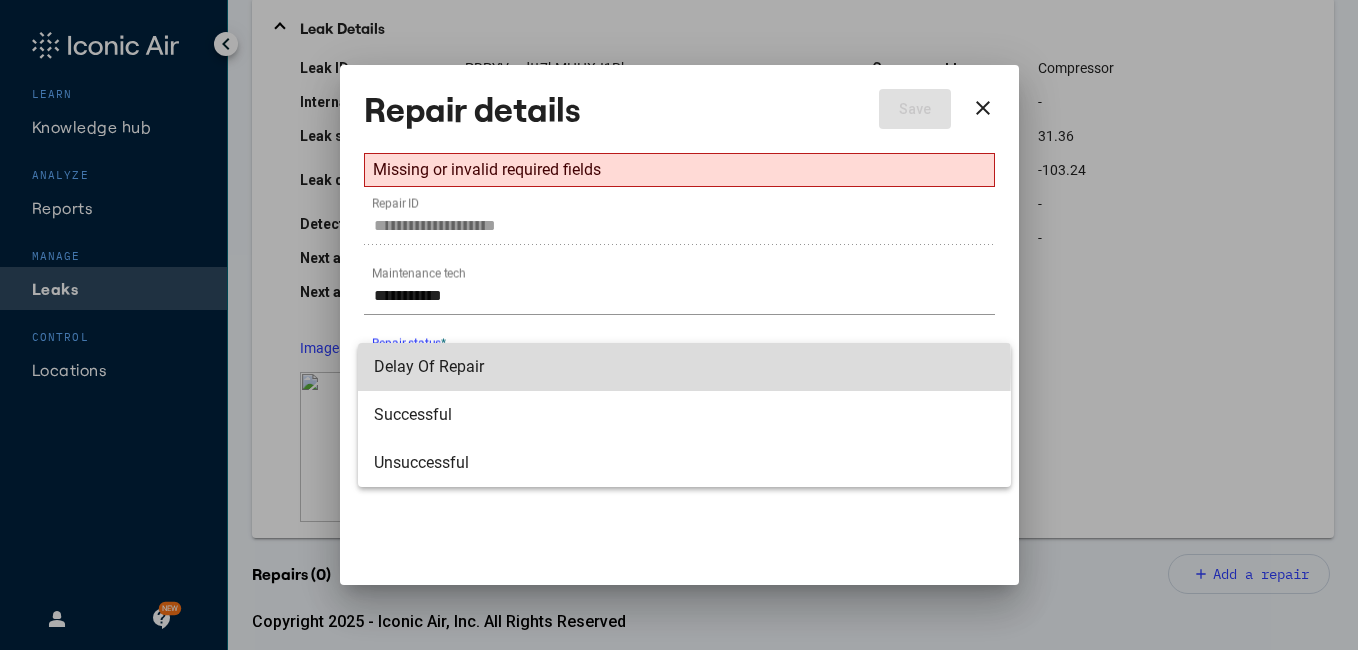 click on "Delay Of Repair" at bounding box center (684, 367) 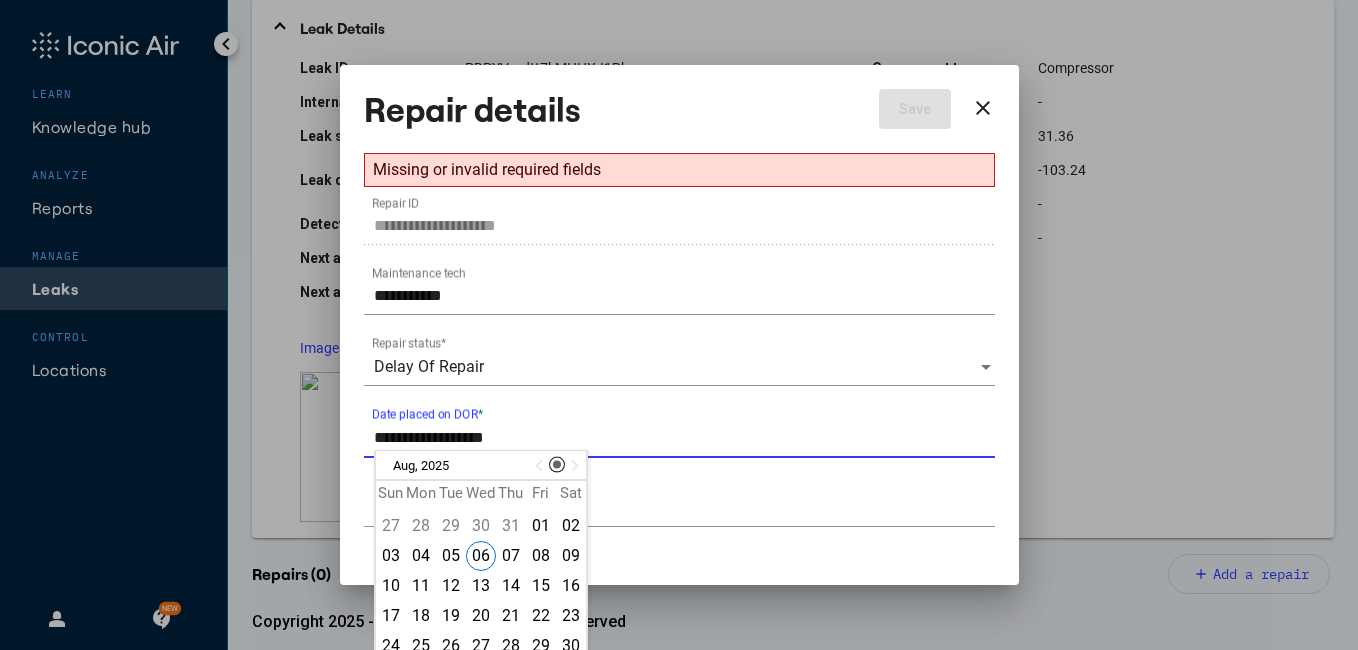 click on "Date placed on DOR  *" at bounding box center (684, 438) 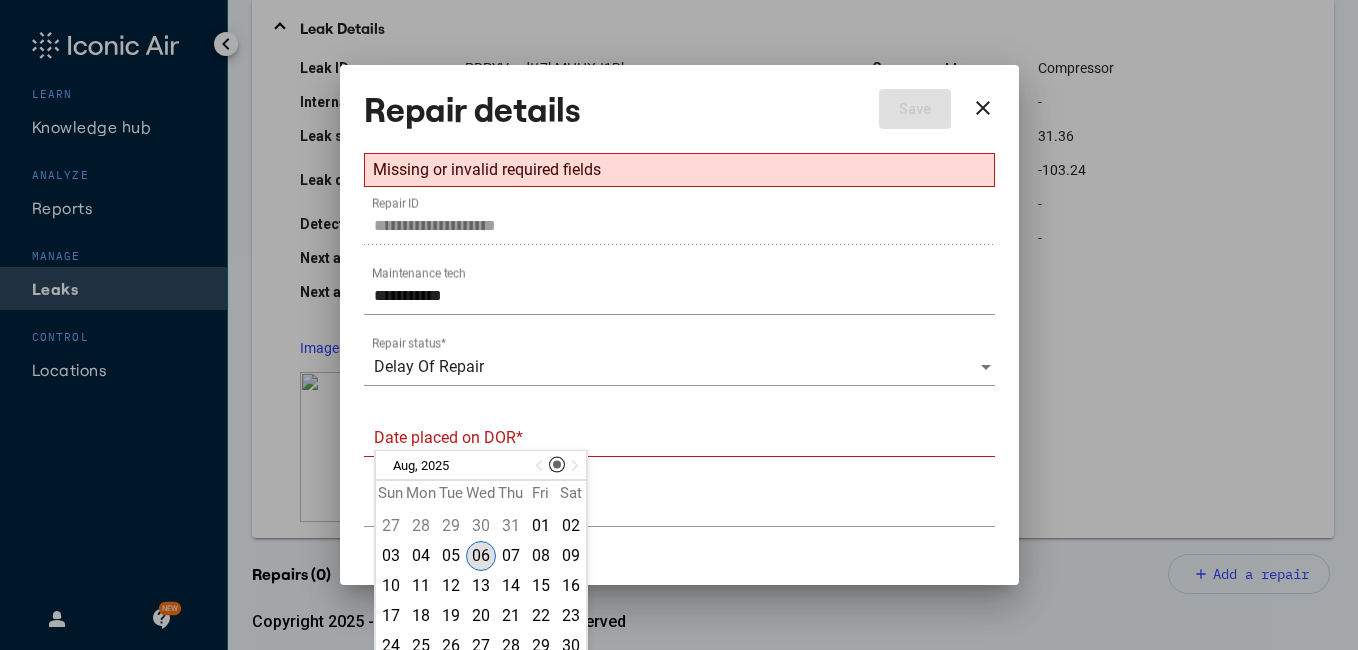 click on "06" at bounding box center (481, 556) 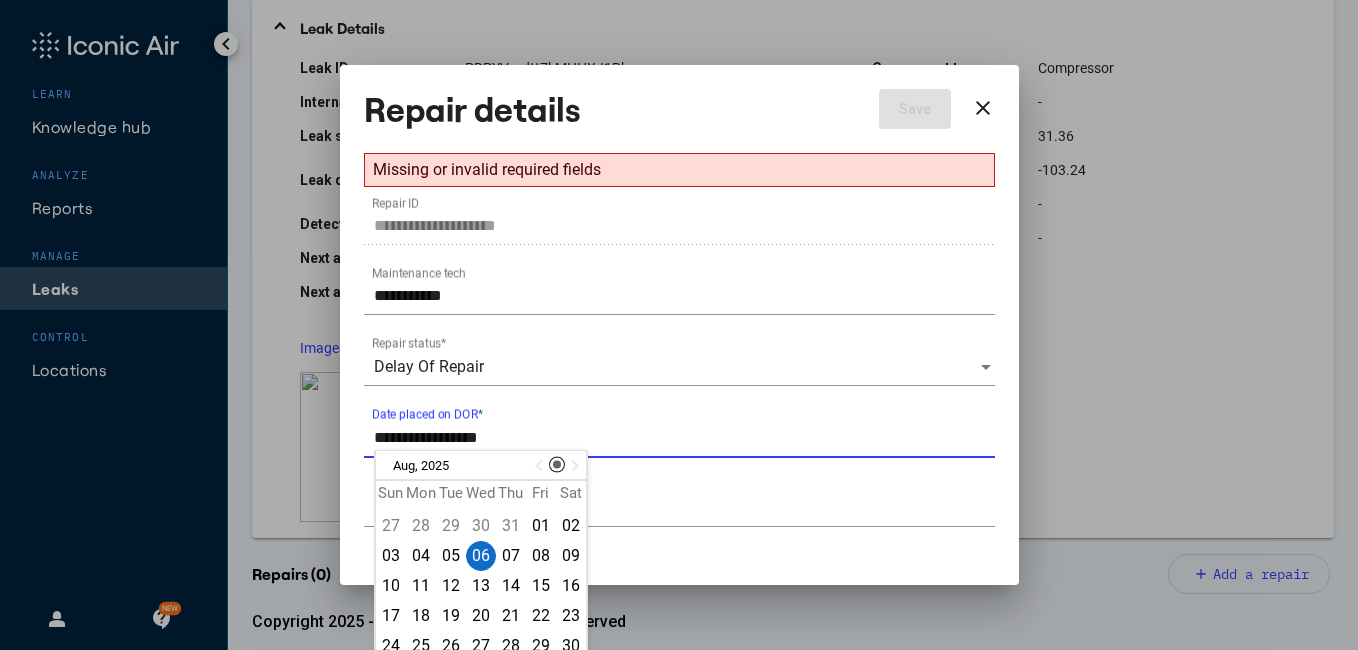 click on "**********" at bounding box center (684, 438) 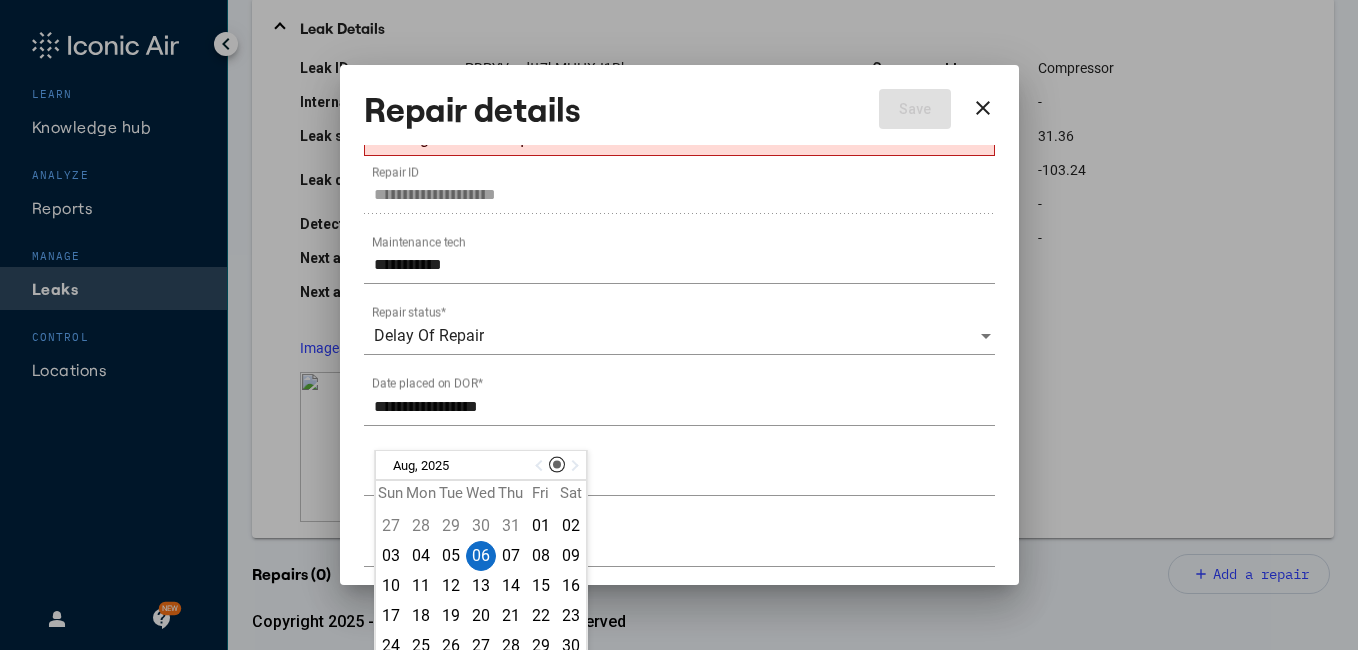 scroll, scrollTop: 0, scrollLeft: 0, axis: both 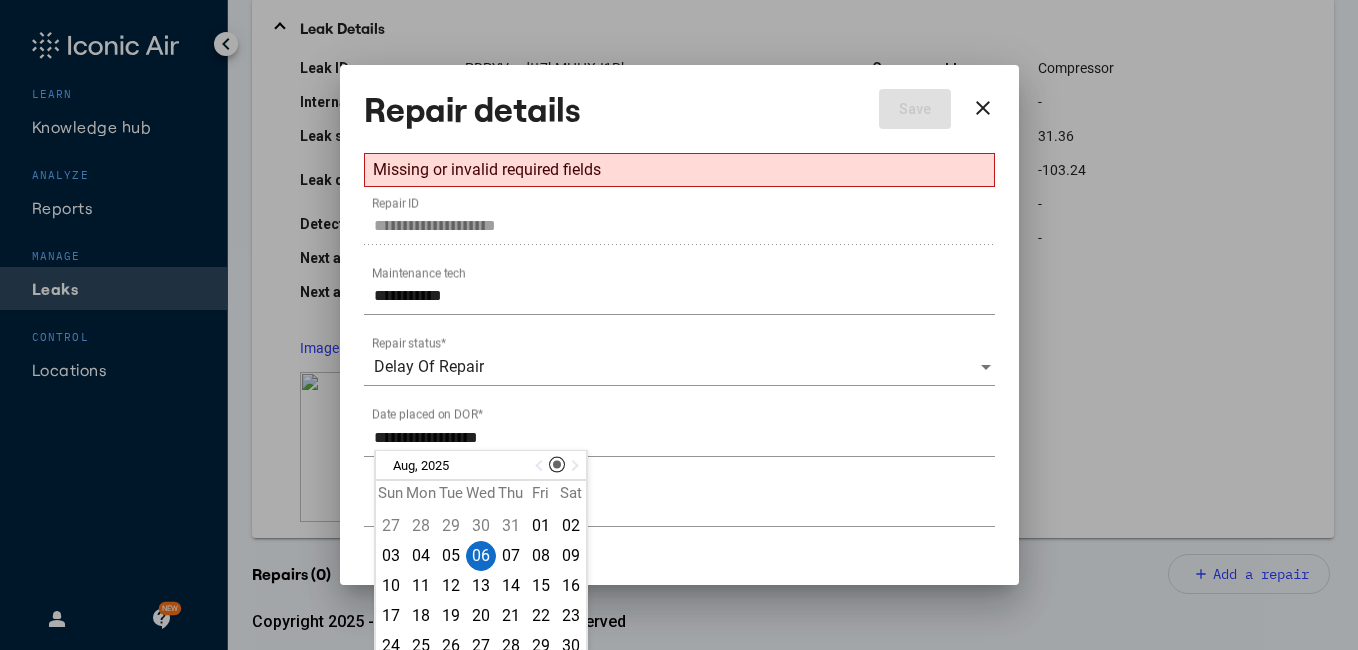 drag, startPoint x: 703, startPoint y: 119, endPoint x: 721, endPoint y: 129, distance: 20.59126 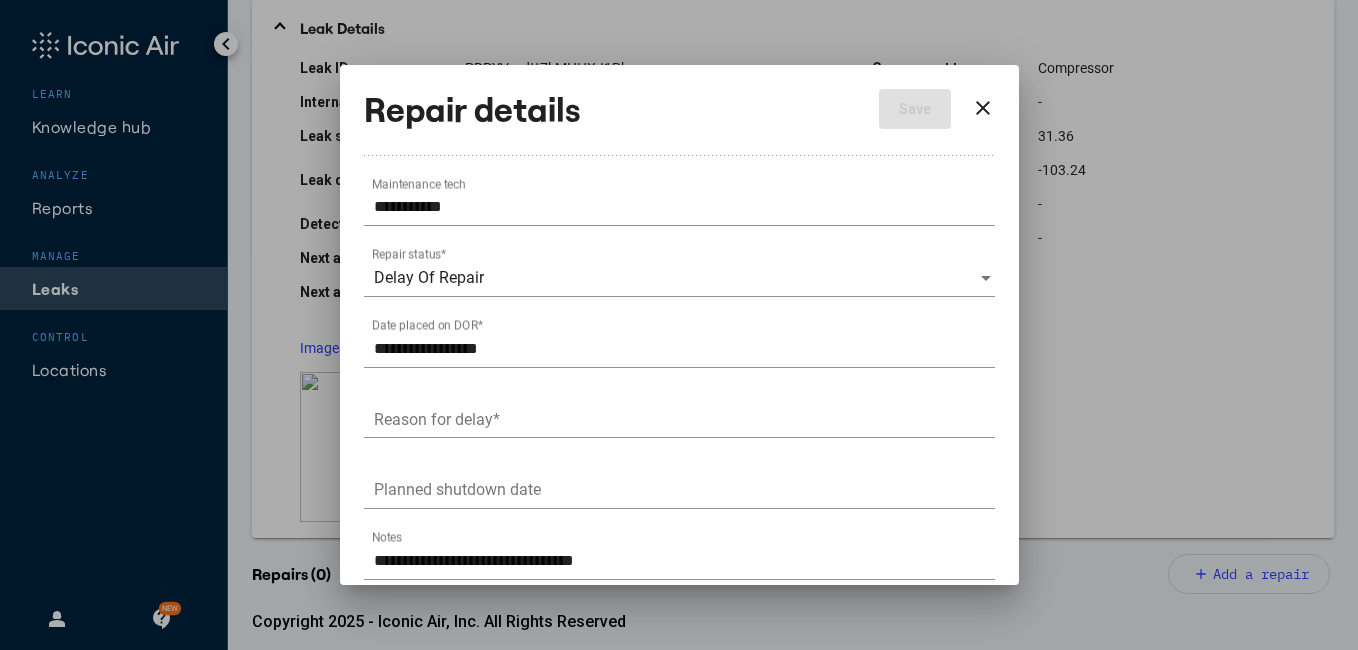 scroll, scrollTop: 104, scrollLeft: 0, axis: vertical 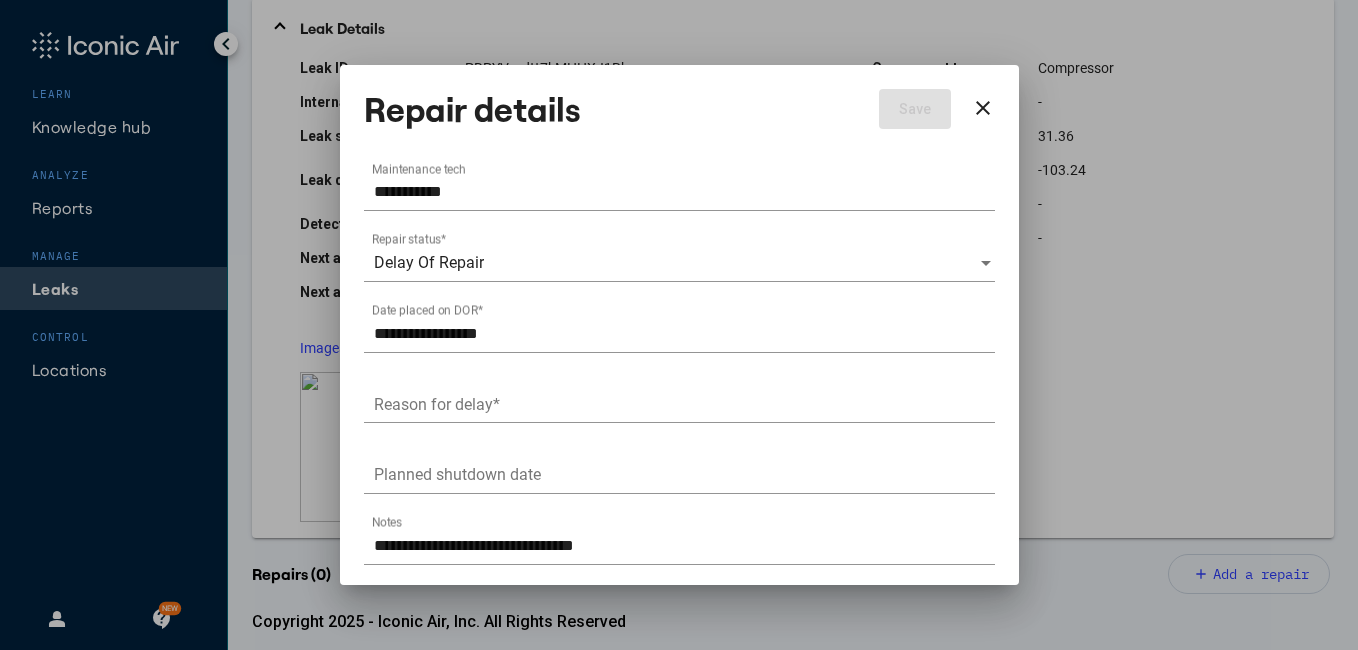 click on "**********" at bounding box center [684, 546] 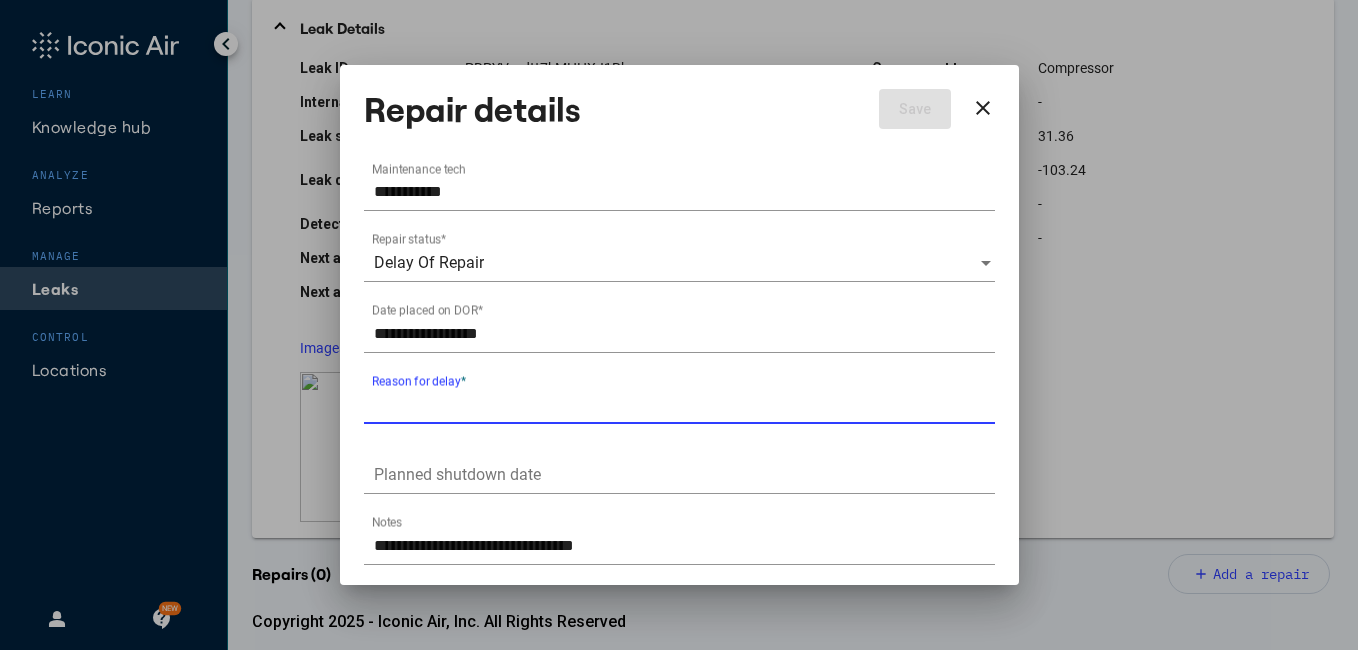 click on "Reason for delay  *" at bounding box center [684, 404] 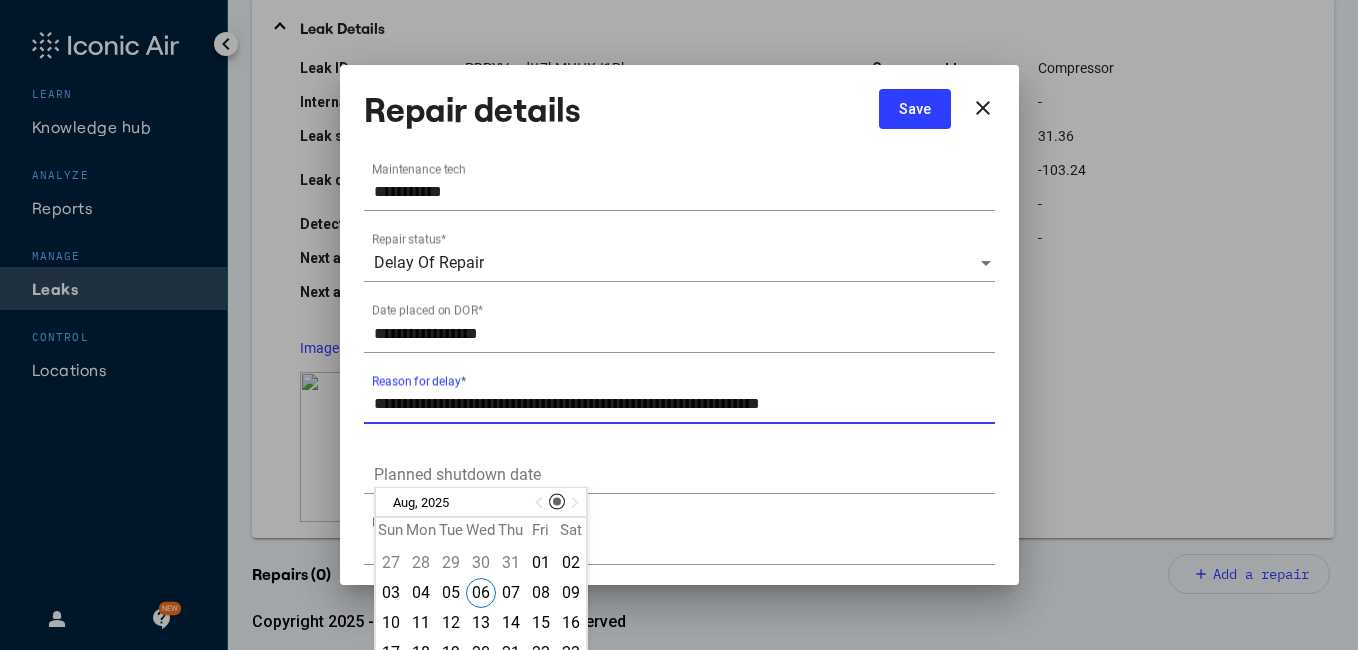scroll, scrollTop: 54, scrollLeft: 0, axis: vertical 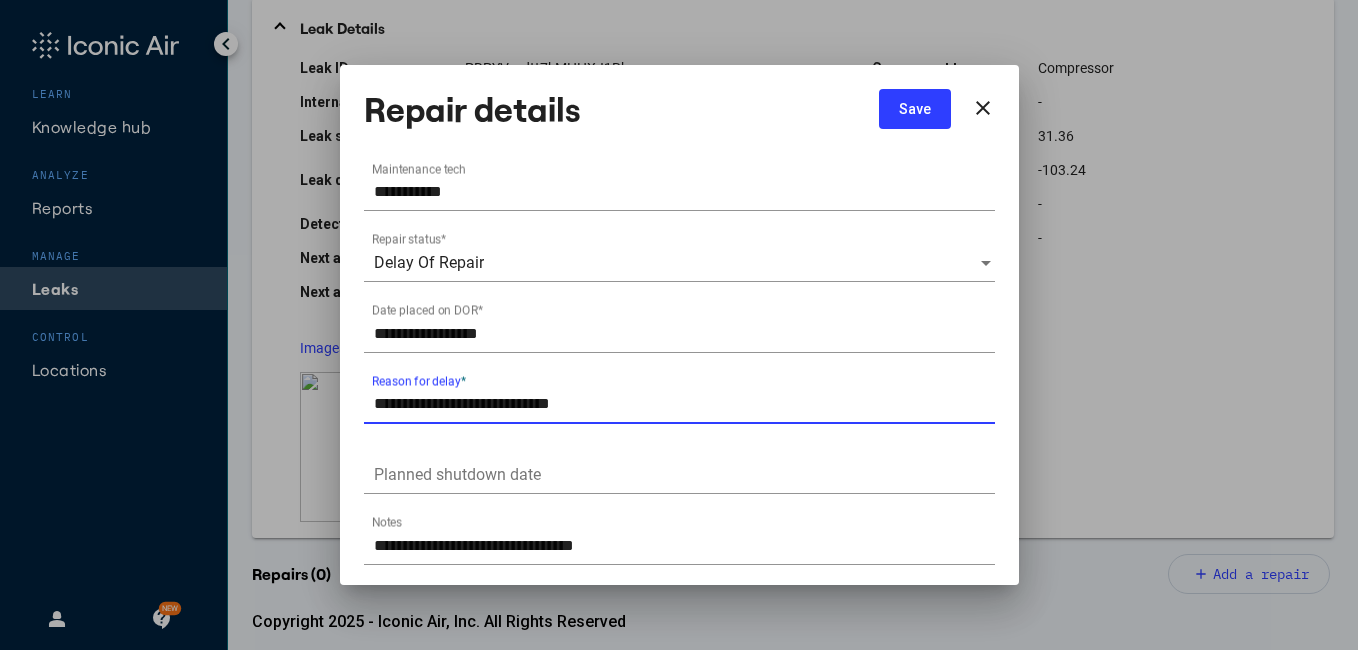 type on "**********" 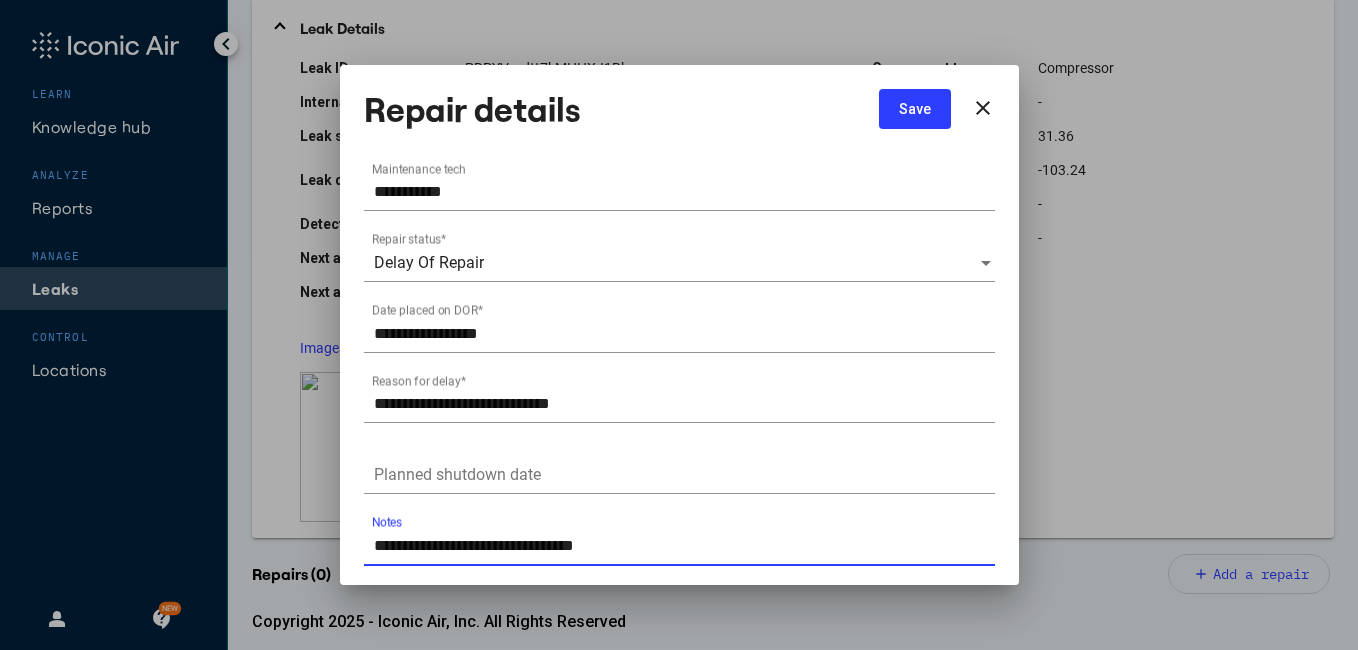 click on "**********" at bounding box center [684, 546] 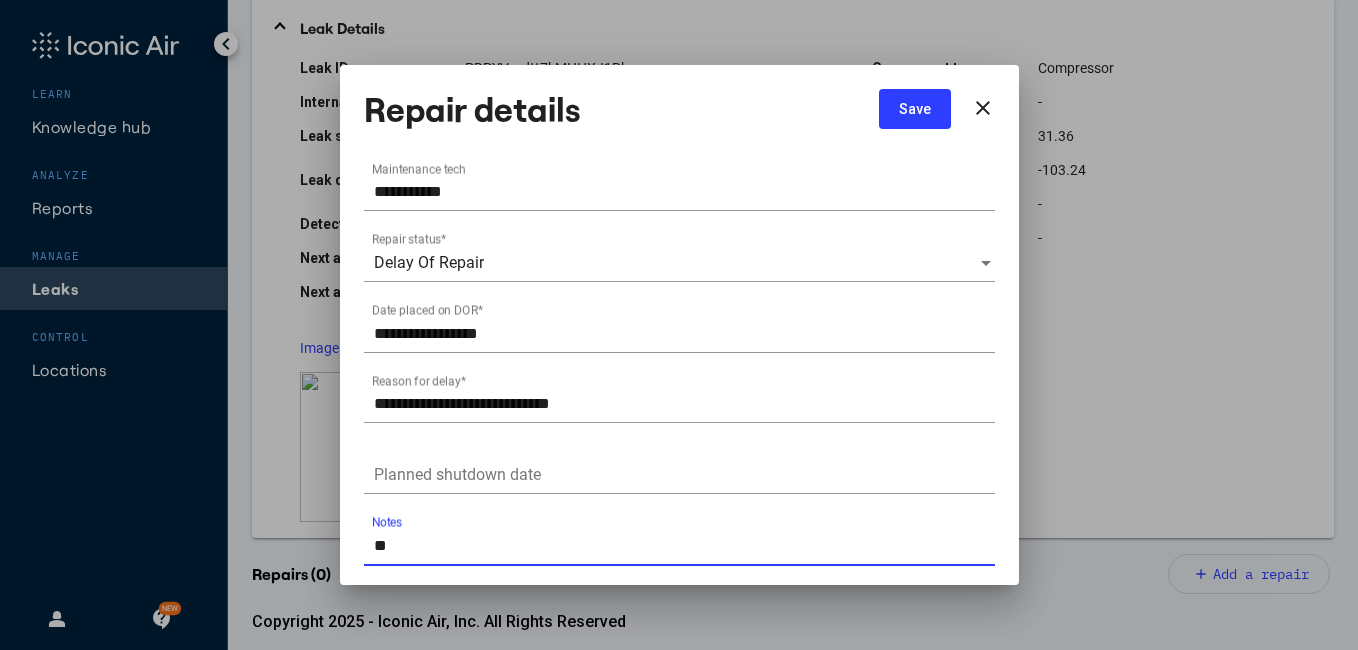 type on "*" 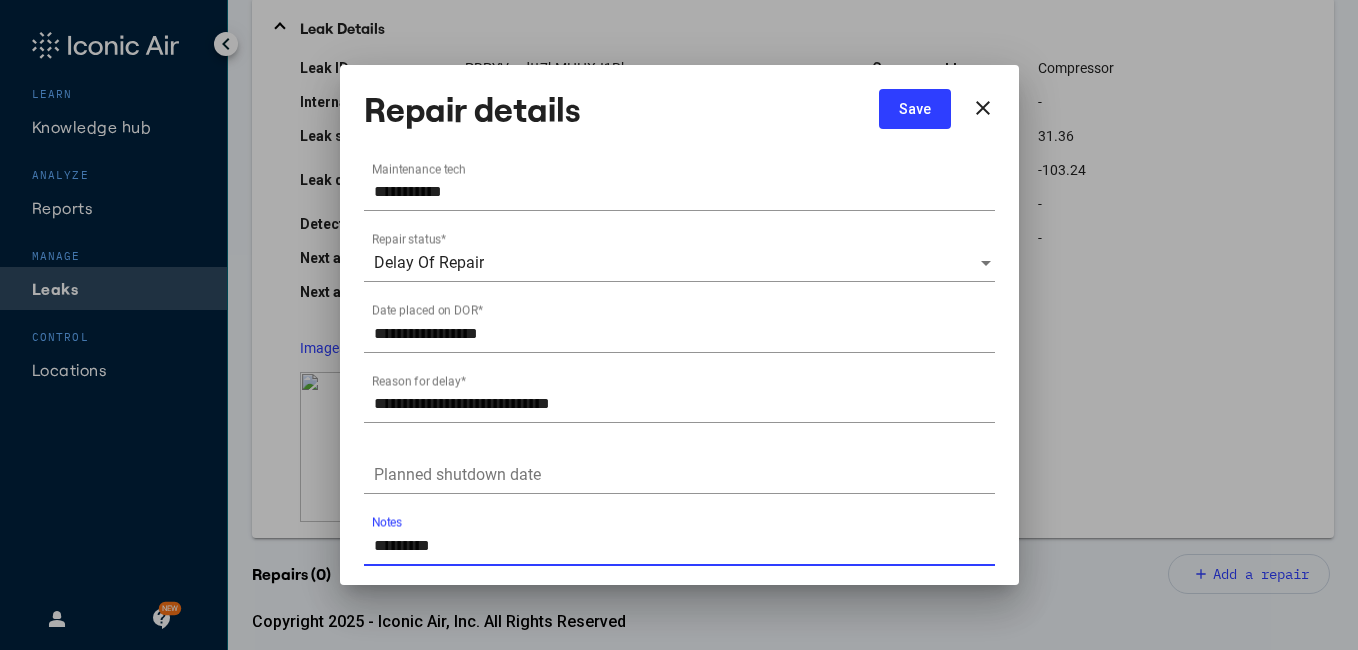 type 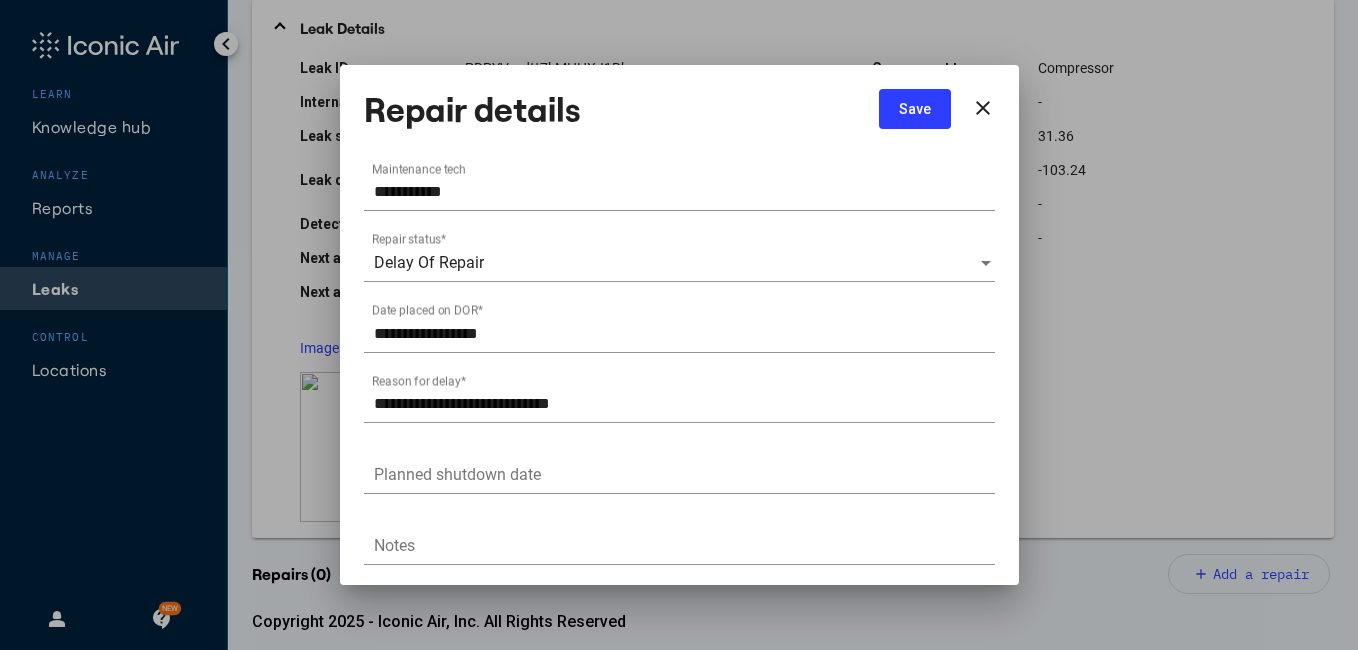 click on "Planned shutdown date" at bounding box center (679, 468) 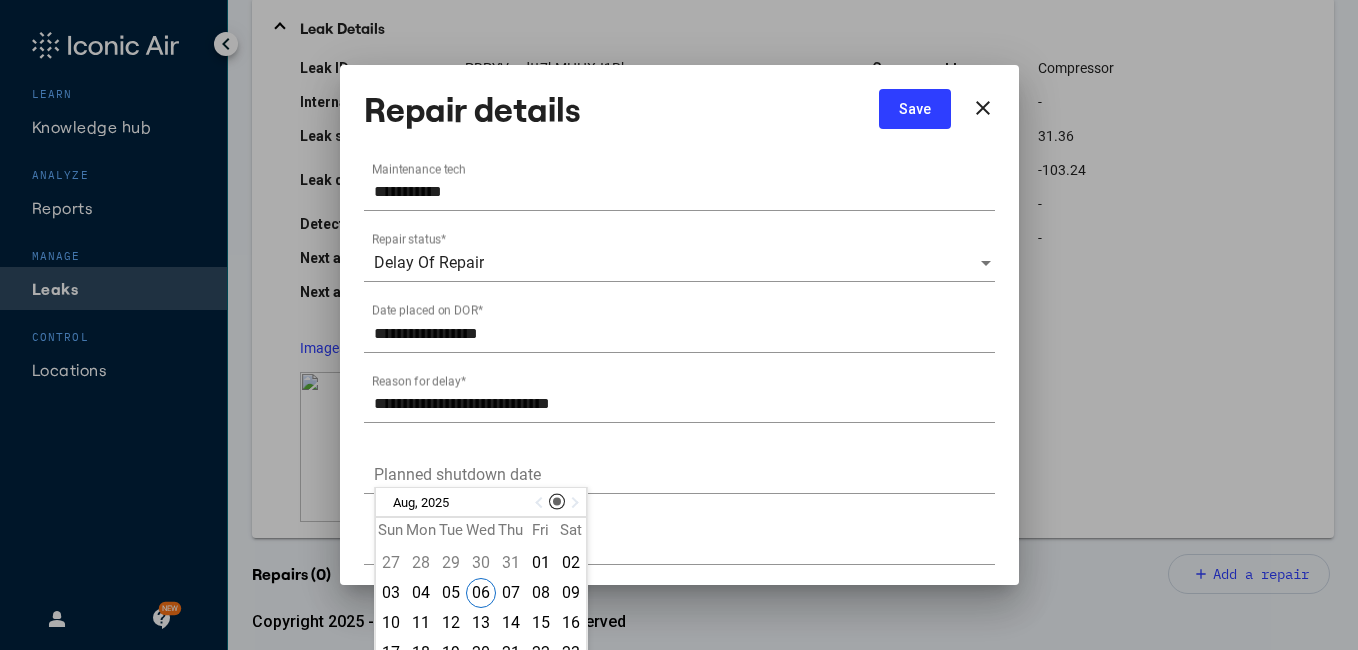 click on "Planned shutdown date" at bounding box center [679, 478] 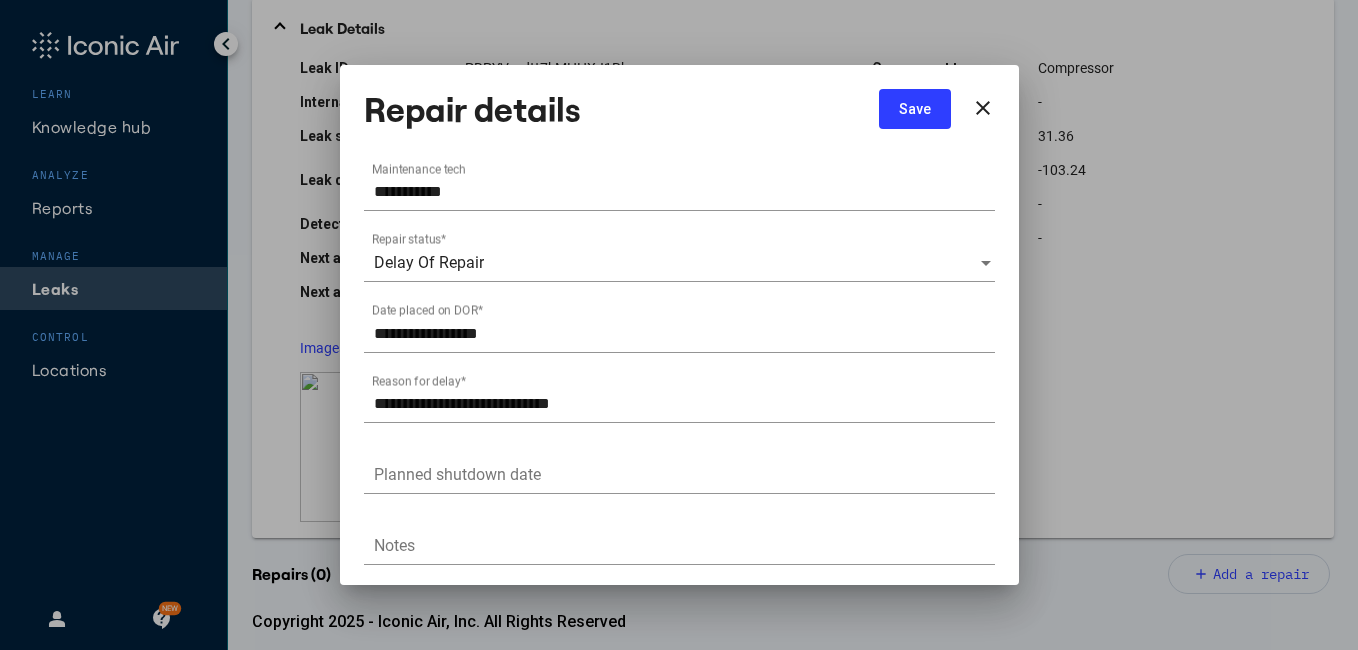 click on "Notes" at bounding box center (679, 539) 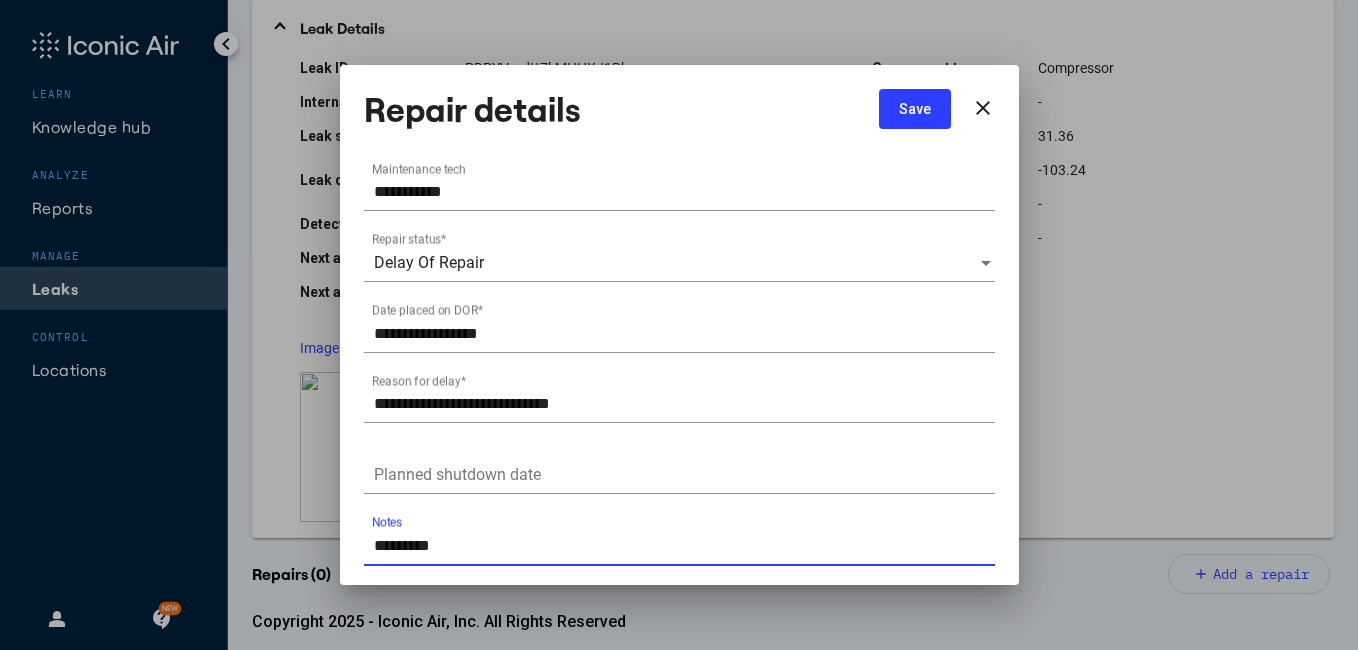 click on "Notes" at bounding box center [684, 546] 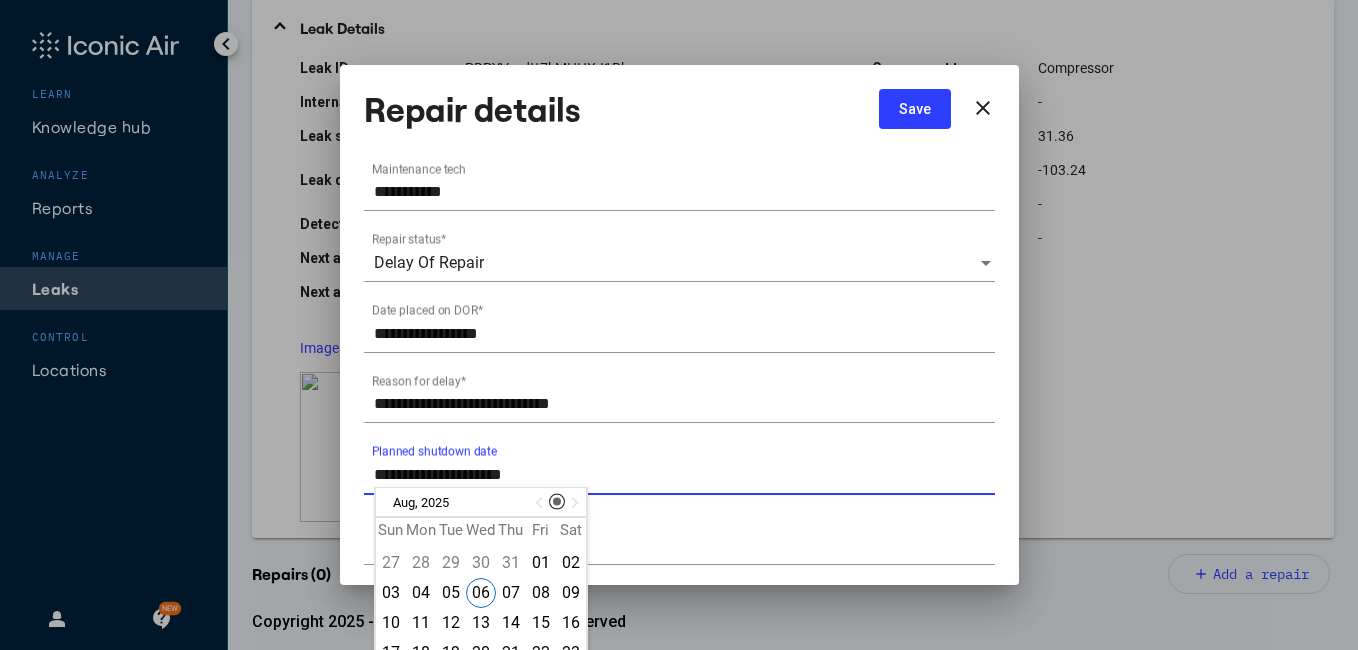 click on "Planned shutdown date" at bounding box center (684, 475) 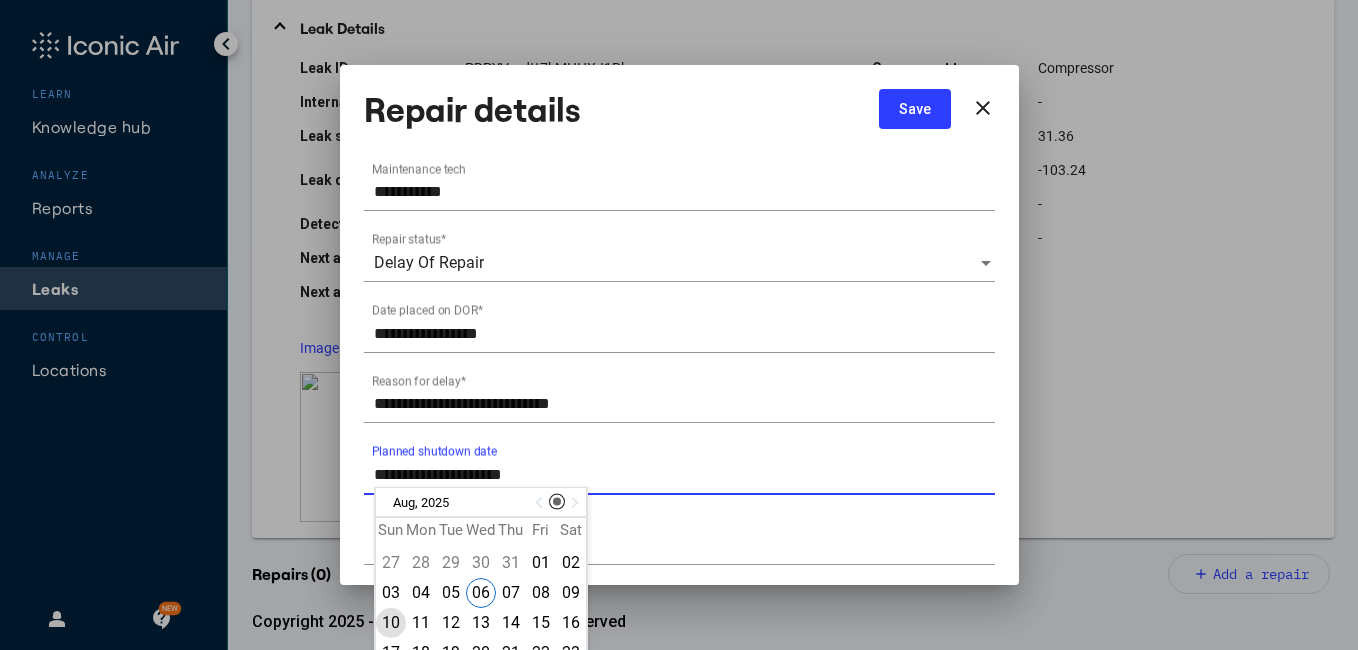 click on "10" at bounding box center (391, 623) 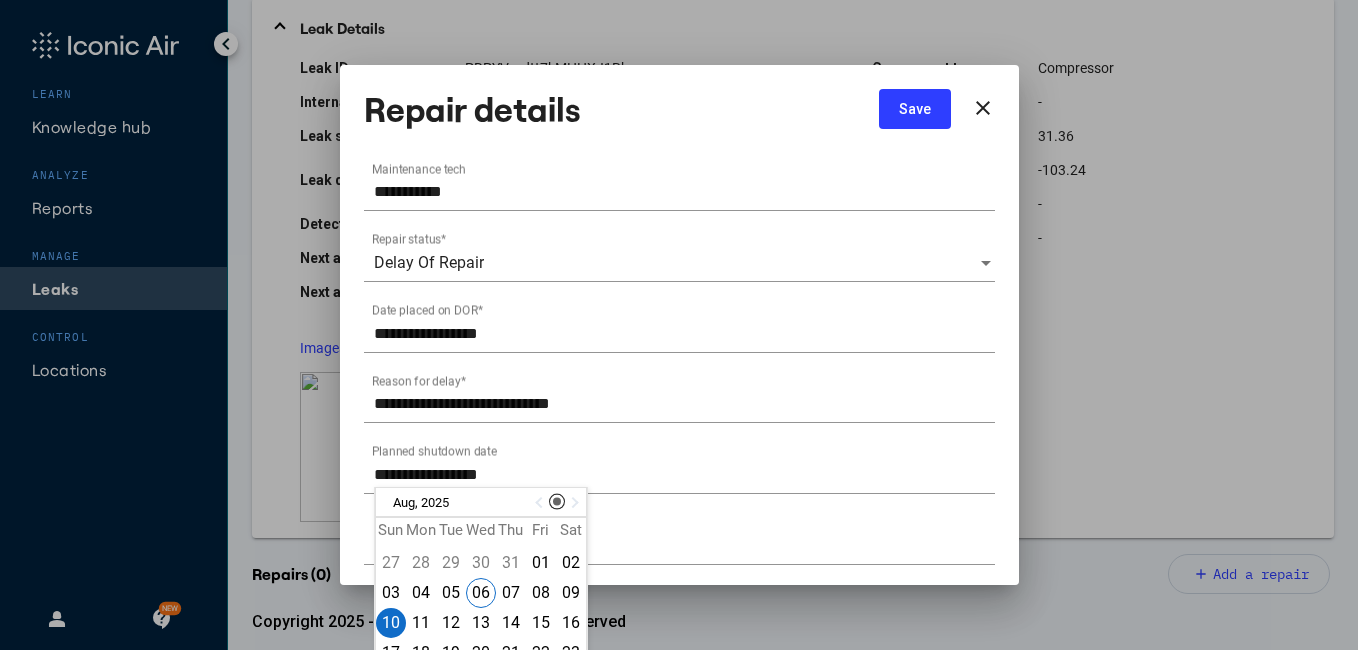 click on "Notes" at bounding box center (679, 539) 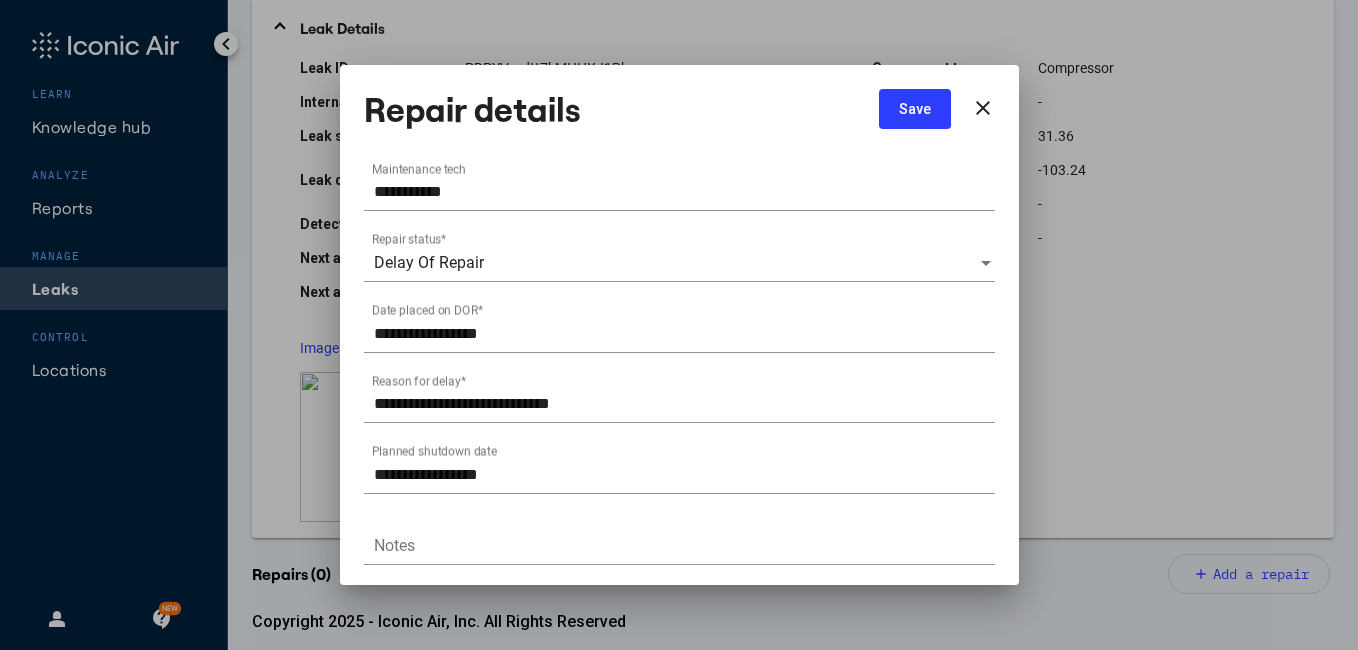 click on "Notes" at bounding box center (679, 539) 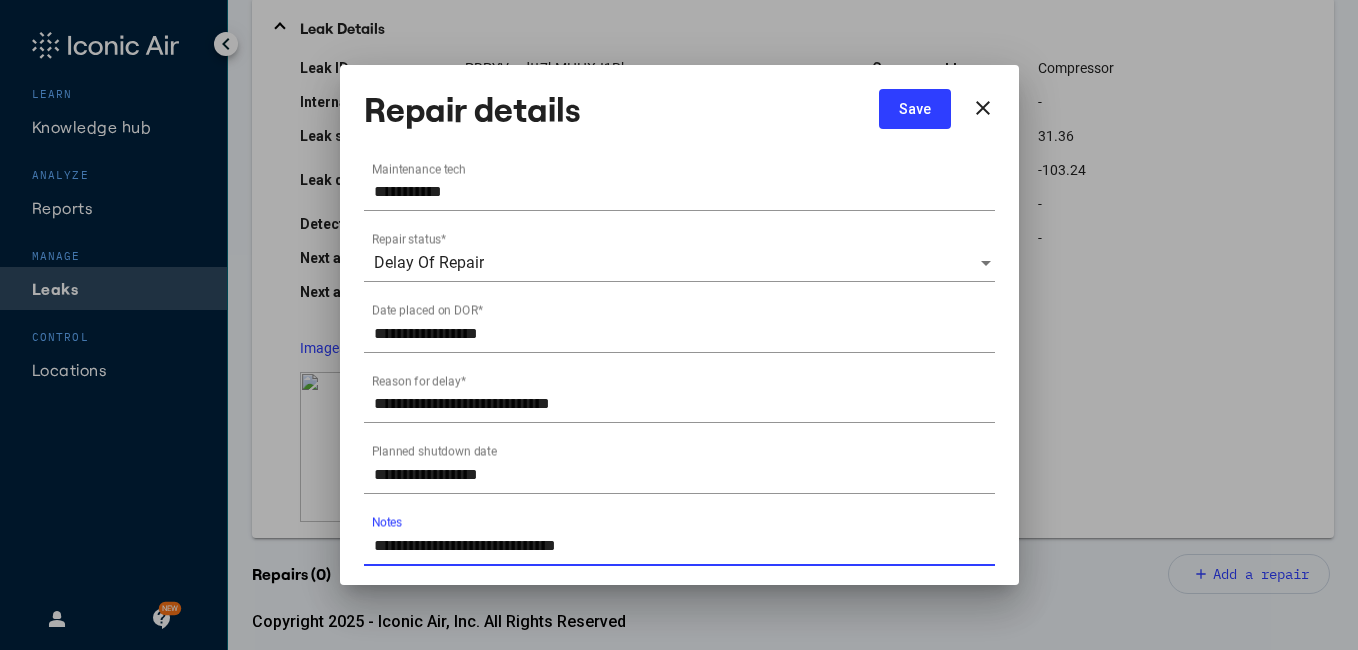 type on "**********" 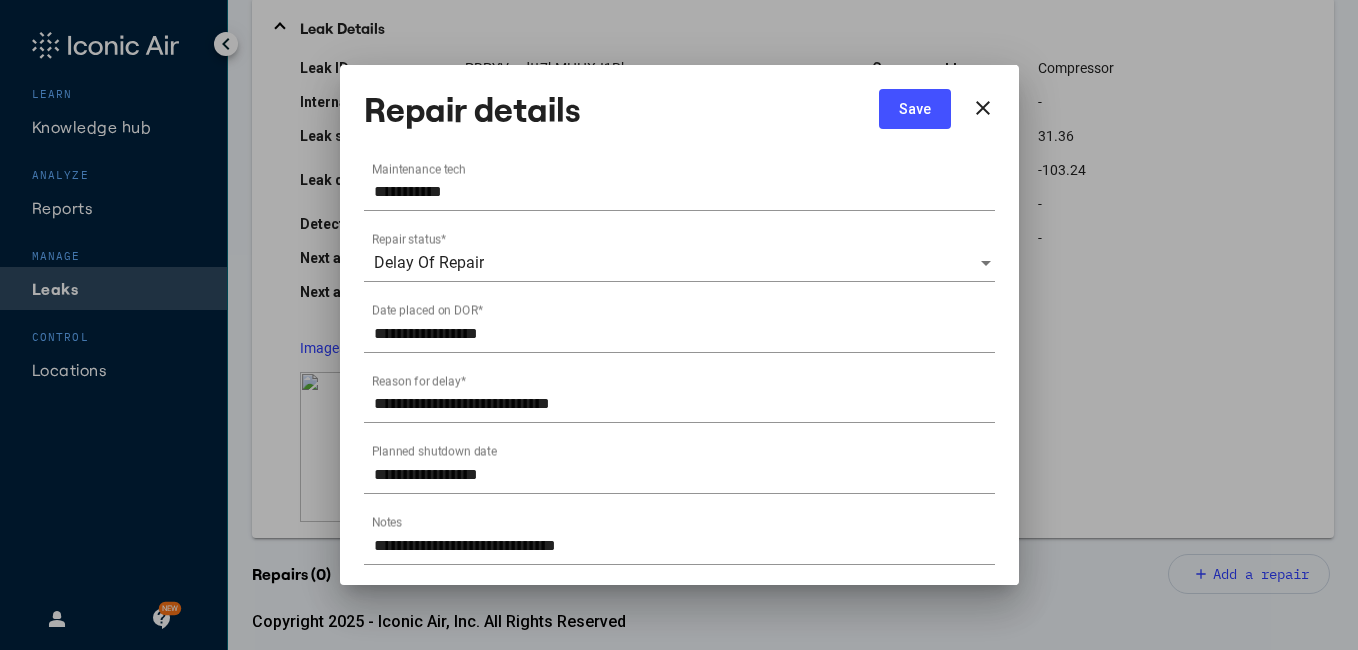 click on "Save" at bounding box center (915, 109) 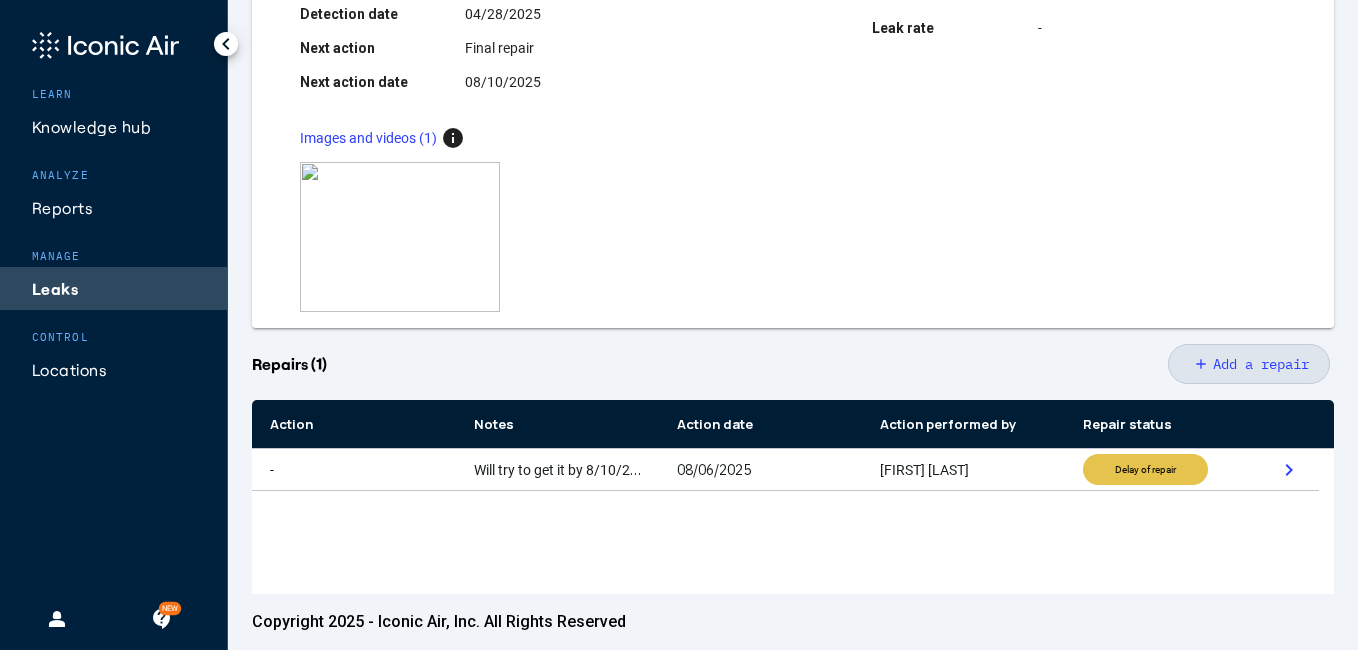 scroll, scrollTop: 407, scrollLeft: 0, axis: vertical 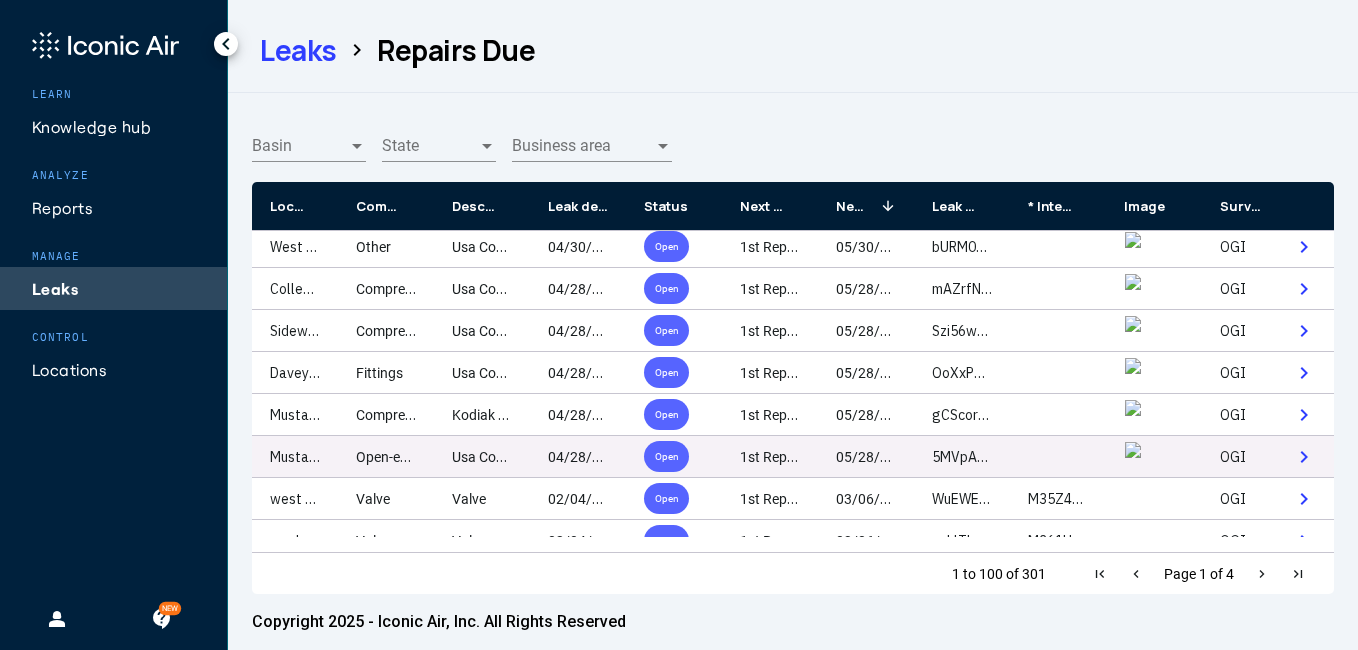click on "Open-ended Line" 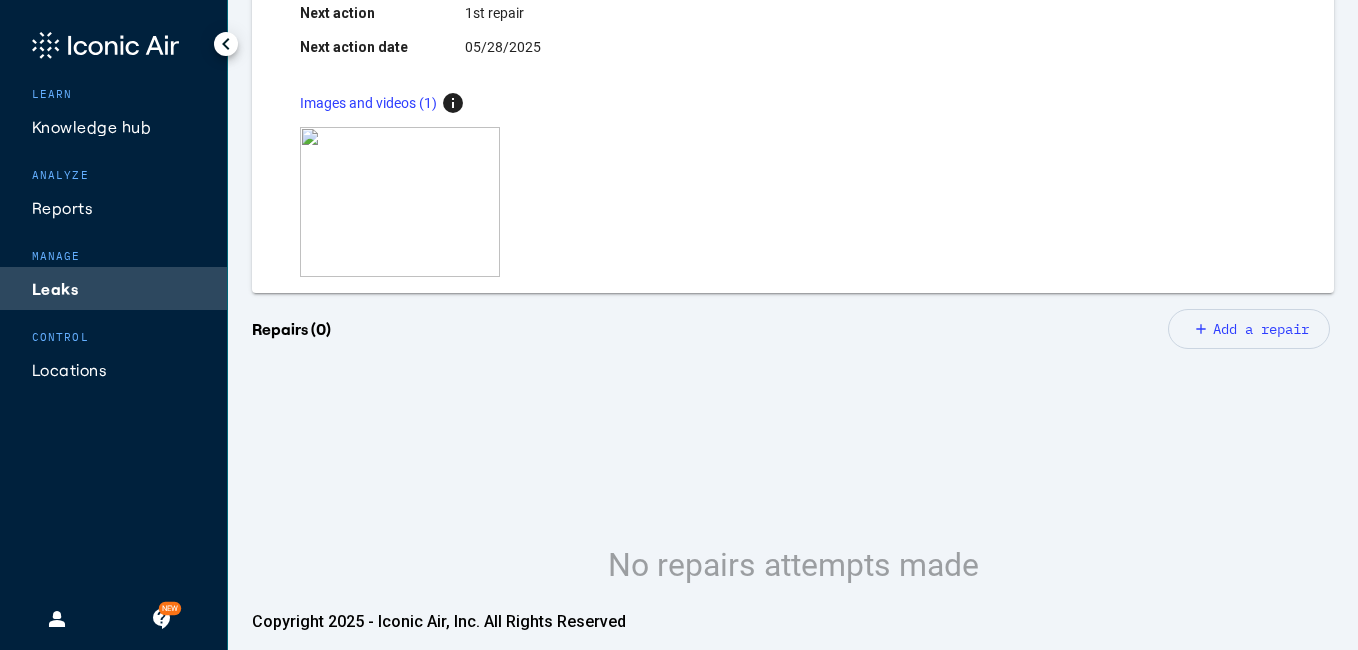 scroll, scrollTop: 440, scrollLeft: 0, axis: vertical 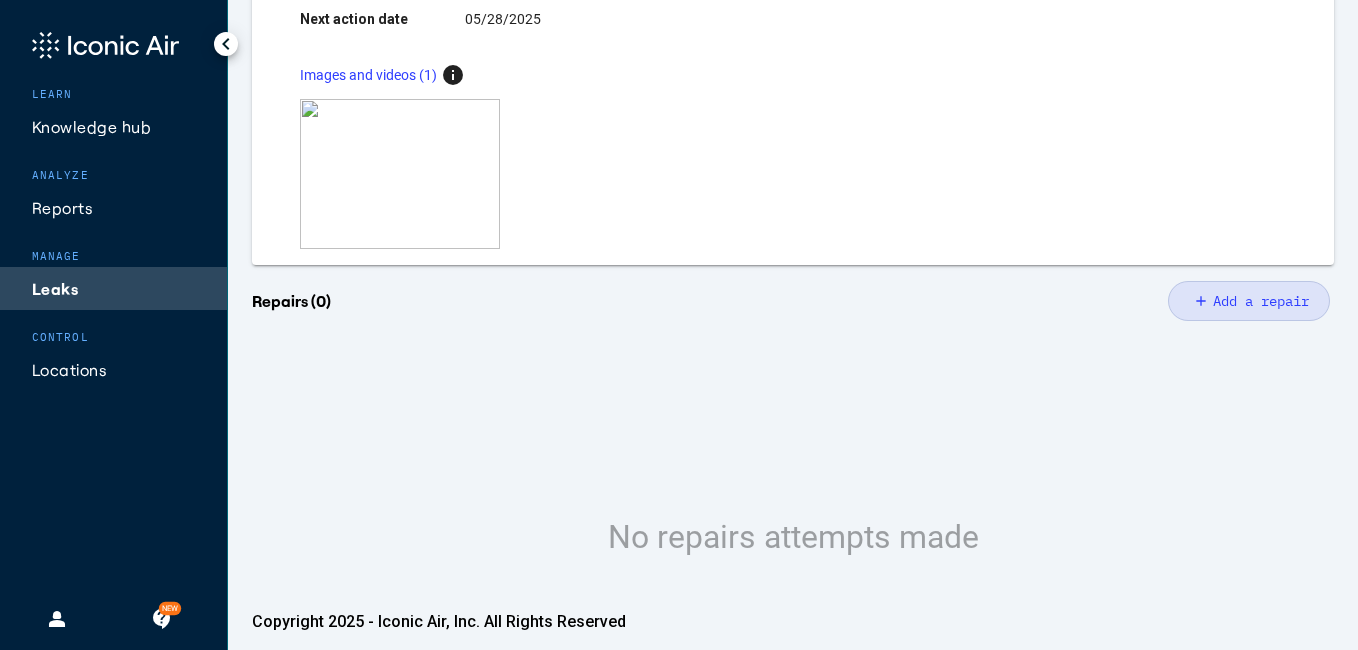 click on "Add a repair" 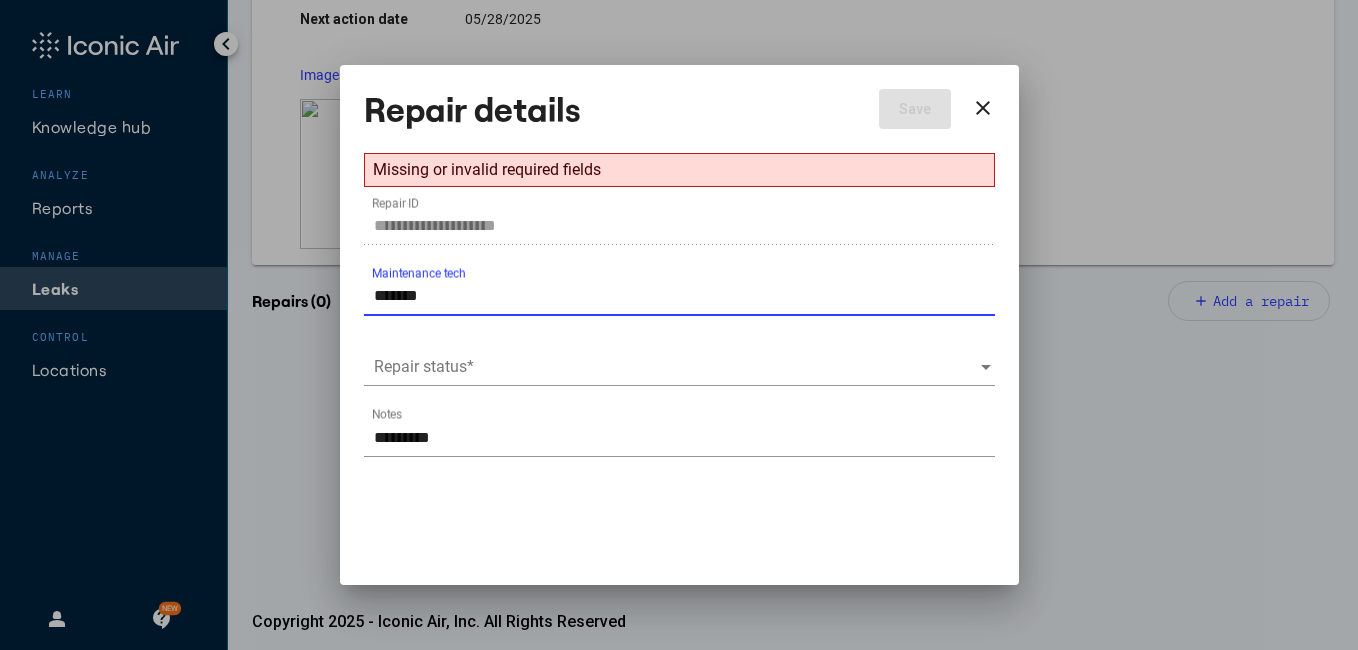 type on "**********" 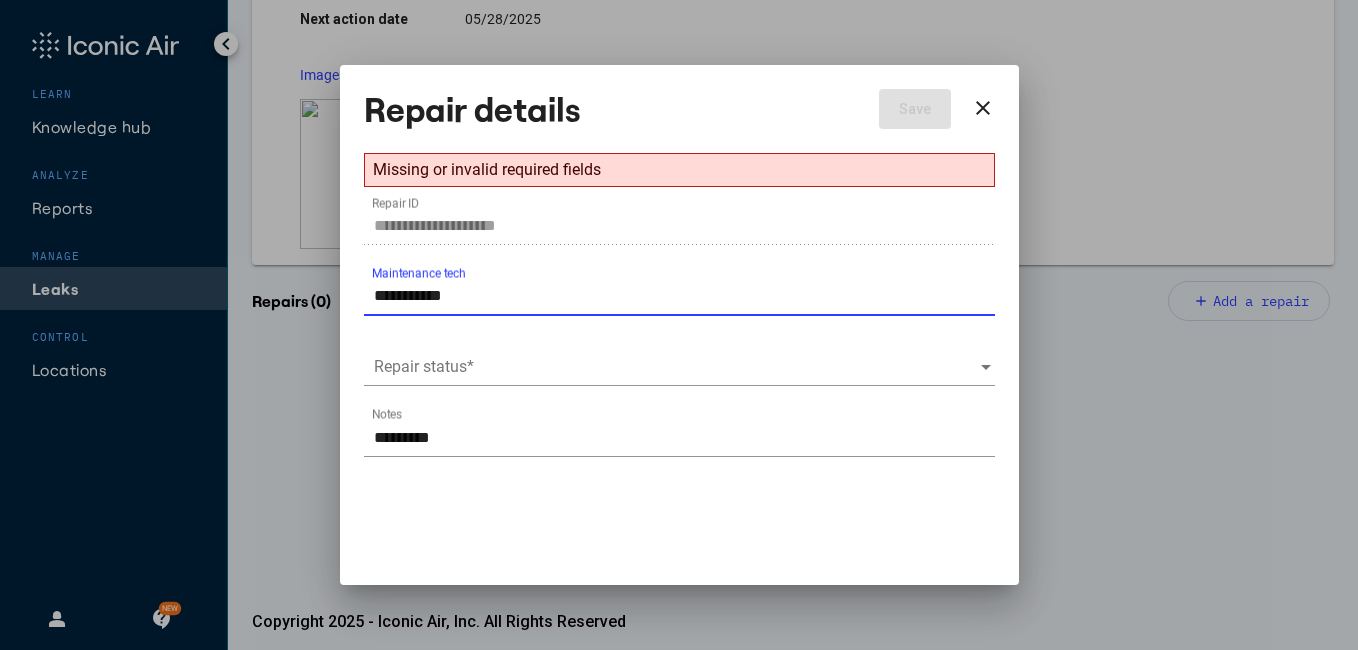 type on "**********" 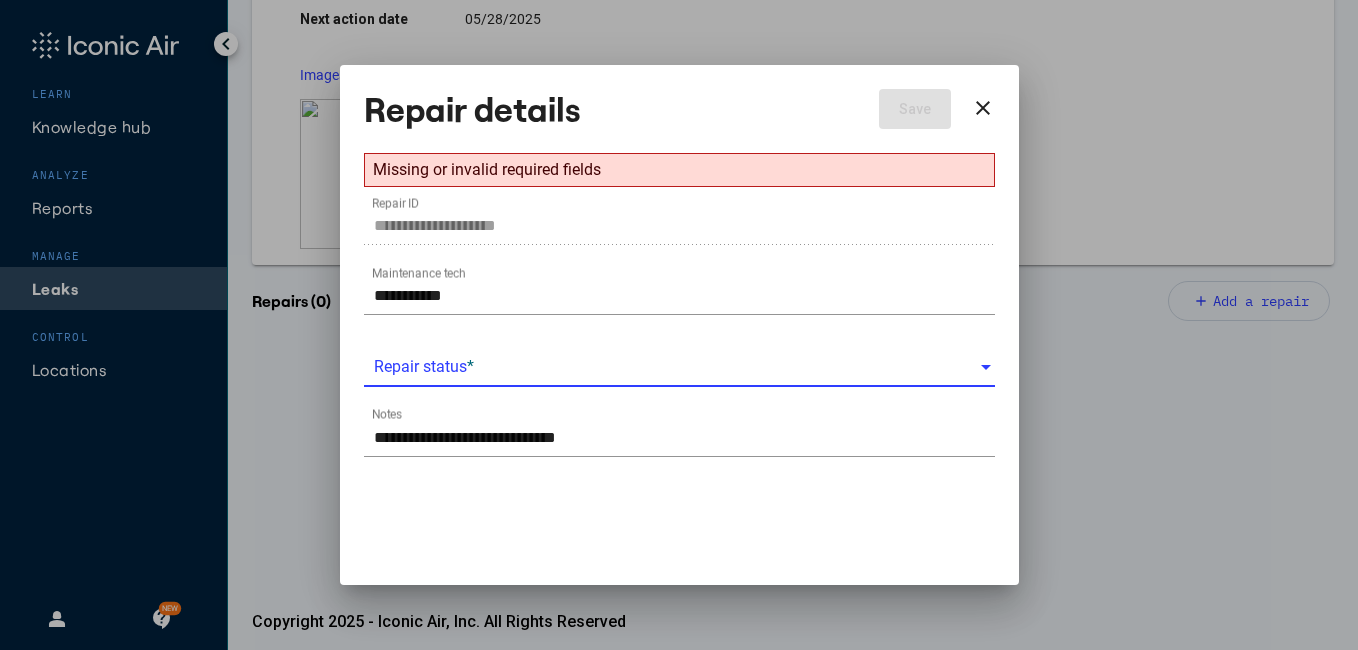 click at bounding box center [676, 367] 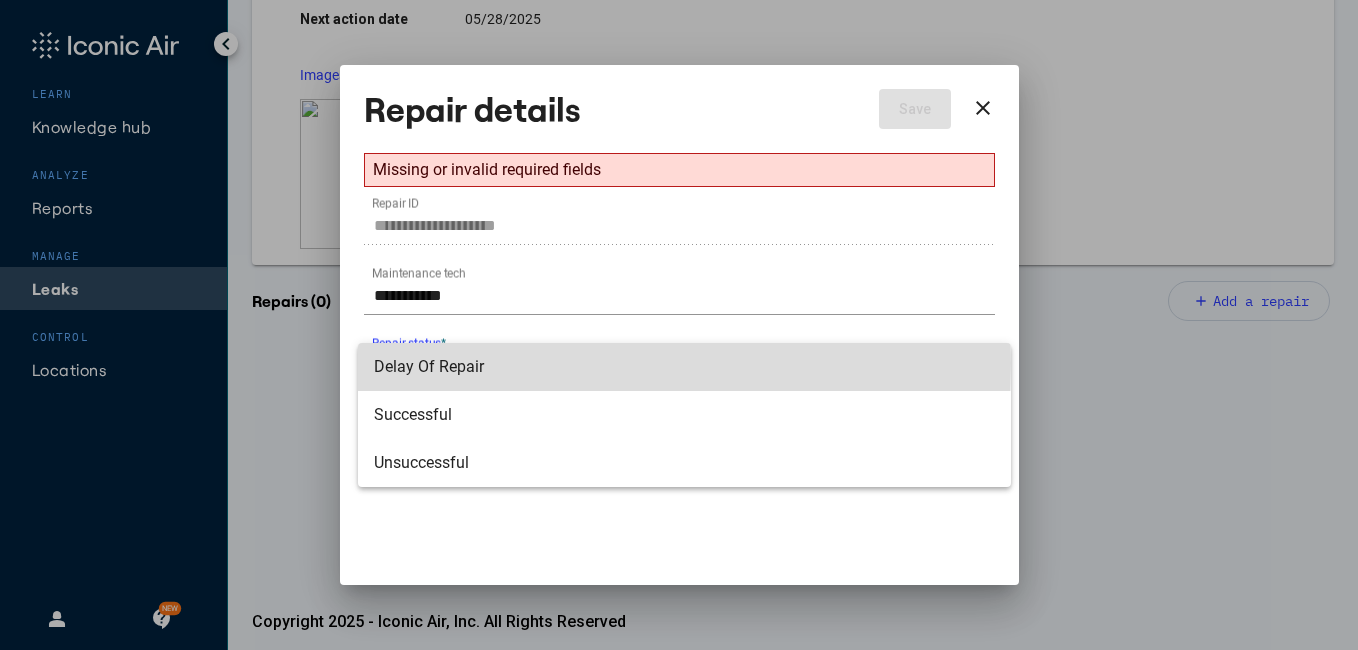 click on "Delay Of Repair" at bounding box center (684, 367) 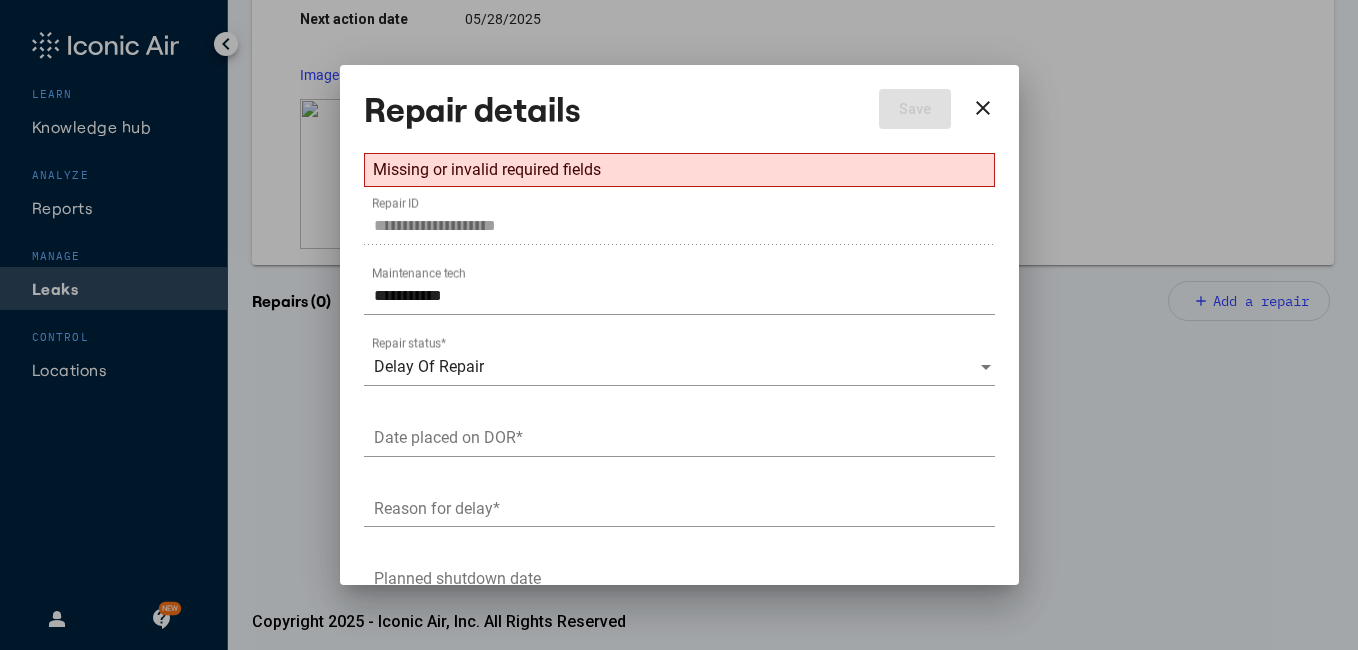 click on "Date placed on DOR  *" at bounding box center [679, 431] 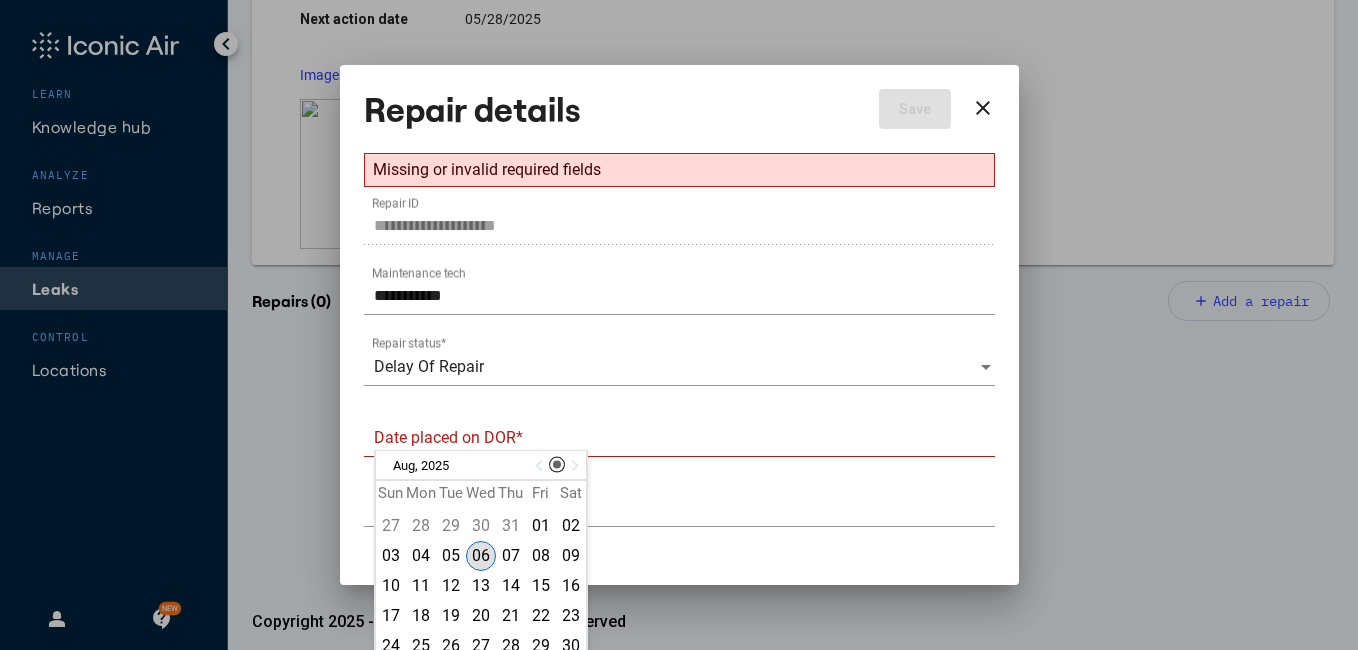 click on "06" at bounding box center [481, 556] 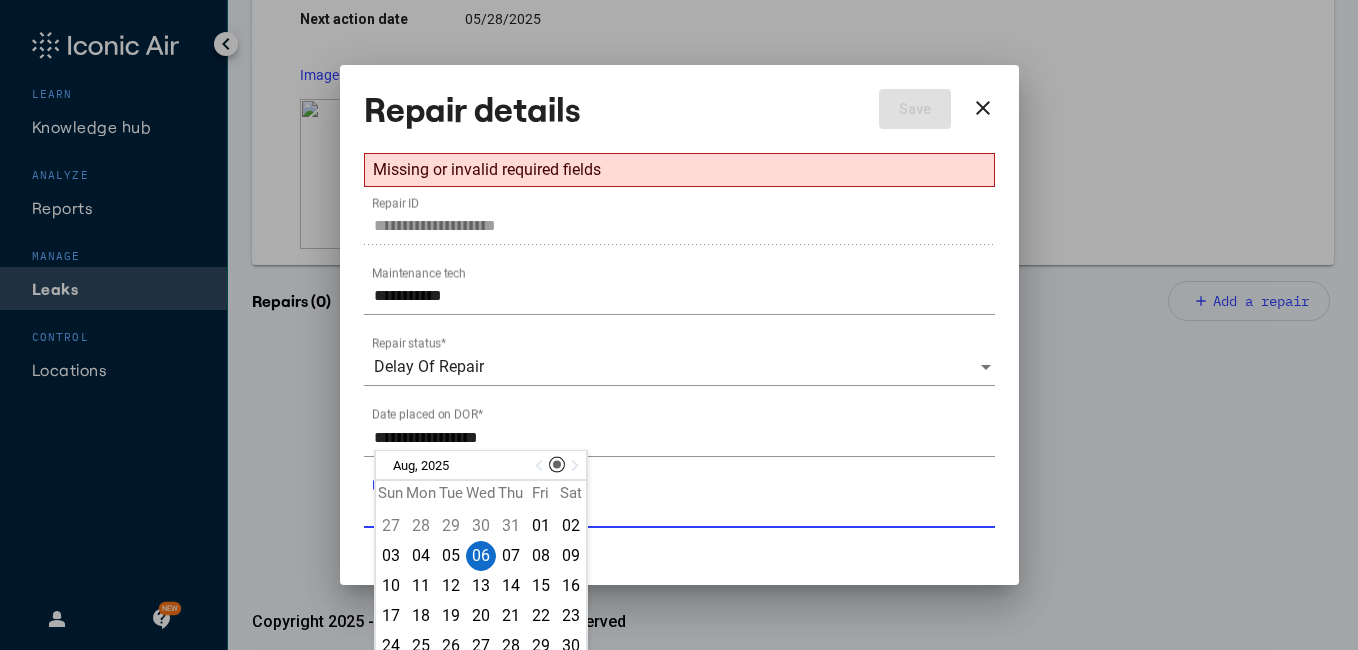 click on "Reason for delay  *" at bounding box center (684, 508) 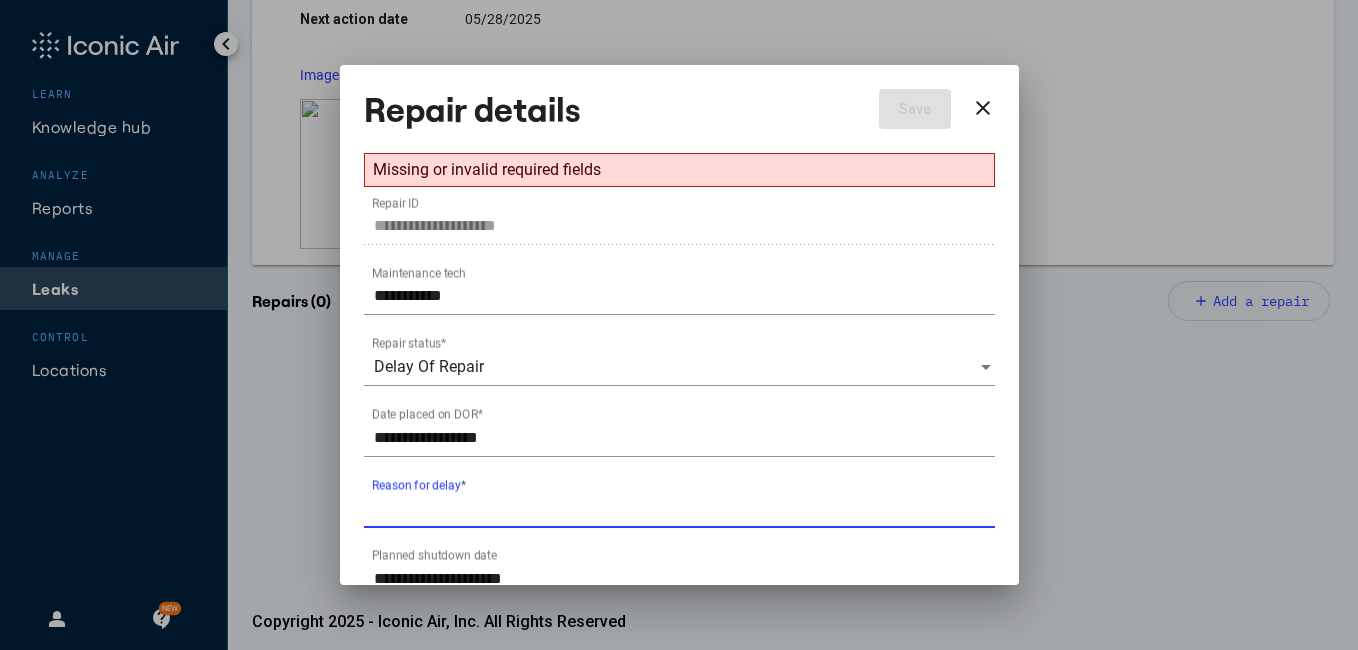 type on "**********" 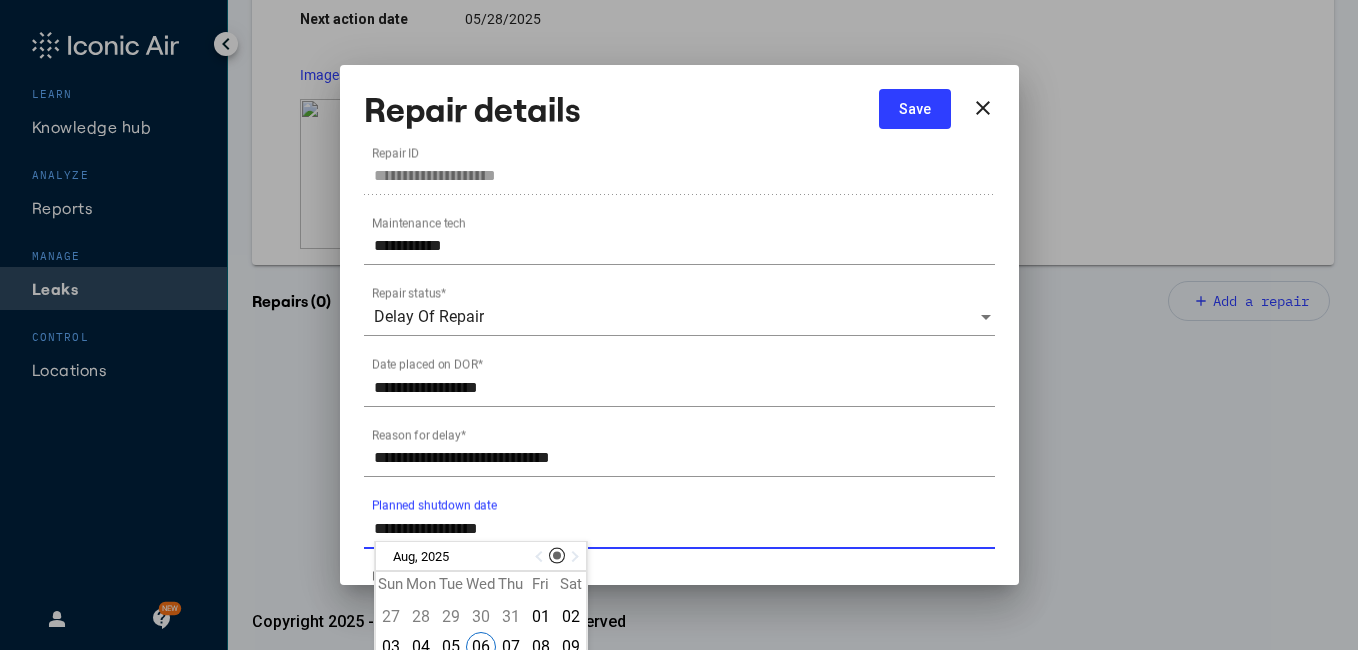 click on "**********" at bounding box center [684, 529] 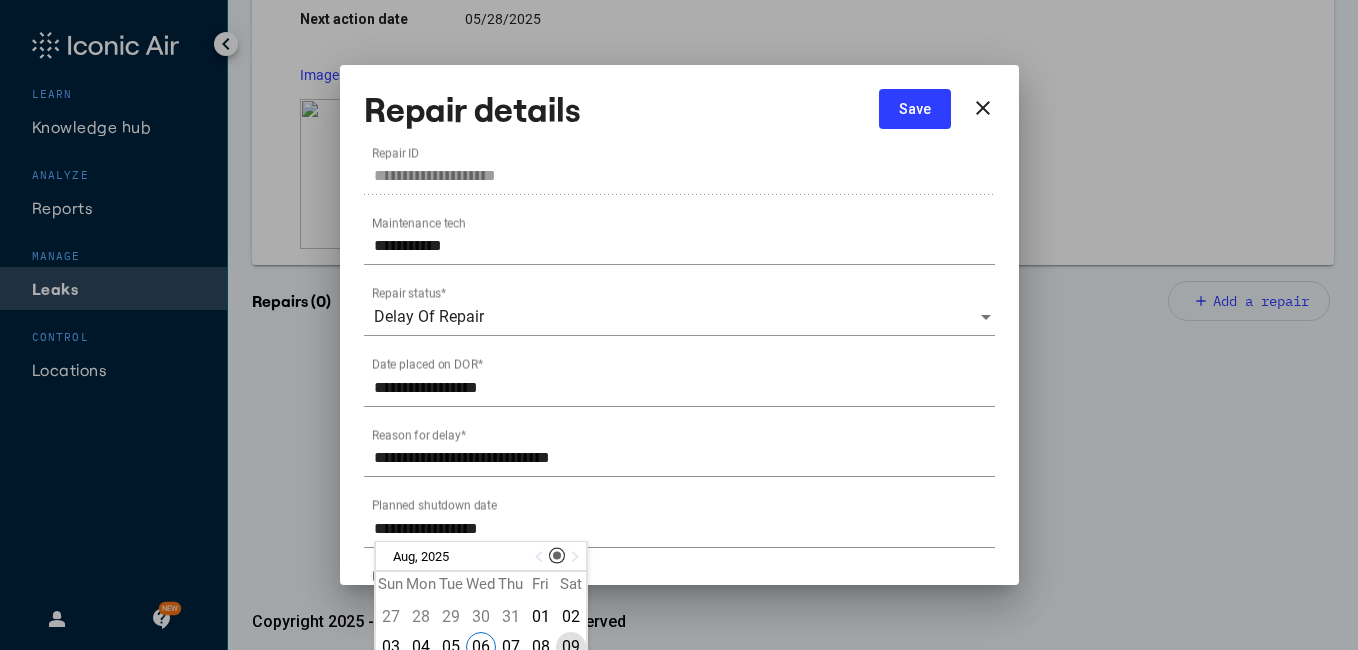 click on "09" at bounding box center (571, 647) 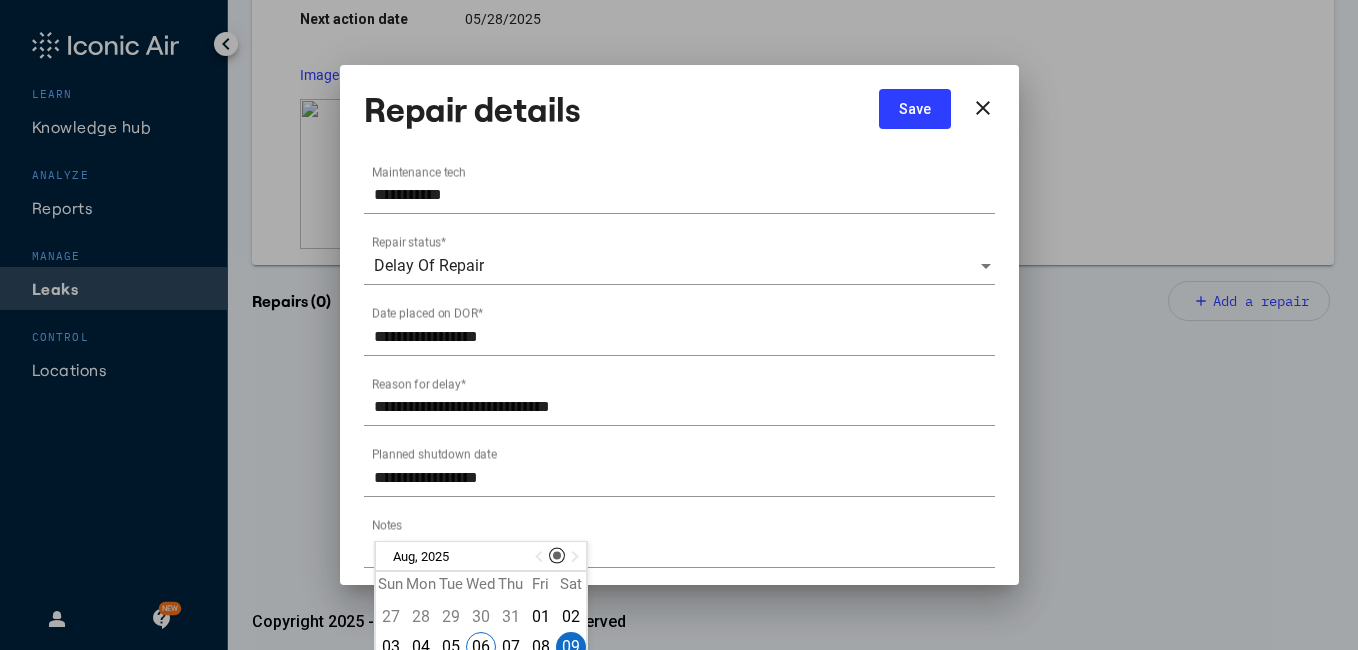 scroll, scrollTop: 54, scrollLeft: 0, axis: vertical 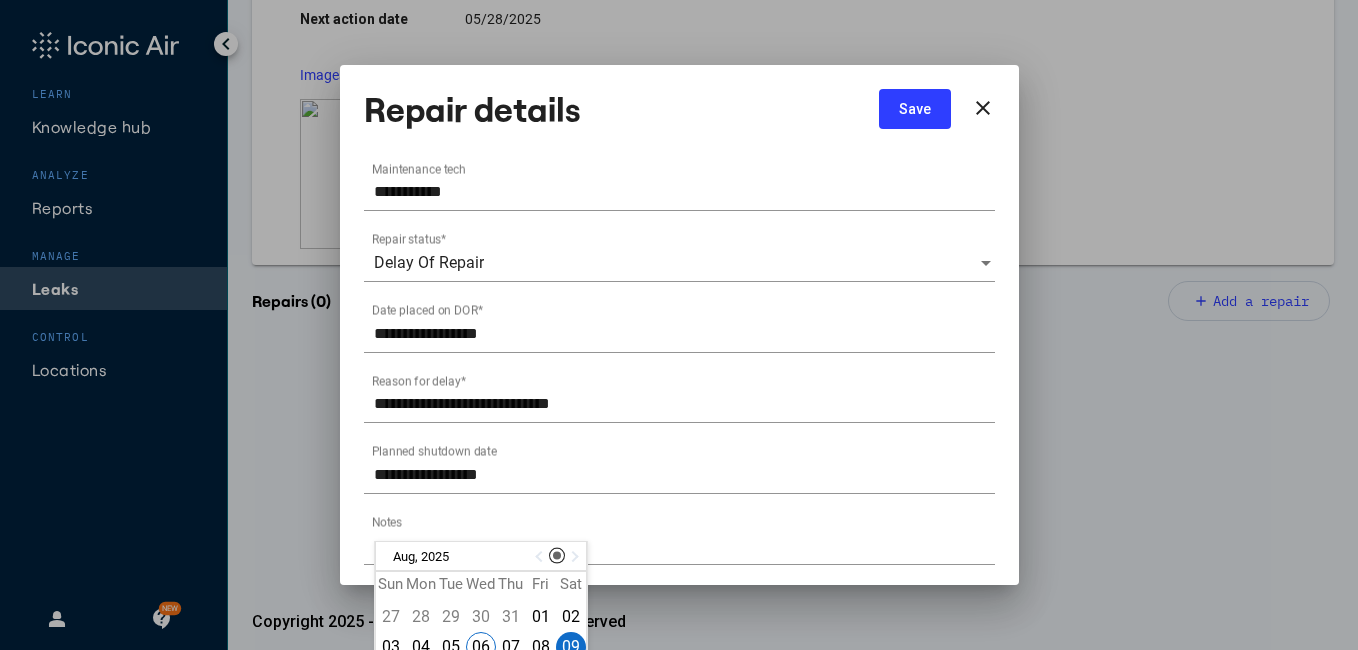 click on "**********" at bounding box center [679, 539] 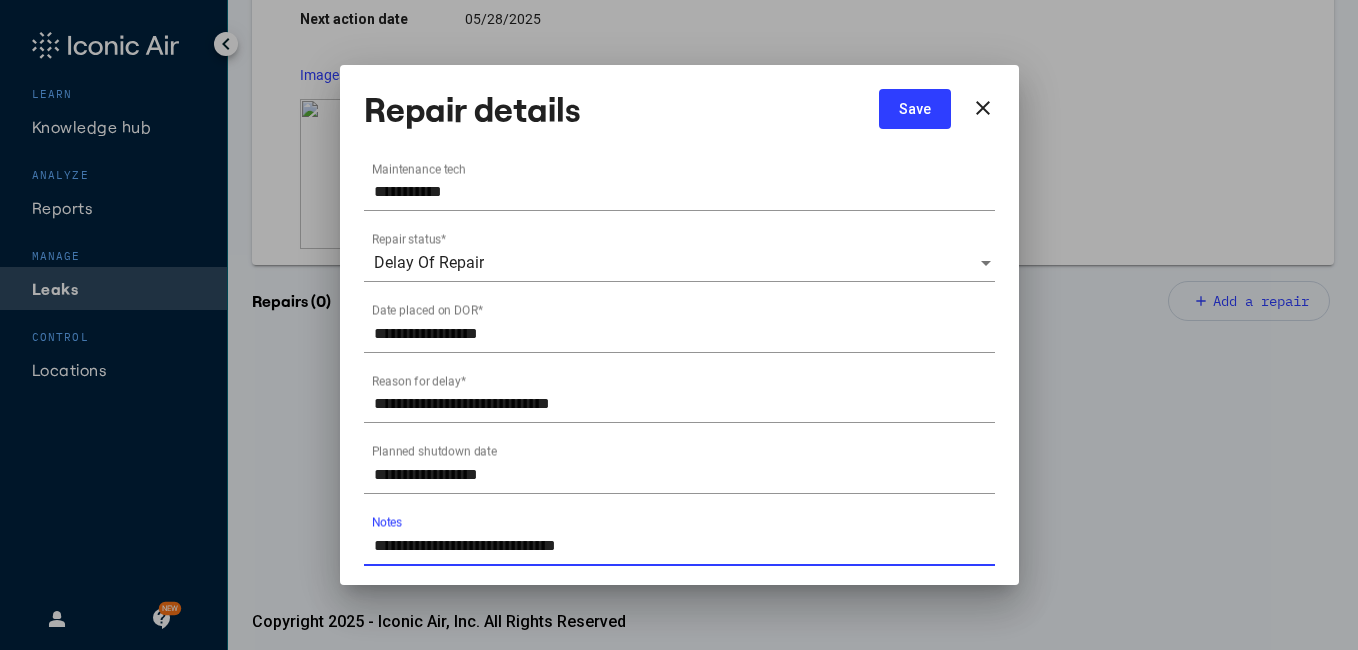 click on "**********" at bounding box center (684, 546) 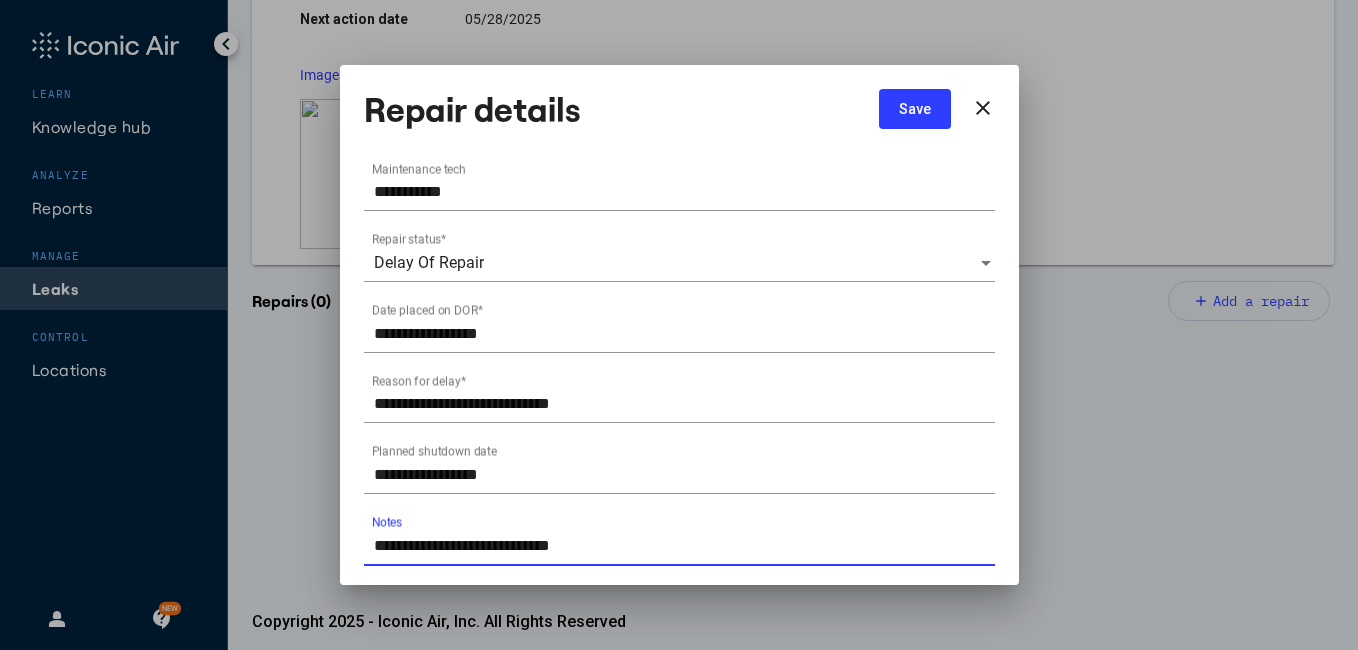 type on "**********" 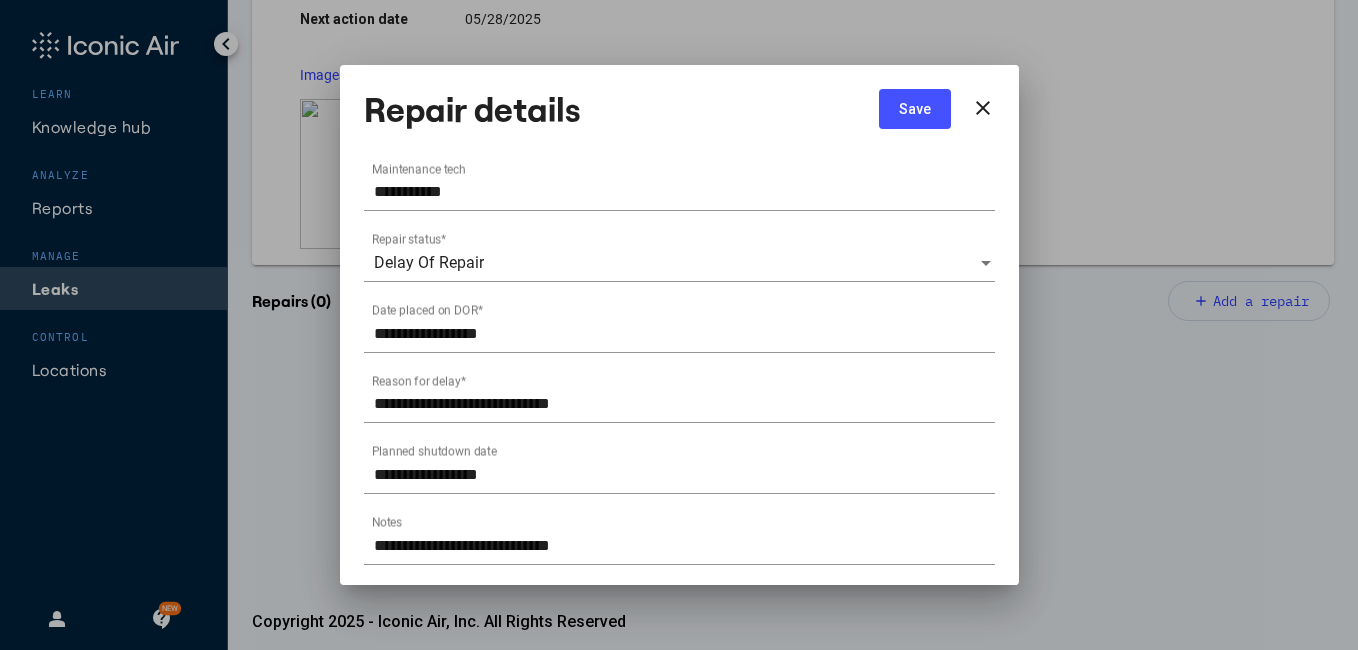 click on "Save" at bounding box center (915, 109) 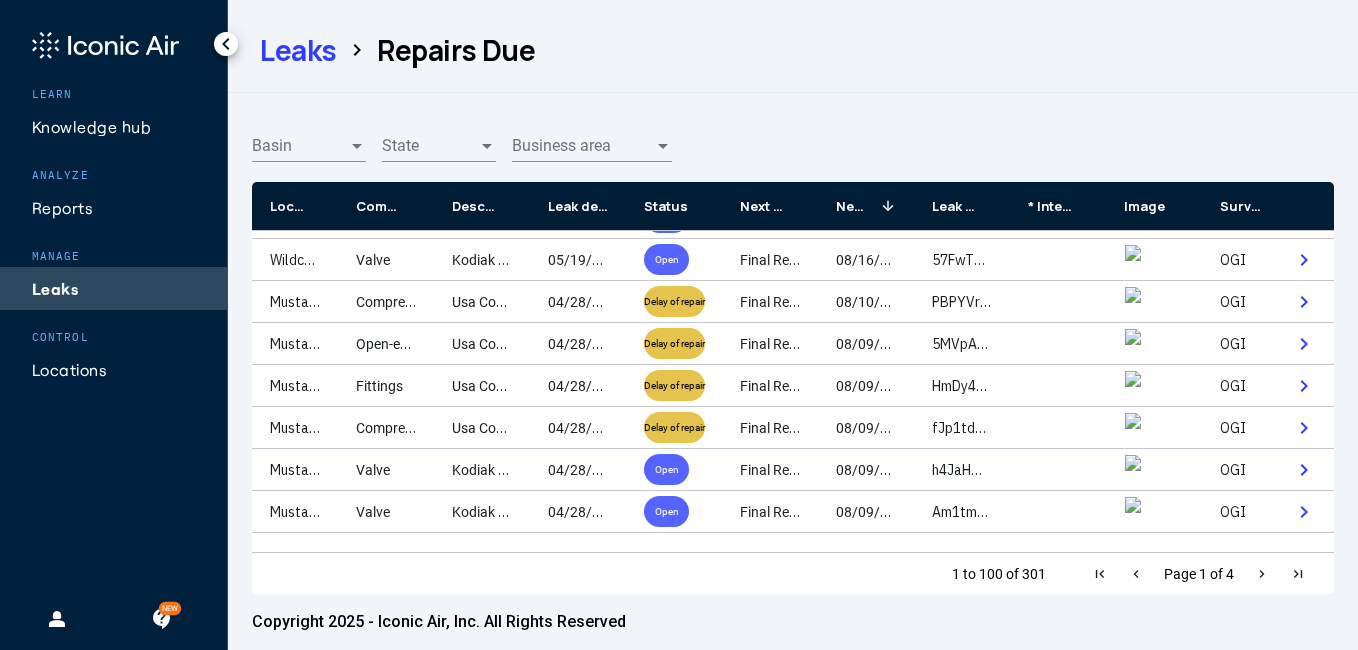 scroll, scrollTop: 746, scrollLeft: 0, axis: vertical 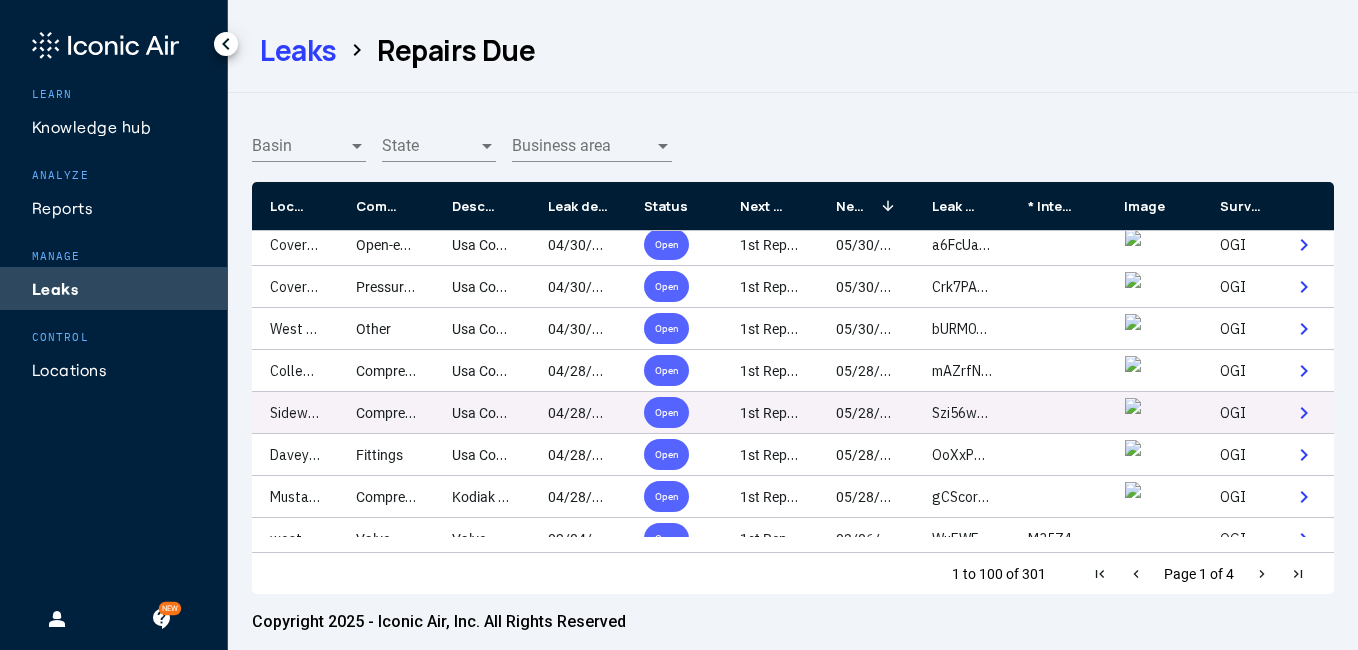 click on "Sidewinder Compressor Station" 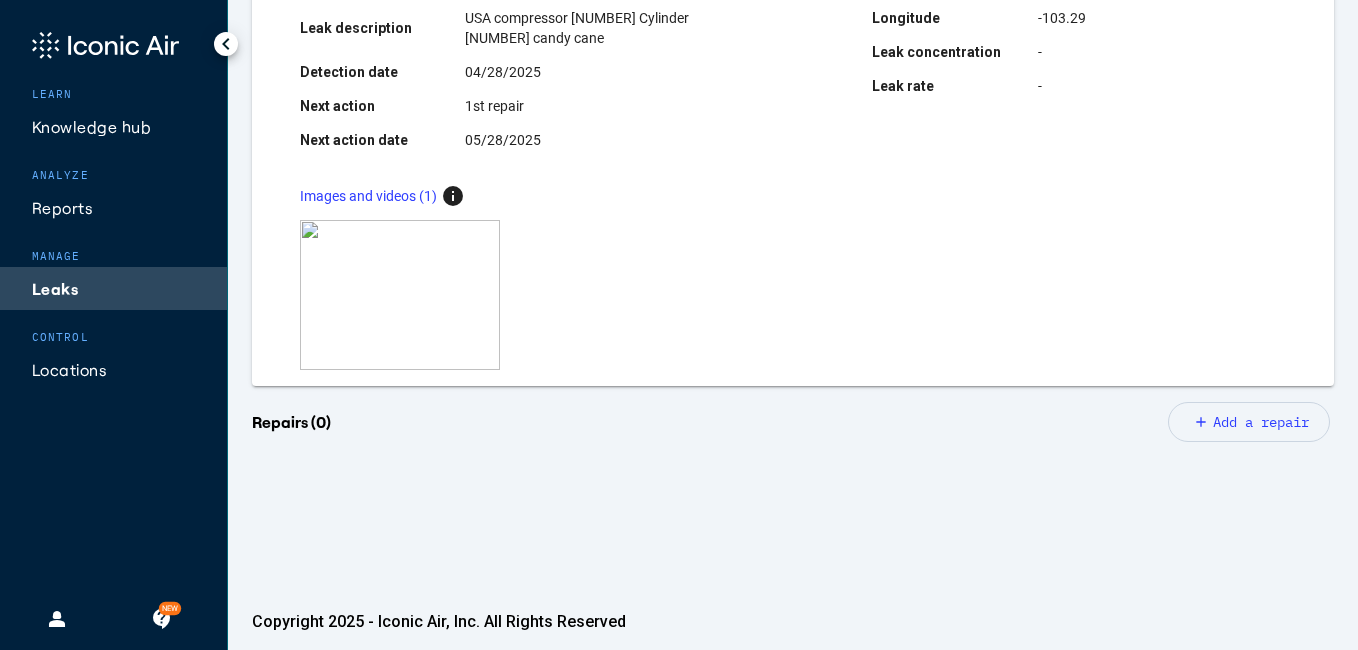 scroll, scrollTop: 320, scrollLeft: 0, axis: vertical 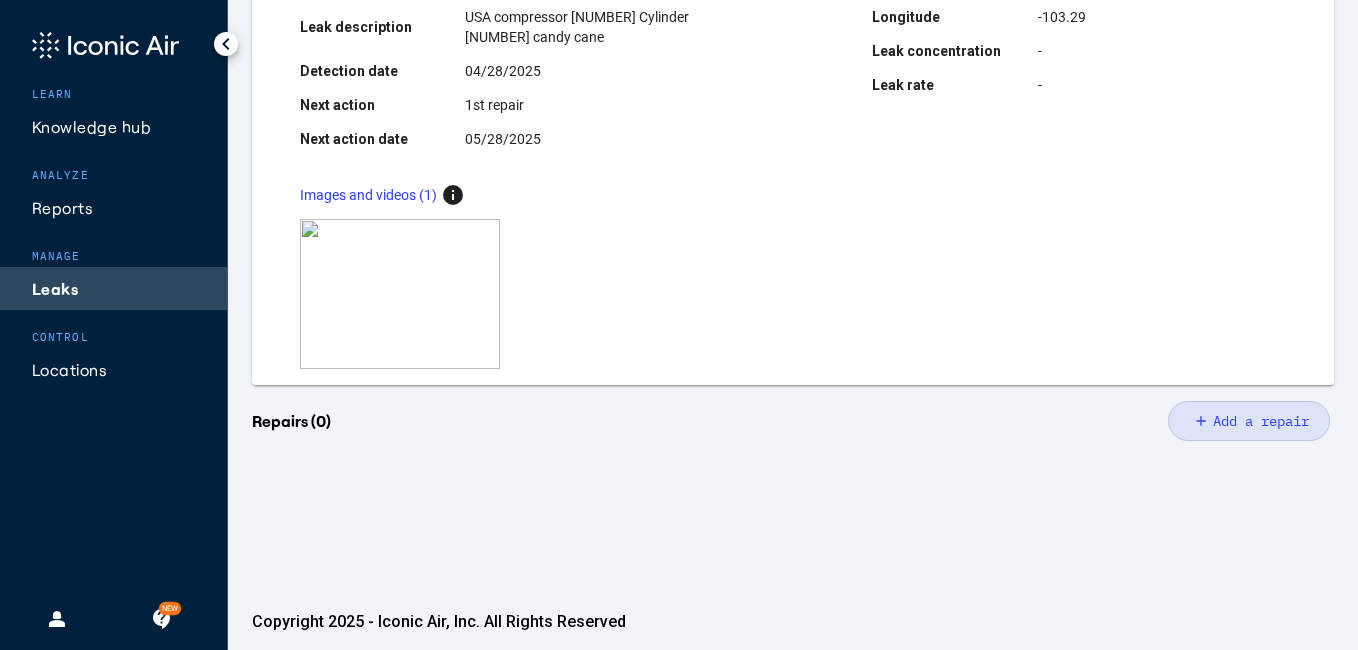 click on "Add a repair" 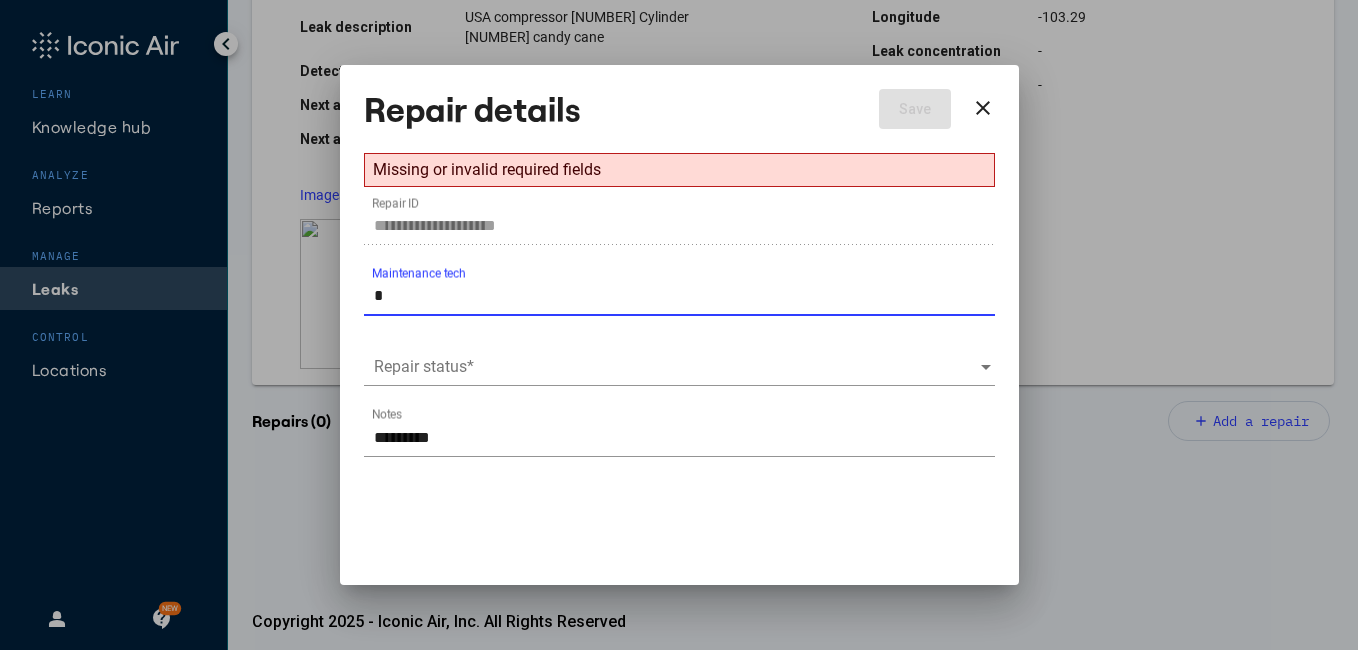 type on "**********" 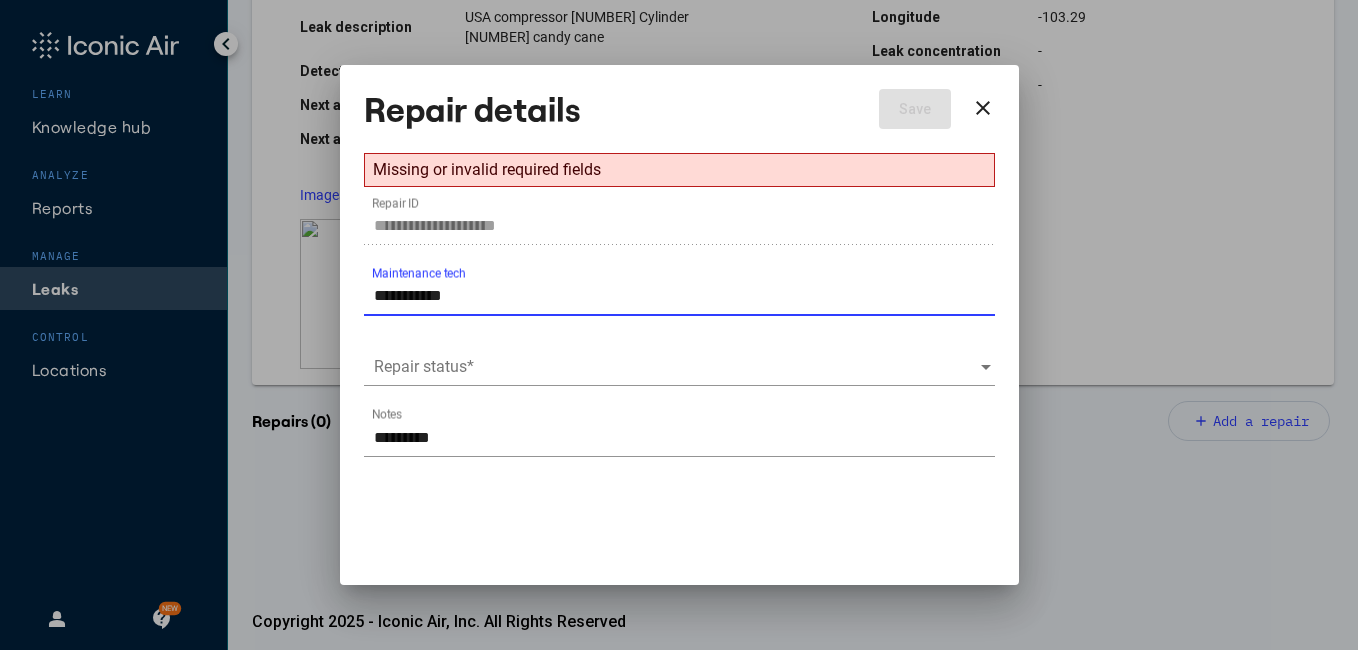 type on "**********" 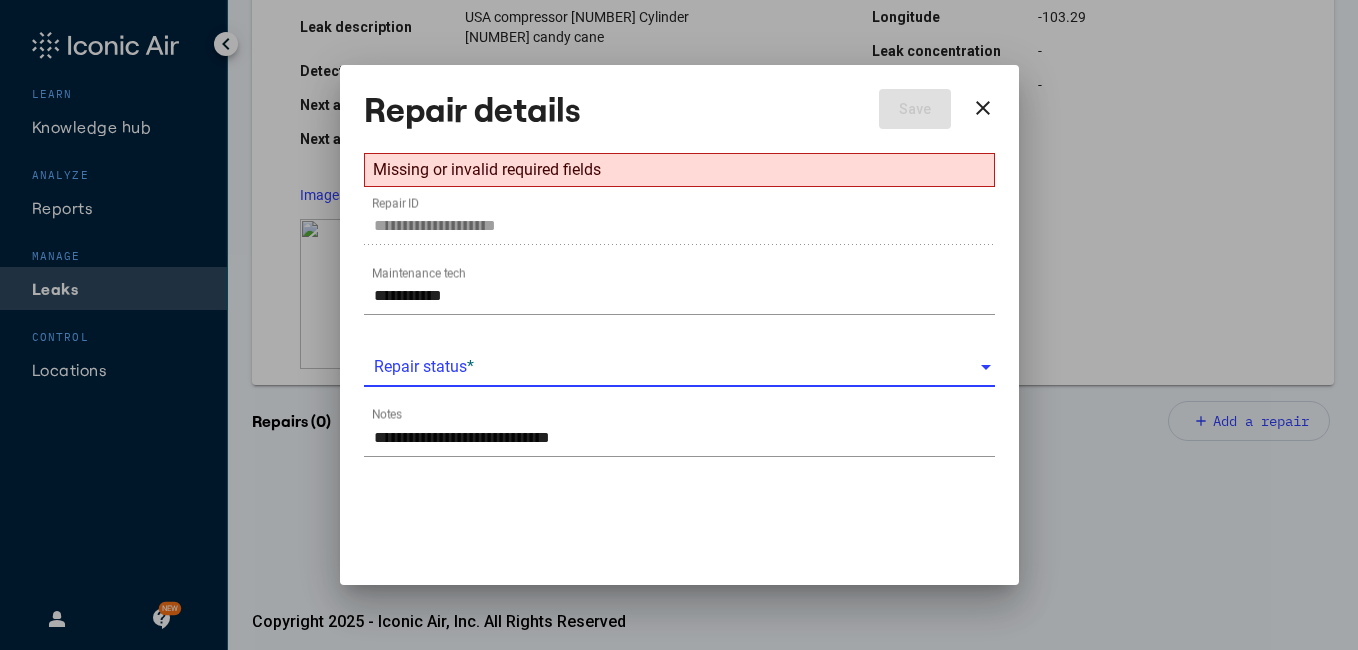 click at bounding box center [676, 367] 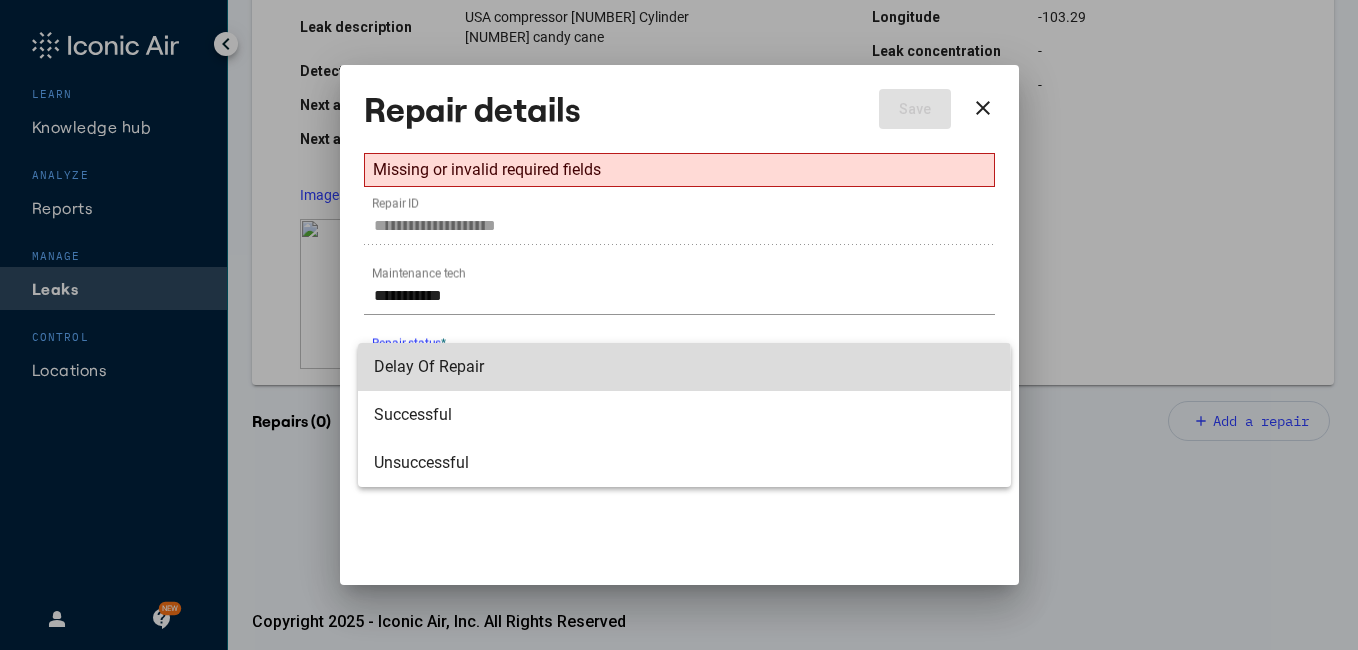 click on "Delay Of Repair" at bounding box center (684, 367) 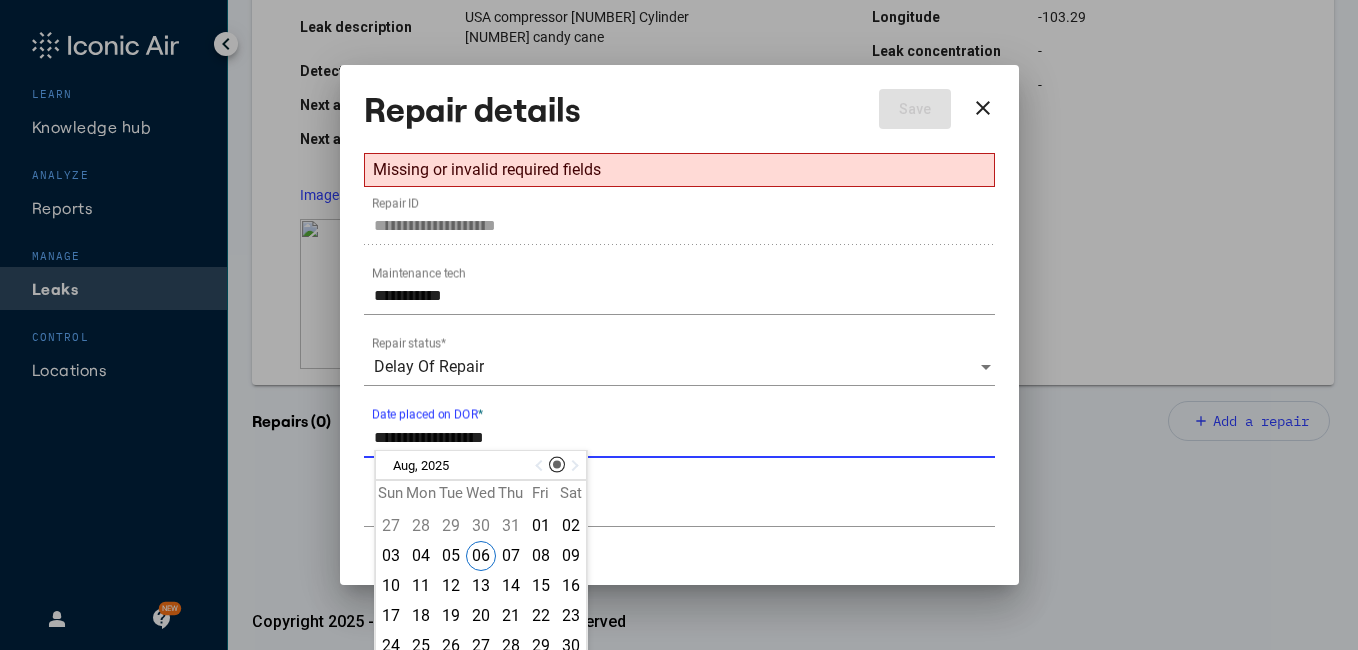 click on "Date placed on DOR  *" at bounding box center (684, 438) 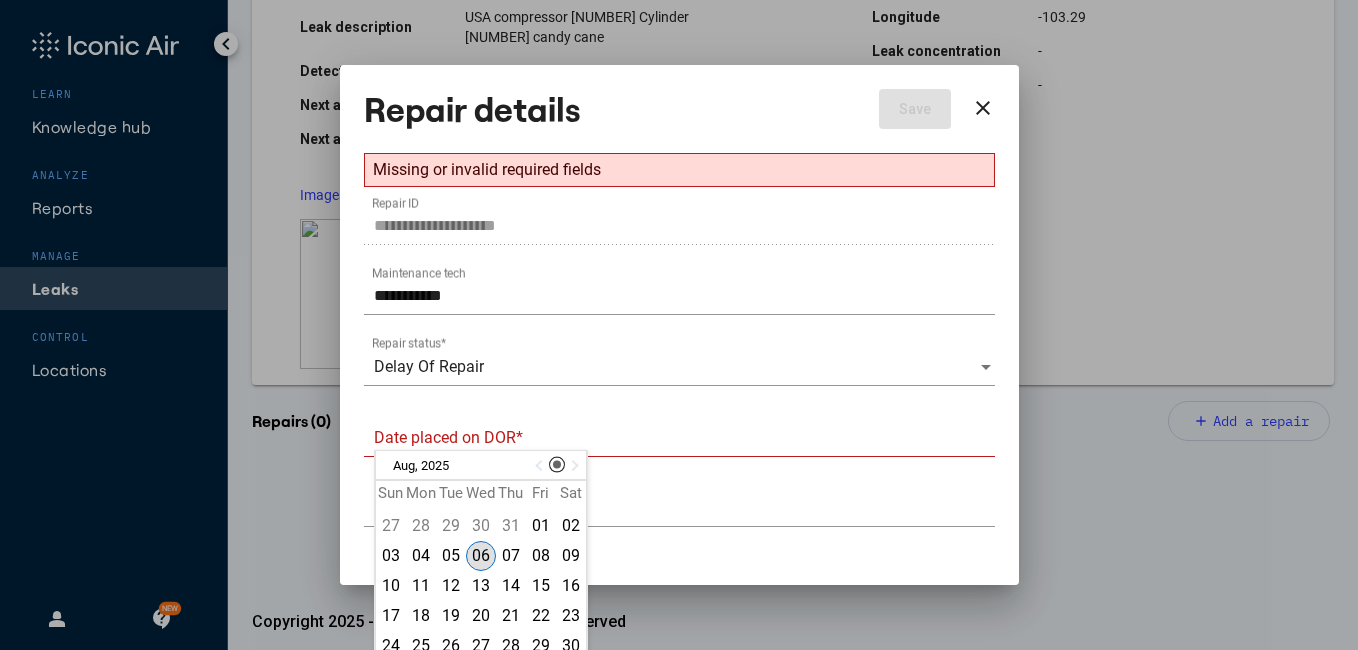 click on "06" at bounding box center (481, 556) 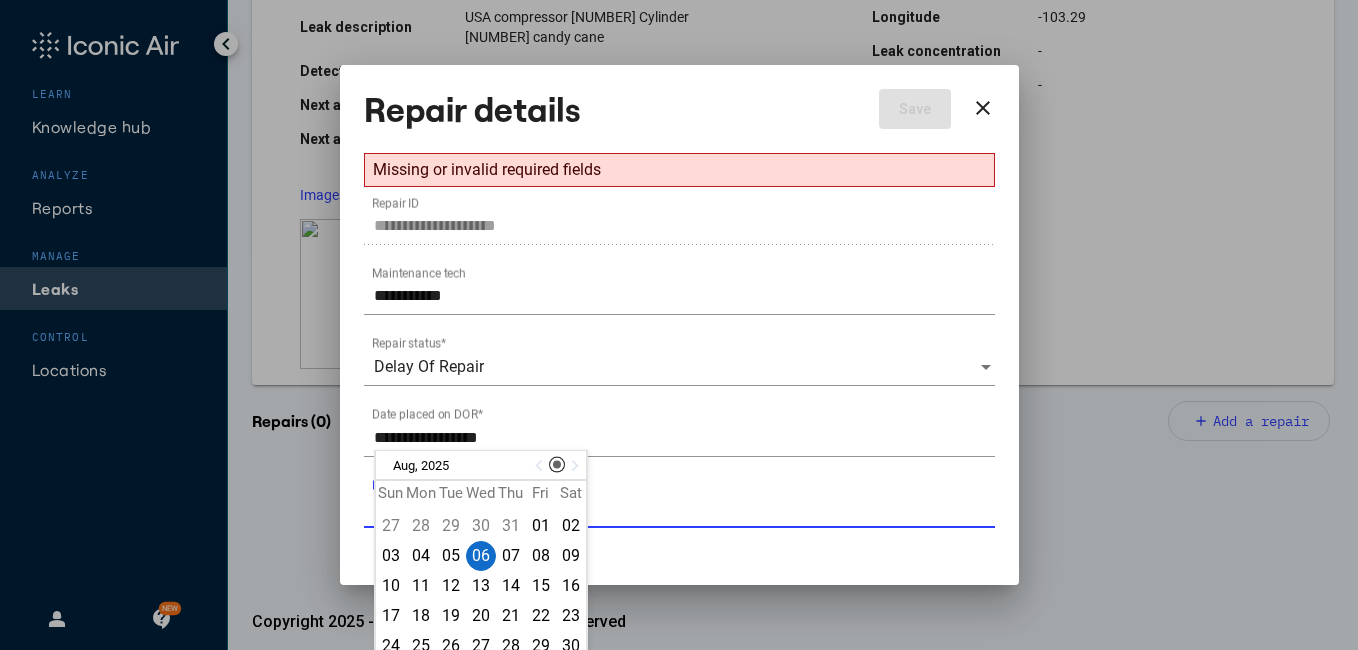 click on "Reason for delay  *" at bounding box center [684, 508] 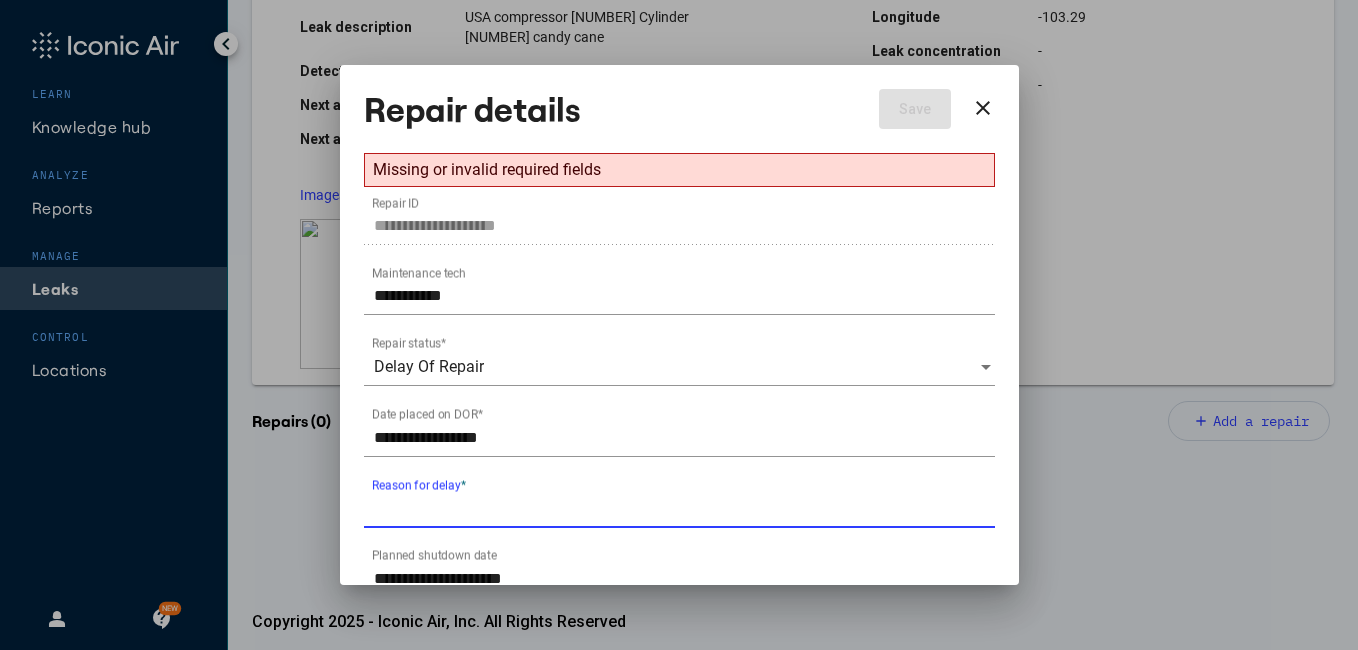 type on "**********" 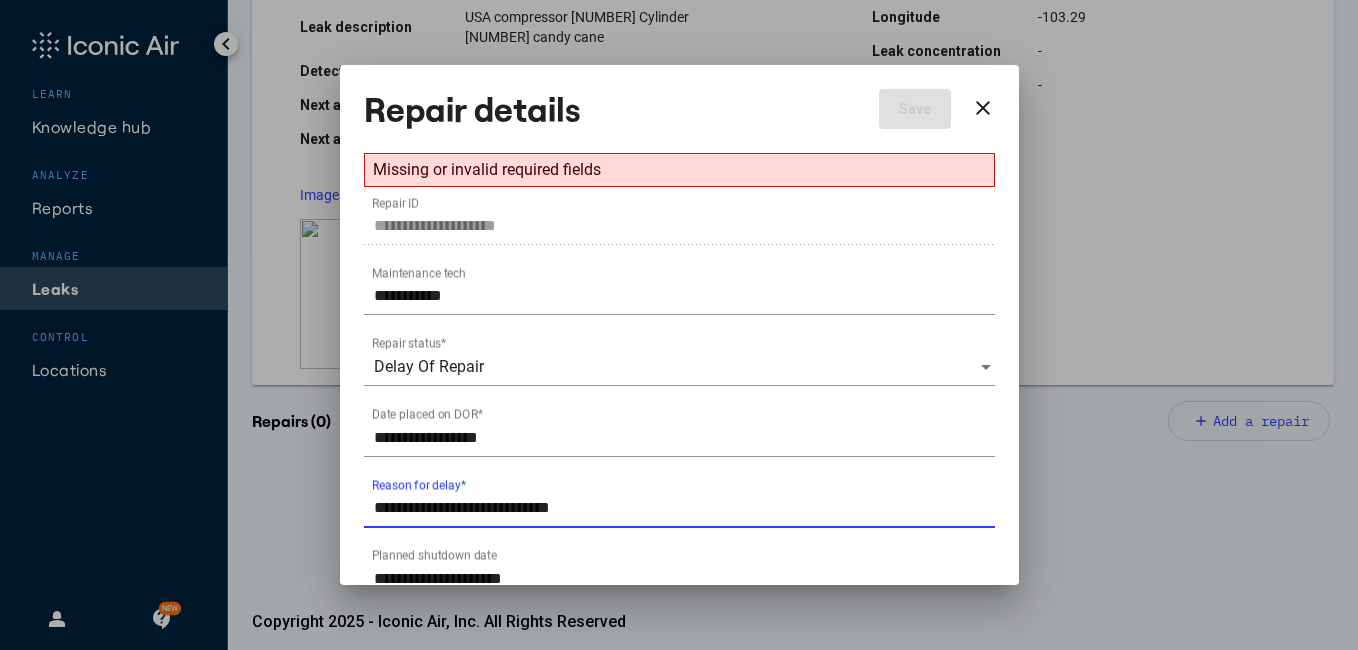 type on "**********" 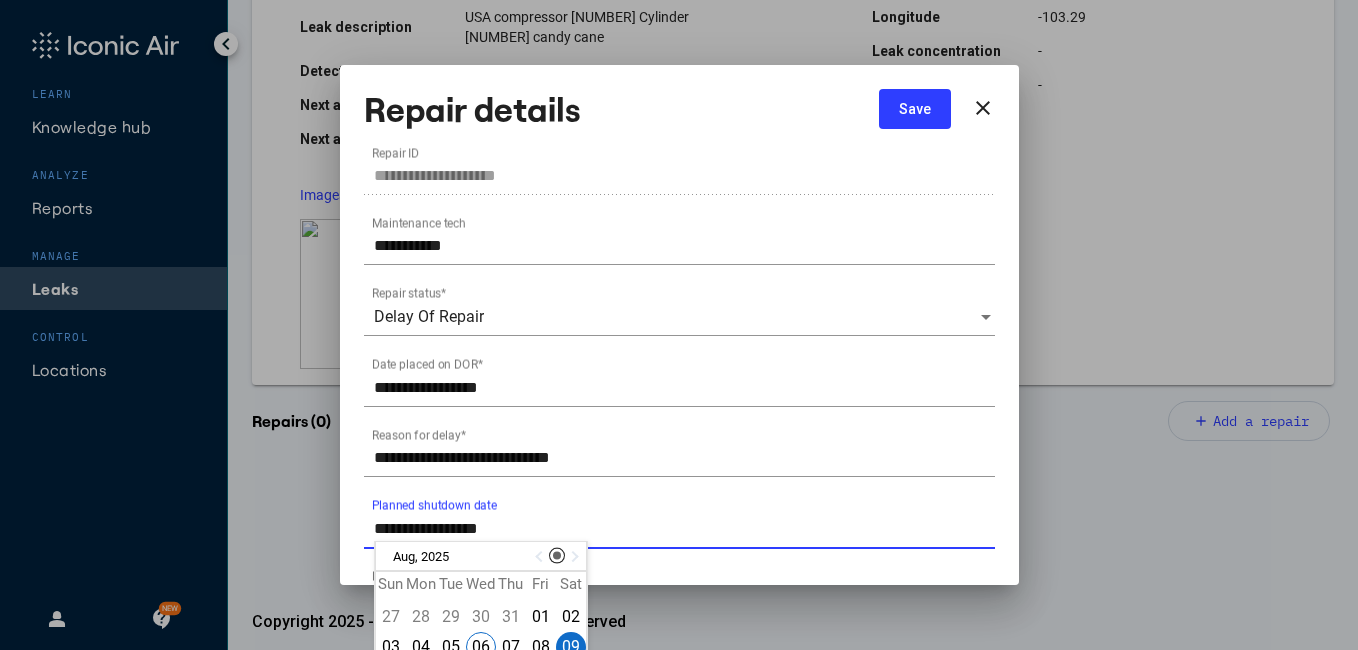 click on "**********" at bounding box center [684, 529] 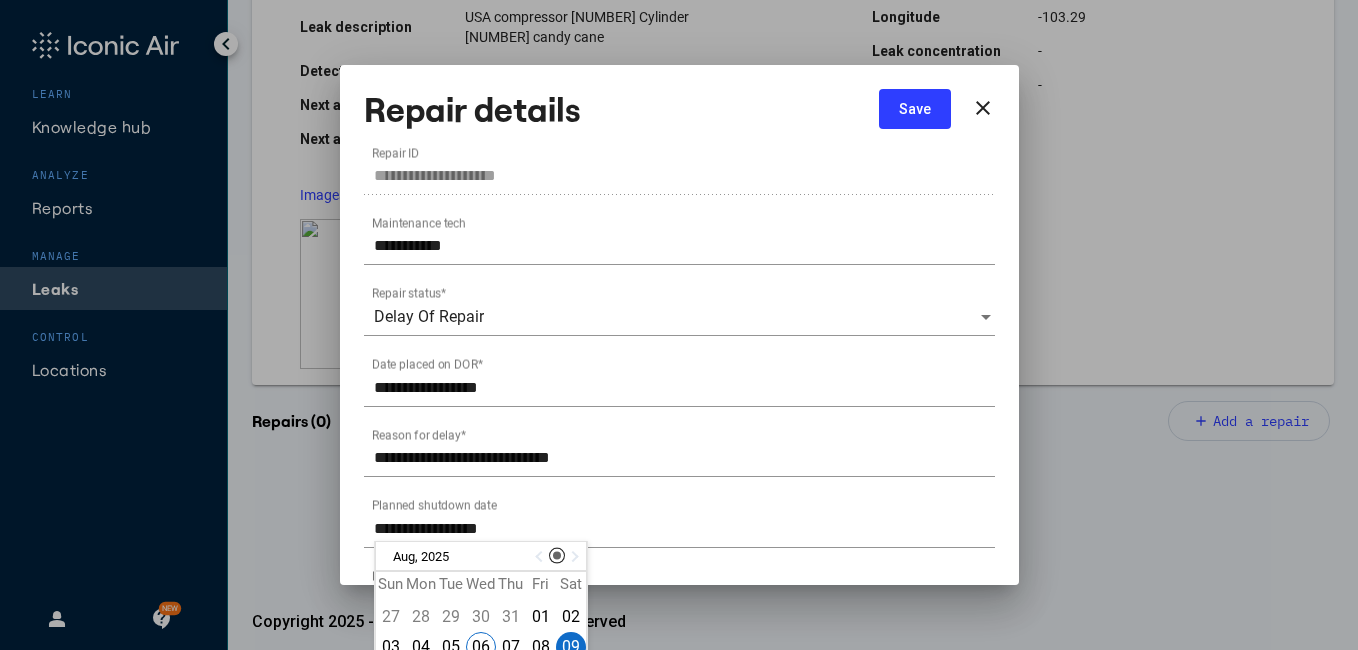 scroll, scrollTop: 40, scrollLeft: 0, axis: vertical 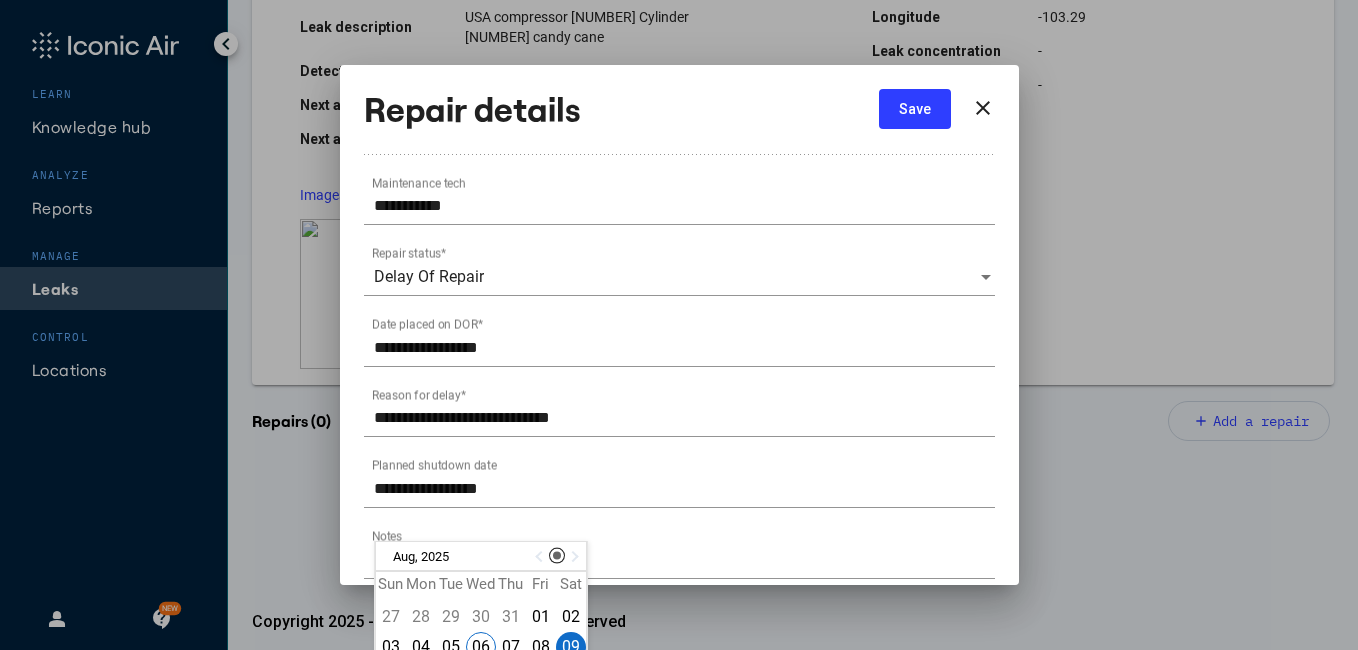 click on "09" at bounding box center [571, 647] 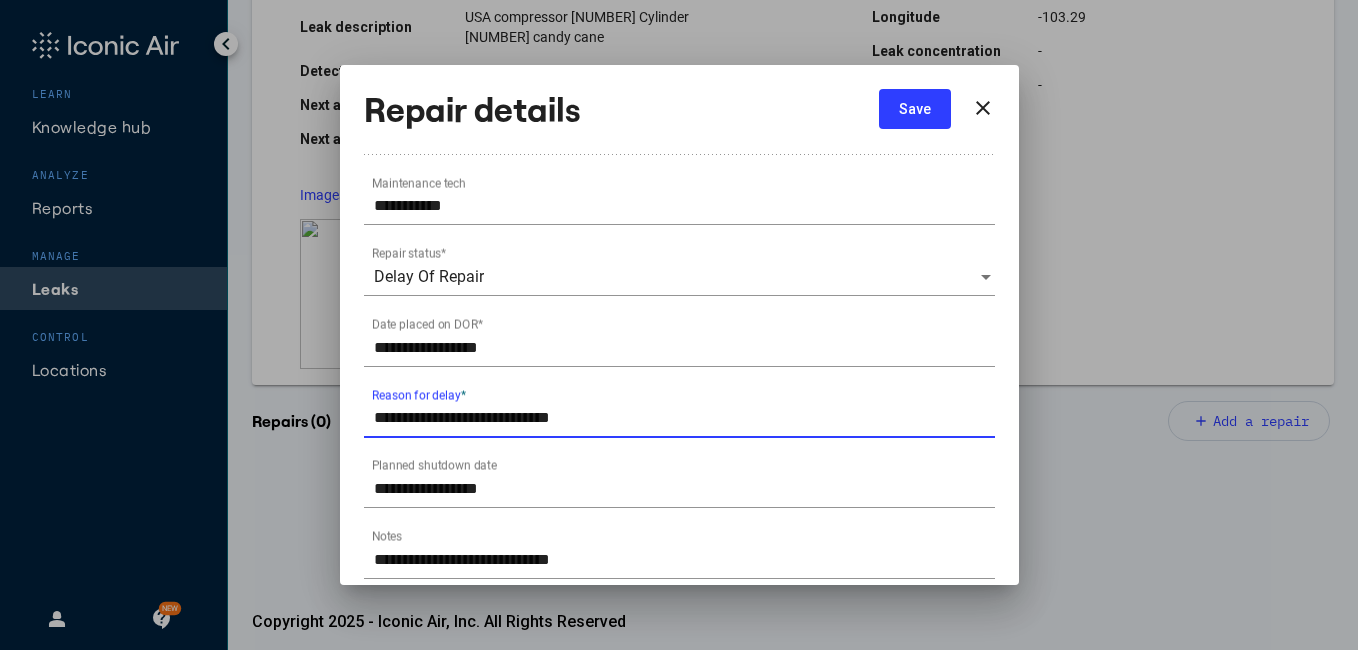 click on "**********" at bounding box center [684, 418] 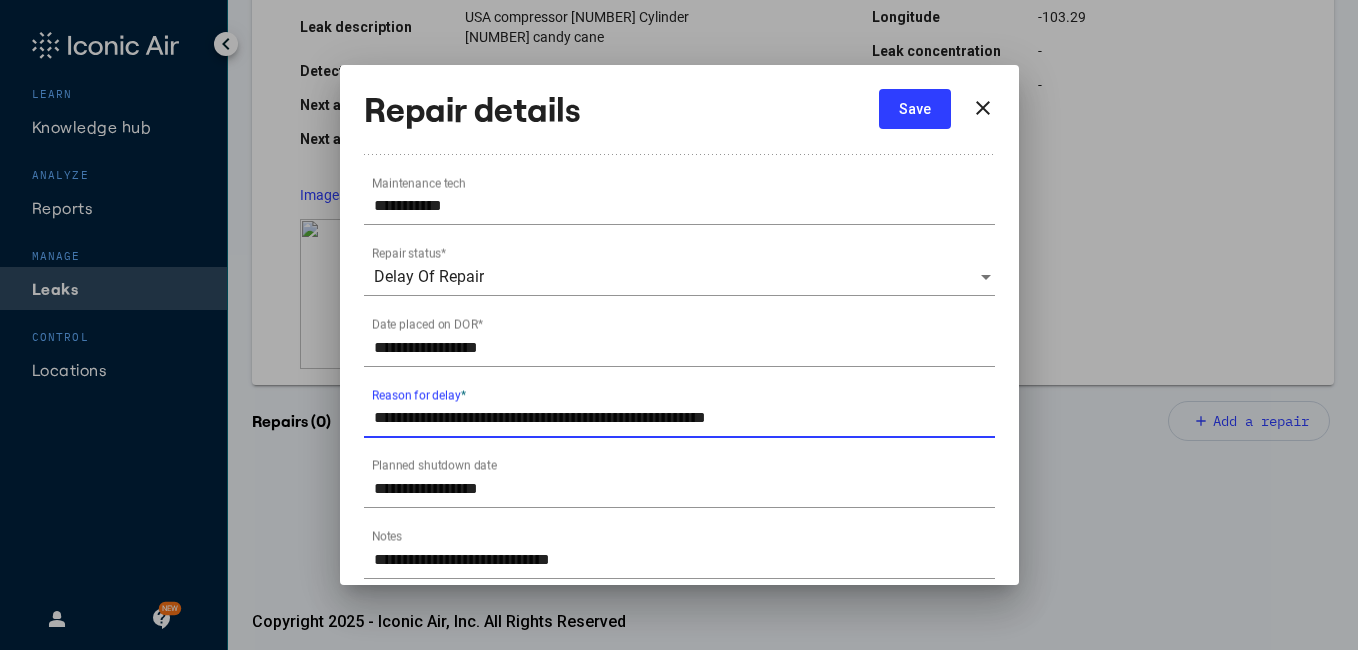 type on "**********" 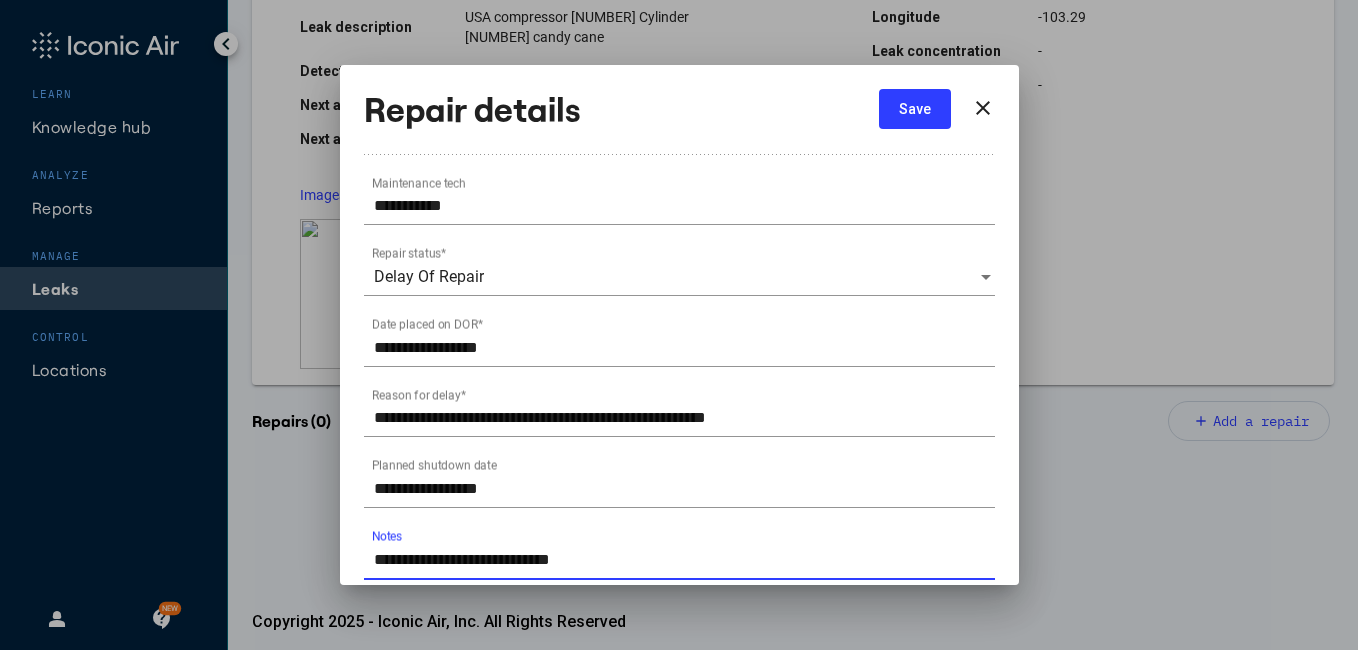 click on "**********" at bounding box center [684, 560] 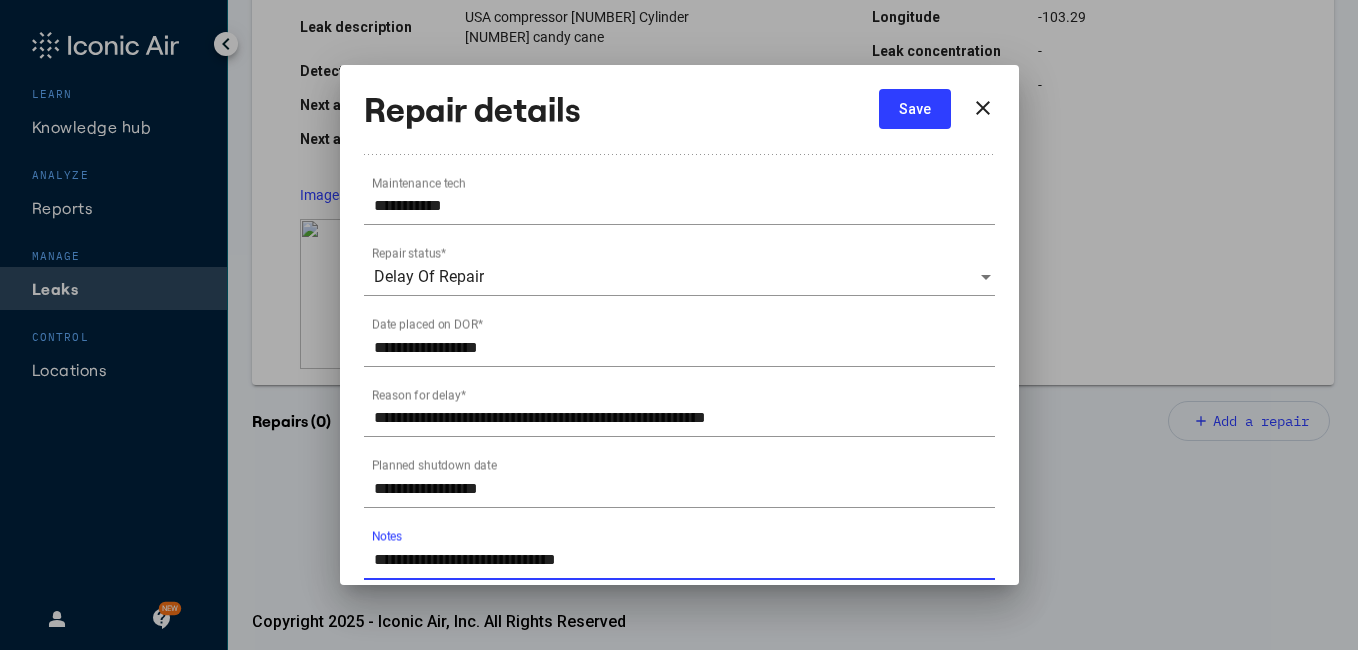 type on "**********" 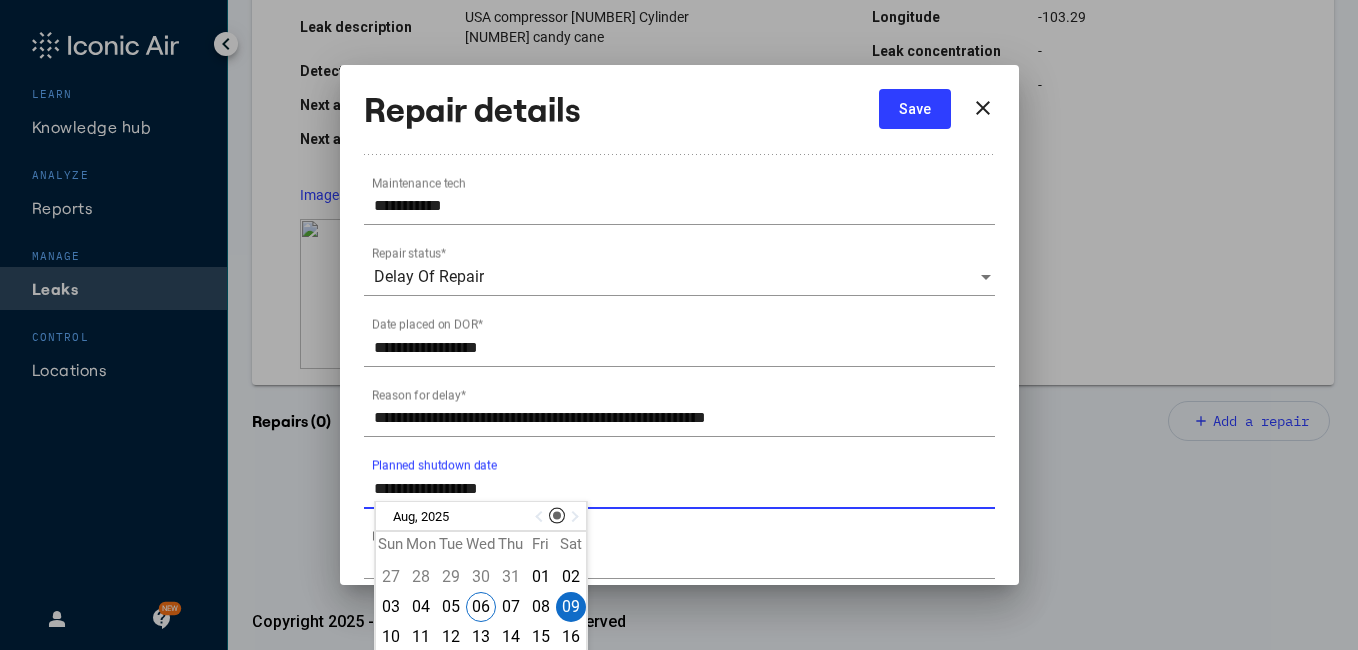 click on "**********" at bounding box center [684, 489] 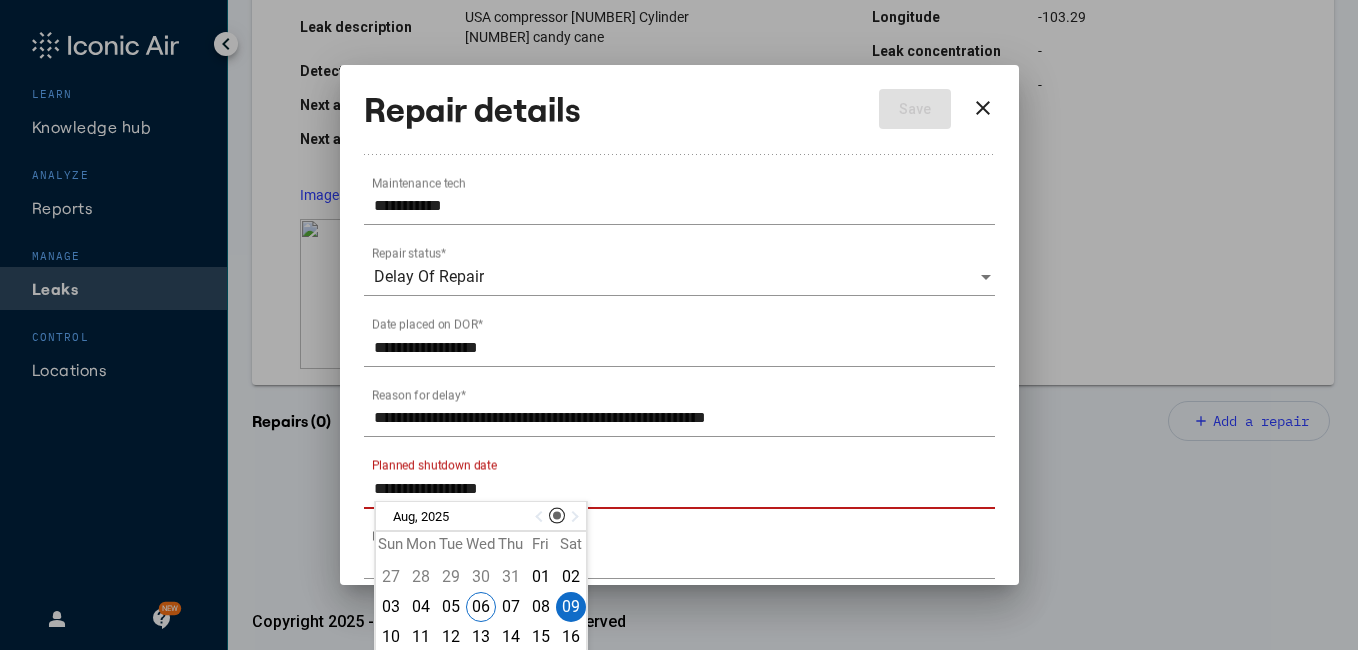 scroll, scrollTop: 40, scrollLeft: 0, axis: vertical 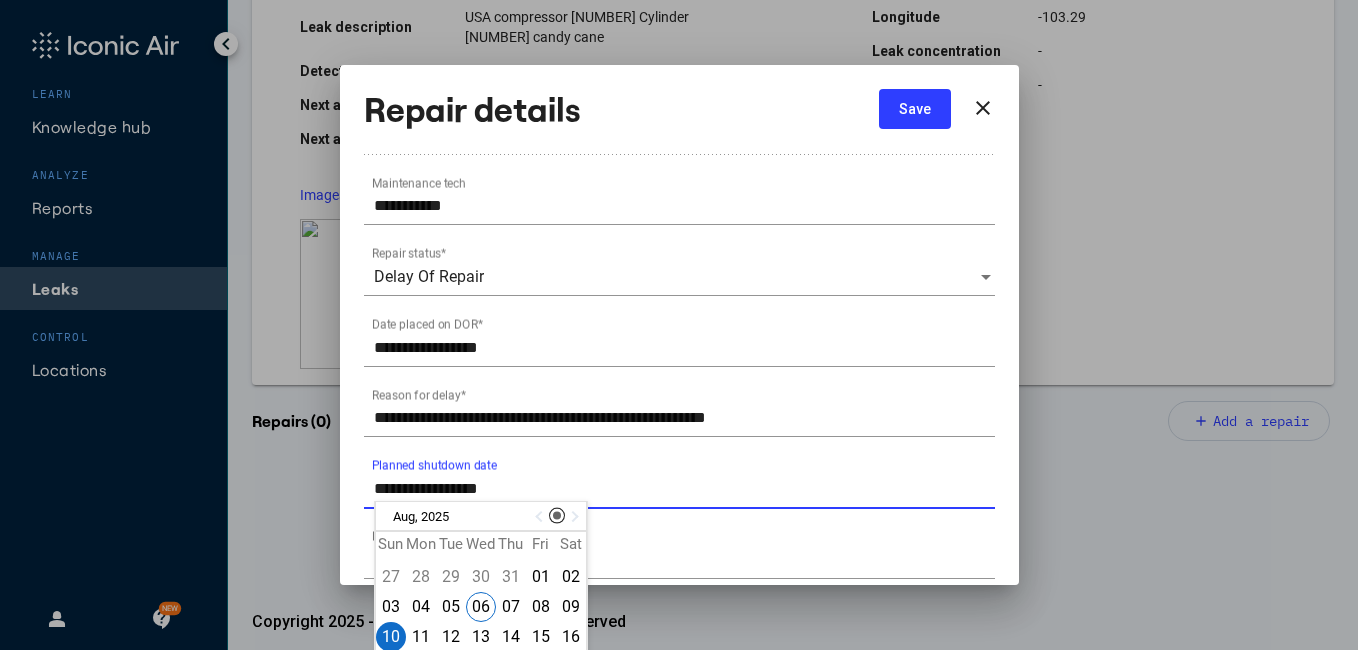 type on "**********" 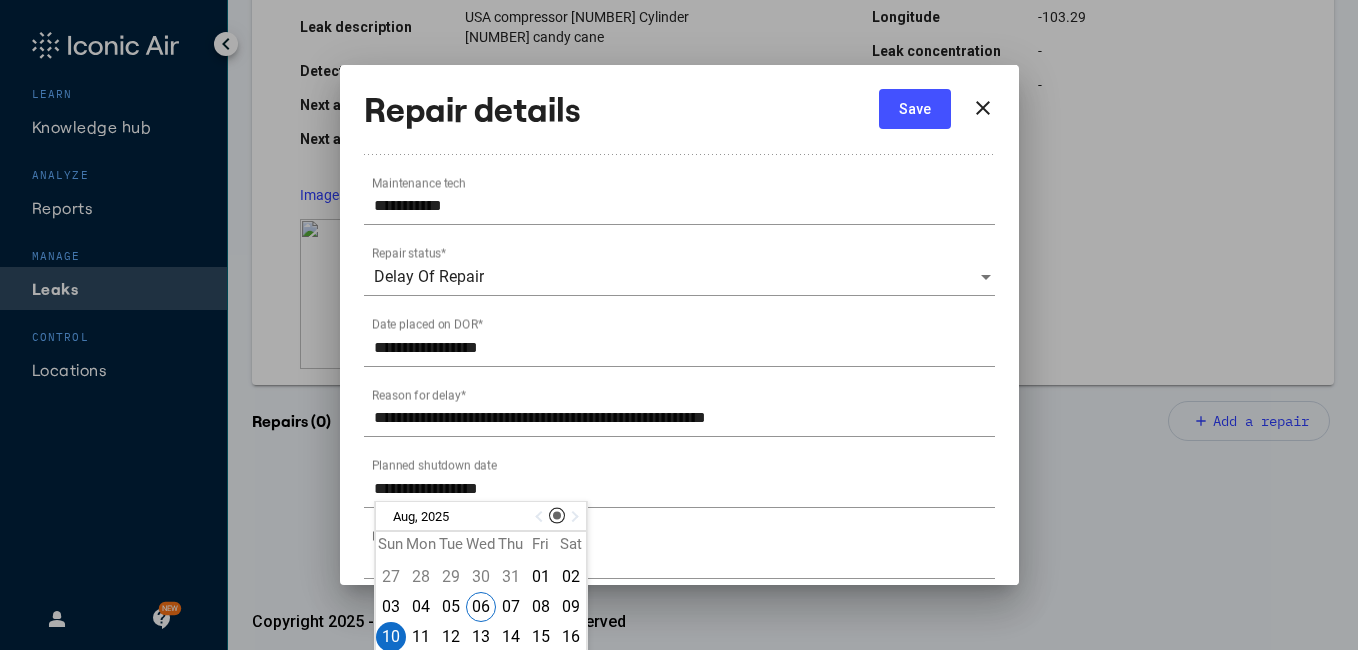 click on "Save" at bounding box center (915, 109) 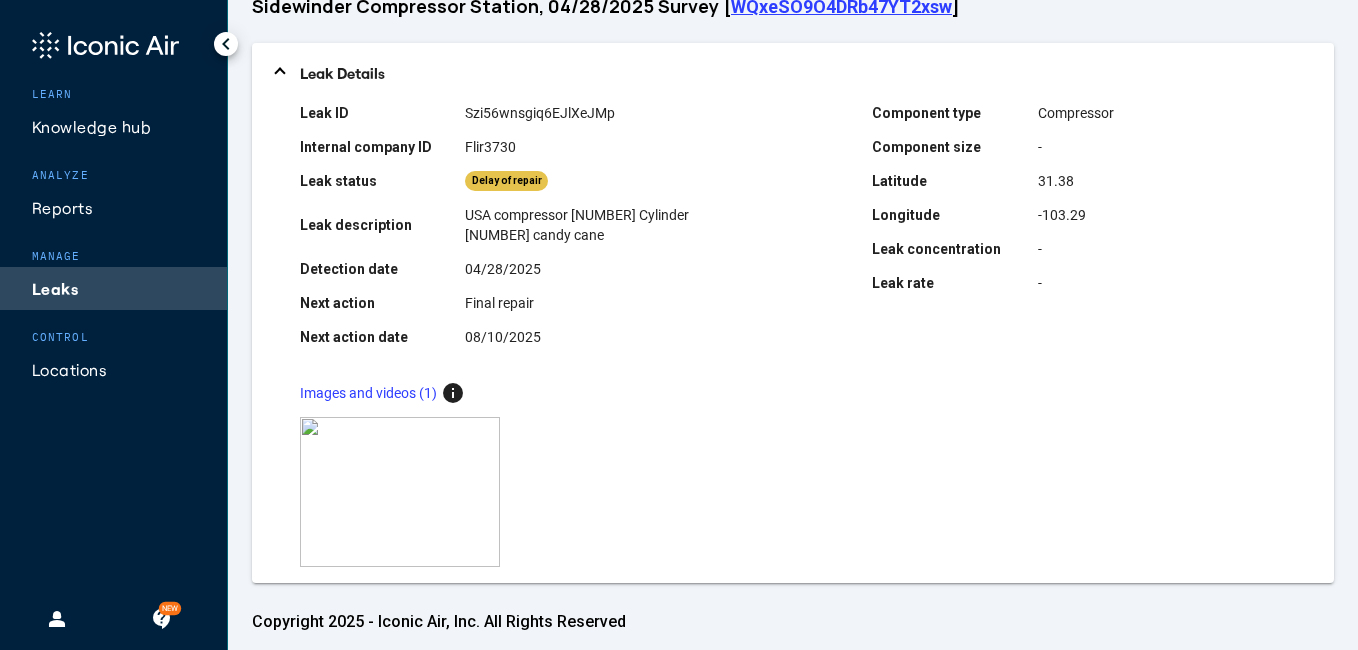 scroll, scrollTop: 120, scrollLeft: 0, axis: vertical 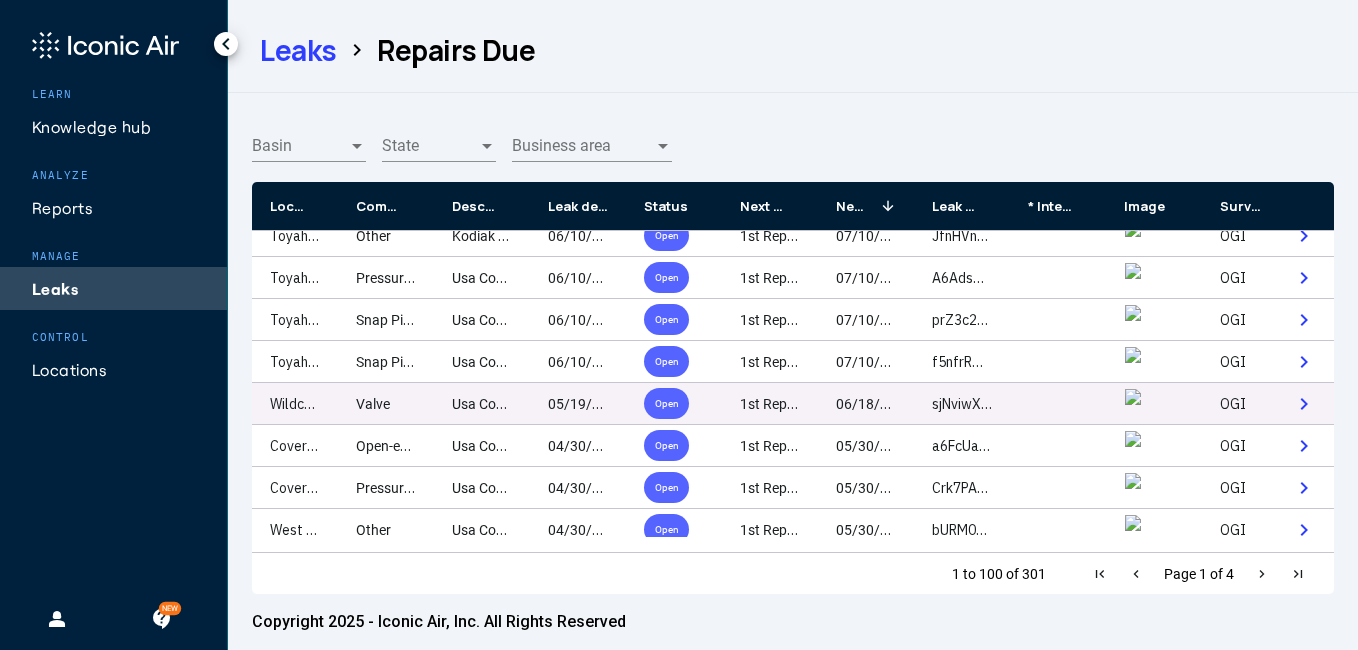 click on "Wildcat Compressor Station" 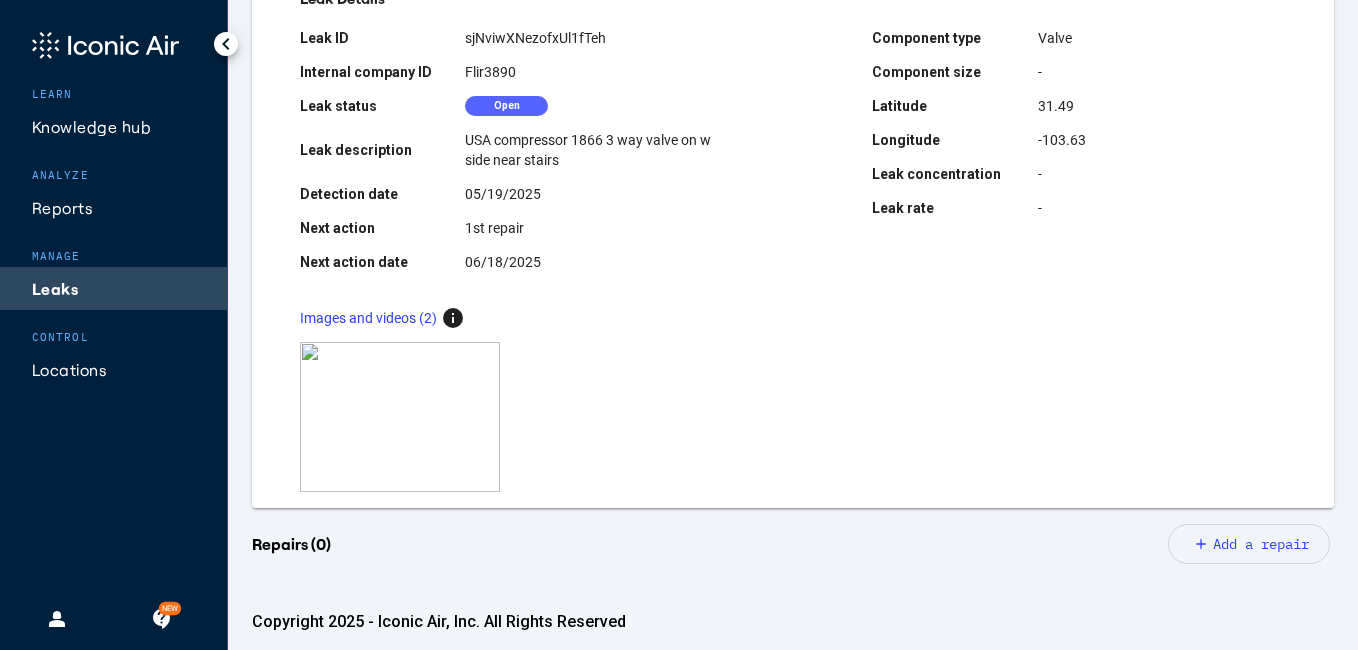 scroll, scrollTop: 200, scrollLeft: 0, axis: vertical 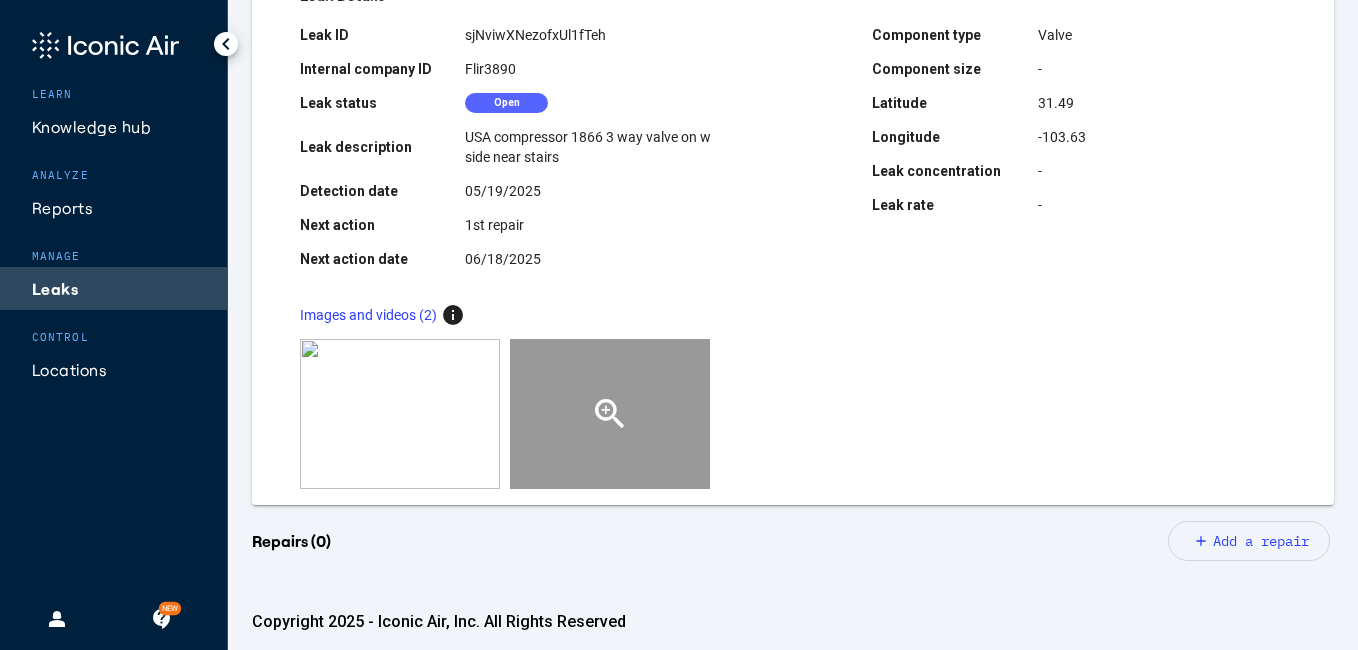 click on "zoom_in" at bounding box center [610, 414] 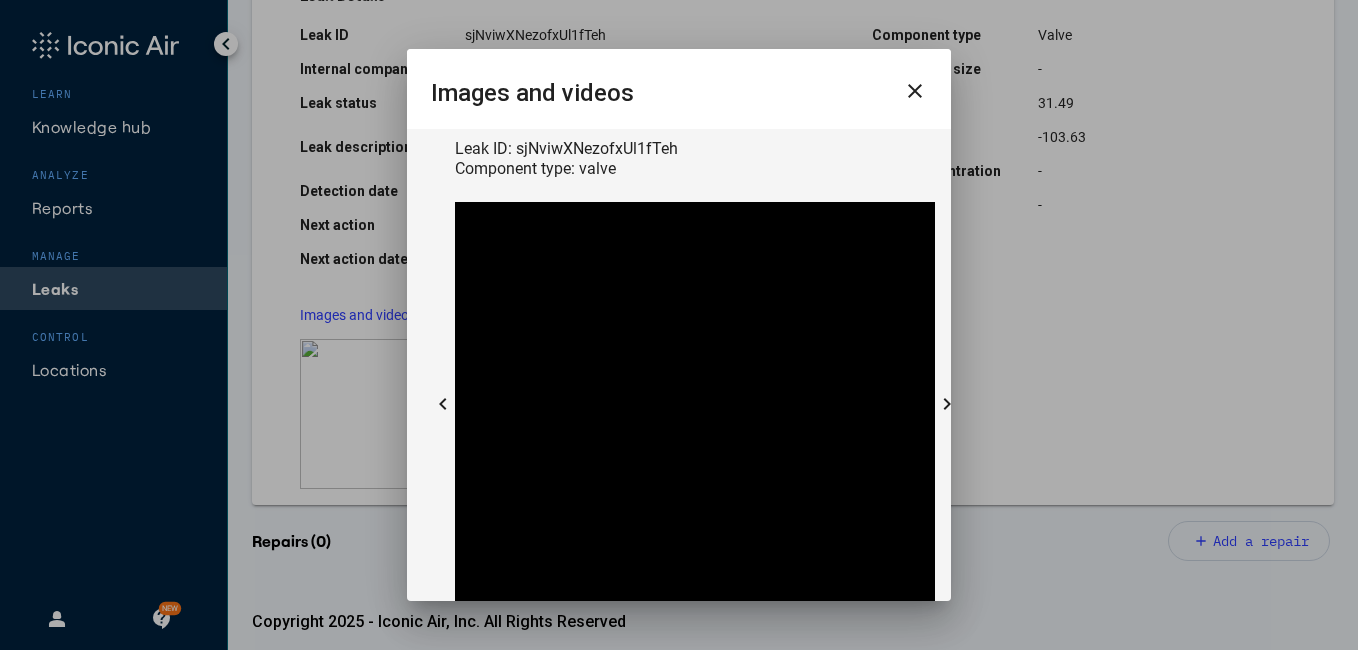 click on "close" at bounding box center (915, 91) 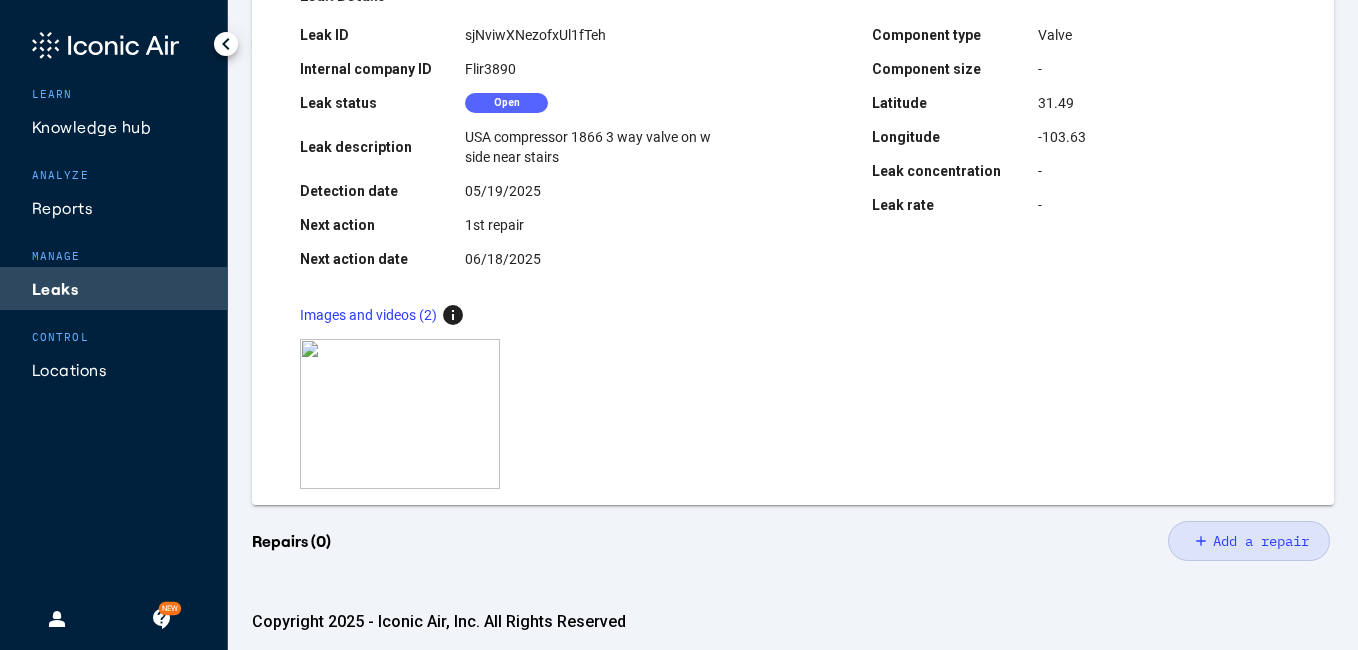 click on "Add a repair" 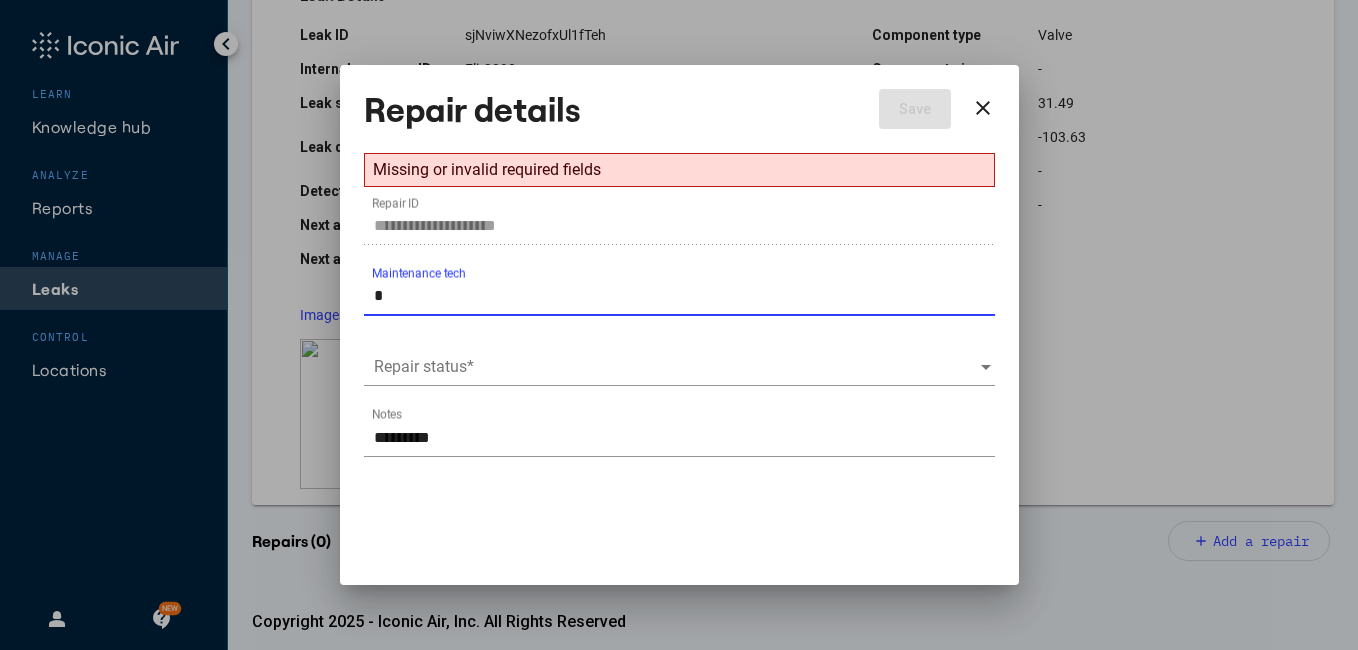 type on "**********" 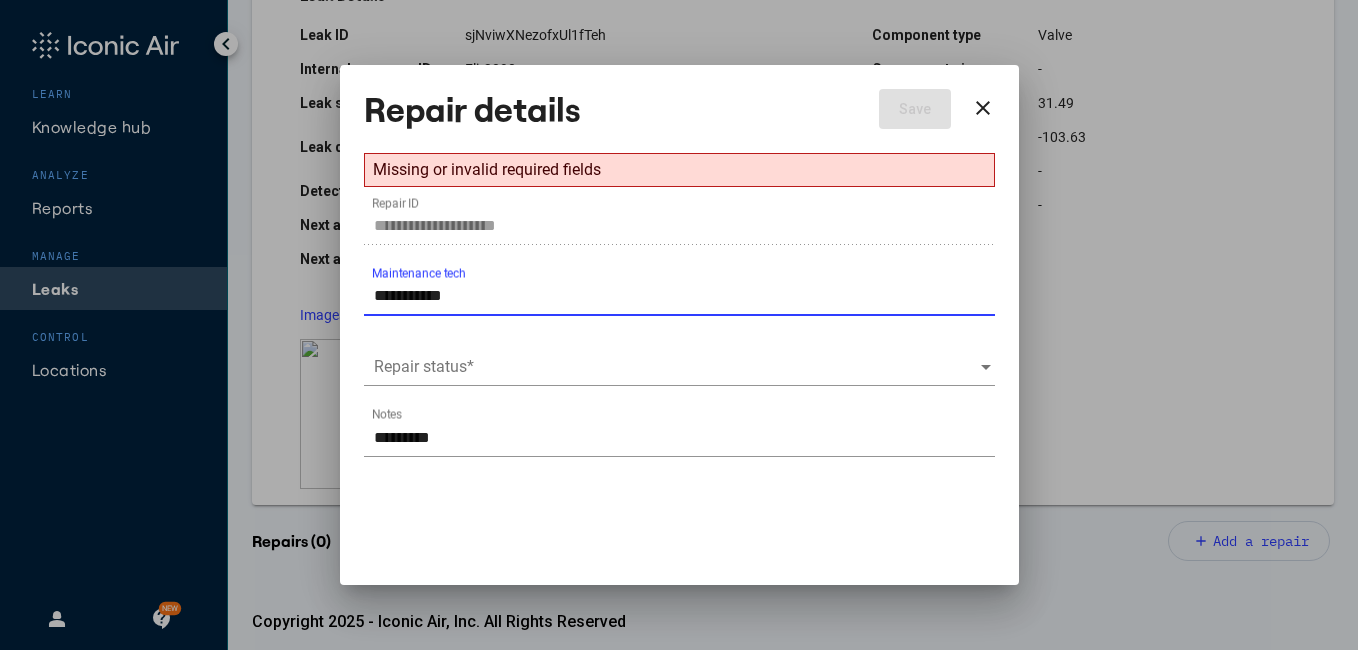 type on "**********" 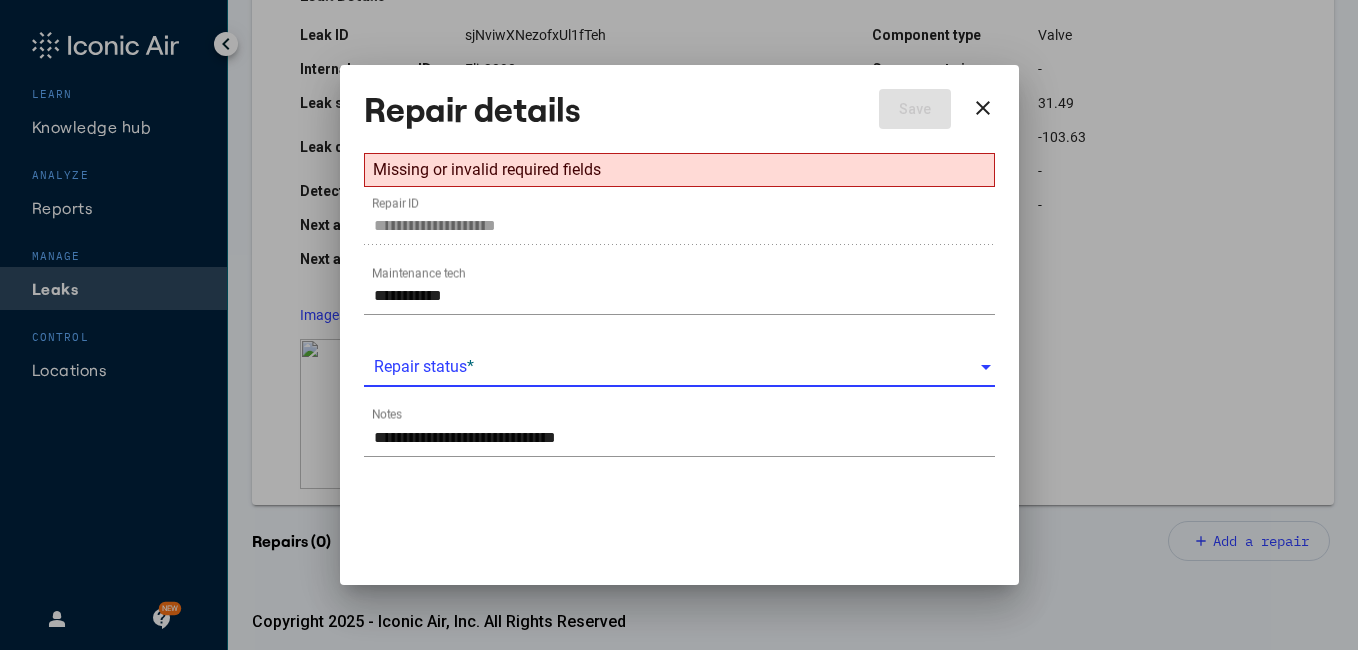 click at bounding box center (676, 367) 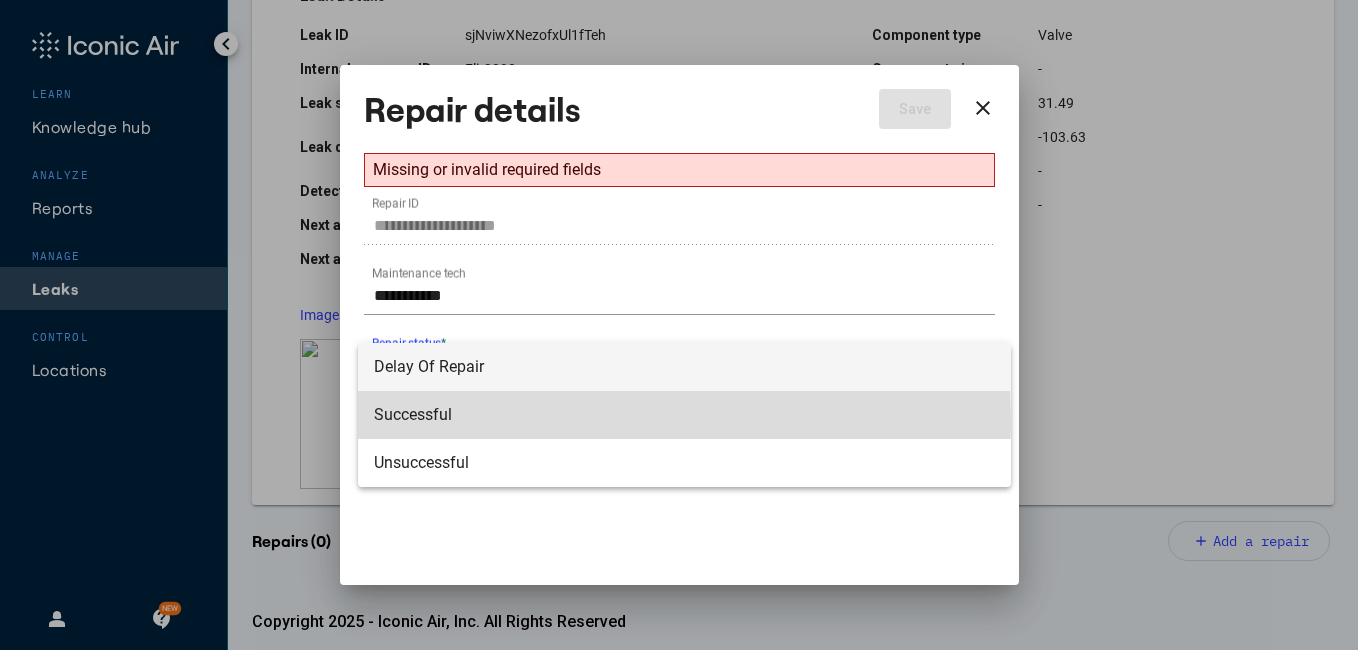 click on "Successful" at bounding box center [684, 415] 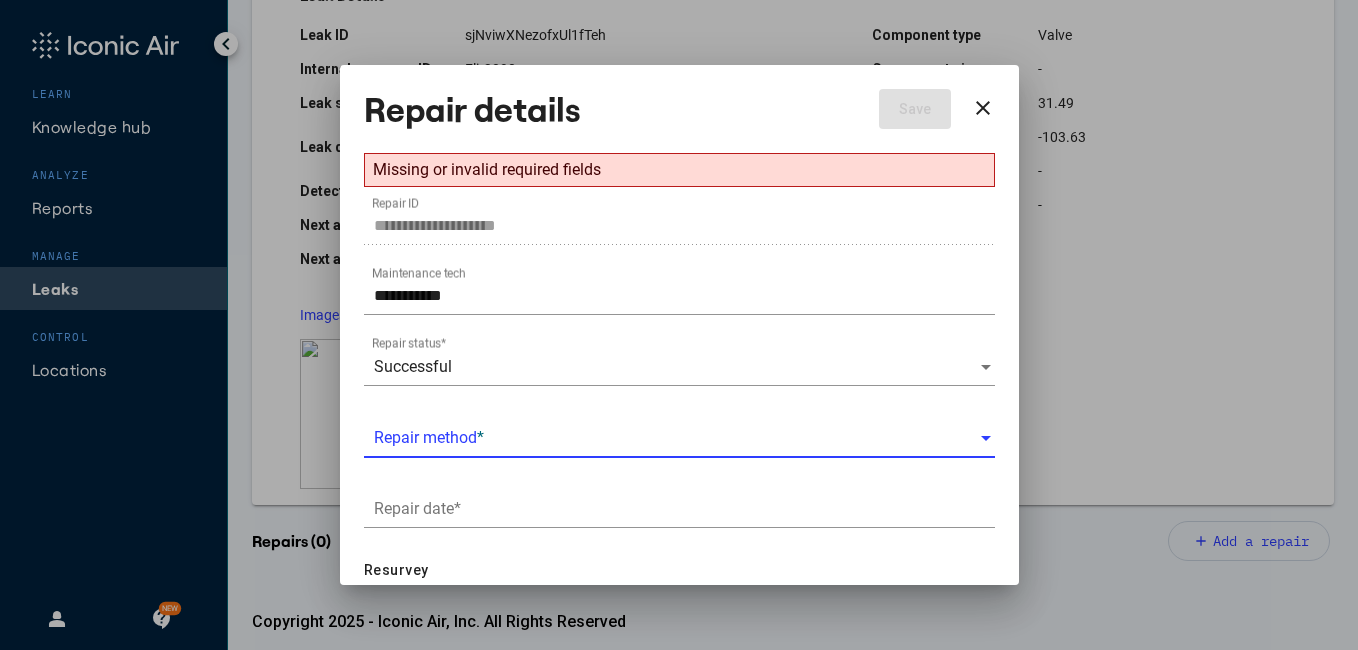 click at bounding box center (676, 438) 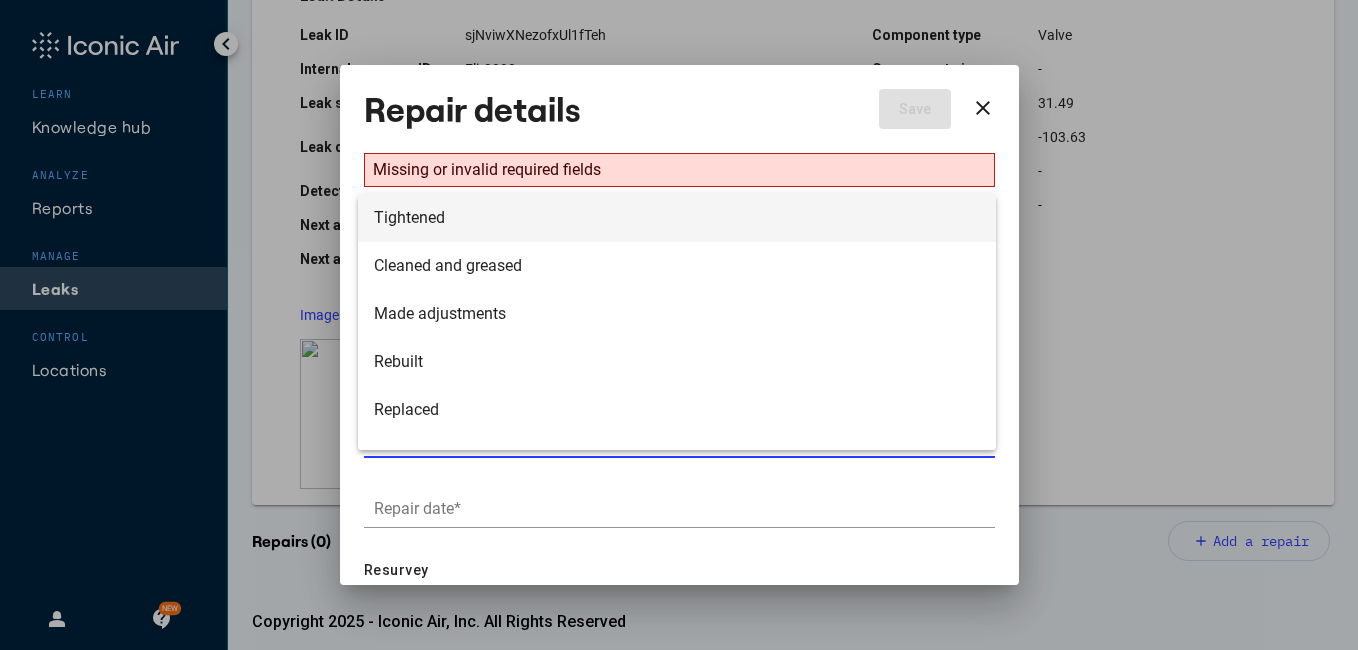 scroll, scrollTop: 32, scrollLeft: 0, axis: vertical 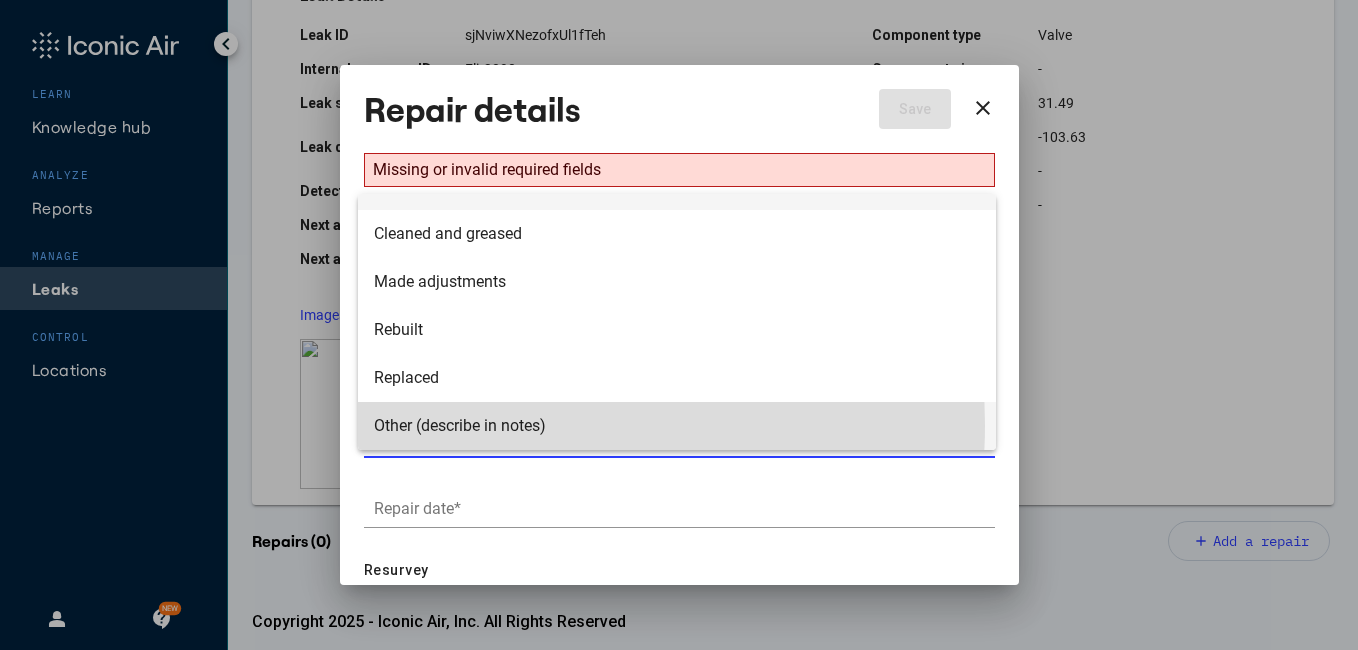 click on "Other (describe in notes)" at bounding box center (677, 426) 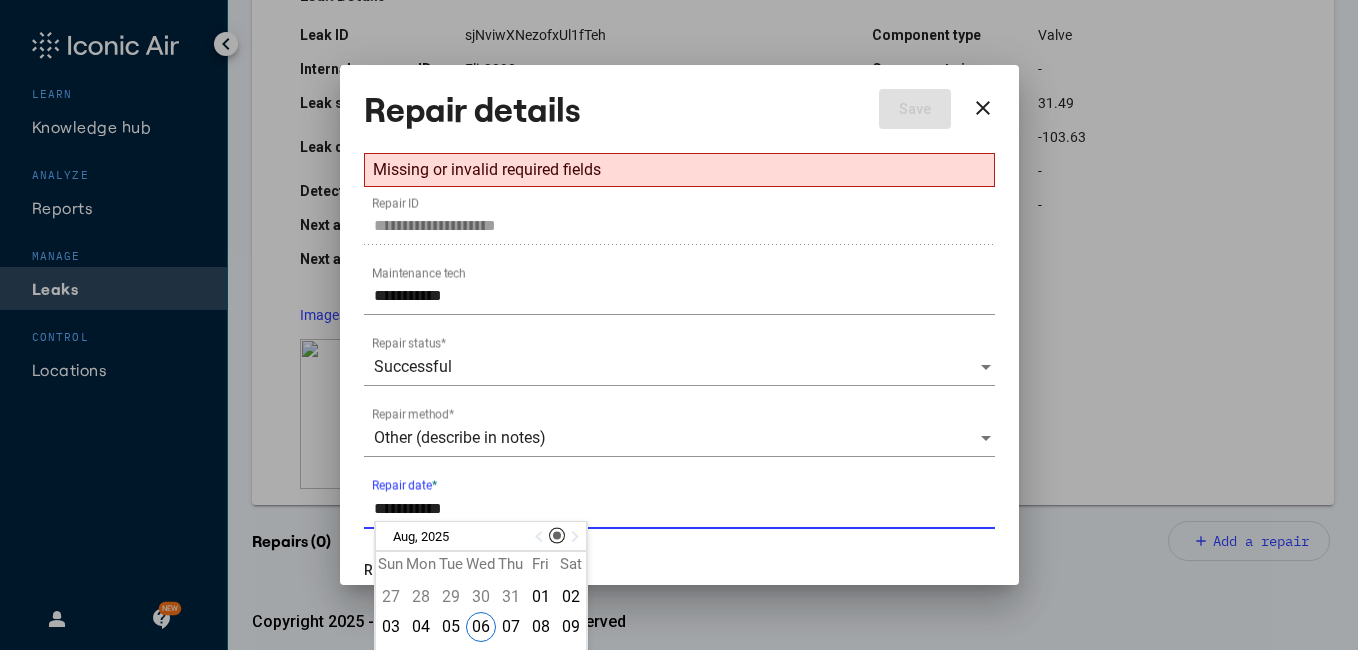 click on "Repair date  *" at bounding box center [684, 509] 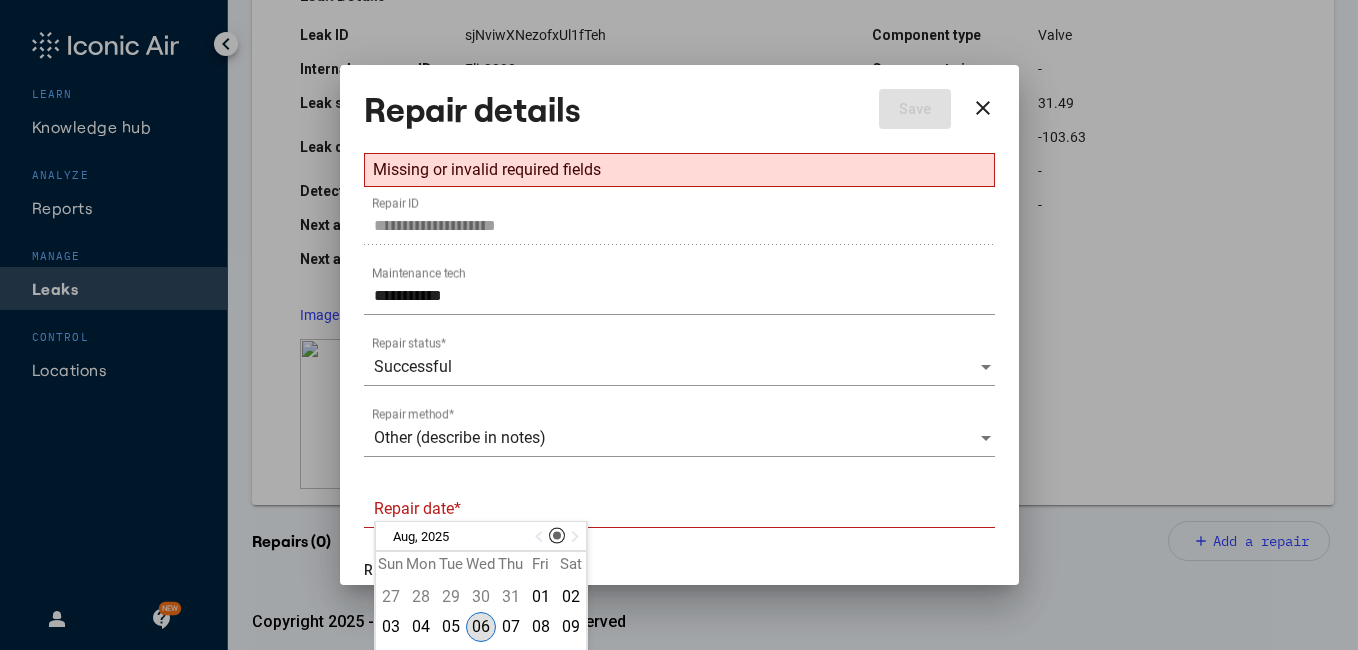 click on "06" at bounding box center (481, 627) 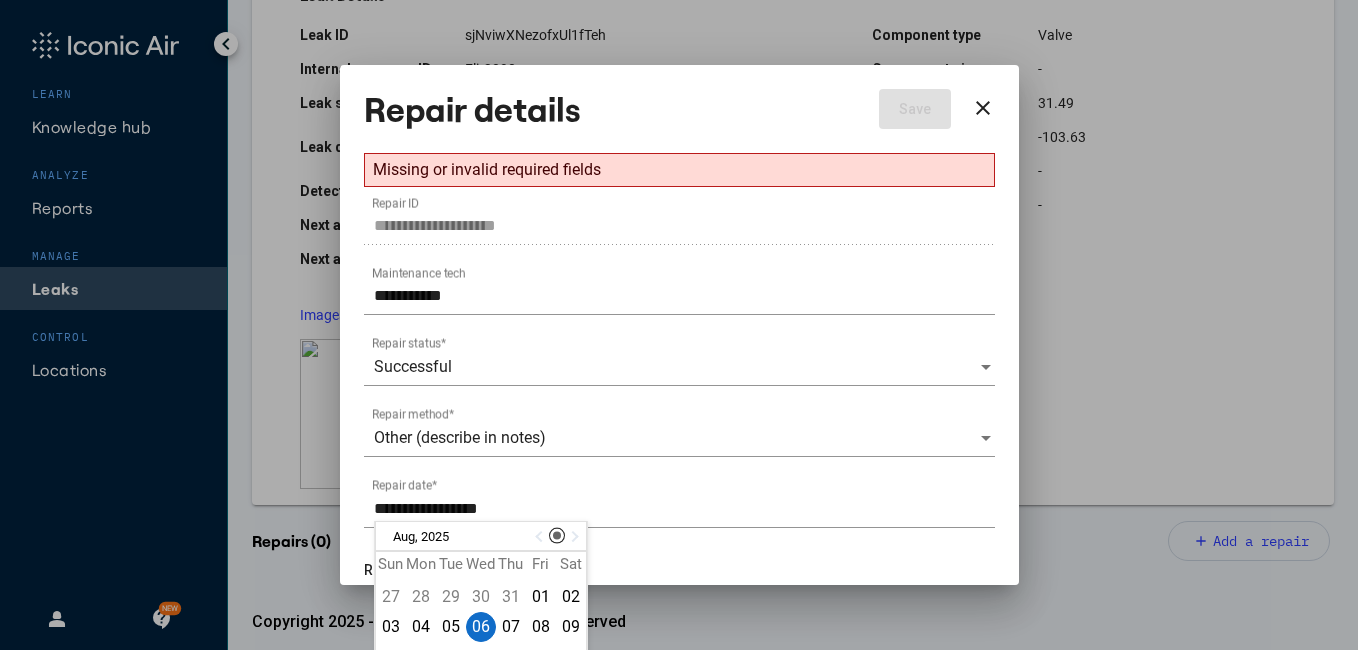 click on "Resurvey" at bounding box center (679, 570) 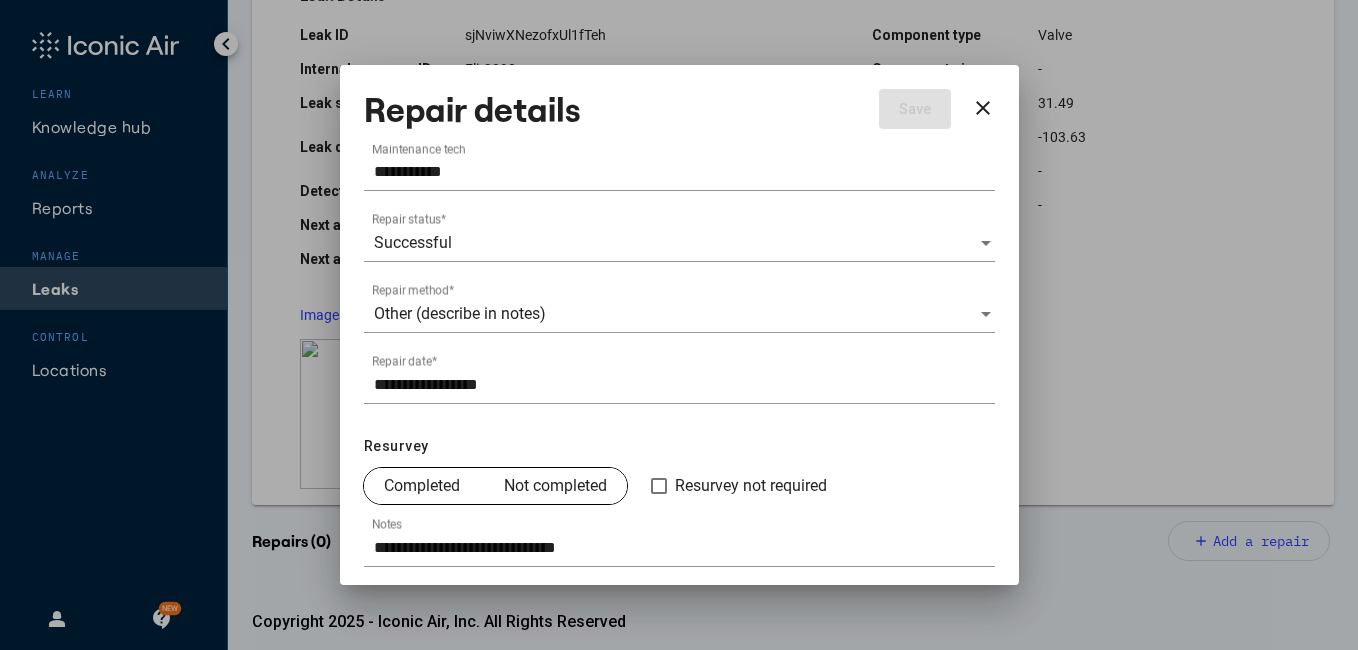 scroll, scrollTop: 126, scrollLeft: 0, axis: vertical 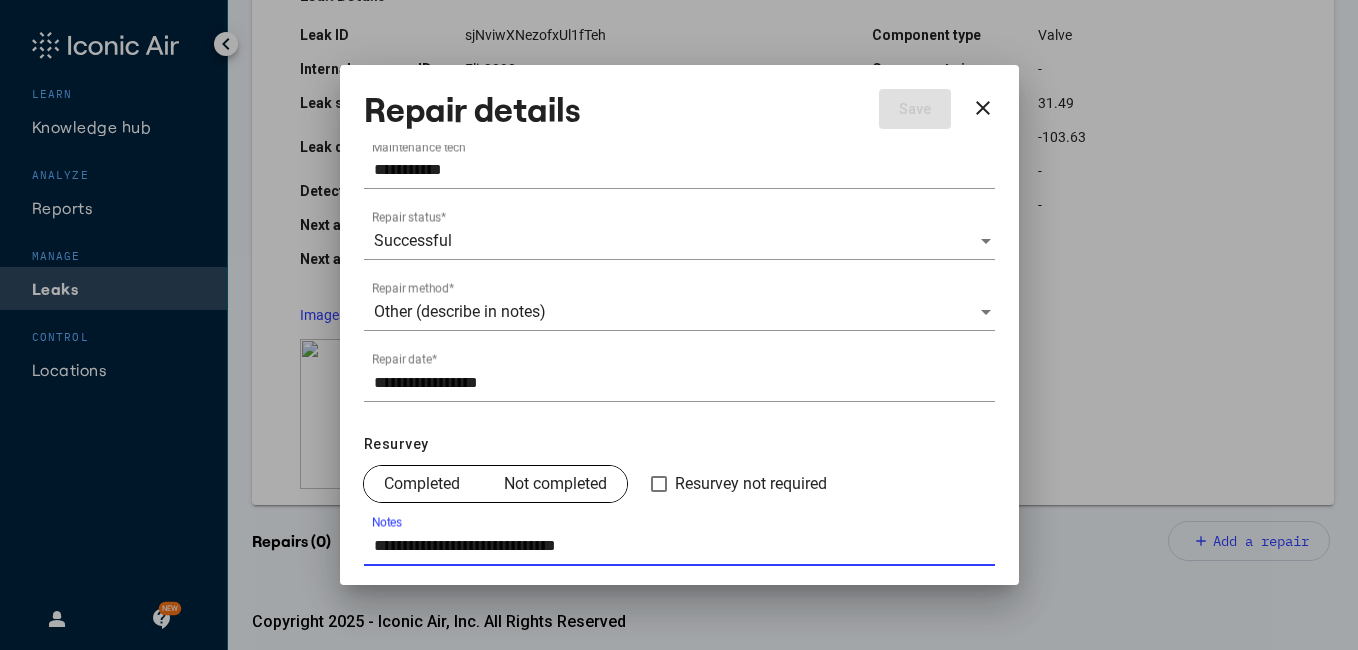 click on "**********" at bounding box center [684, 546] 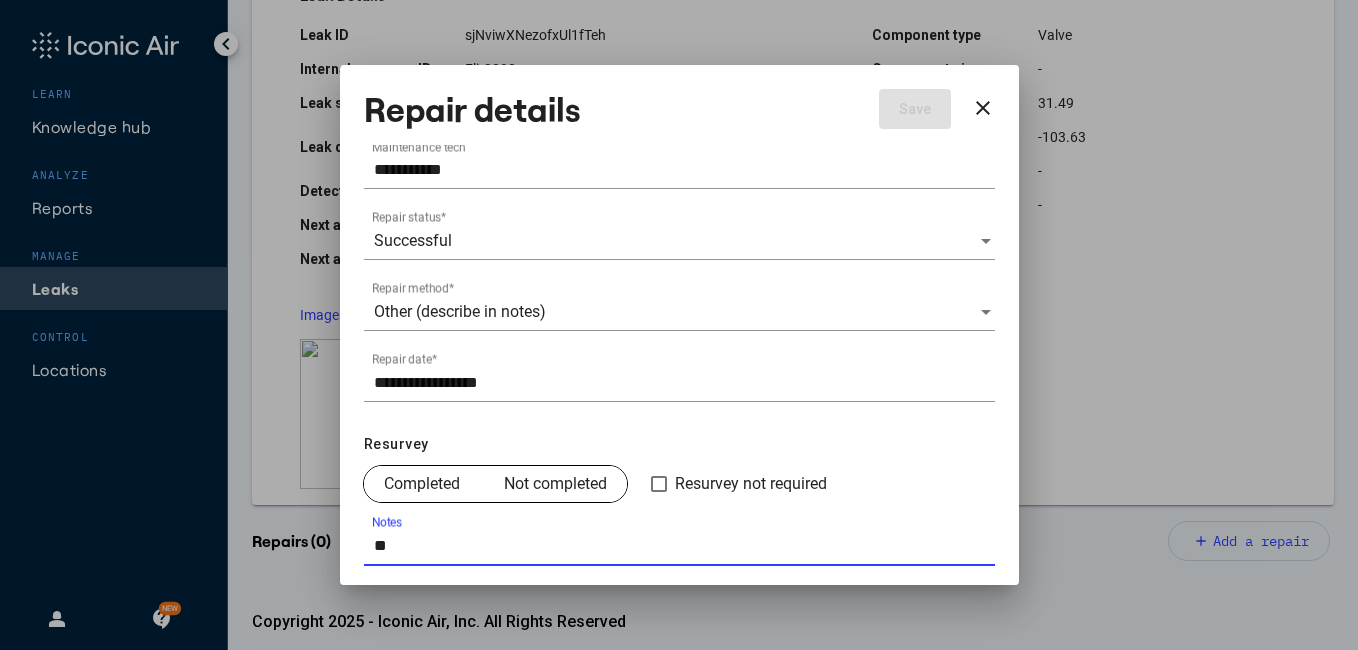 type on "*" 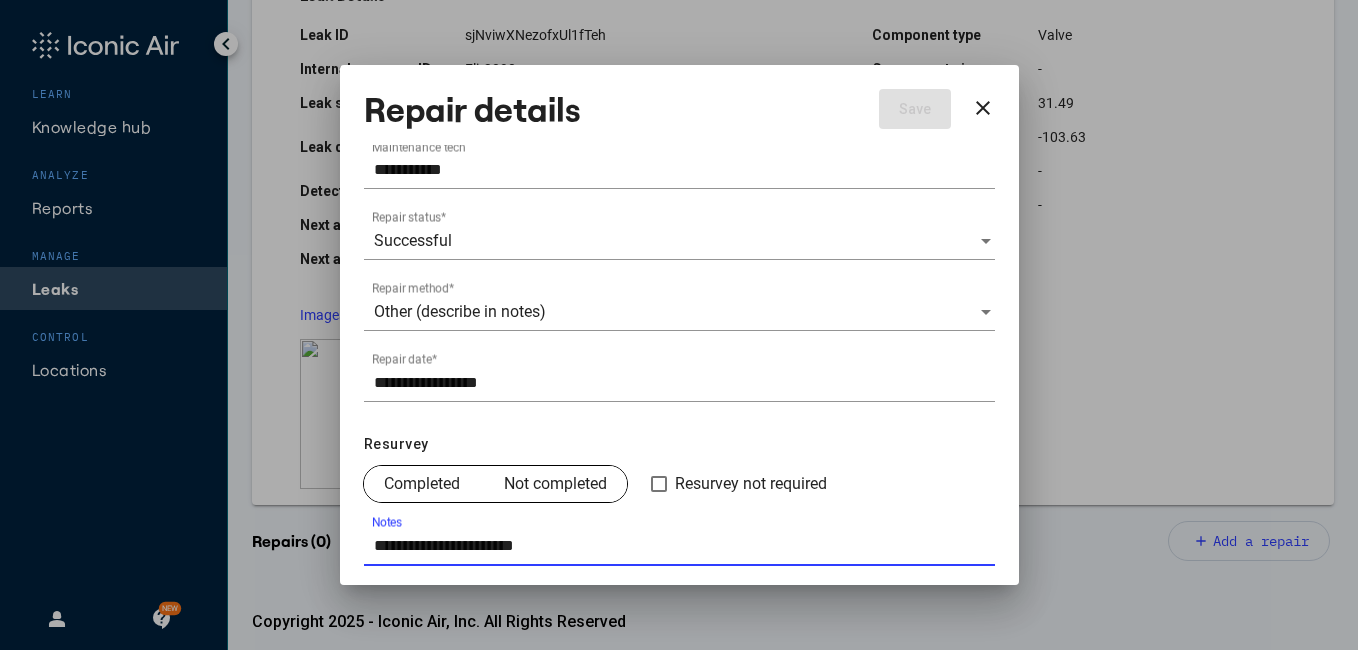 type on "**********" 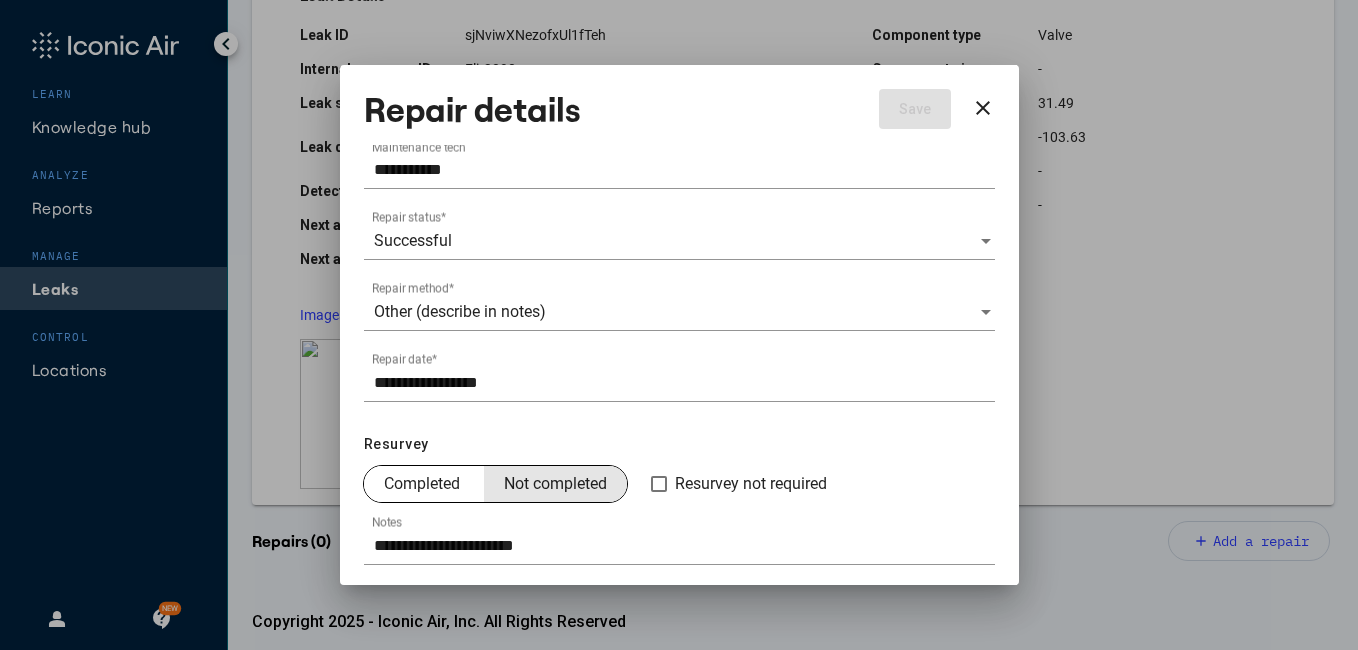 click on "Not completed" at bounding box center (555, 484) 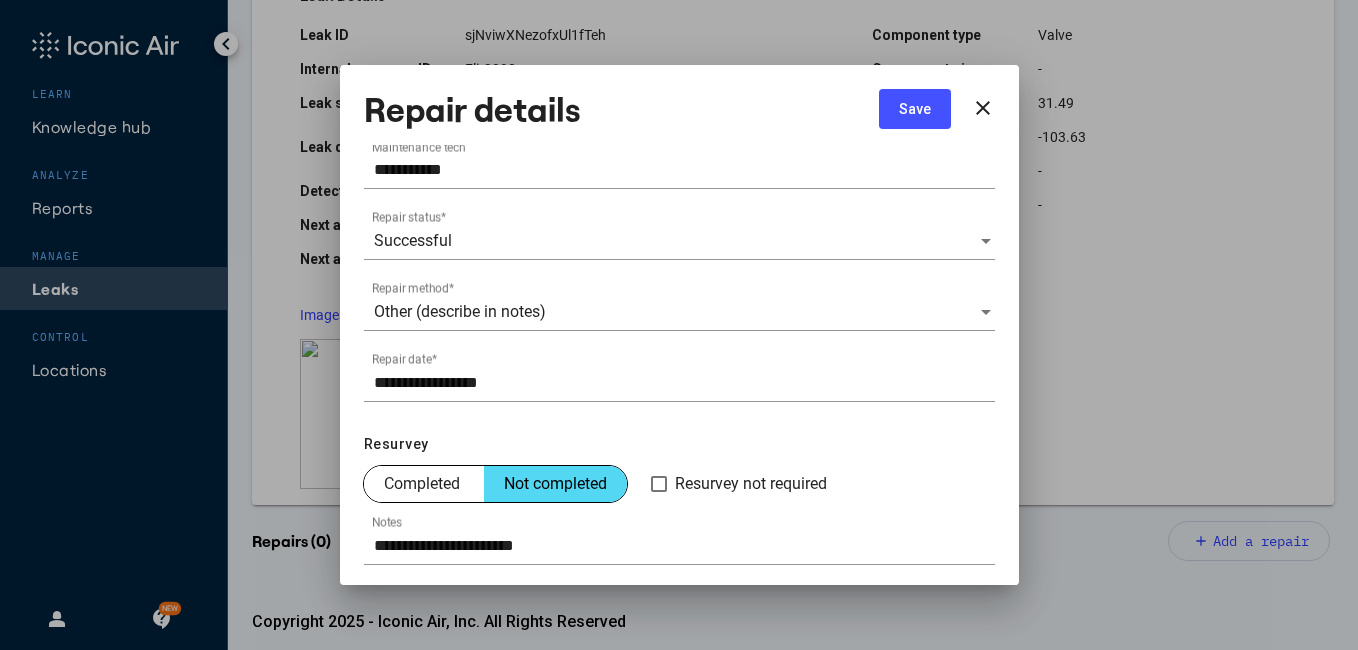 click on "Save" at bounding box center (915, 109) 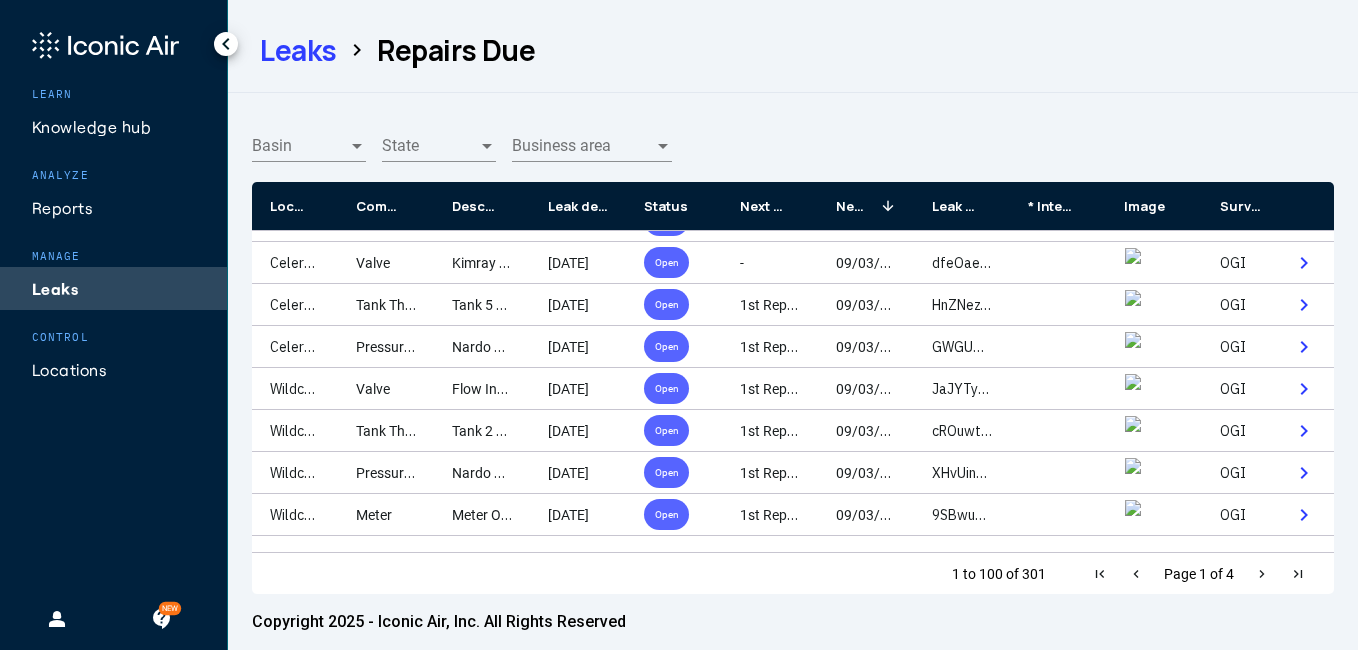 scroll, scrollTop: 120, scrollLeft: 0, axis: vertical 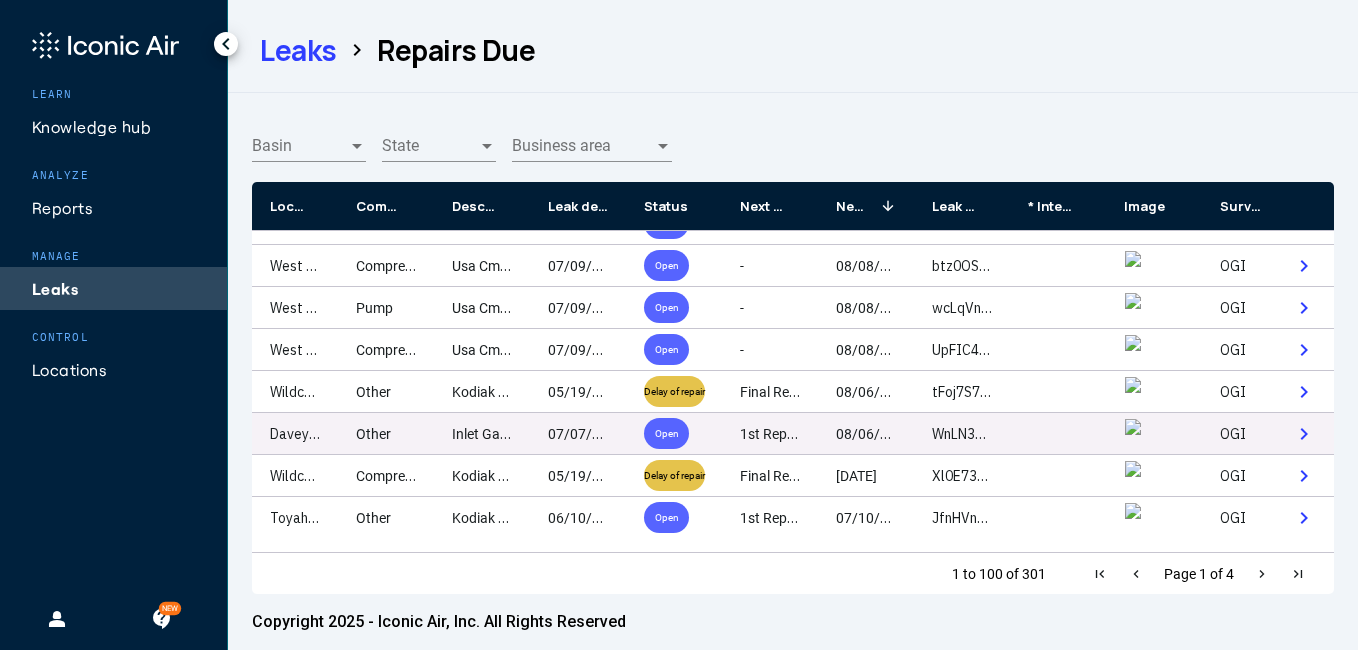 click on "Davey Compressor Station" 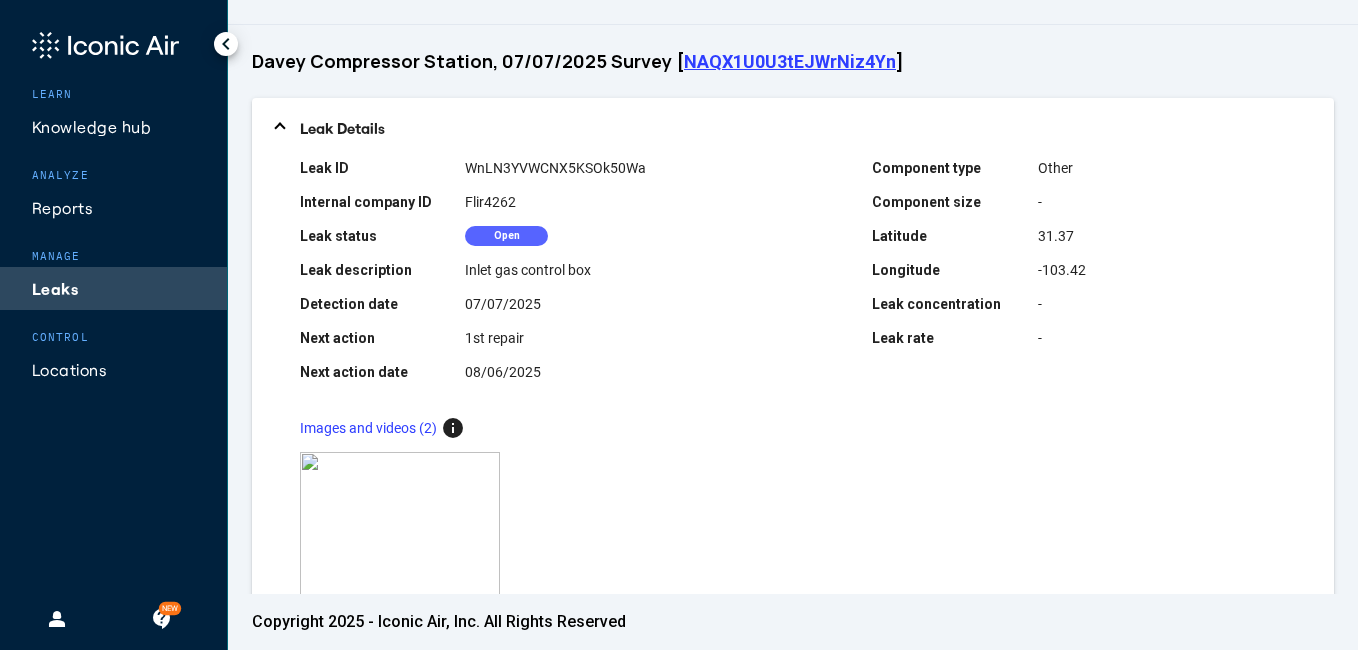 scroll, scrollTop: 80, scrollLeft: 0, axis: vertical 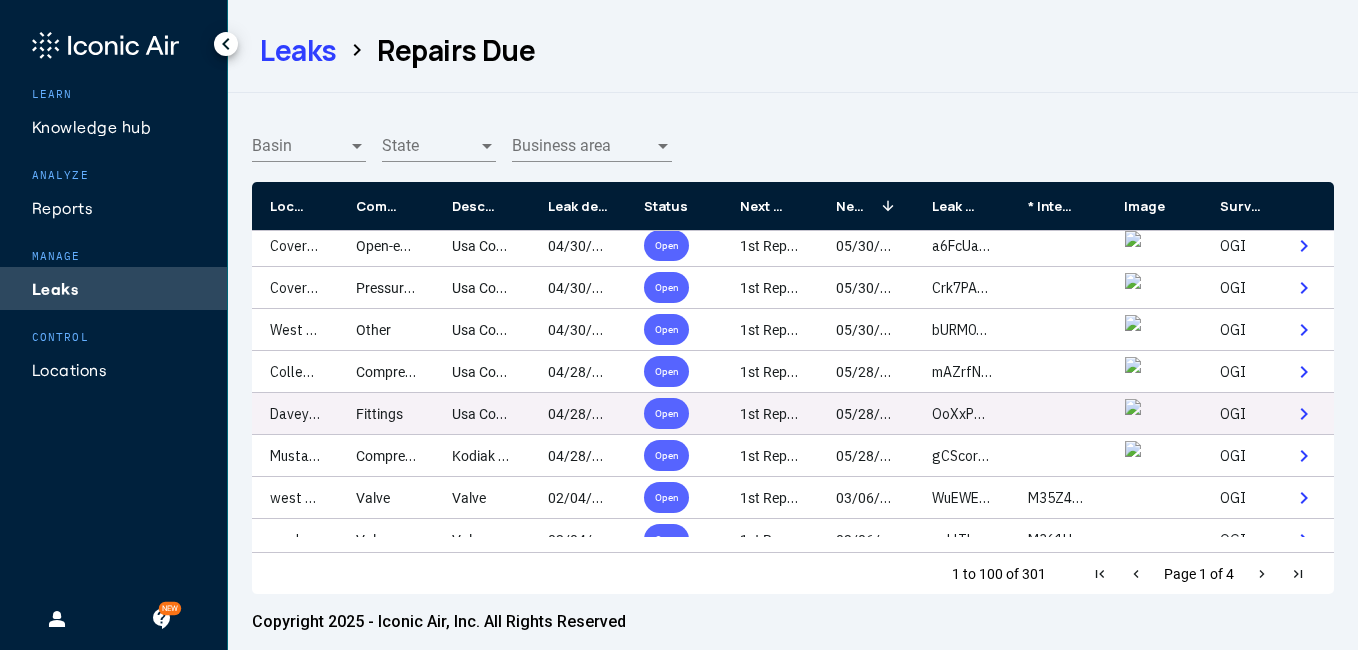 click on "Davey Compressor Station" 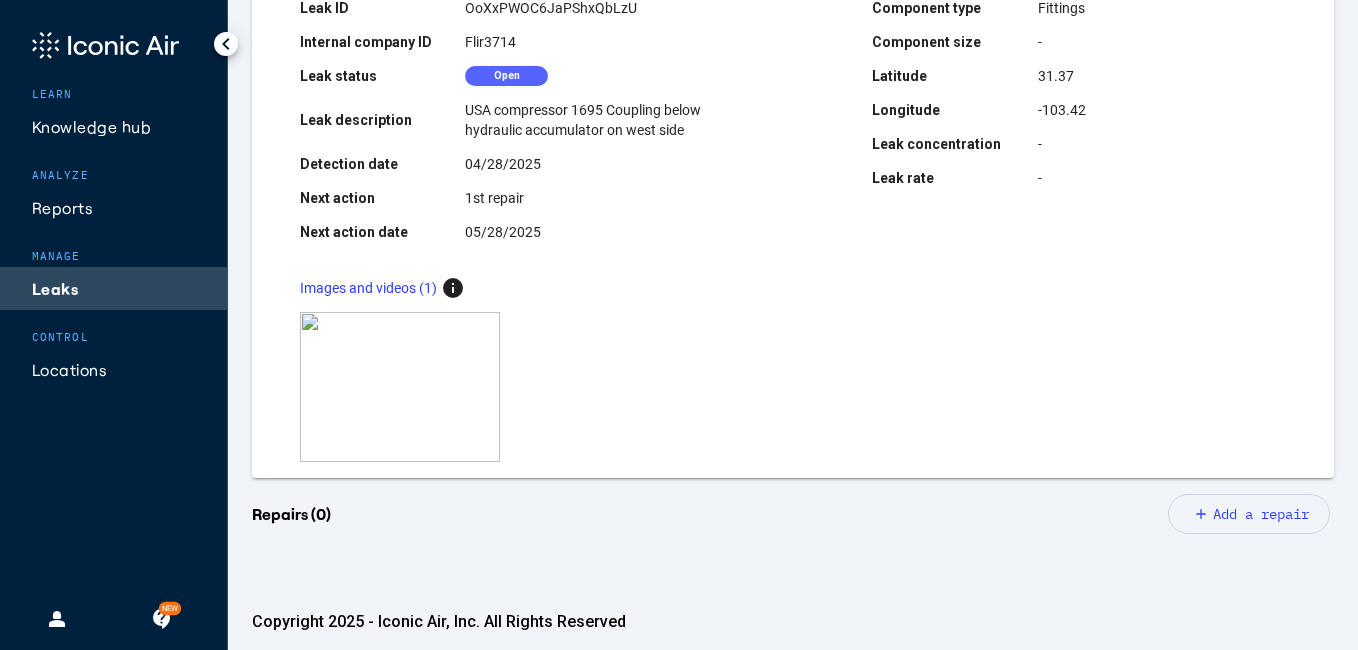 scroll, scrollTop: 240, scrollLeft: 0, axis: vertical 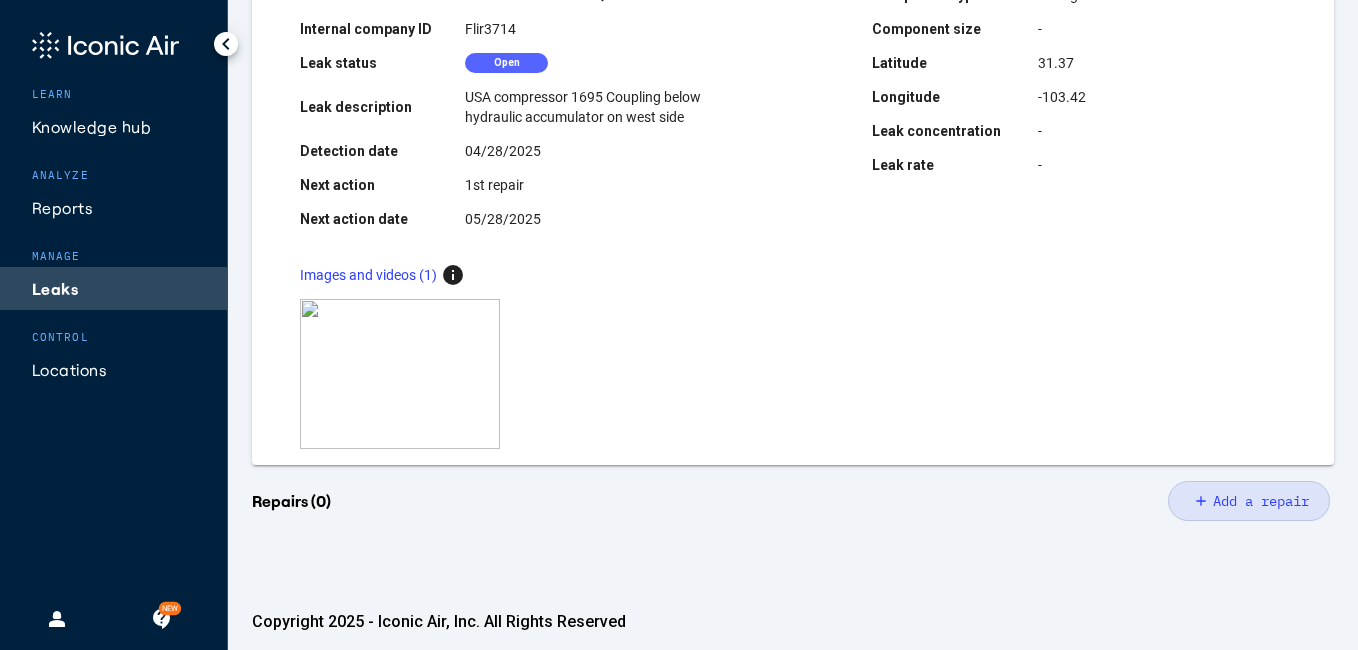 click on "Add a repair" 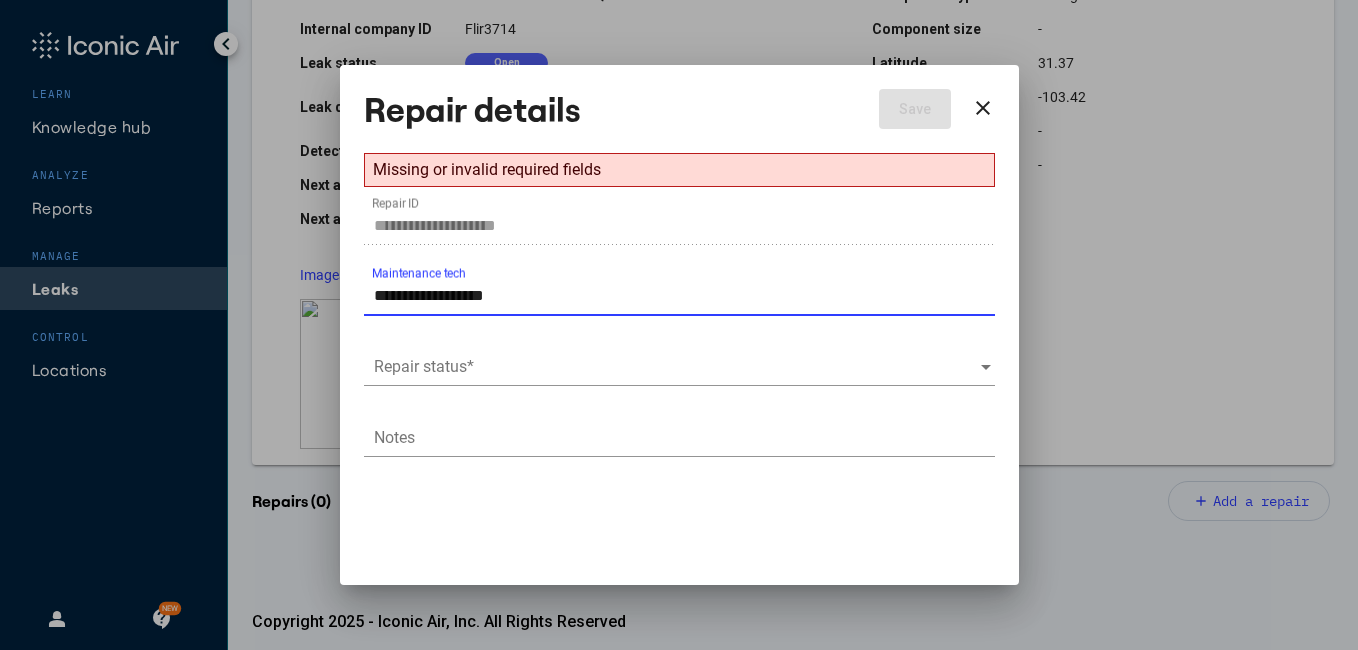 type on "**********" 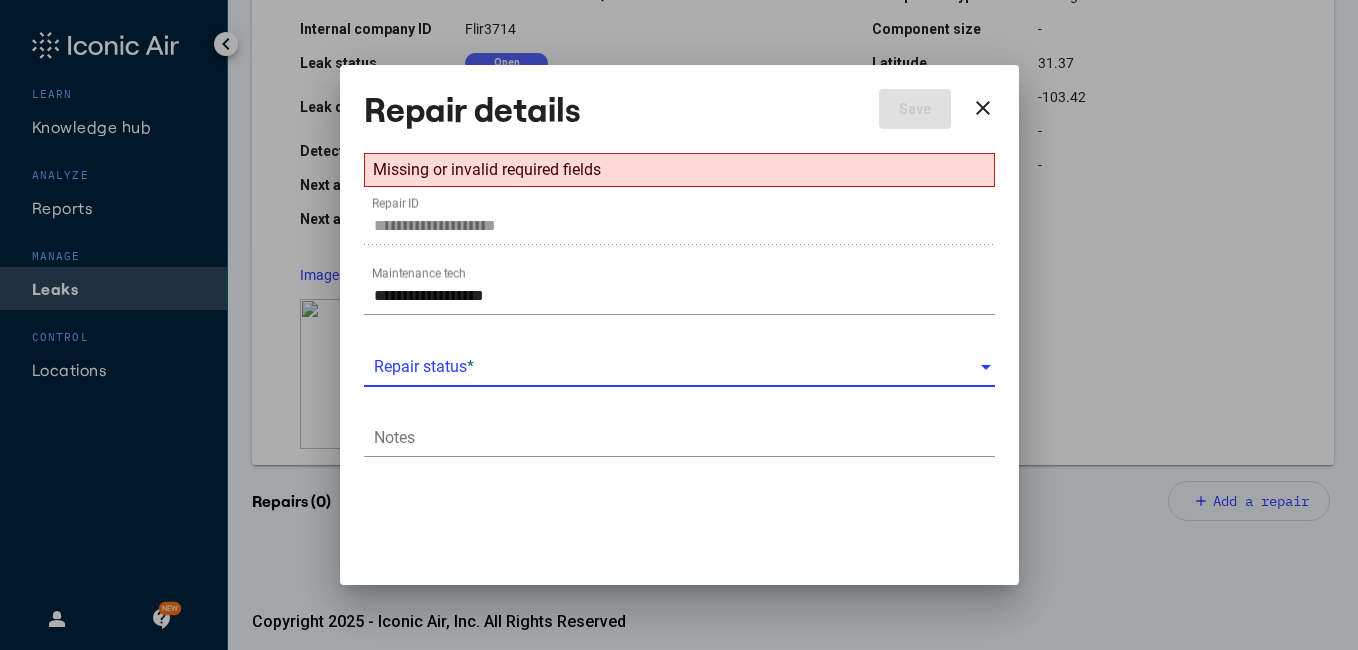 click at bounding box center (676, 367) 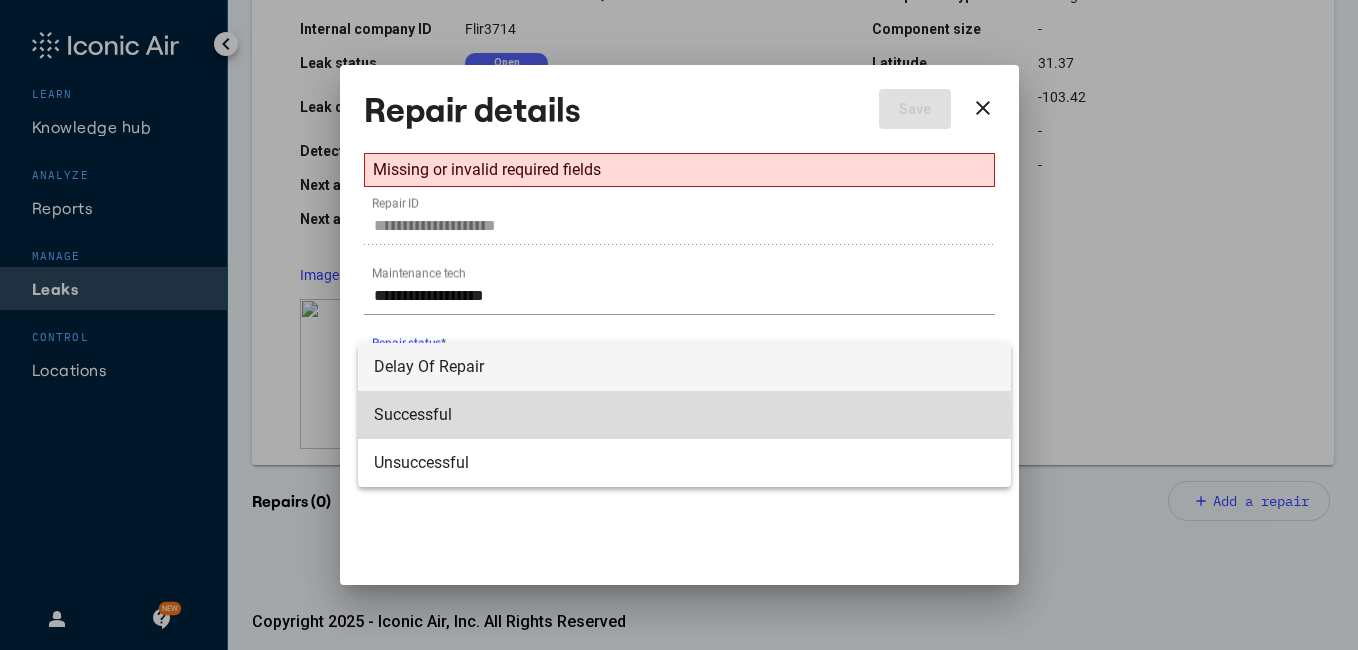 click on "Successful" at bounding box center [684, 415] 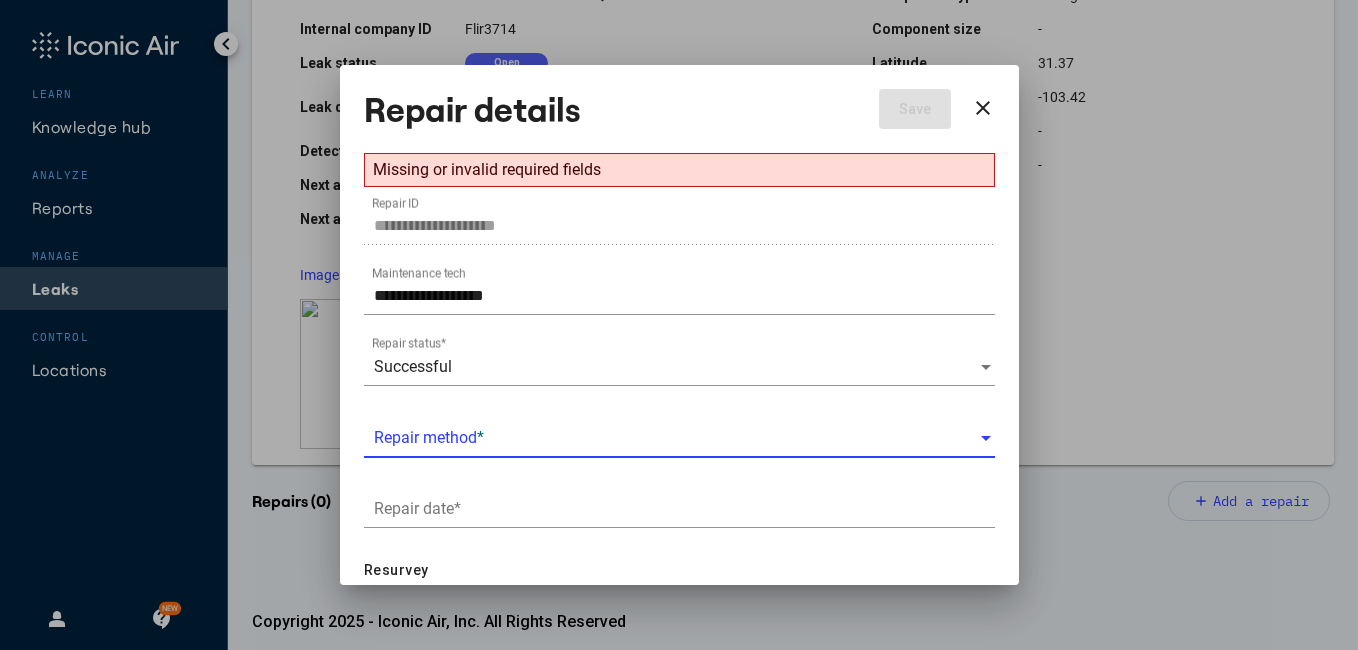 click at bounding box center (676, 438) 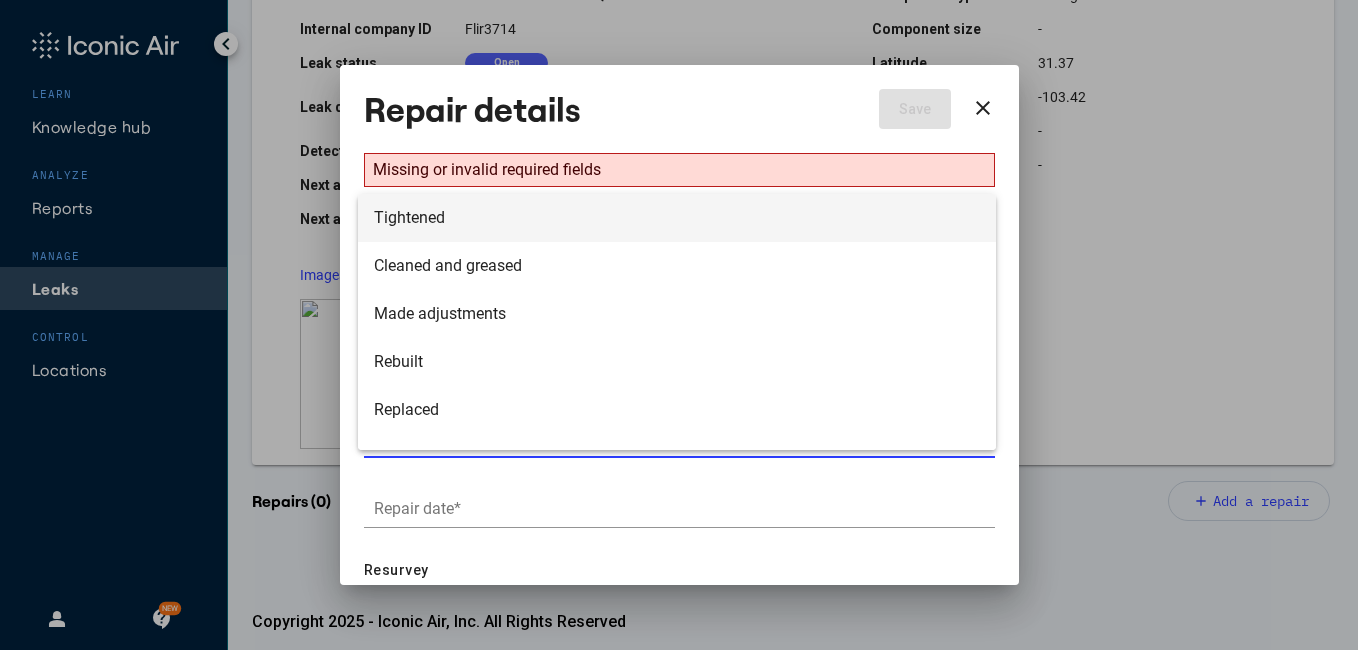 scroll, scrollTop: 32, scrollLeft: 0, axis: vertical 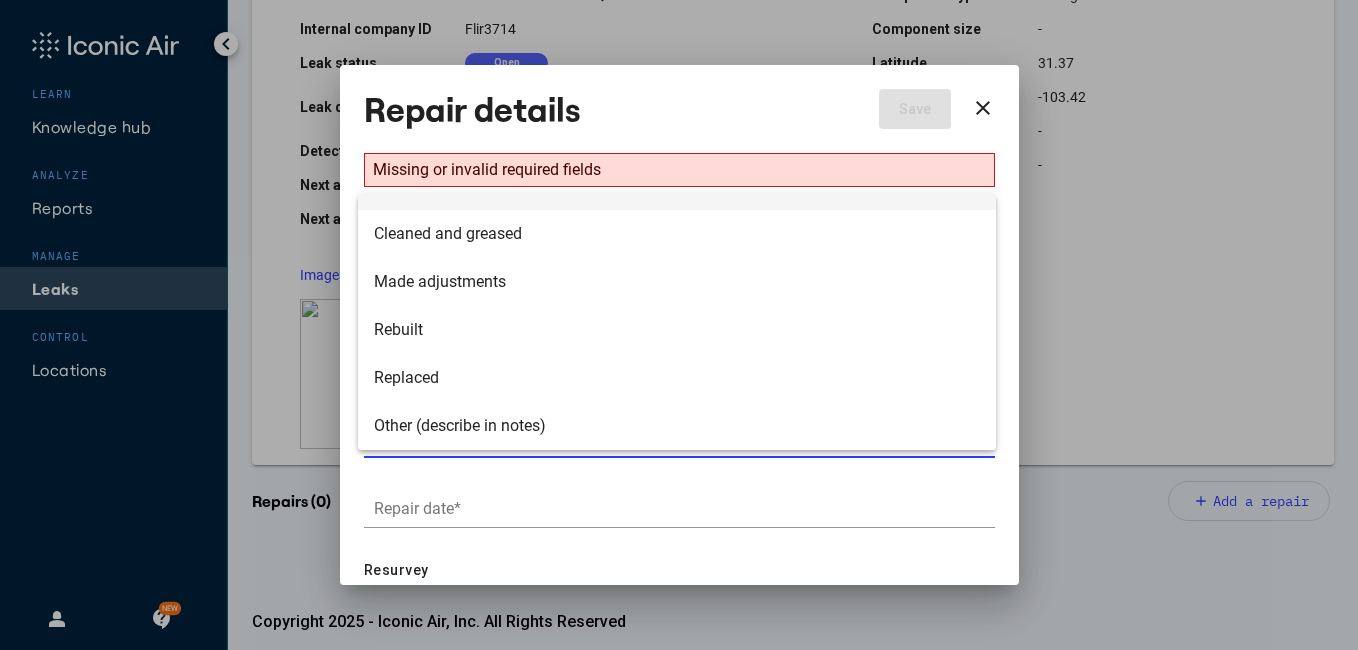 click at bounding box center [679, 325] 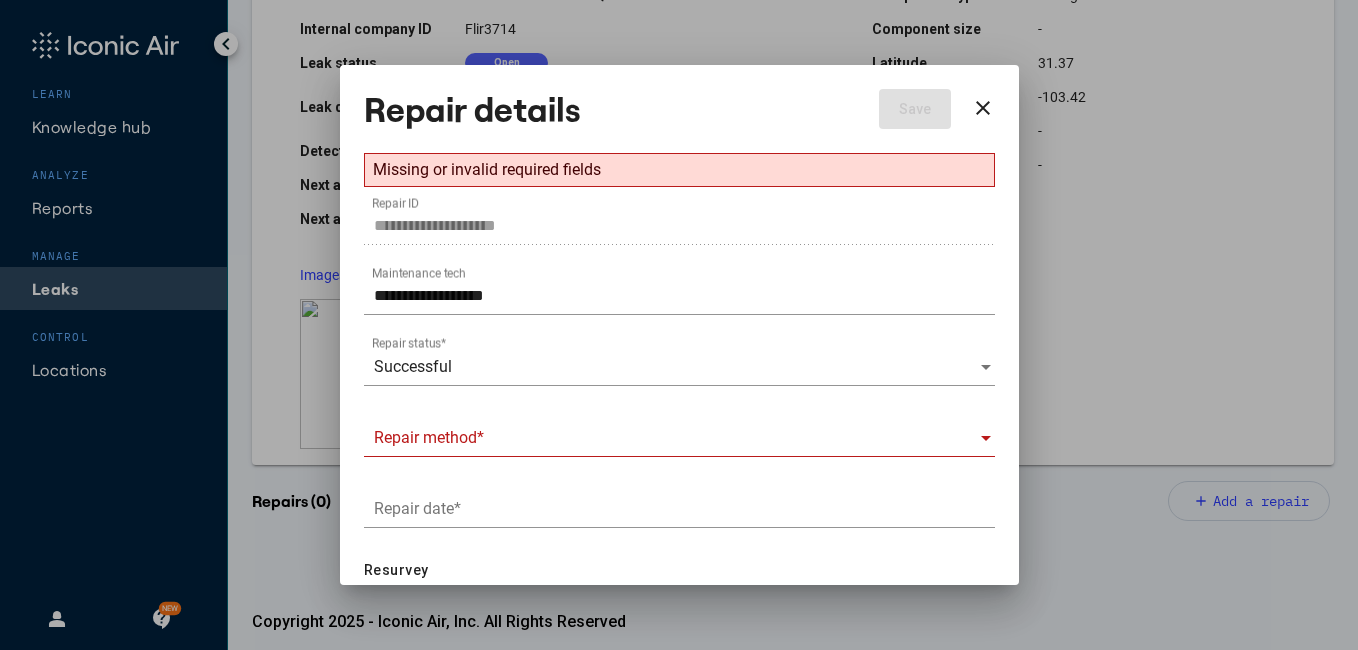 click at bounding box center (986, 438) 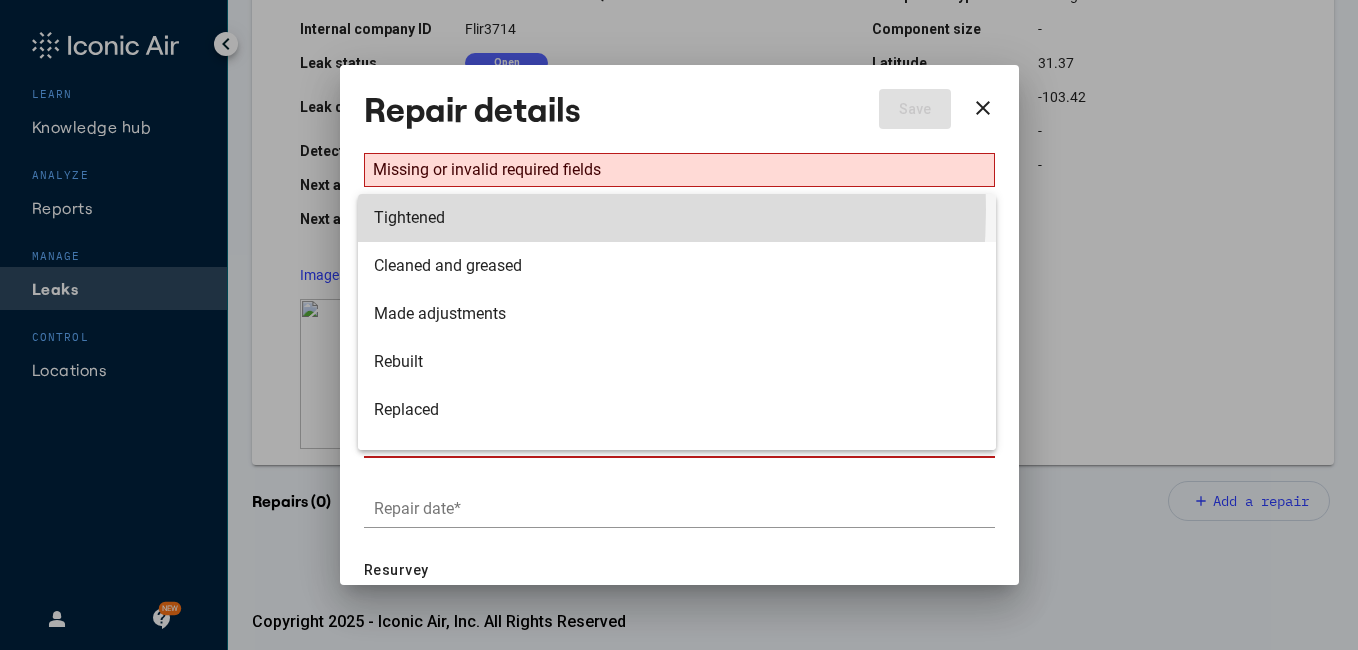 click on "Tightened" at bounding box center [677, 218] 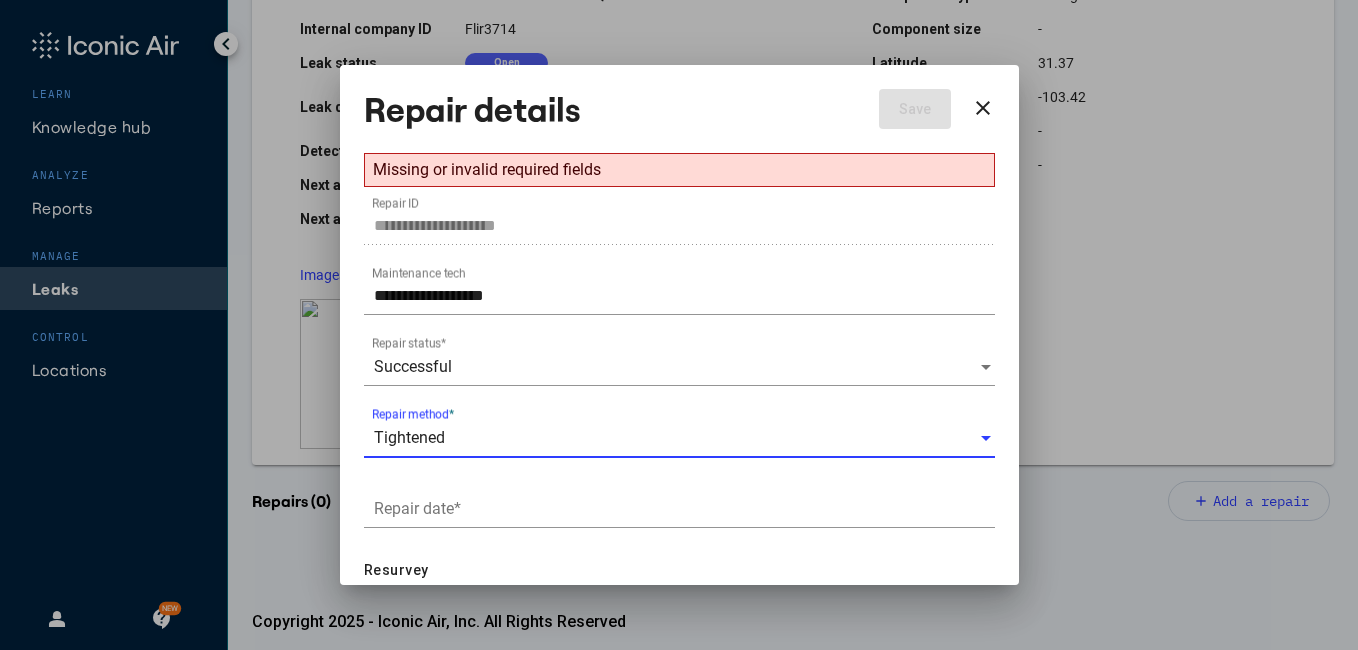 click at bounding box center (987, 438) 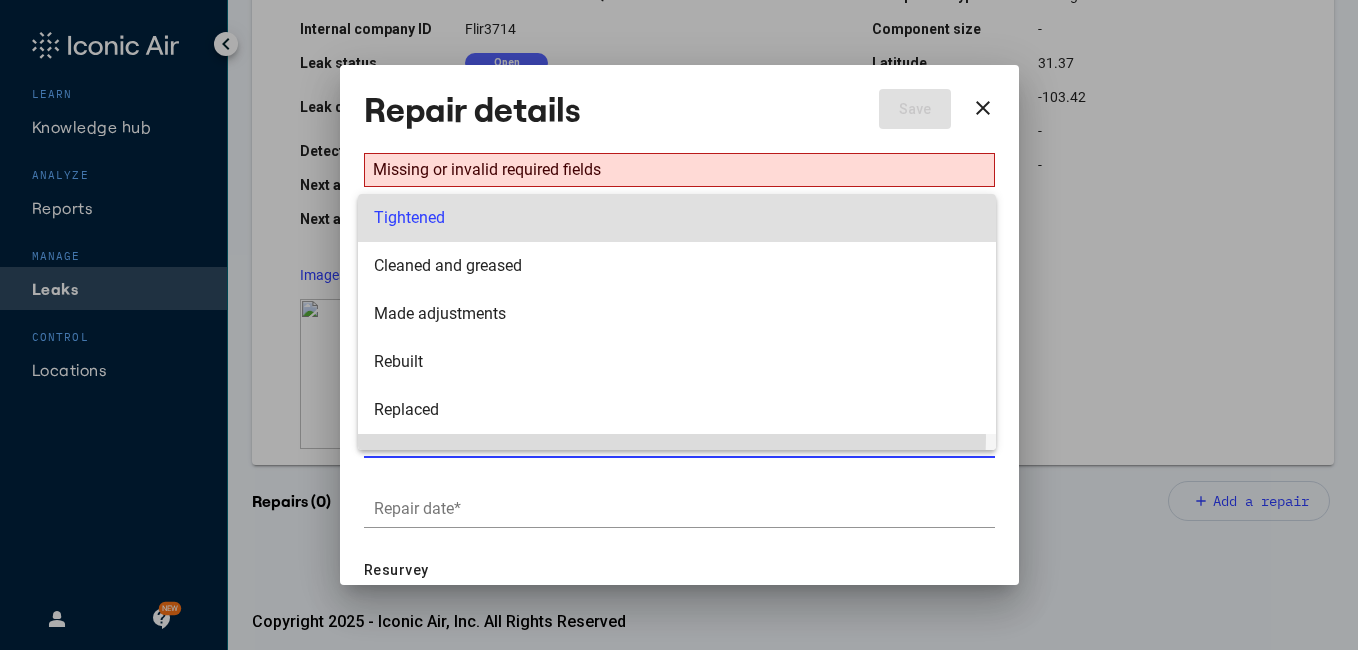 click on "Other (describe in notes)" at bounding box center (677, 458) 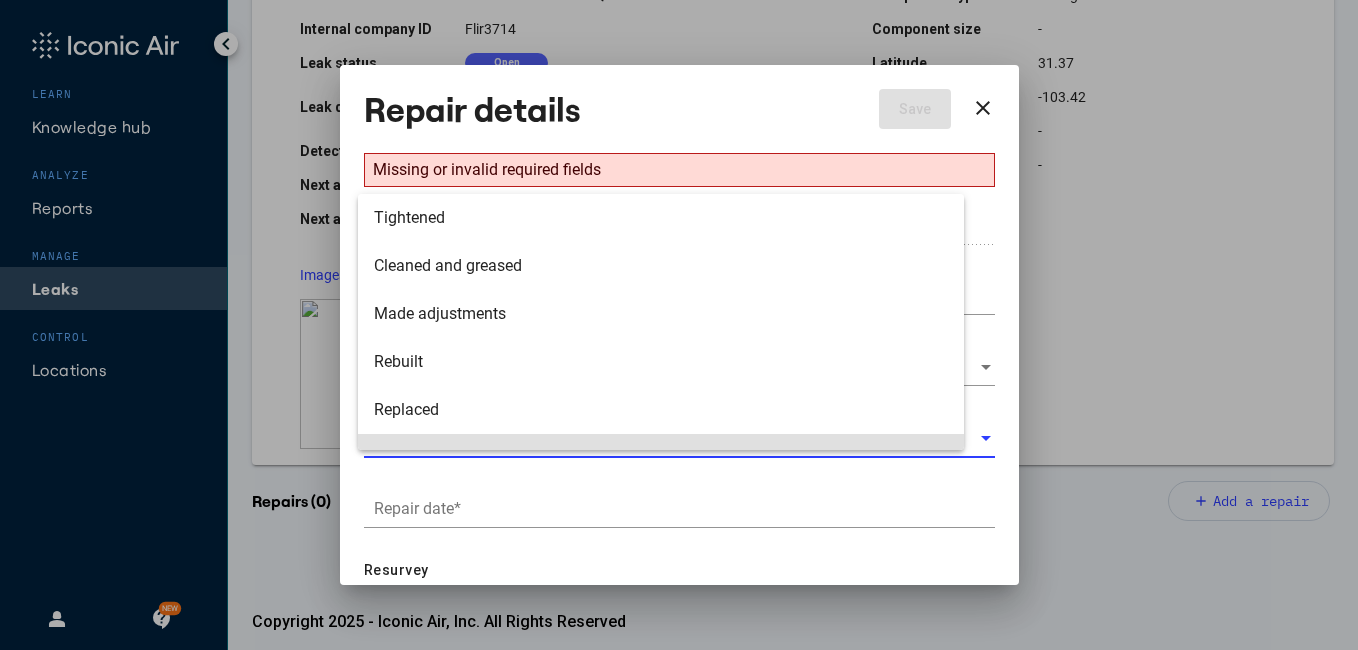 scroll, scrollTop: 32, scrollLeft: 0, axis: vertical 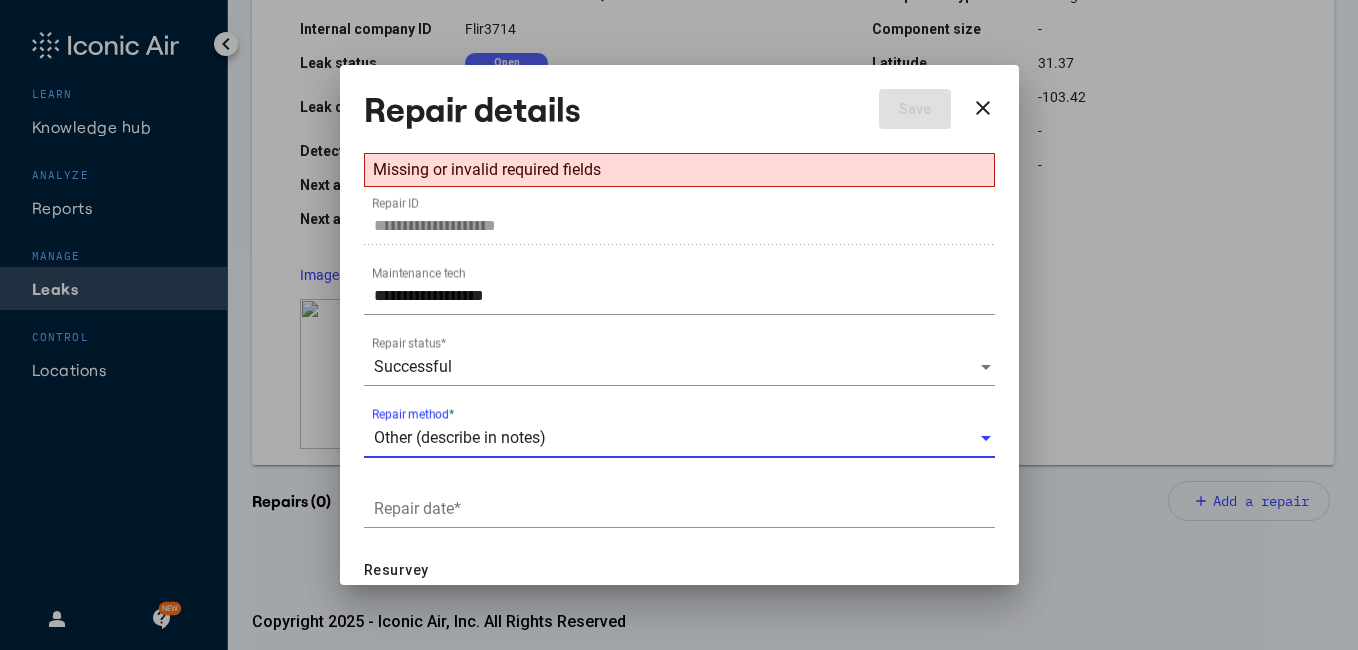 click on "Other (describe in notes)" at bounding box center [460, 438] 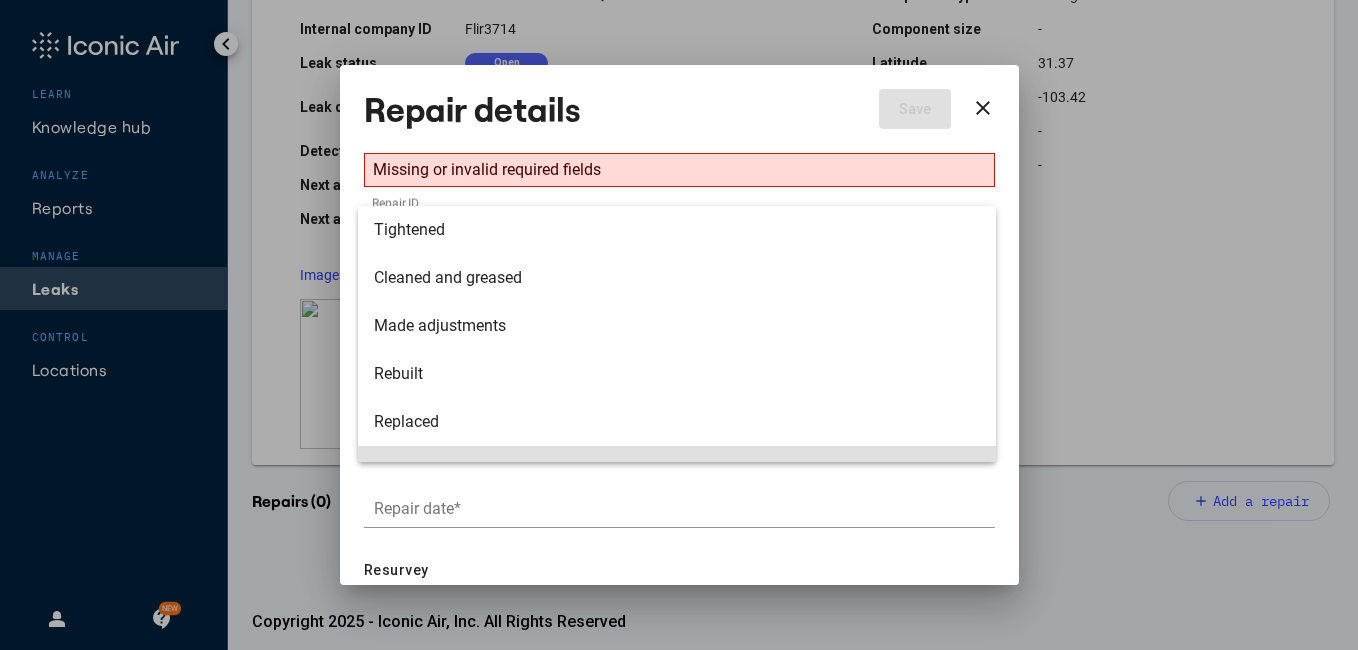 scroll, scrollTop: 32, scrollLeft: 0, axis: vertical 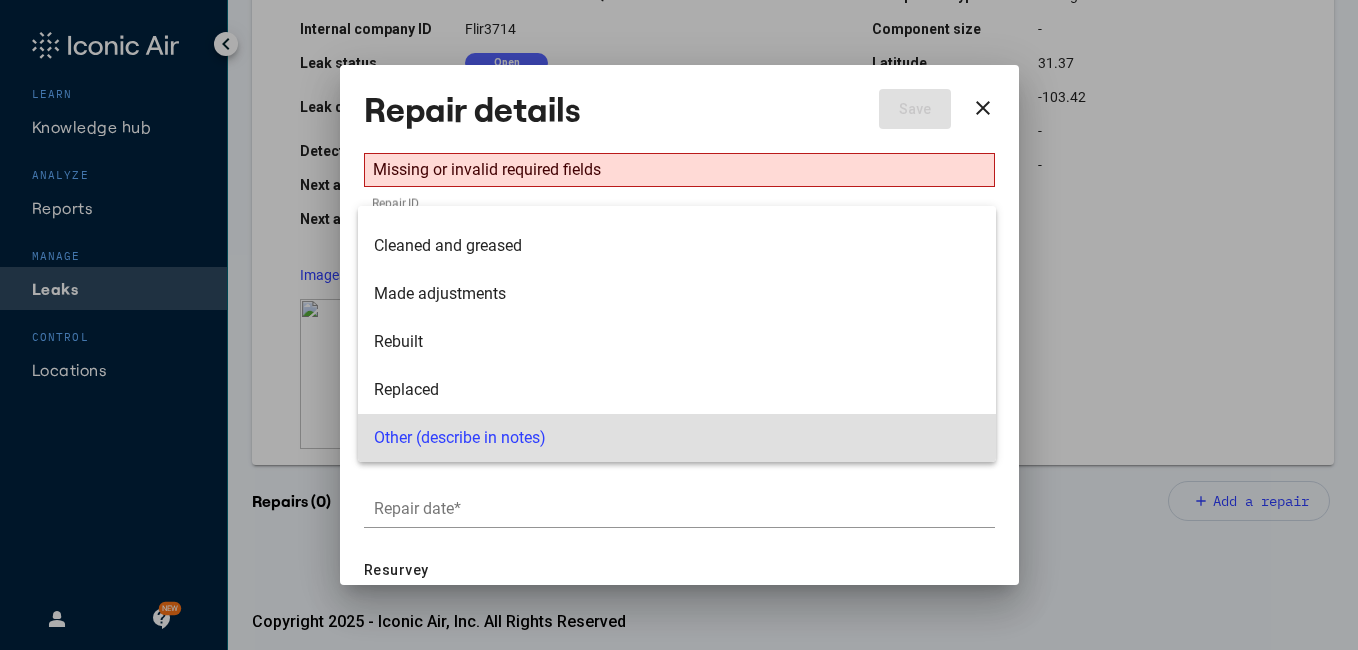 click at bounding box center (679, 325) 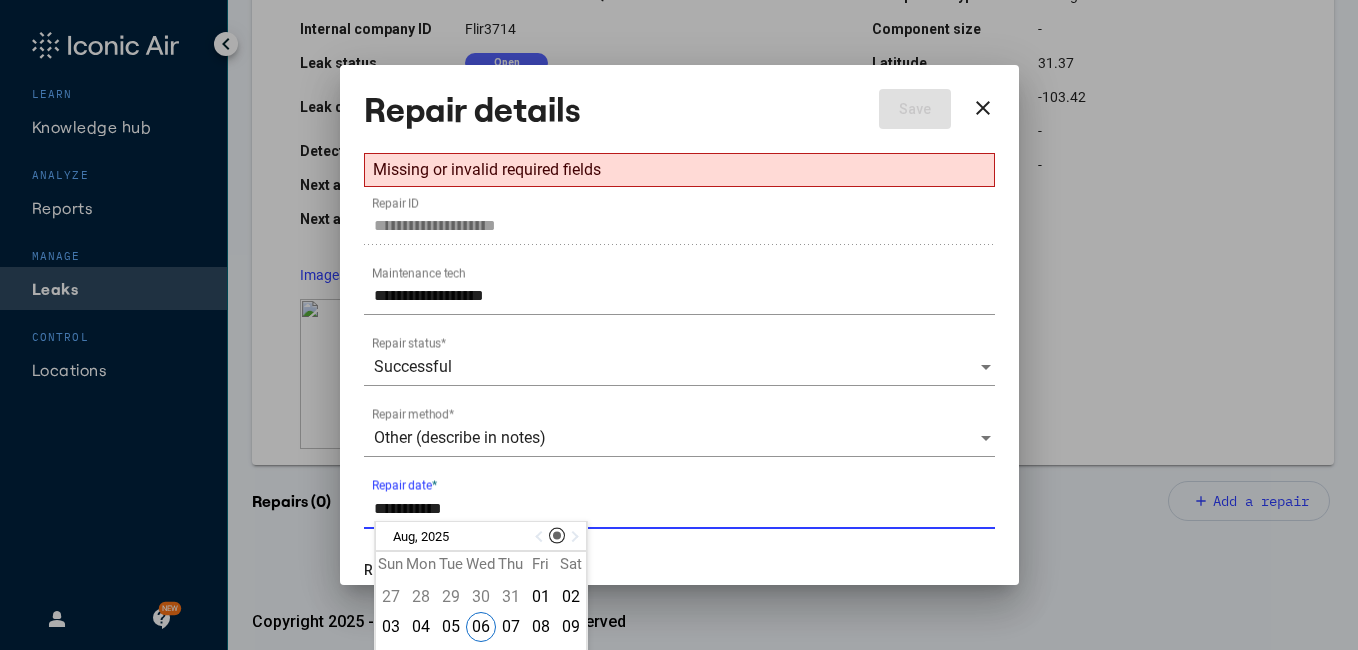 click on "Repair date  *" at bounding box center (684, 509) 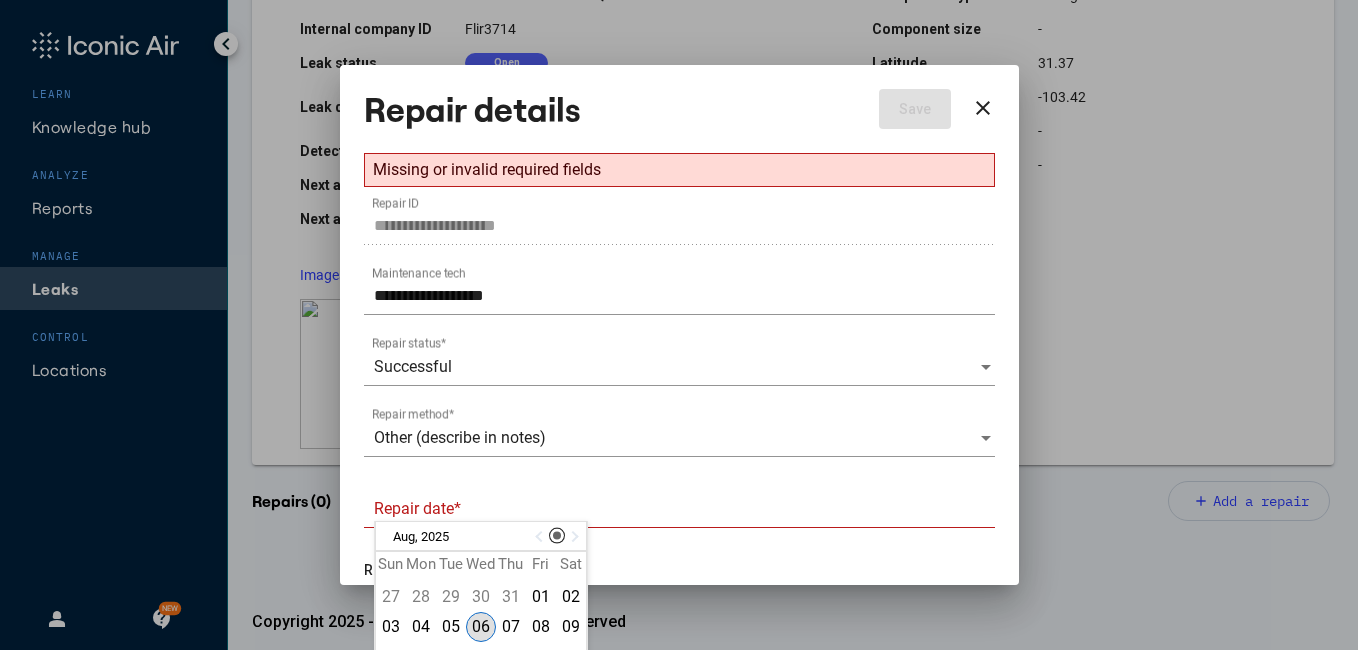 click on "06" at bounding box center [481, 627] 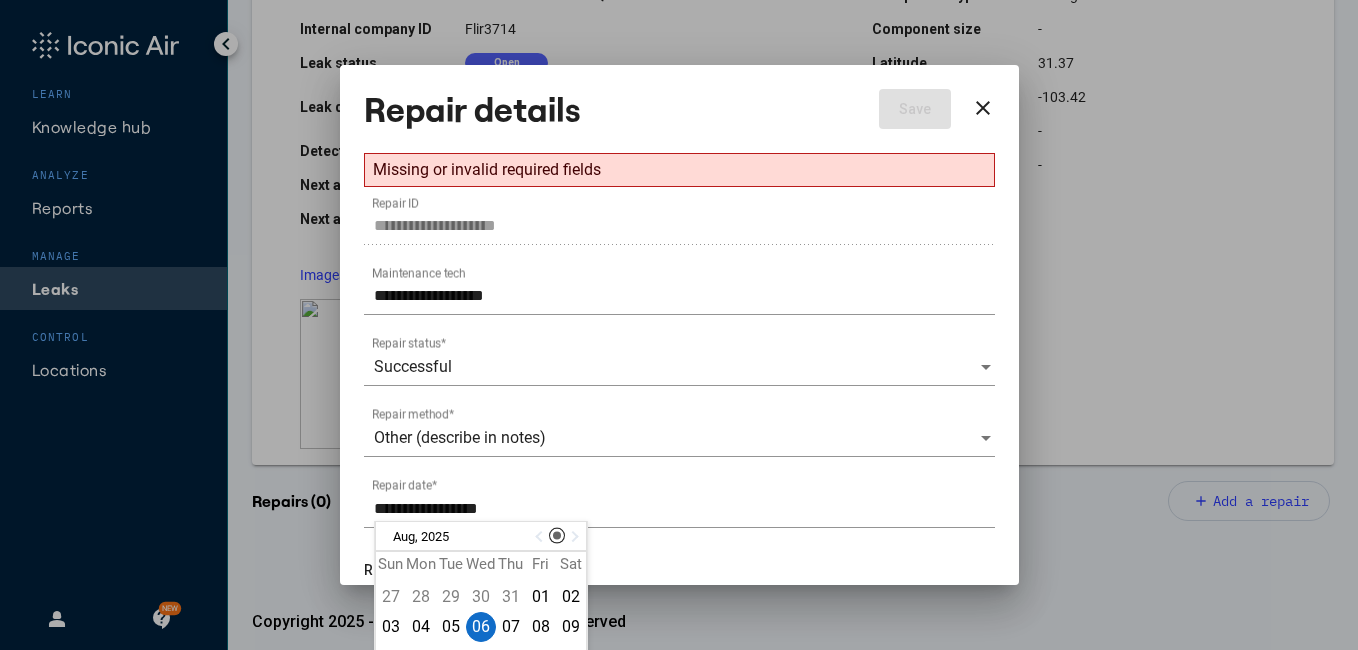 click on "**********" at bounding box center (679, 453) 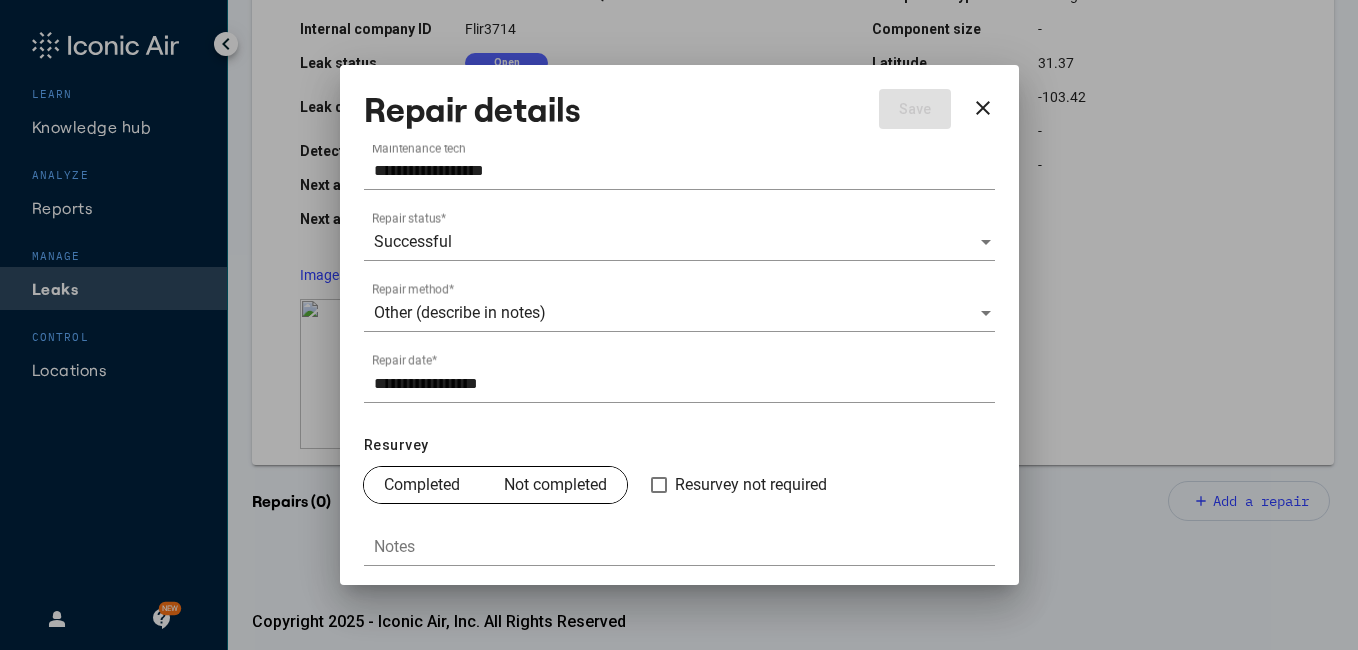 scroll, scrollTop: 126, scrollLeft: 0, axis: vertical 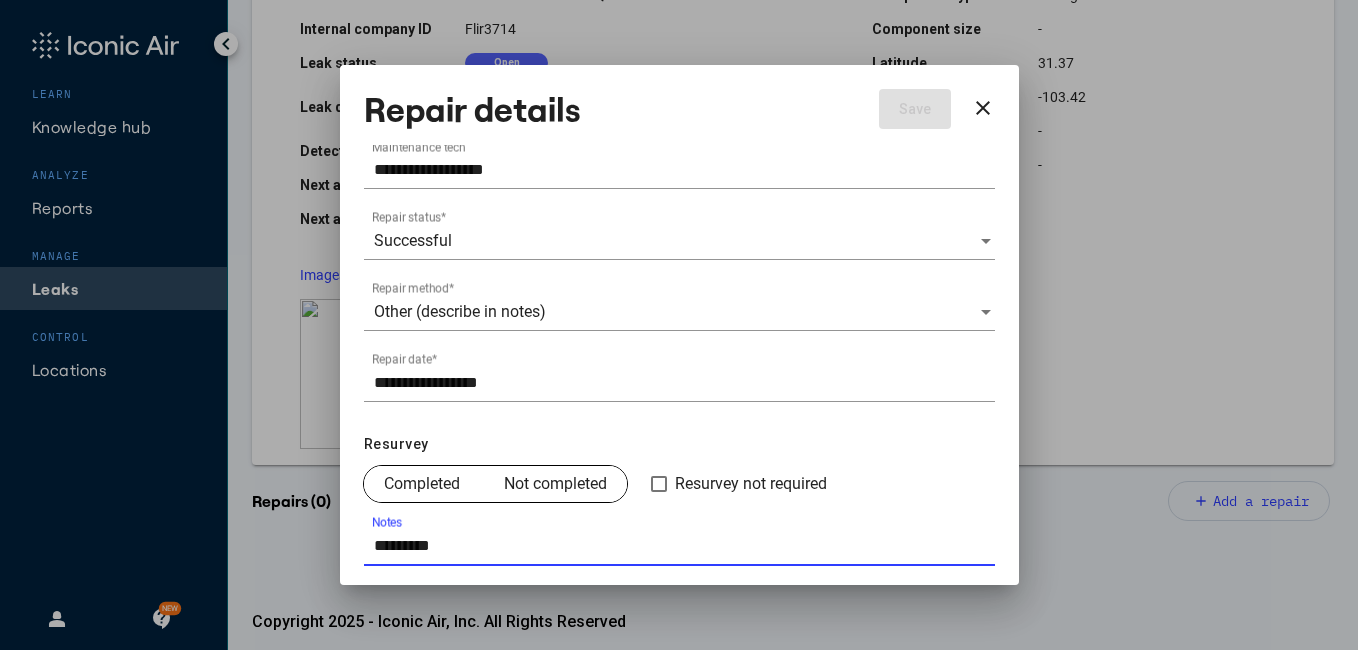 click on "Notes" at bounding box center (684, 546) 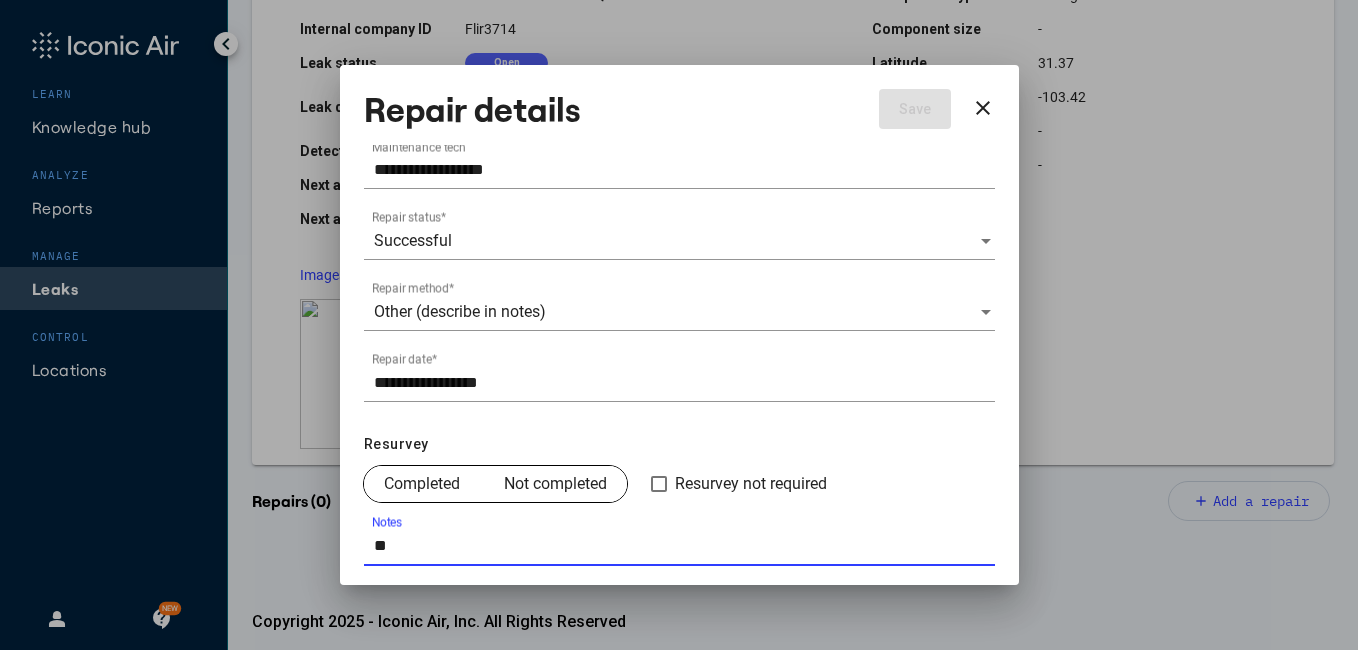 type on "*" 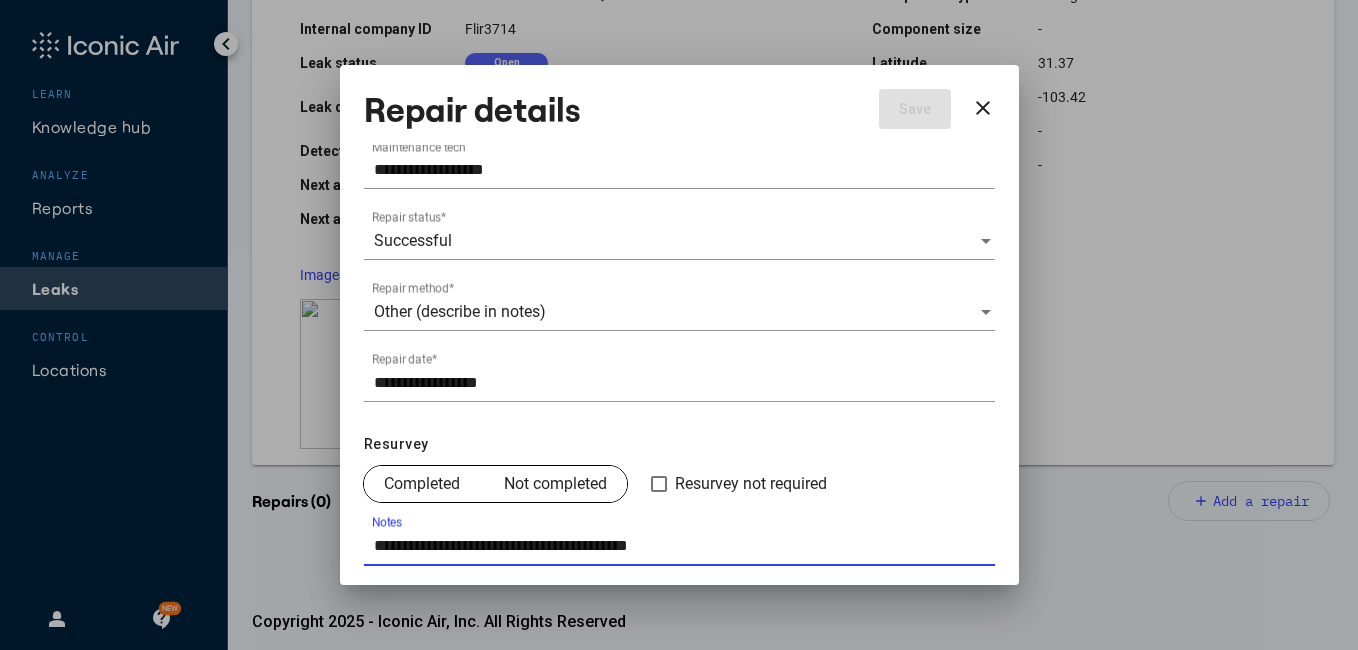type on "**********" 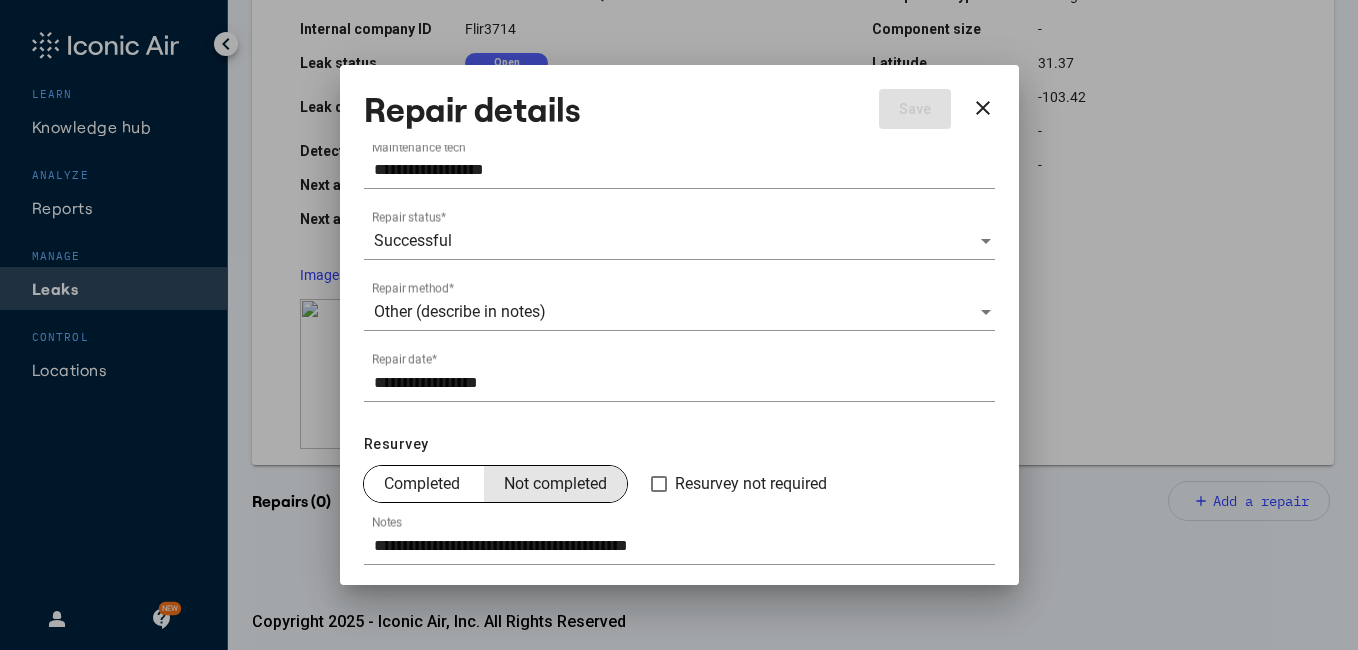 click on "Not completed" at bounding box center [555, 484] 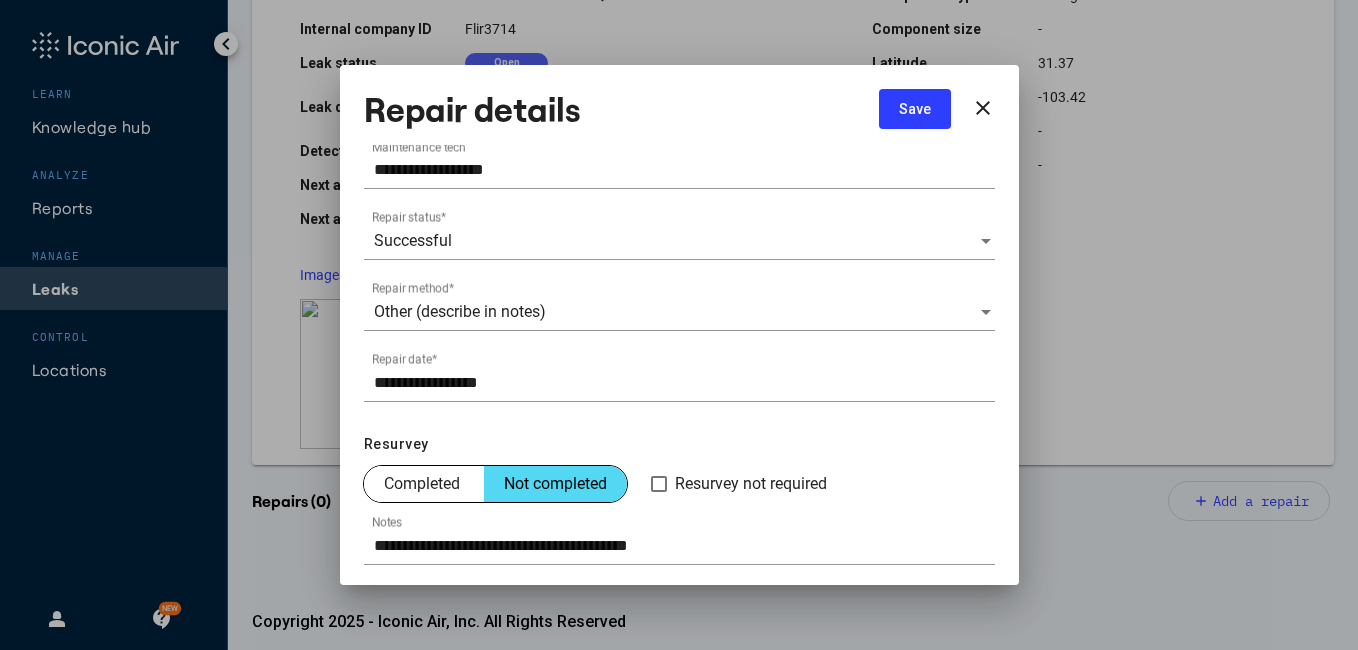 click on "Save" at bounding box center (915, 109) 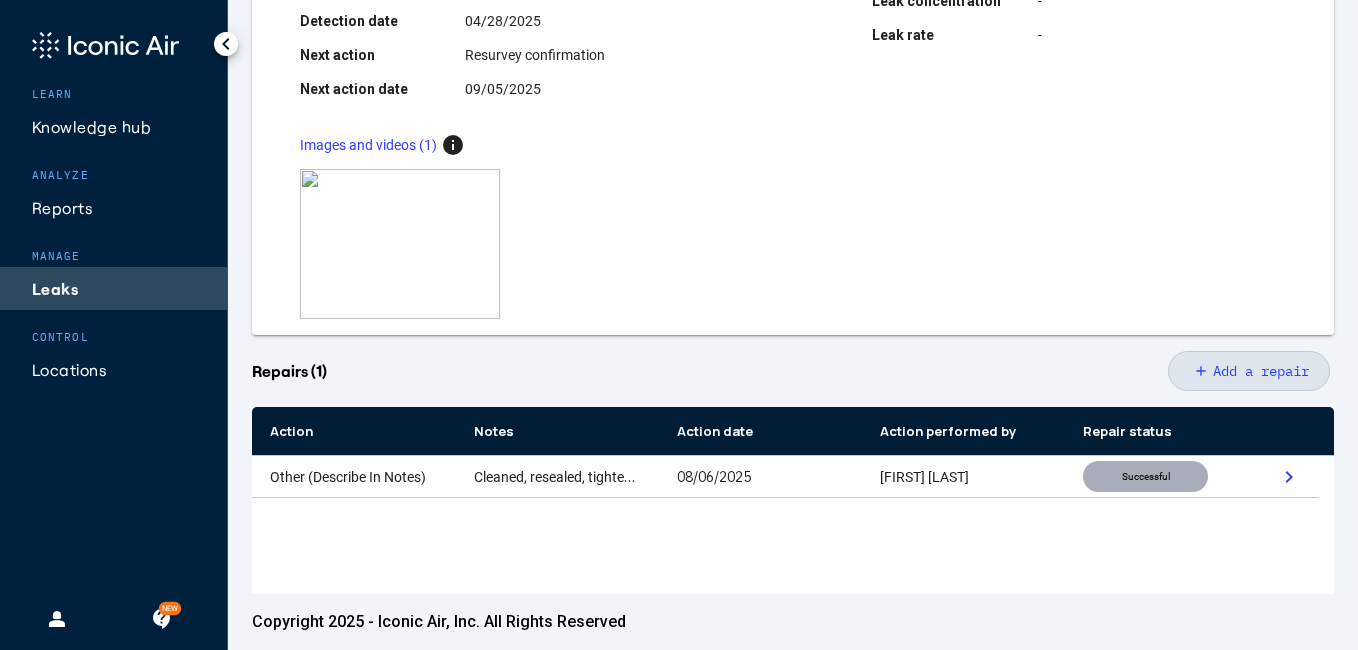scroll, scrollTop: 400, scrollLeft: 0, axis: vertical 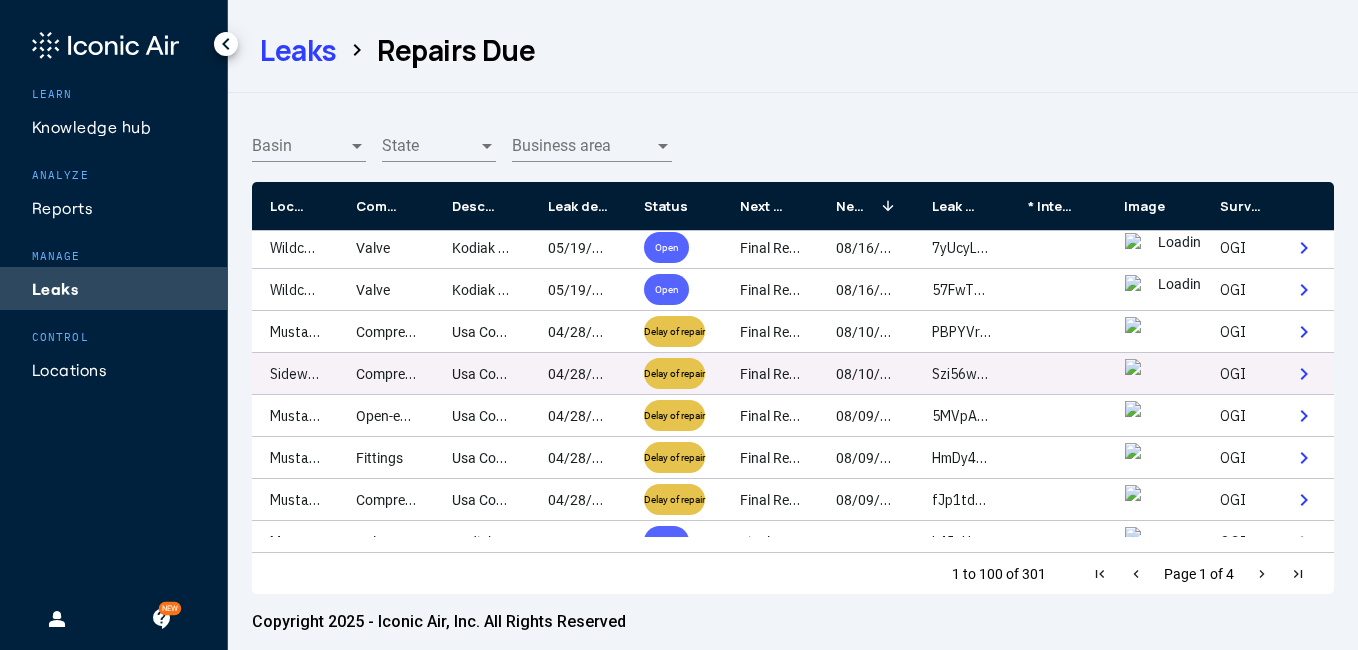 click on "Sidewinder Compressor Station" 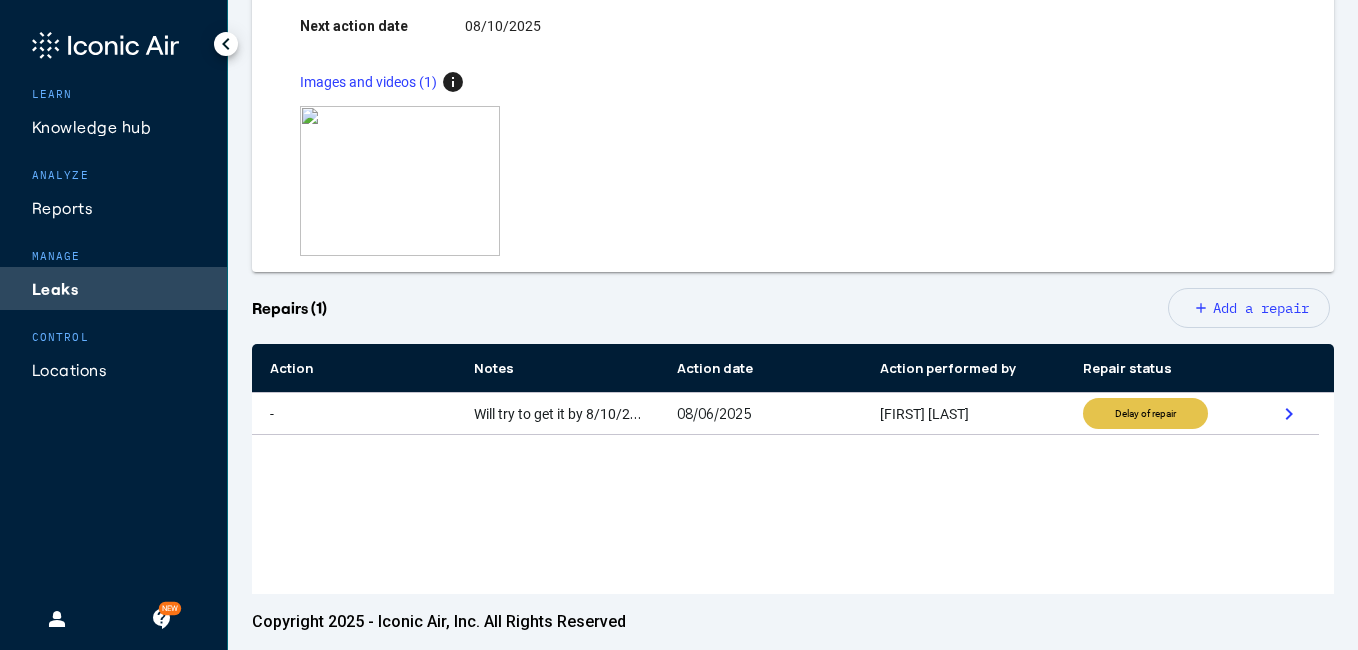 scroll, scrollTop: 440, scrollLeft: 0, axis: vertical 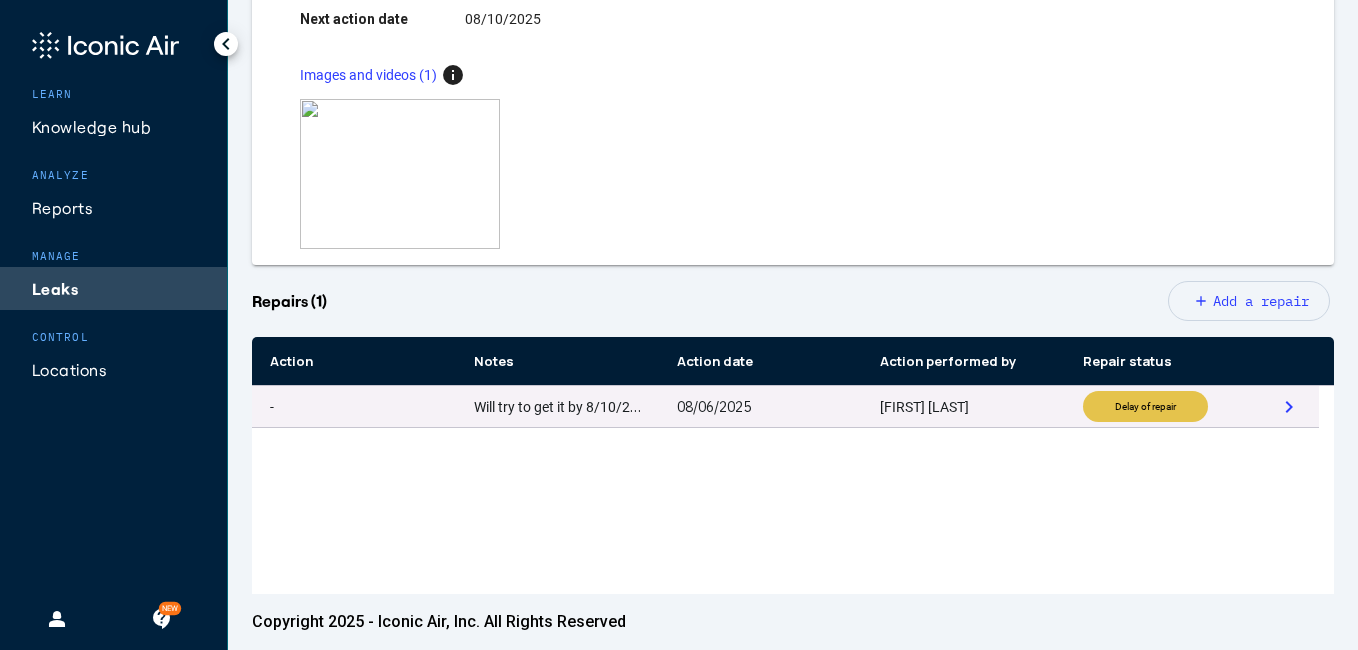 click on "chevron_right" 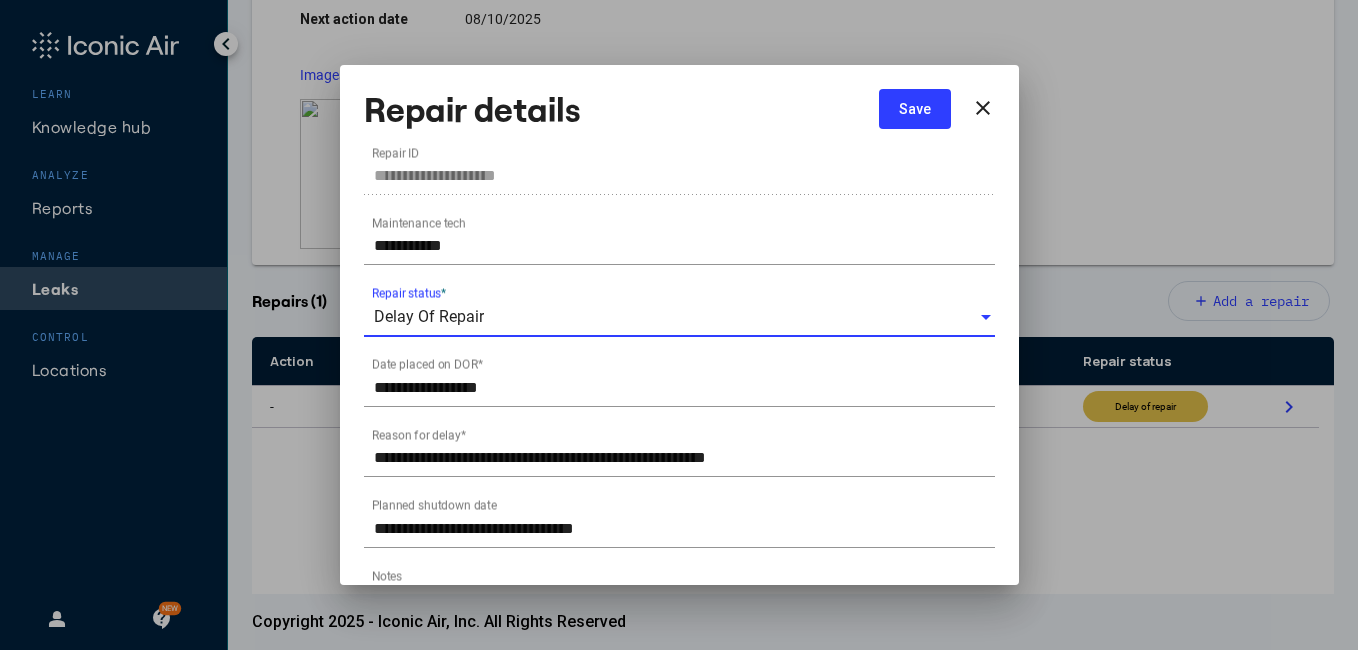 click on "Delay Of Repair" at bounding box center [676, 317] 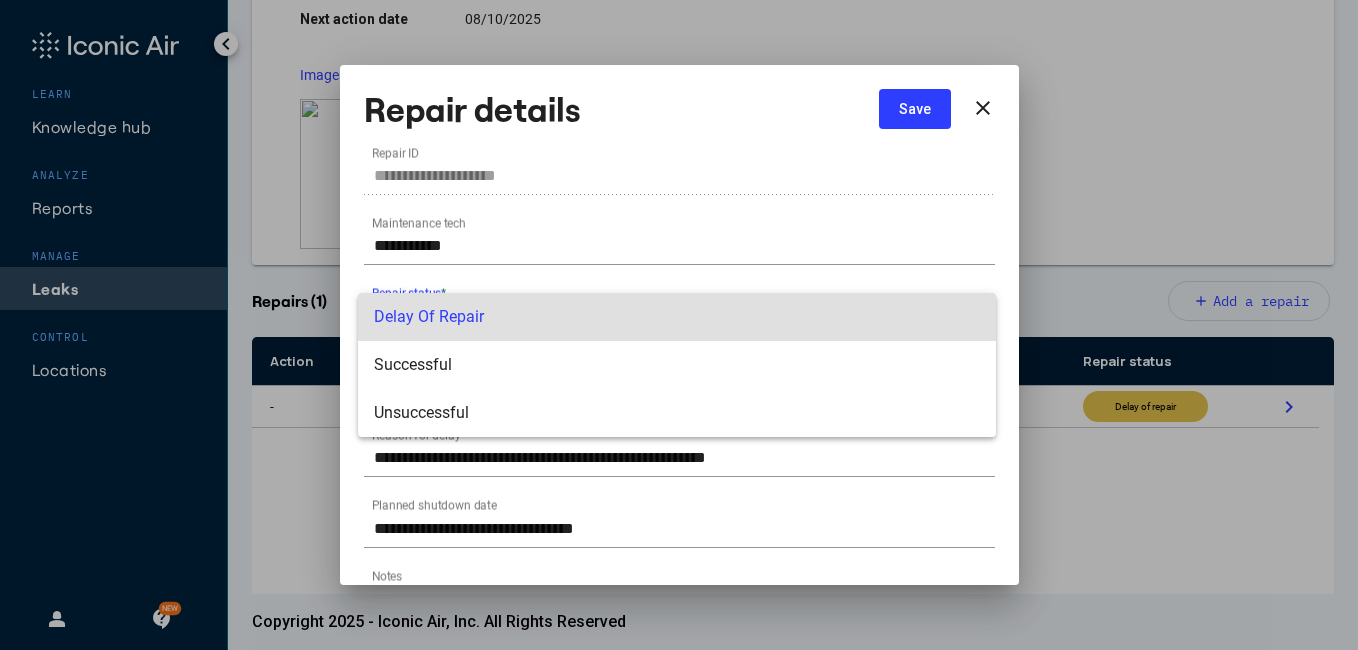 click at bounding box center [679, 325] 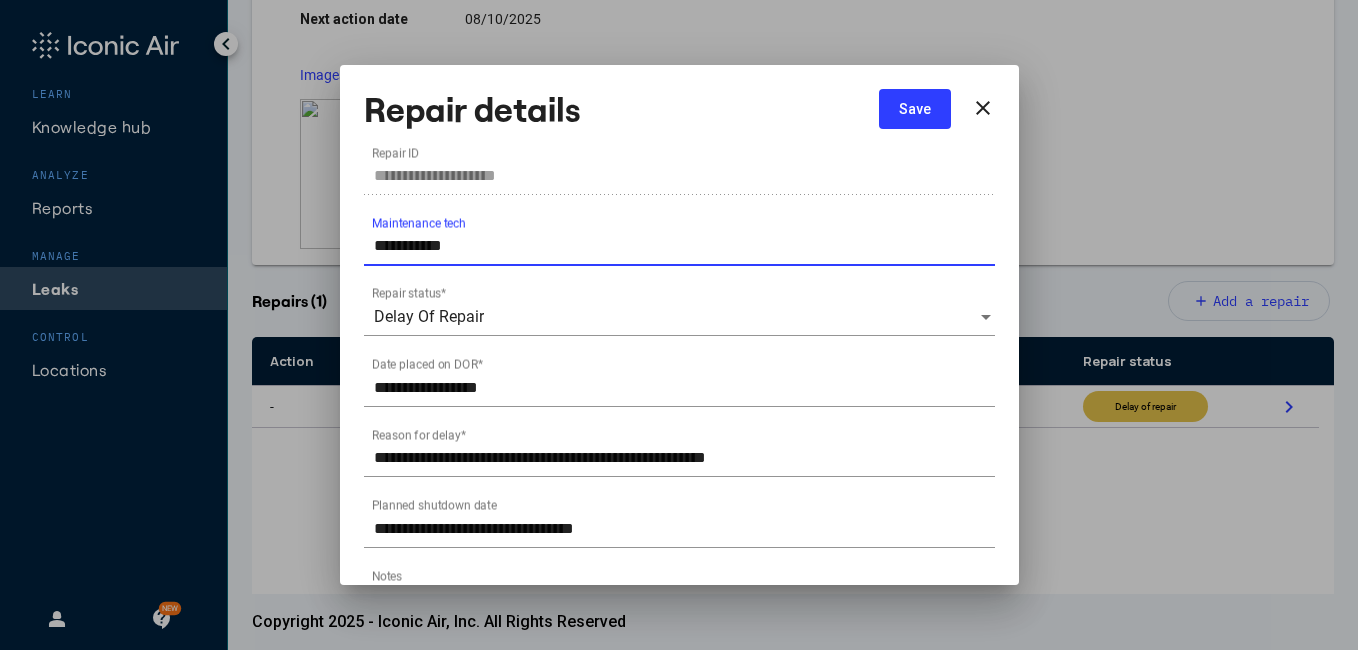 click on "**********" at bounding box center (684, 246) 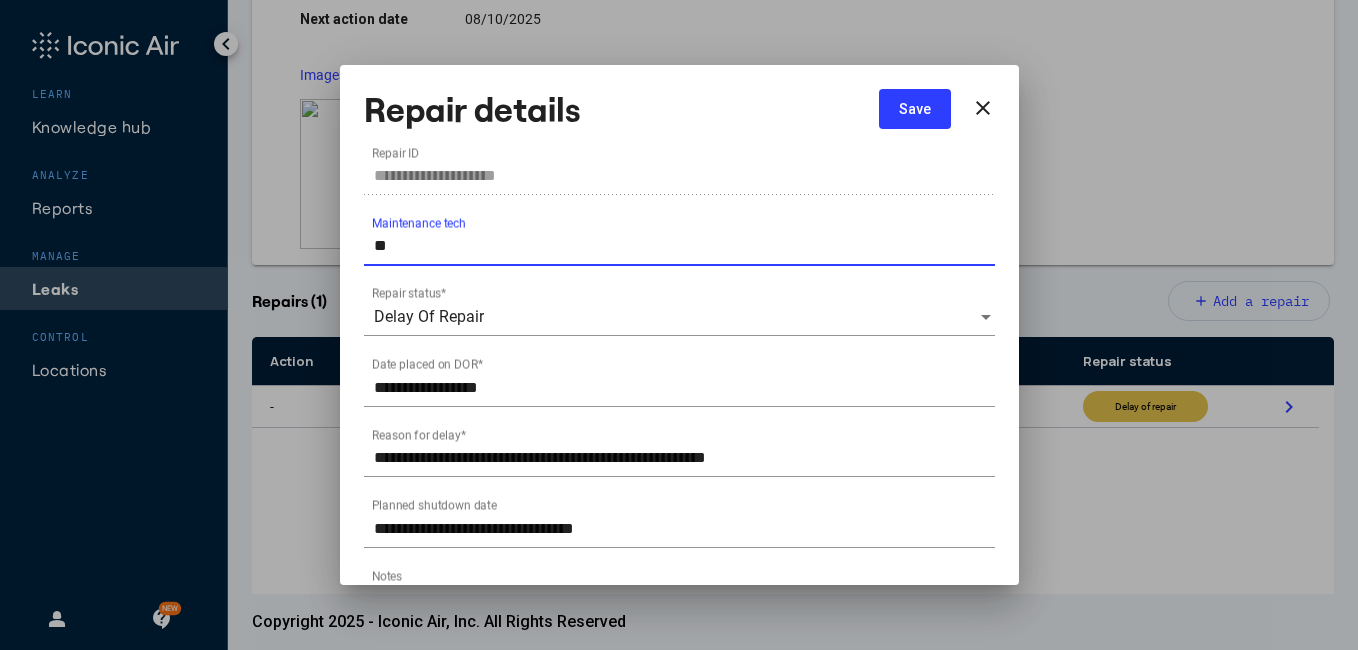 type on "*" 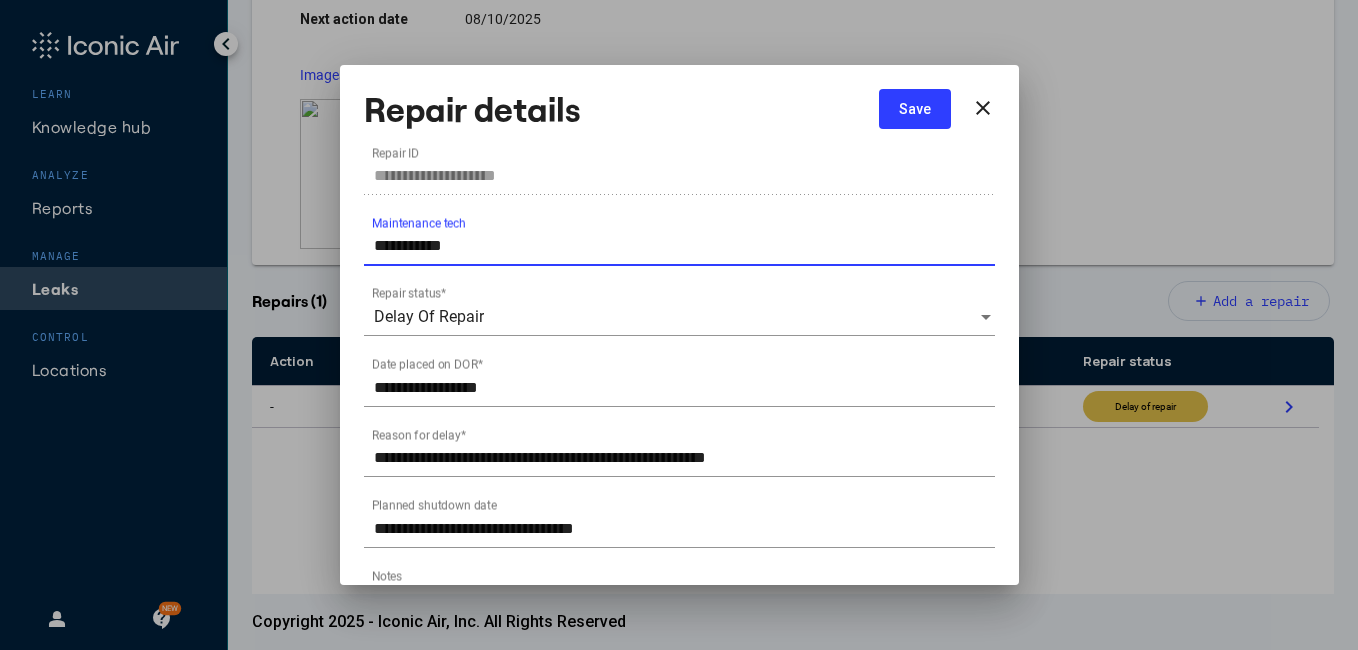 type on "**********" 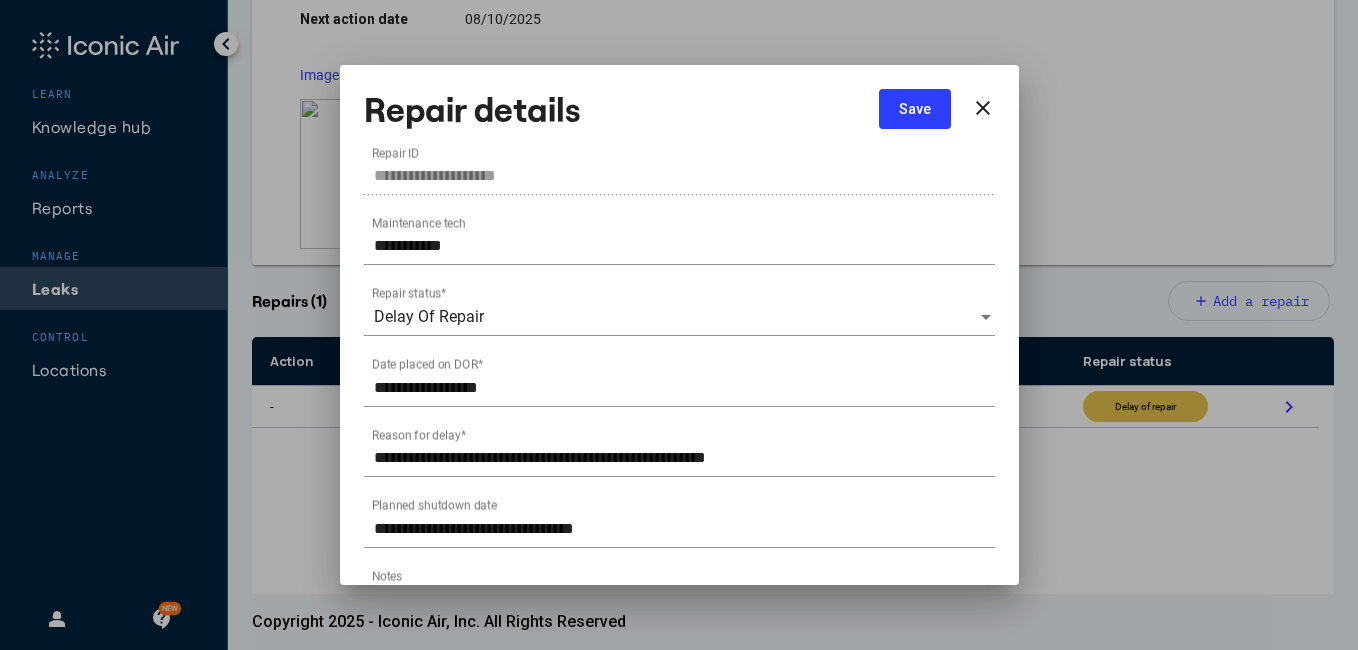 click on "Delay Of Repair Repair status  *" at bounding box center (679, 310) 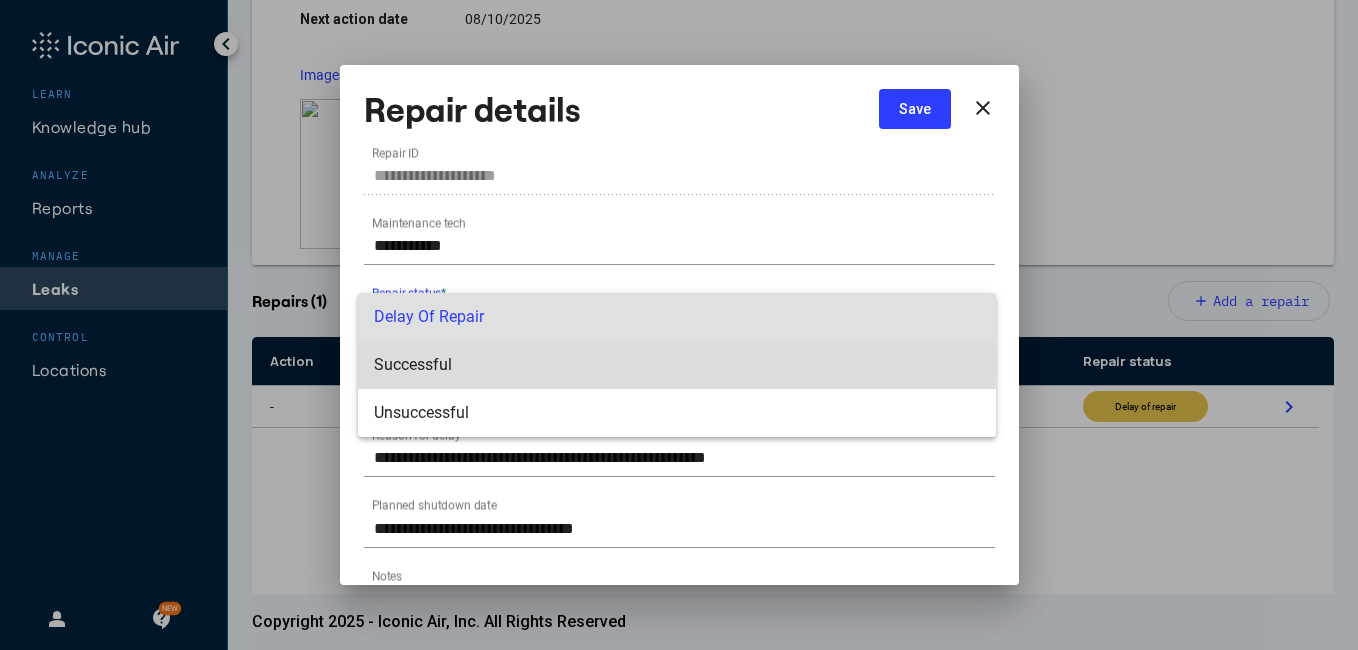 click on "Successful" at bounding box center (677, 365) 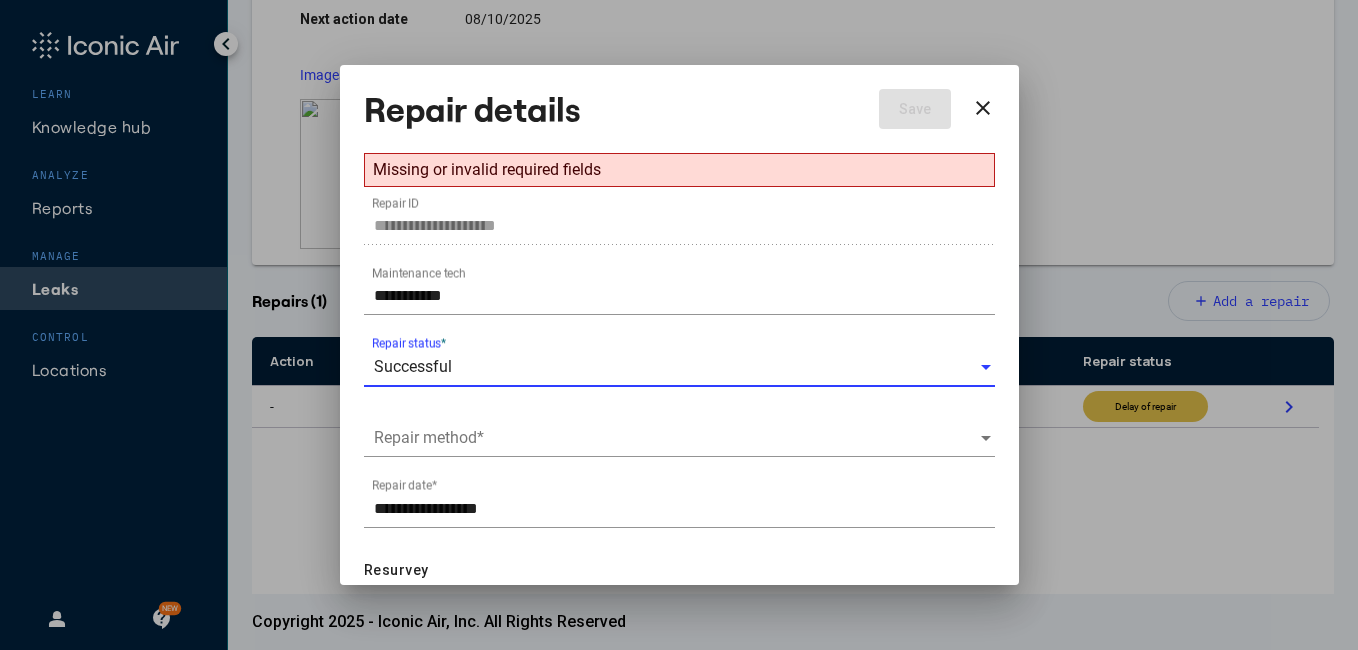 click at bounding box center (676, 438) 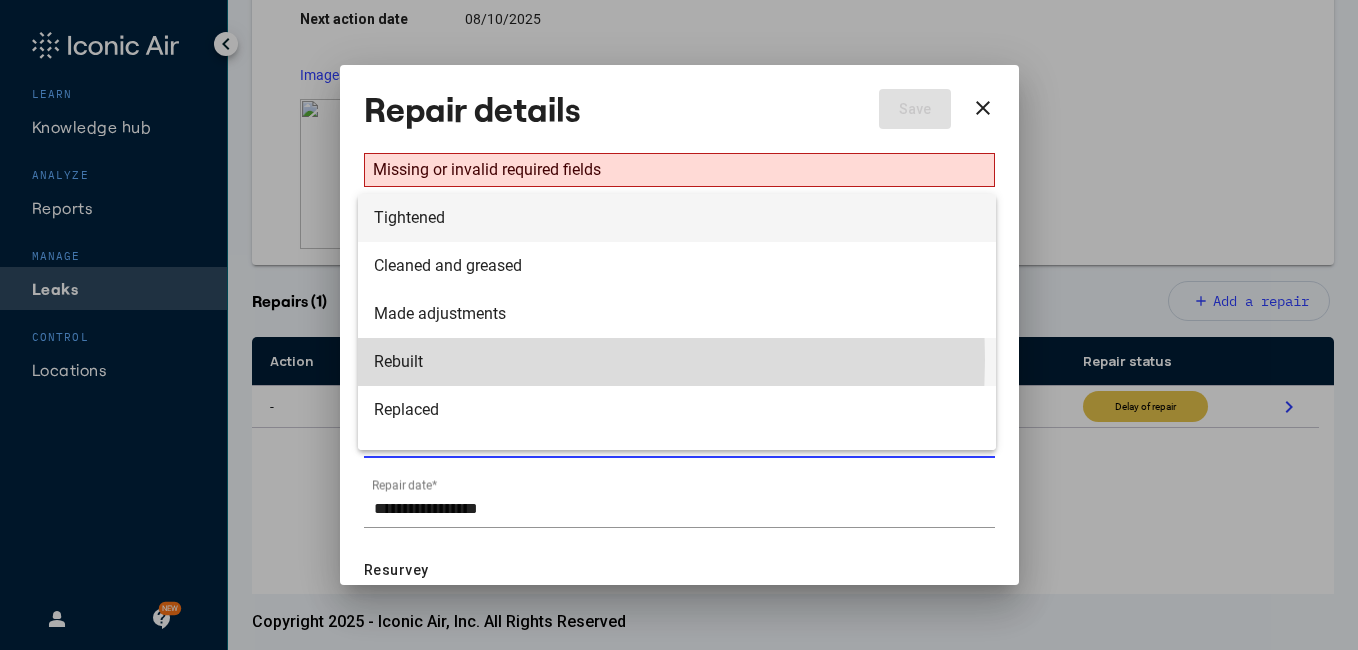 click on "Rebuilt" at bounding box center [677, 362] 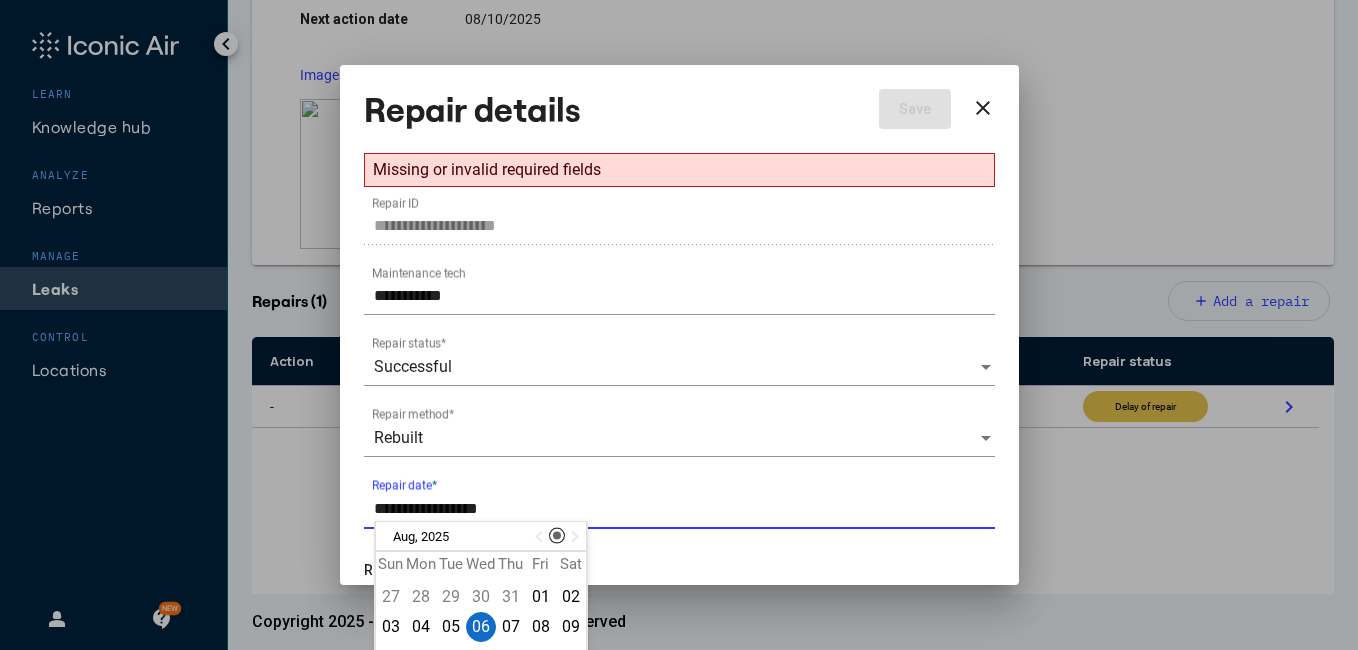 click on "**********" at bounding box center (684, 509) 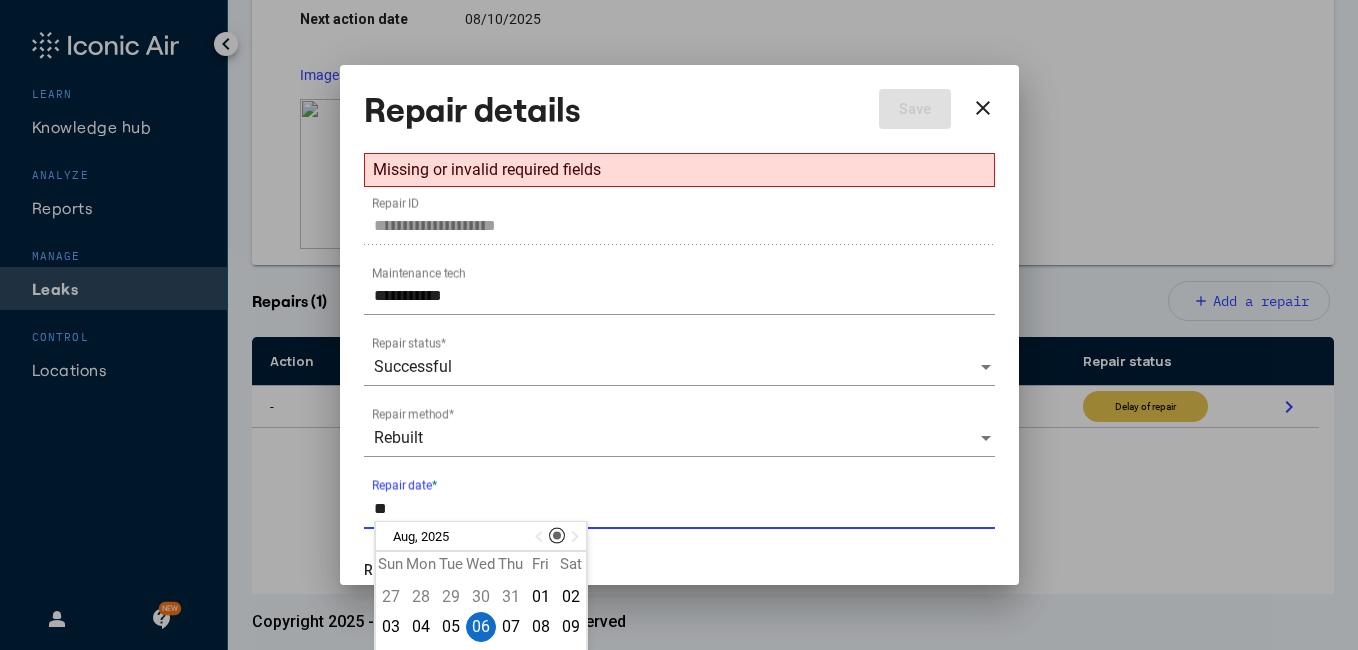 type on "*" 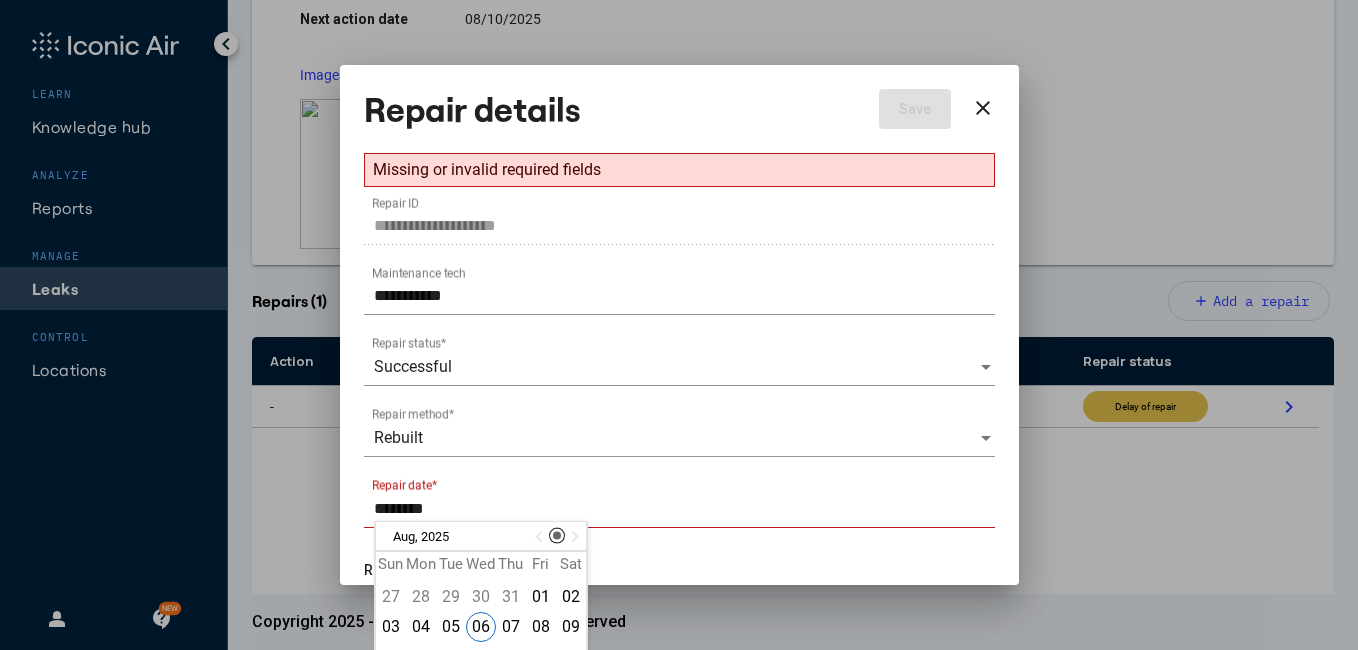 click on "******** Repair date  *" at bounding box center [679, 502] 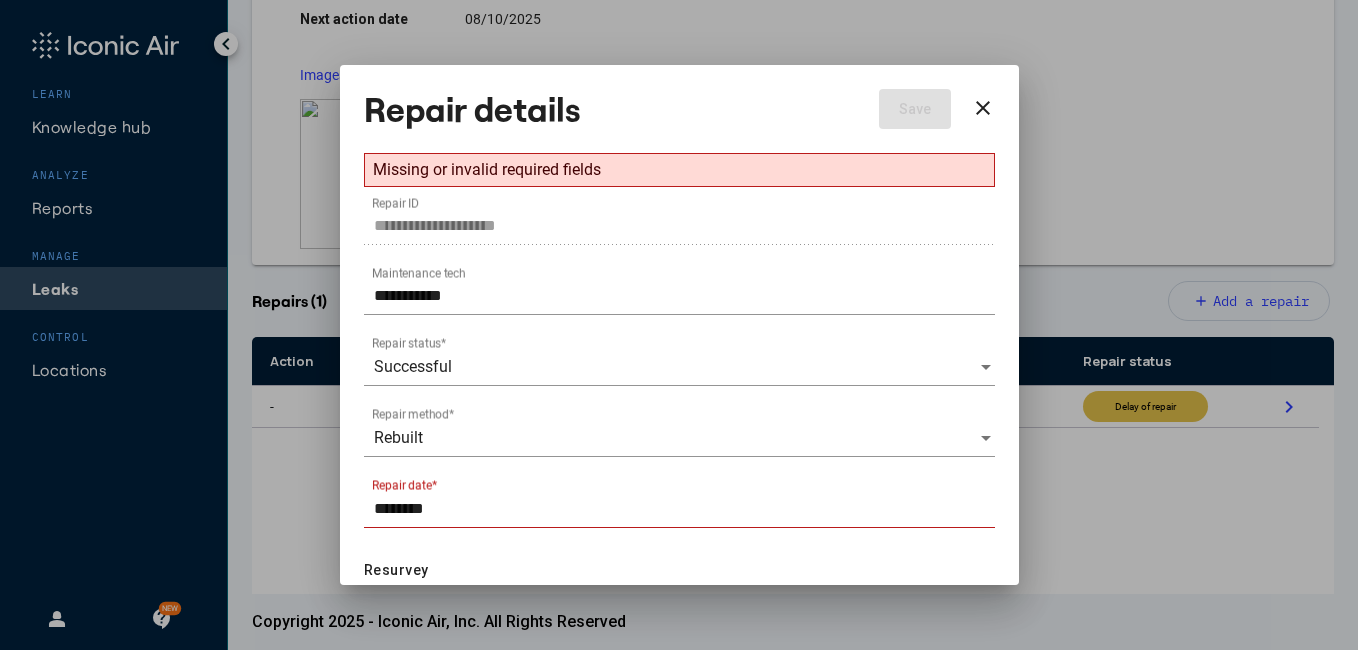 click on "******** ******** Repair date  *" at bounding box center (679, 502) 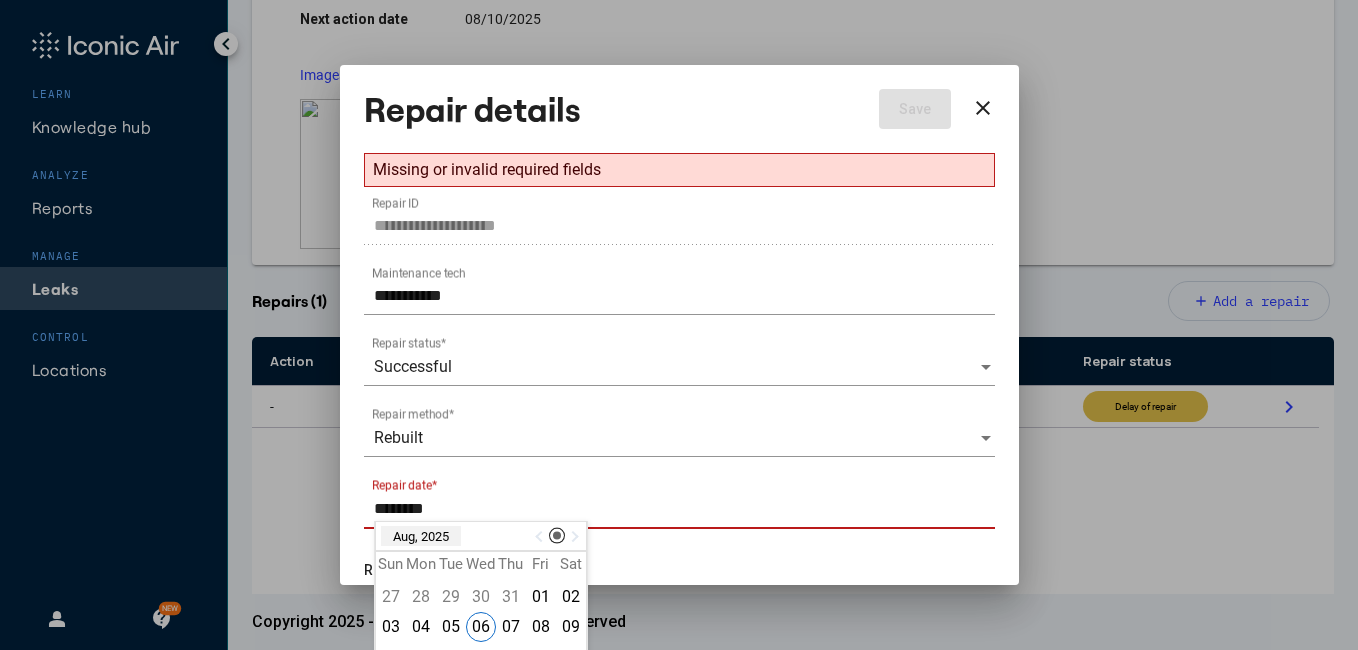 click on "Aug, 2025" at bounding box center (421, 536) 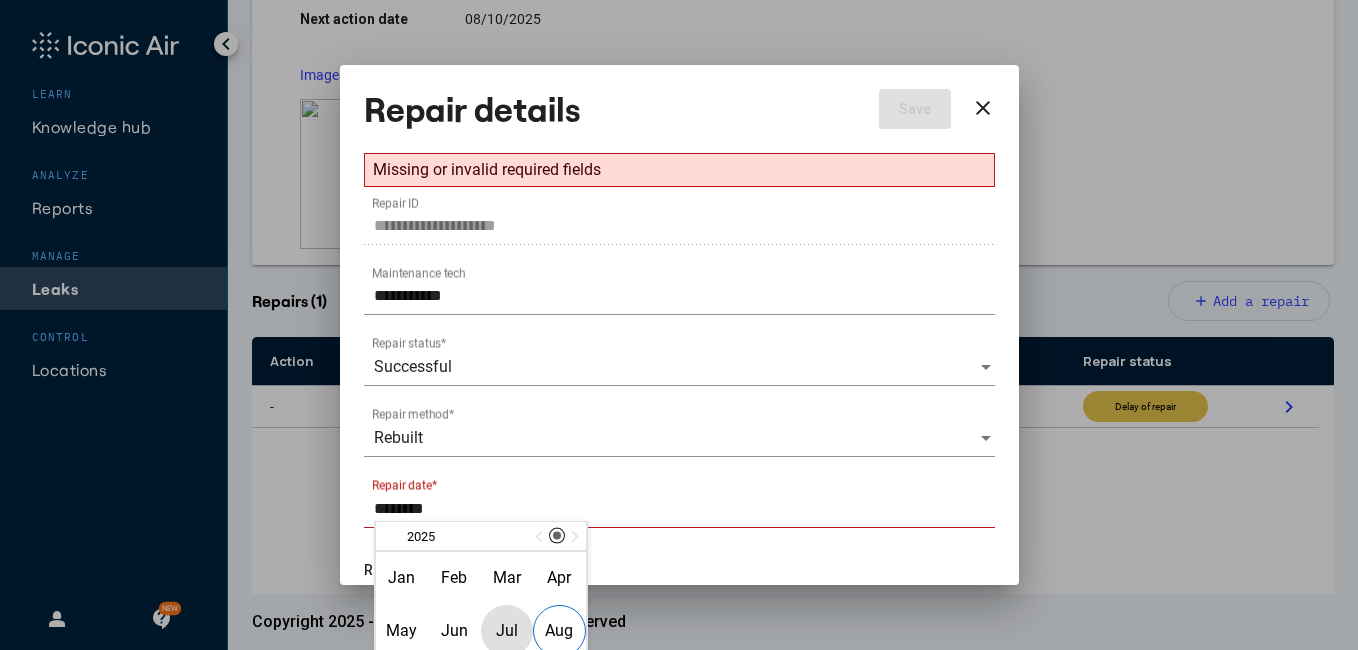 click on "Jul" at bounding box center [507, 631] 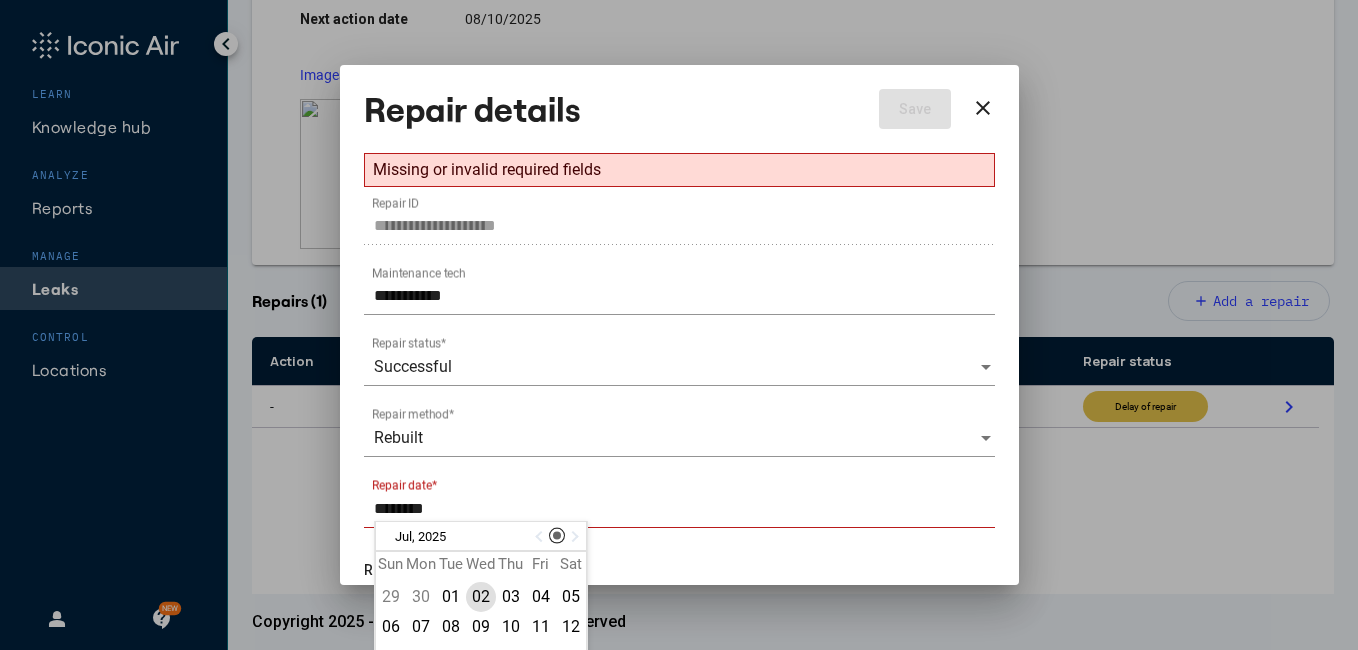 click on "02" at bounding box center (481, 597) 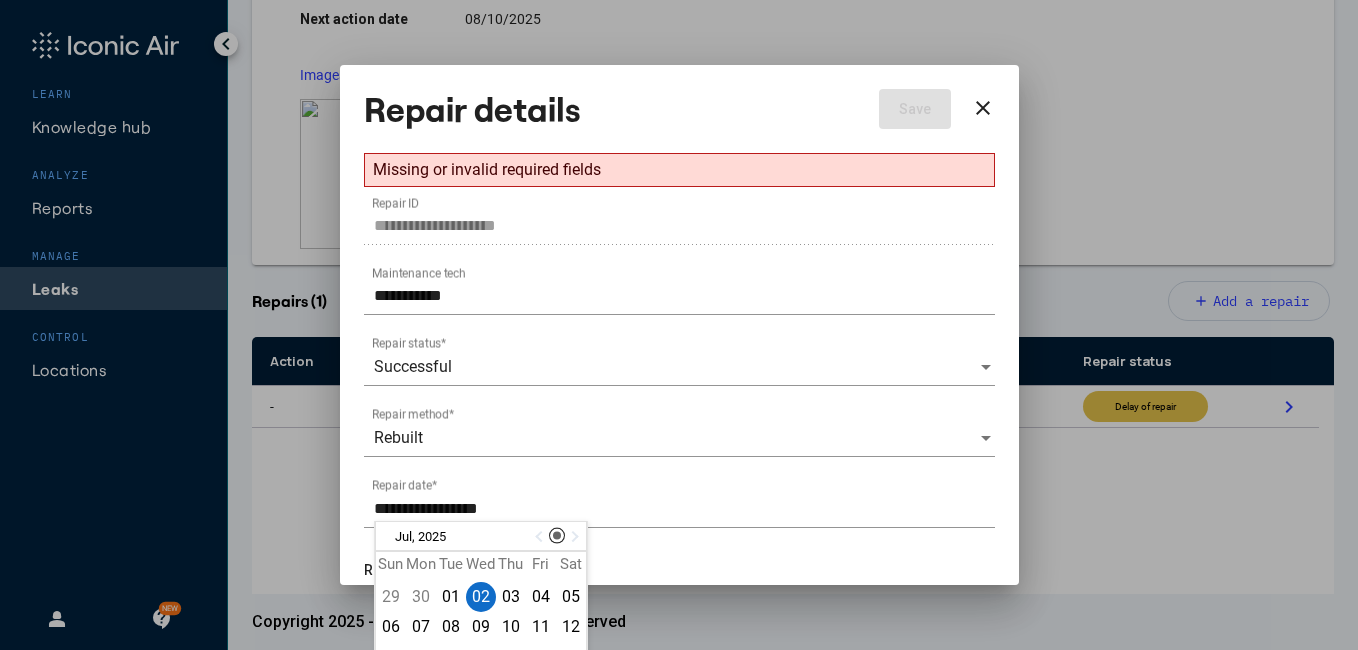 click on "Resurvey" at bounding box center [679, 570] 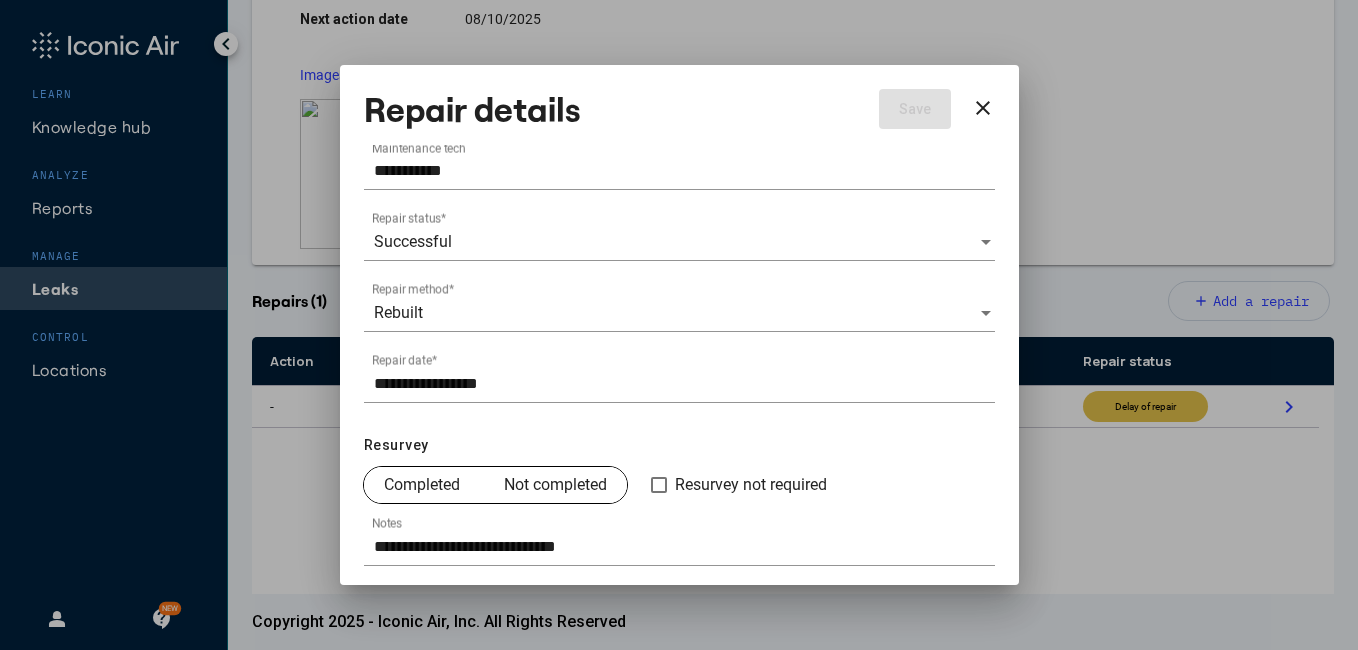 scroll, scrollTop: 126, scrollLeft: 0, axis: vertical 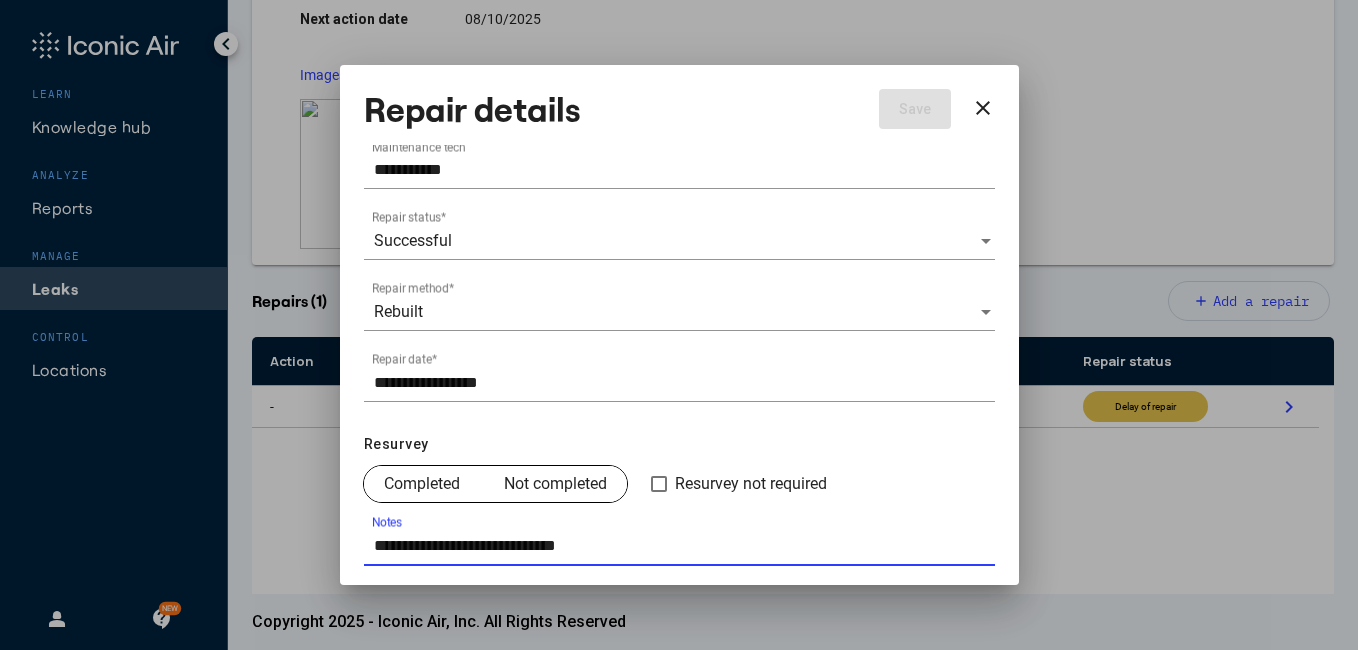 click on "**********" at bounding box center [684, 546] 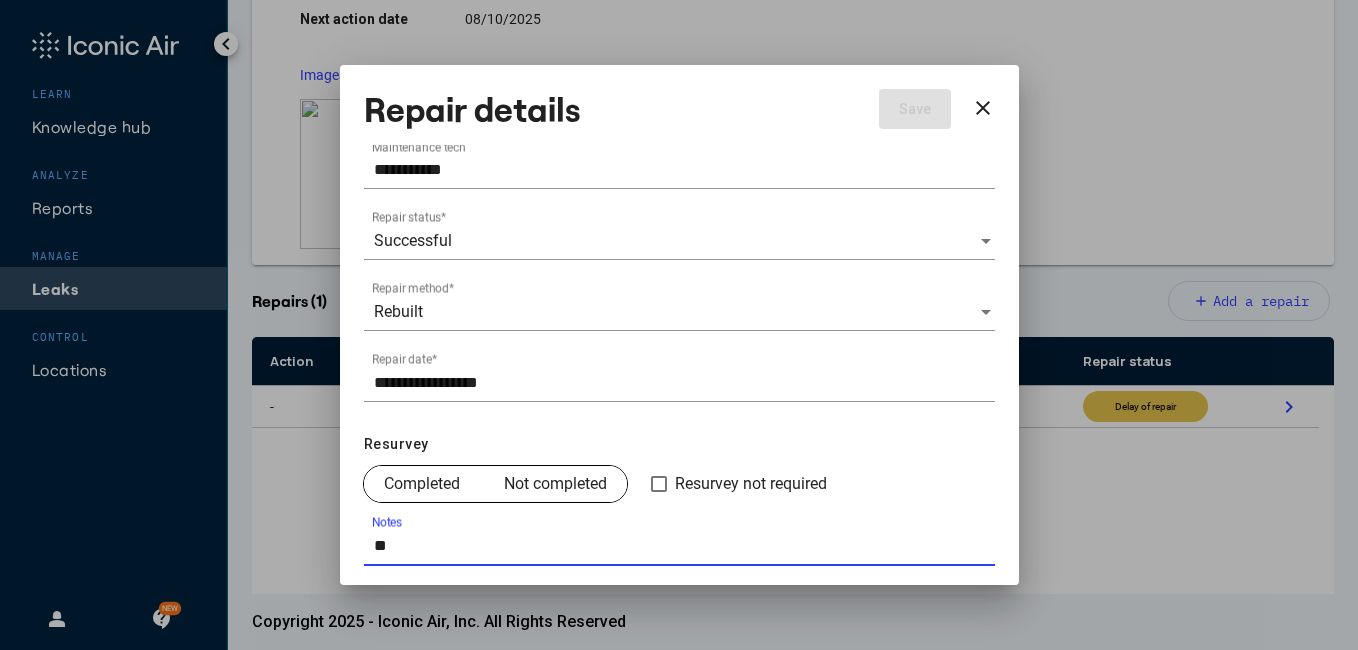 type on "*" 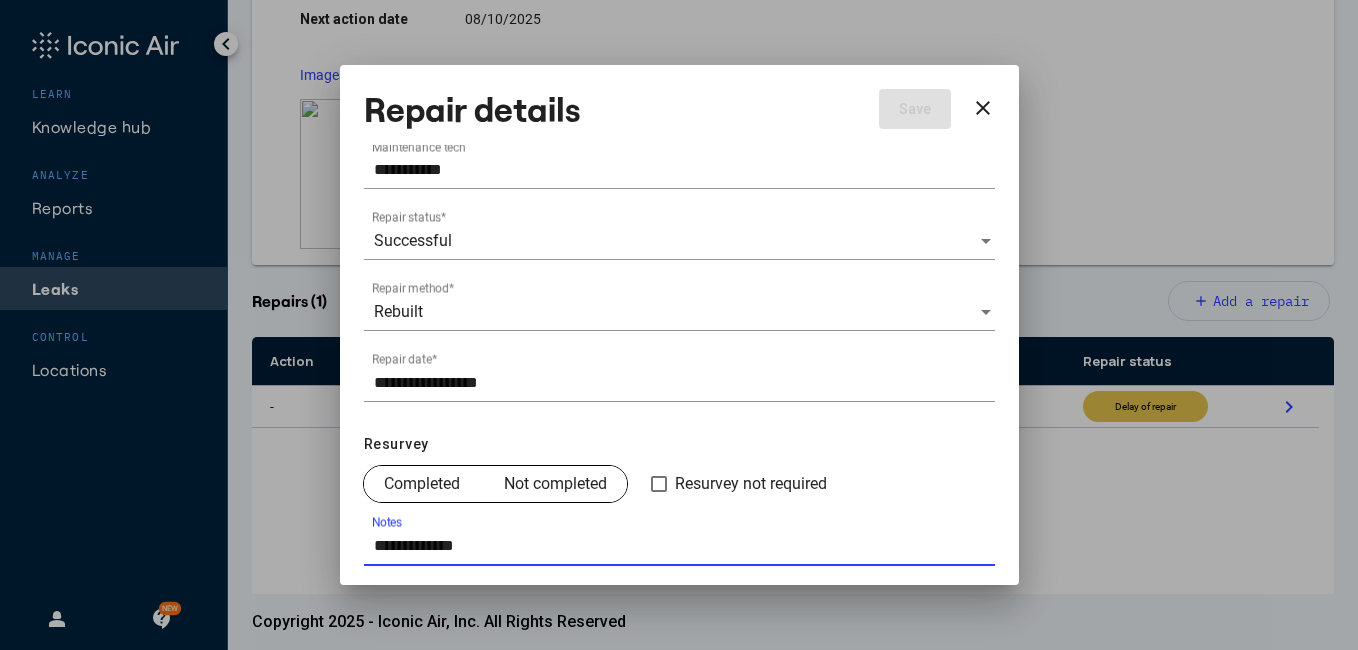 type on "**********" 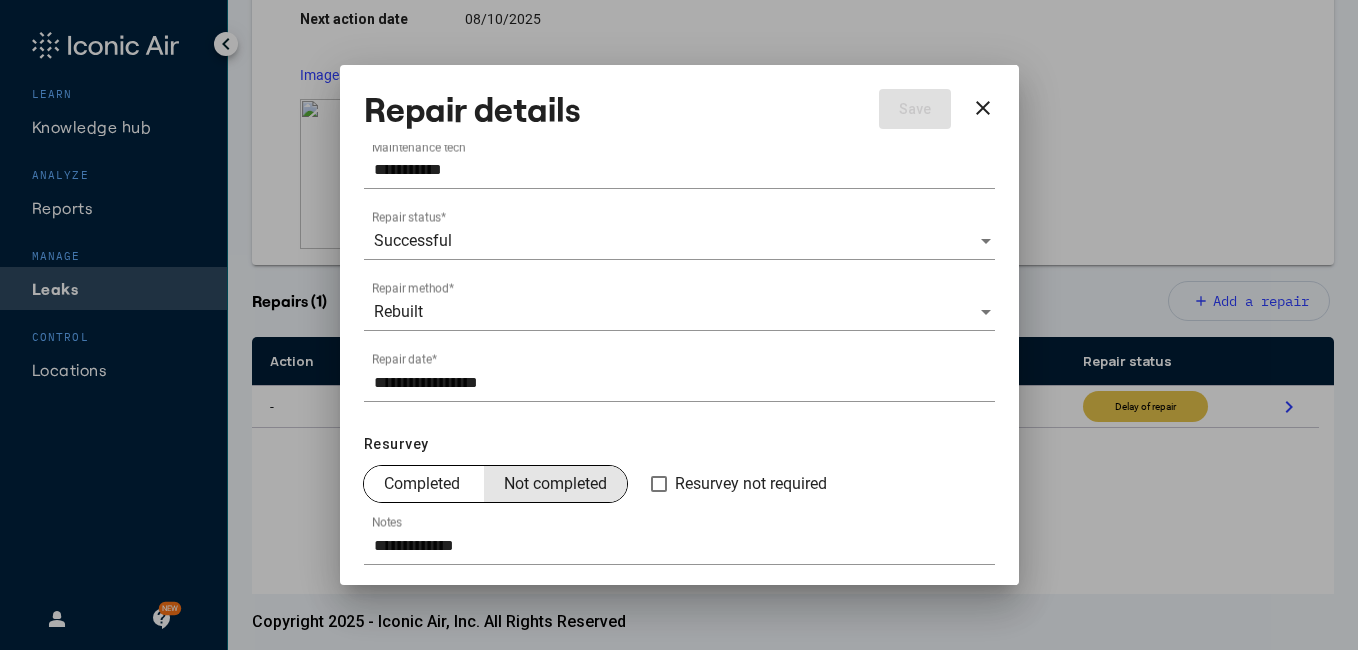 click on "Not completed" at bounding box center (555, 484) 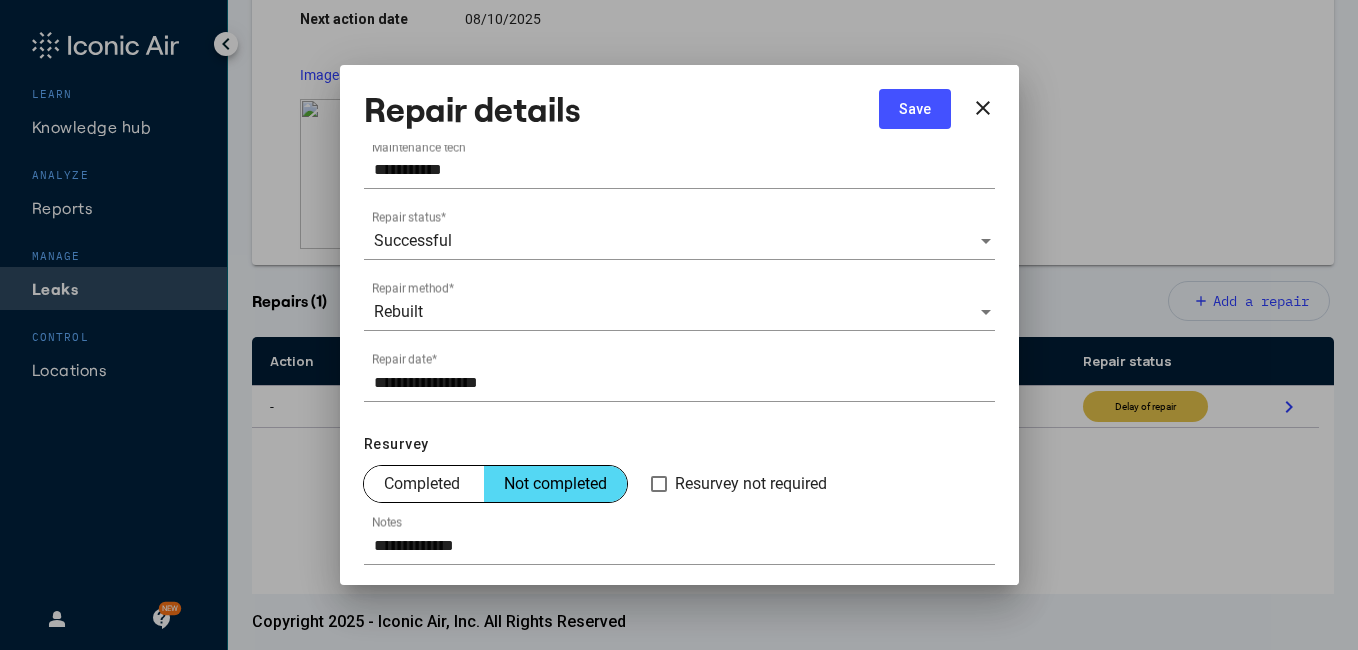 click on "Save" at bounding box center (915, 109) 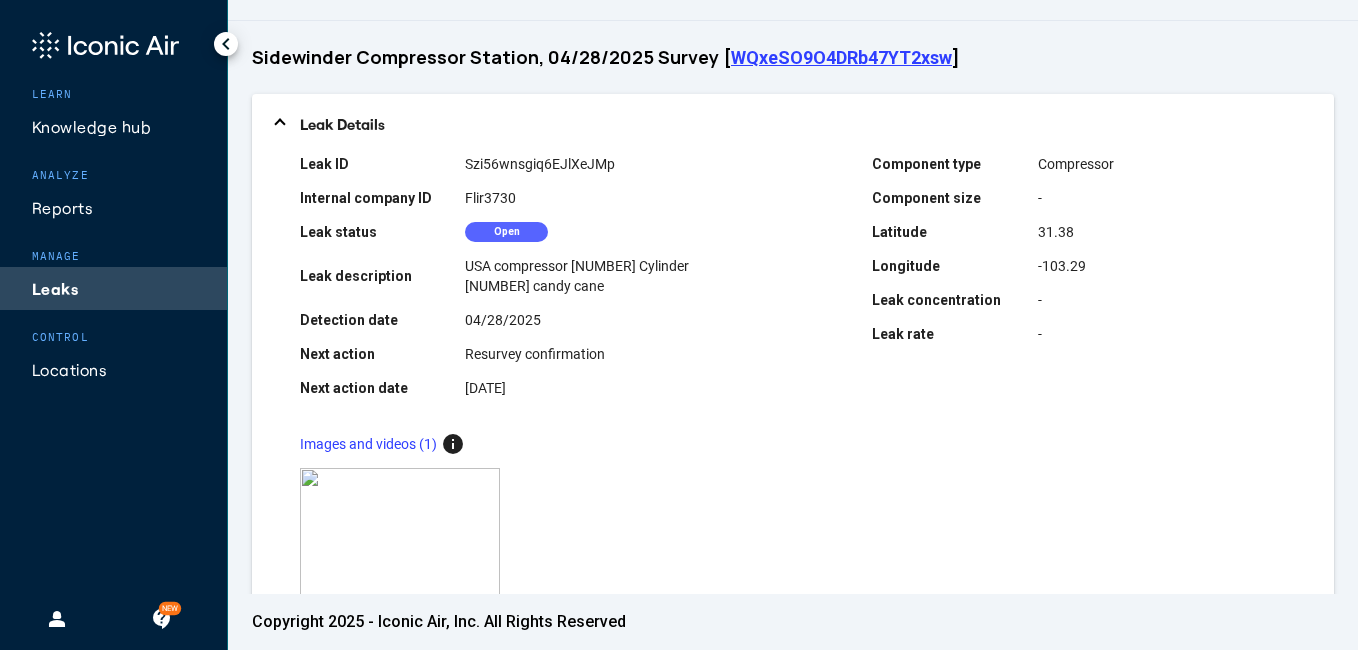 scroll, scrollTop: 0, scrollLeft: 0, axis: both 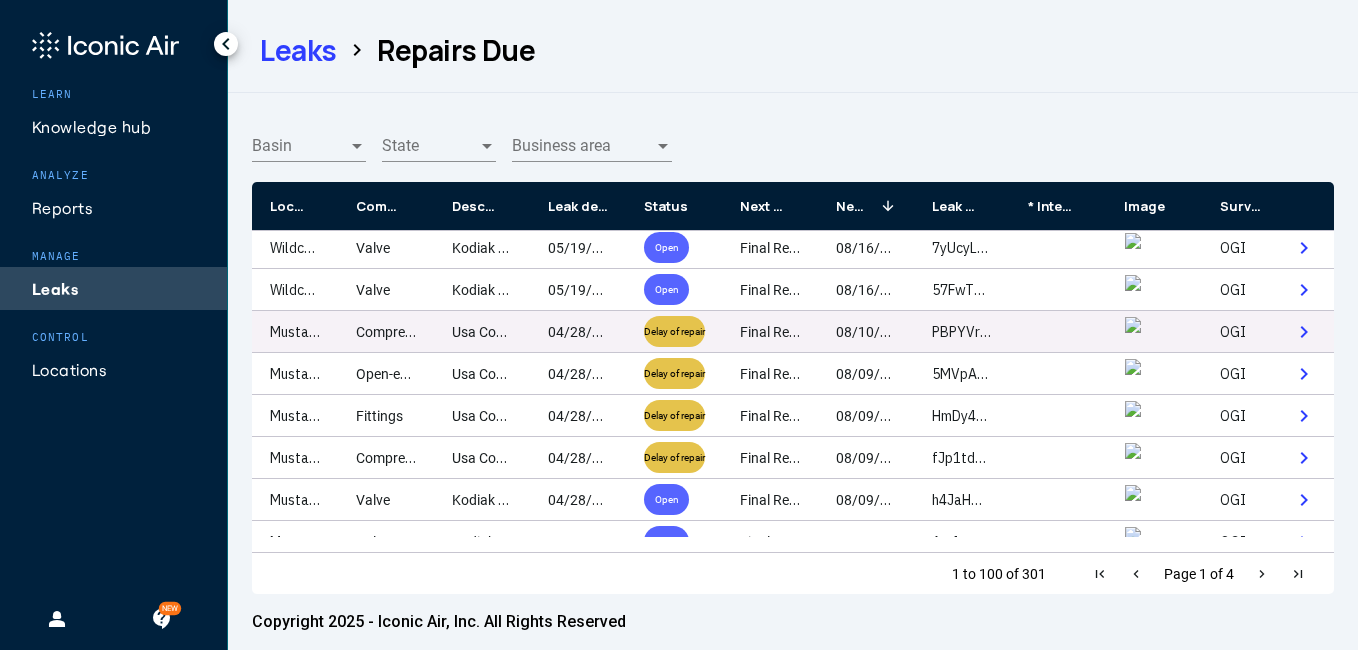 click on "Mustang Compressor Station" 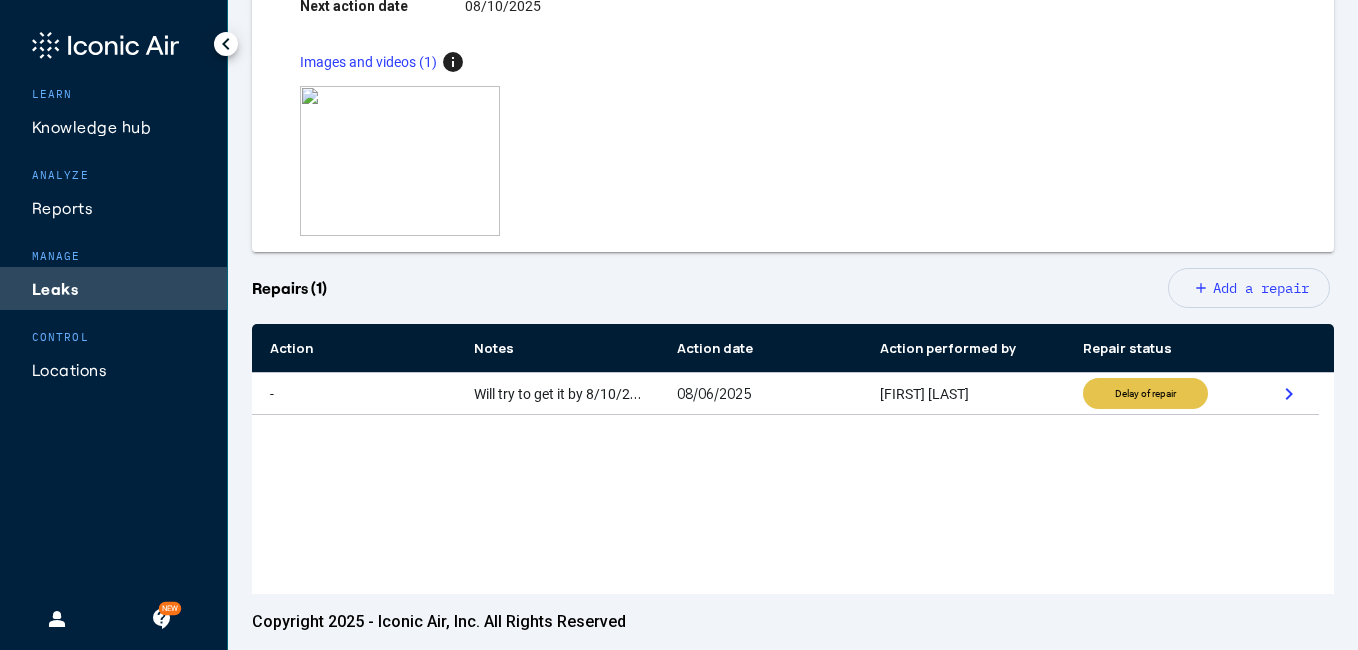 scroll, scrollTop: 493, scrollLeft: 0, axis: vertical 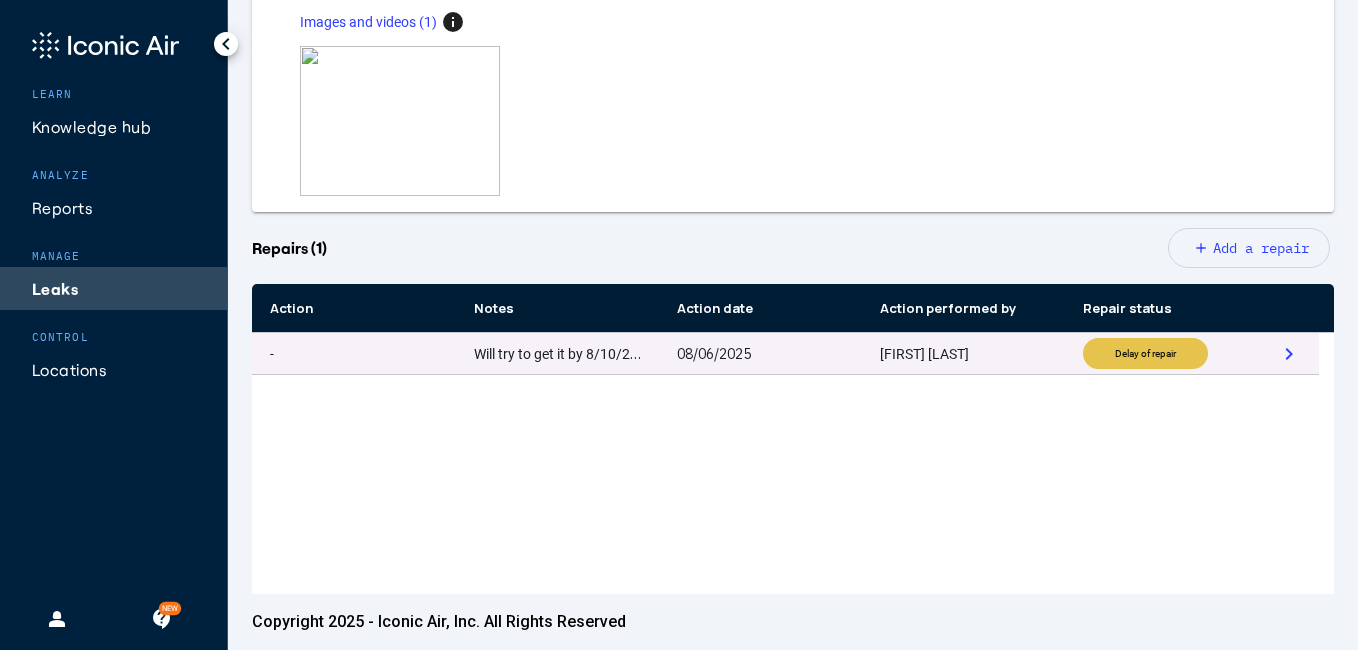 click on "chevron_right" 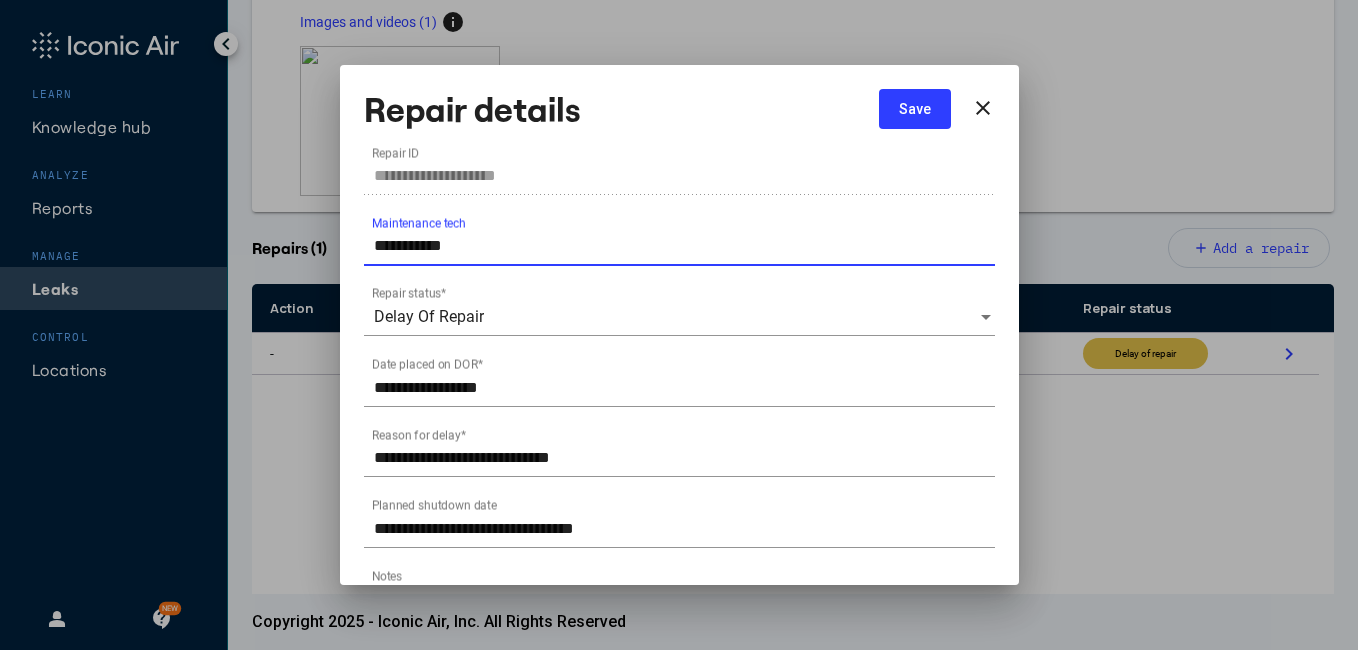 click on "**********" at bounding box center [684, 246] 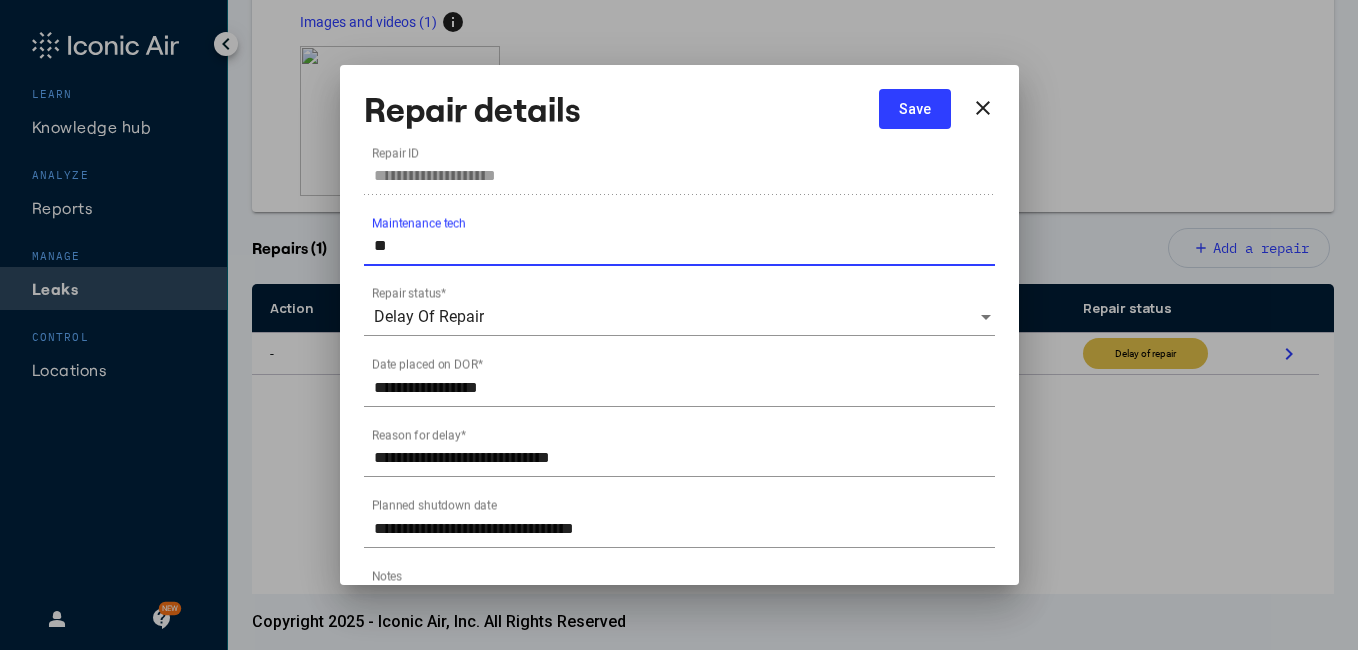 type on "*" 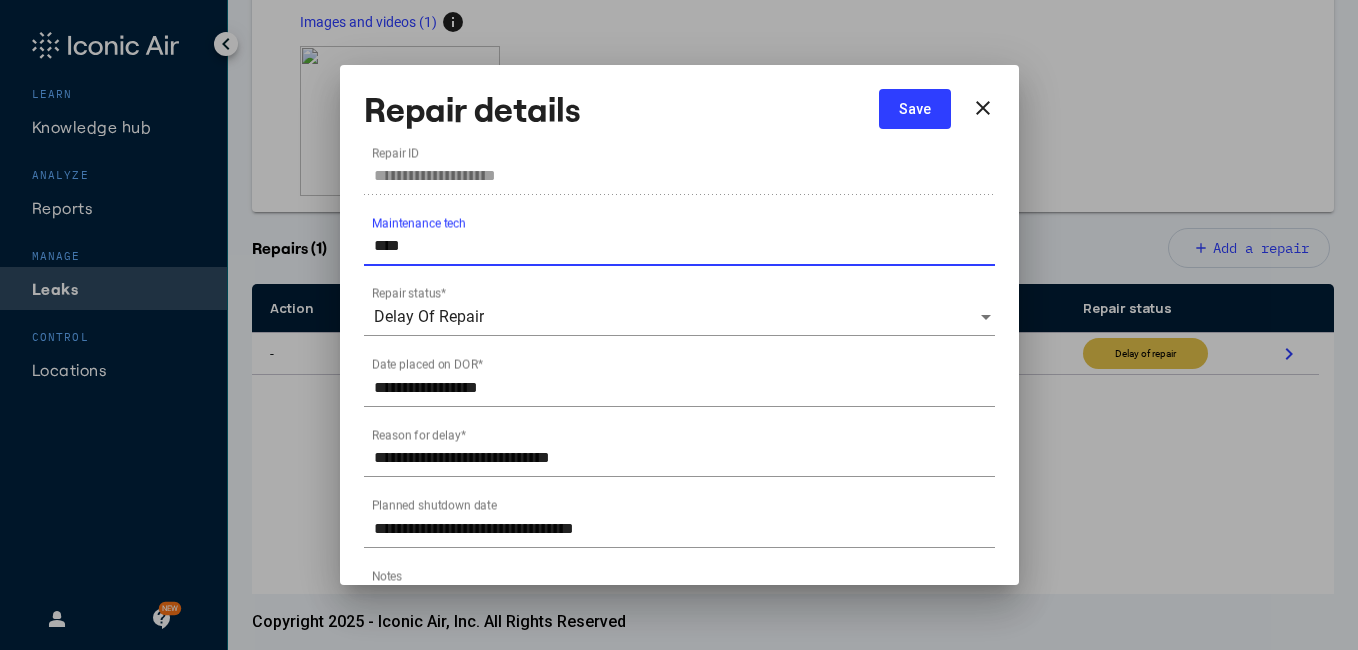 type on "**********" 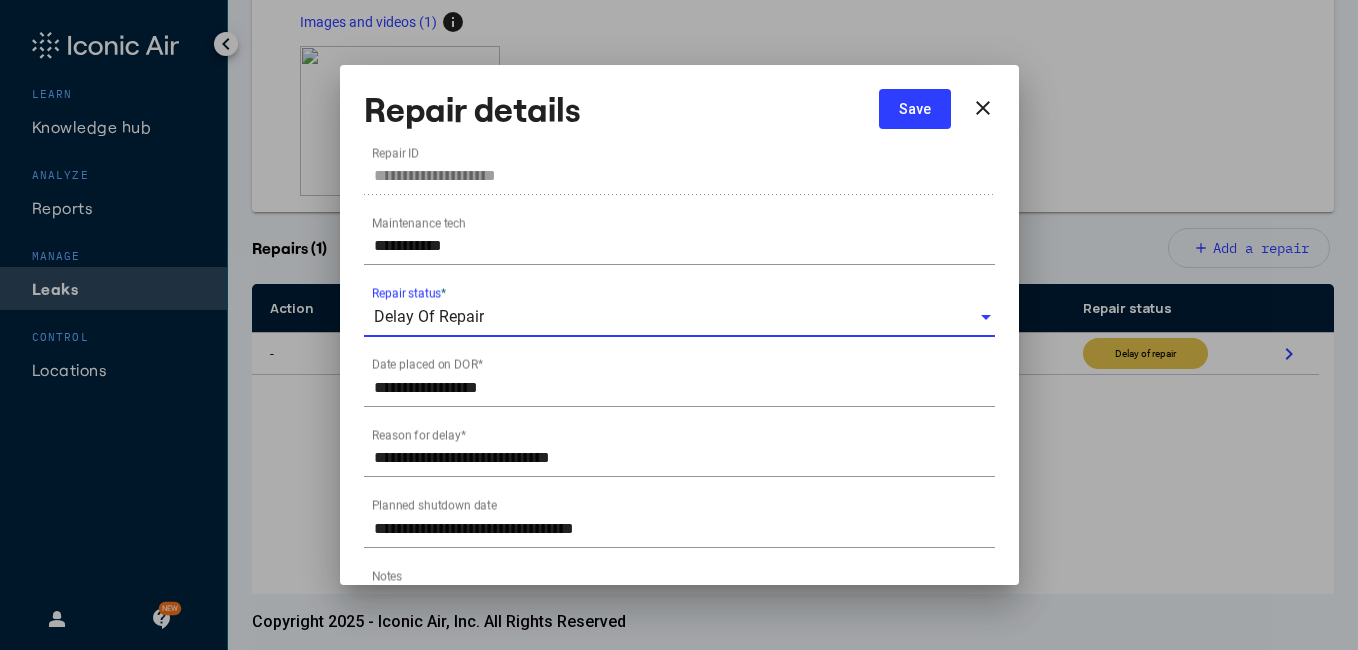 click on "Delay Of Repair" at bounding box center [676, 317] 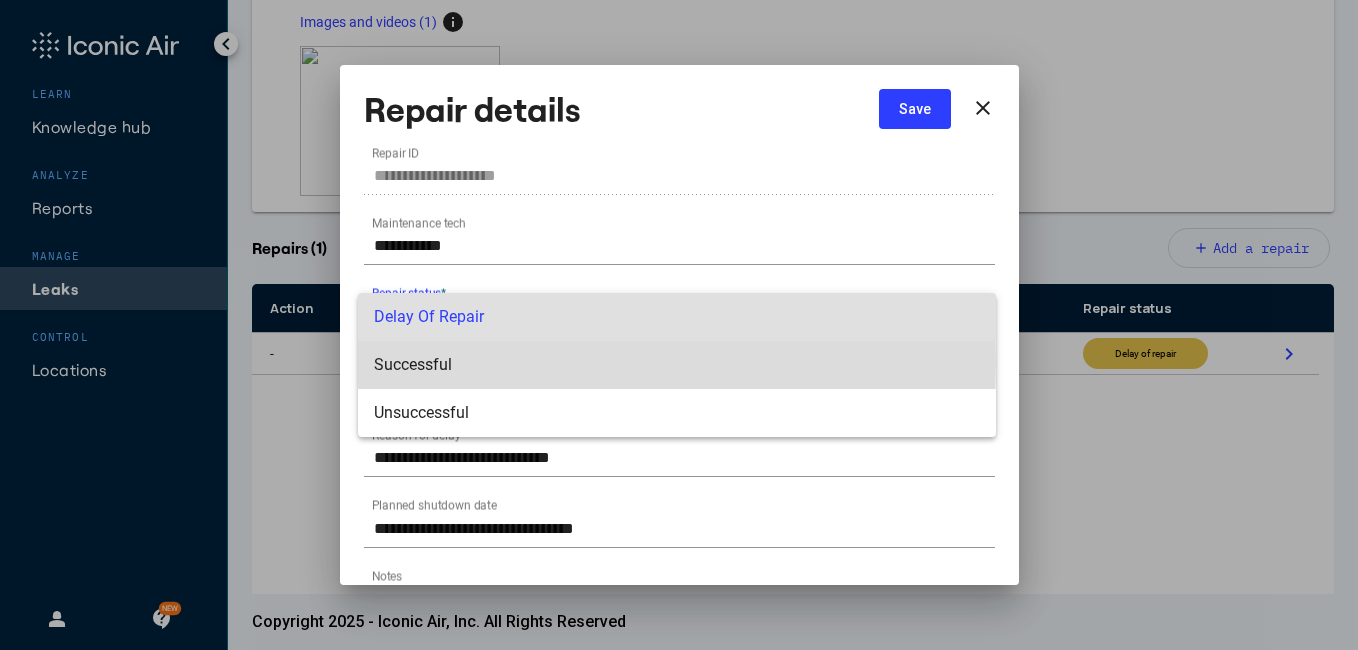 click on "Successful" at bounding box center [677, 365] 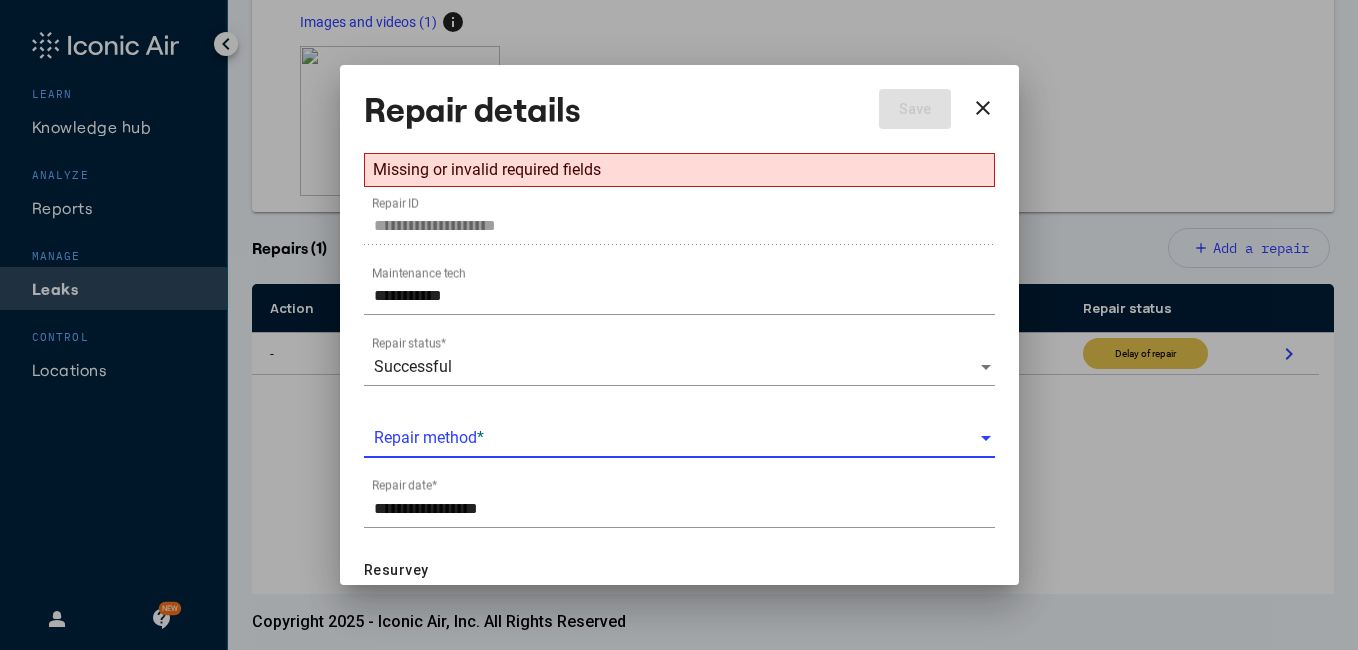 click at bounding box center (676, 438) 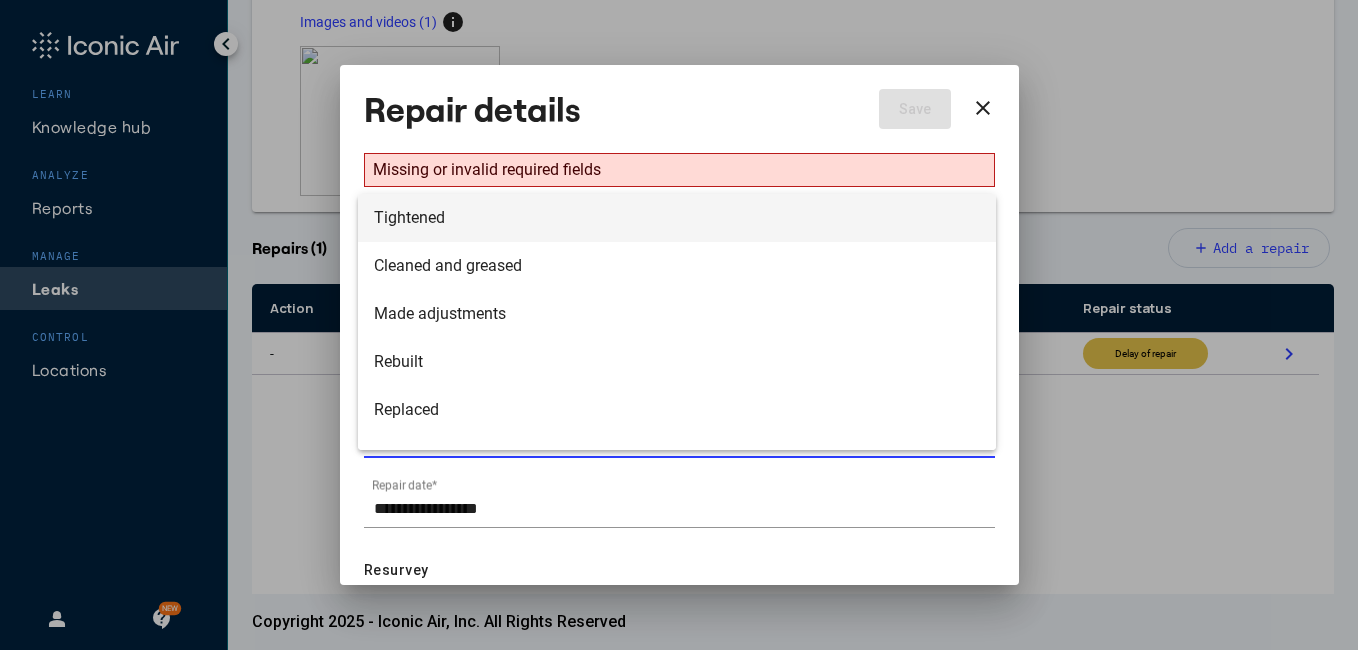 scroll, scrollTop: 32, scrollLeft: 0, axis: vertical 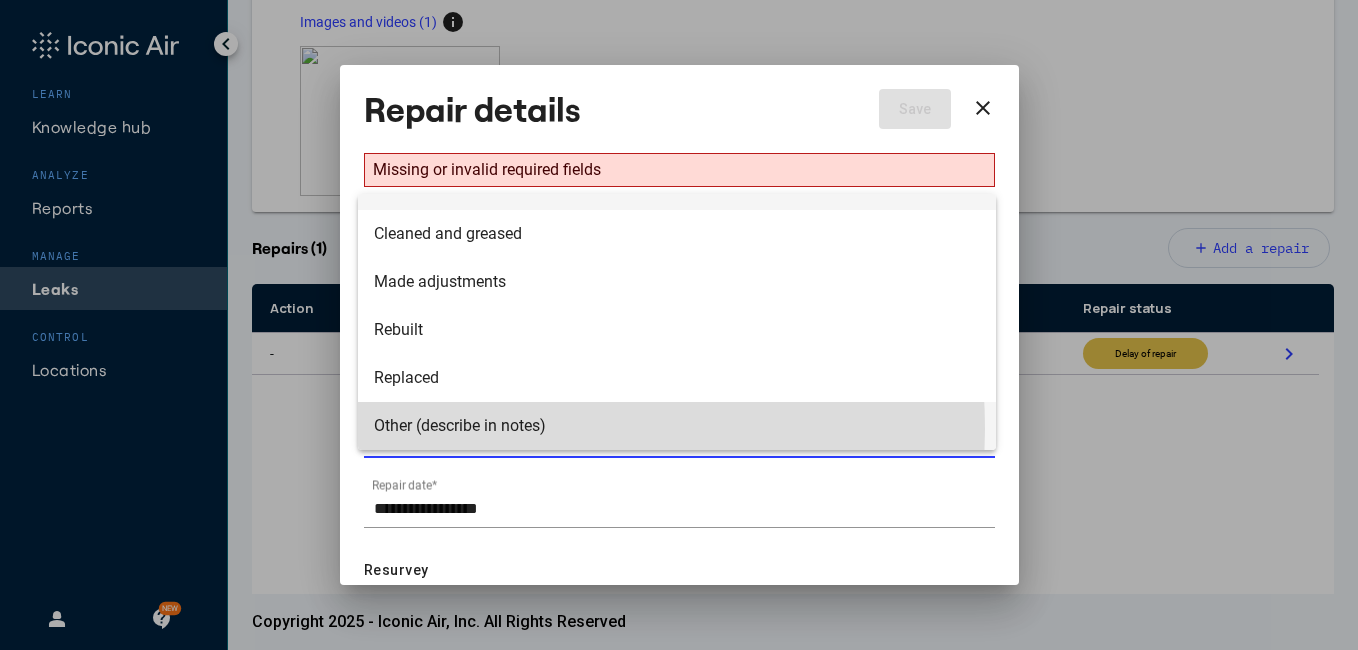 click on "Other (describe in notes)" at bounding box center [677, 426] 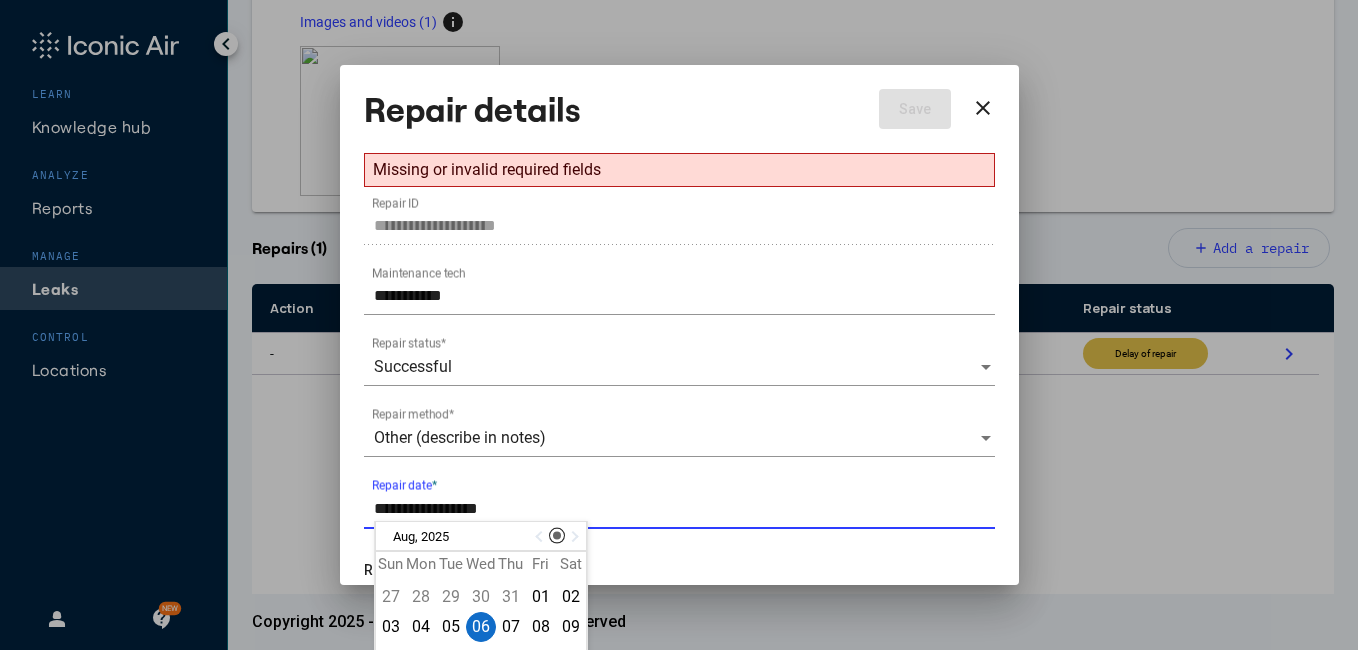 click on "**********" at bounding box center (684, 509) 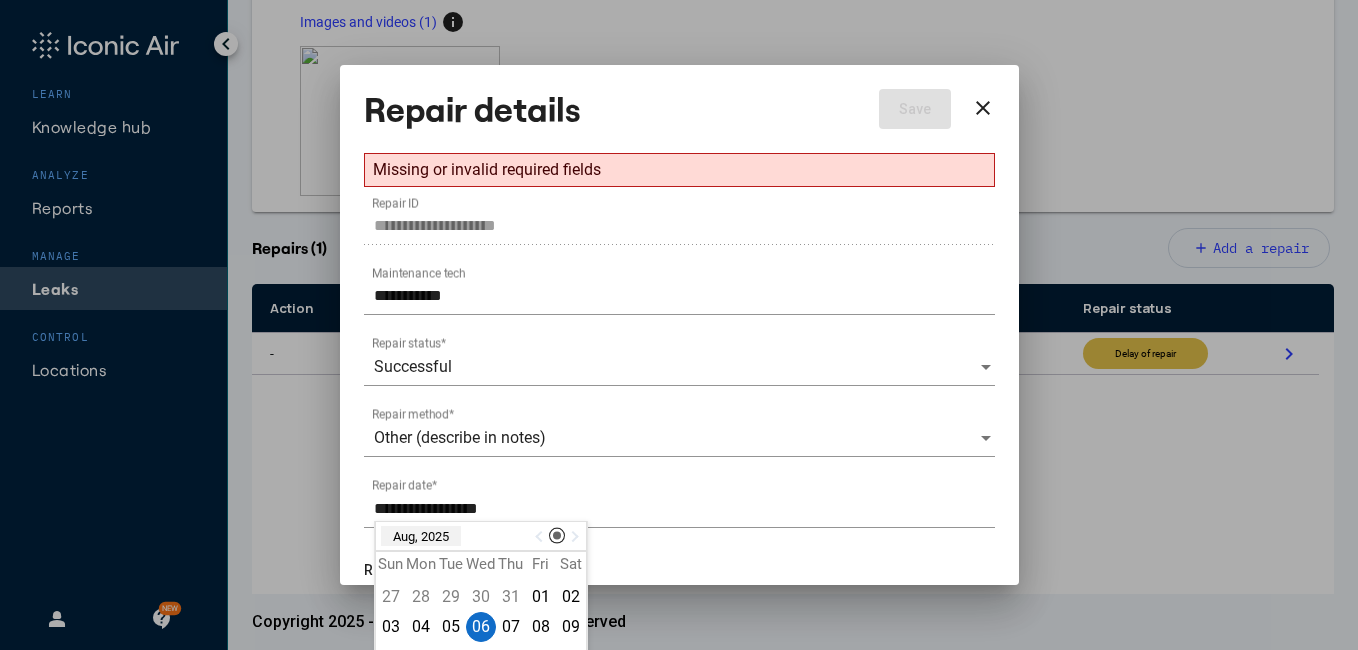 click on "Aug, 2025" at bounding box center (421, 536) 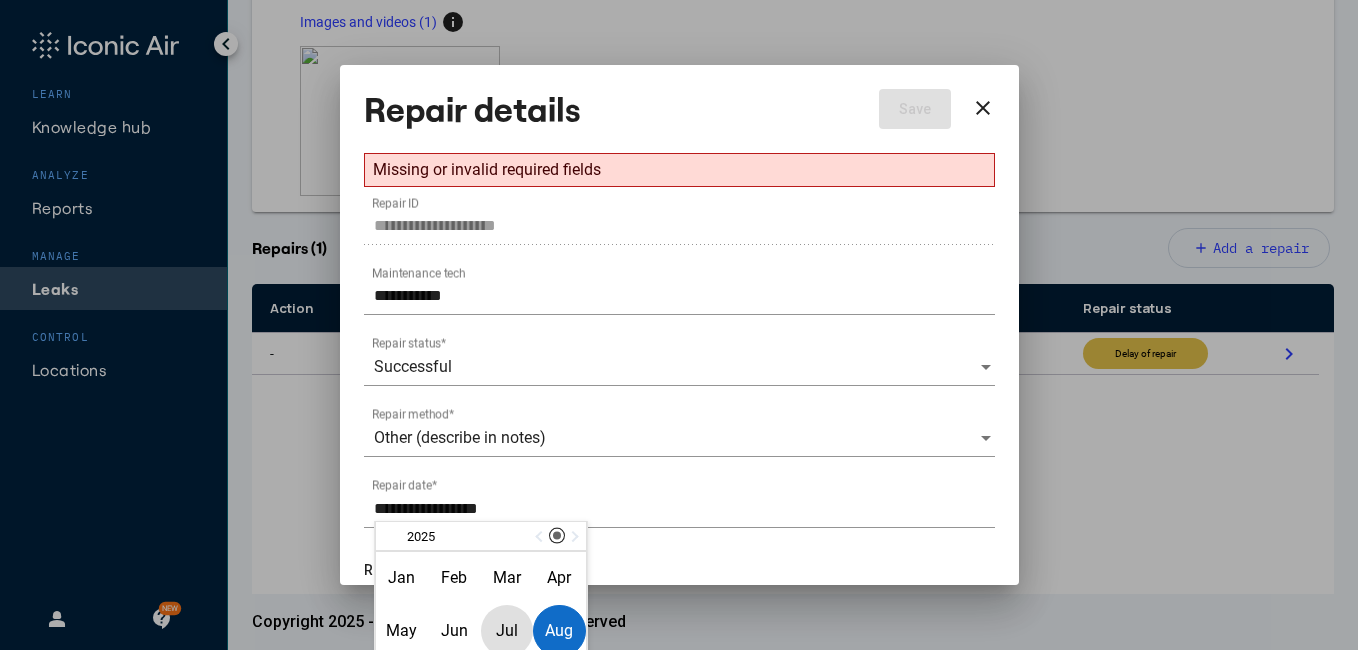 click on "Jul" at bounding box center [507, 631] 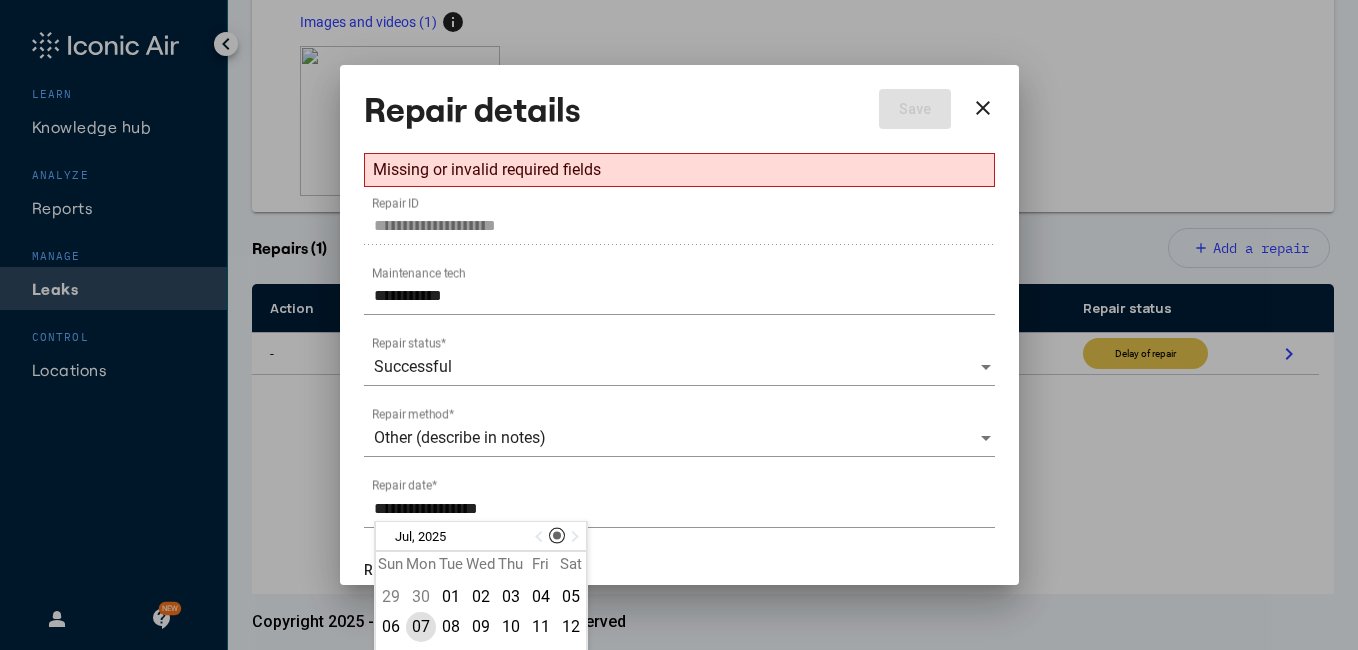 click on "07" at bounding box center (421, 627) 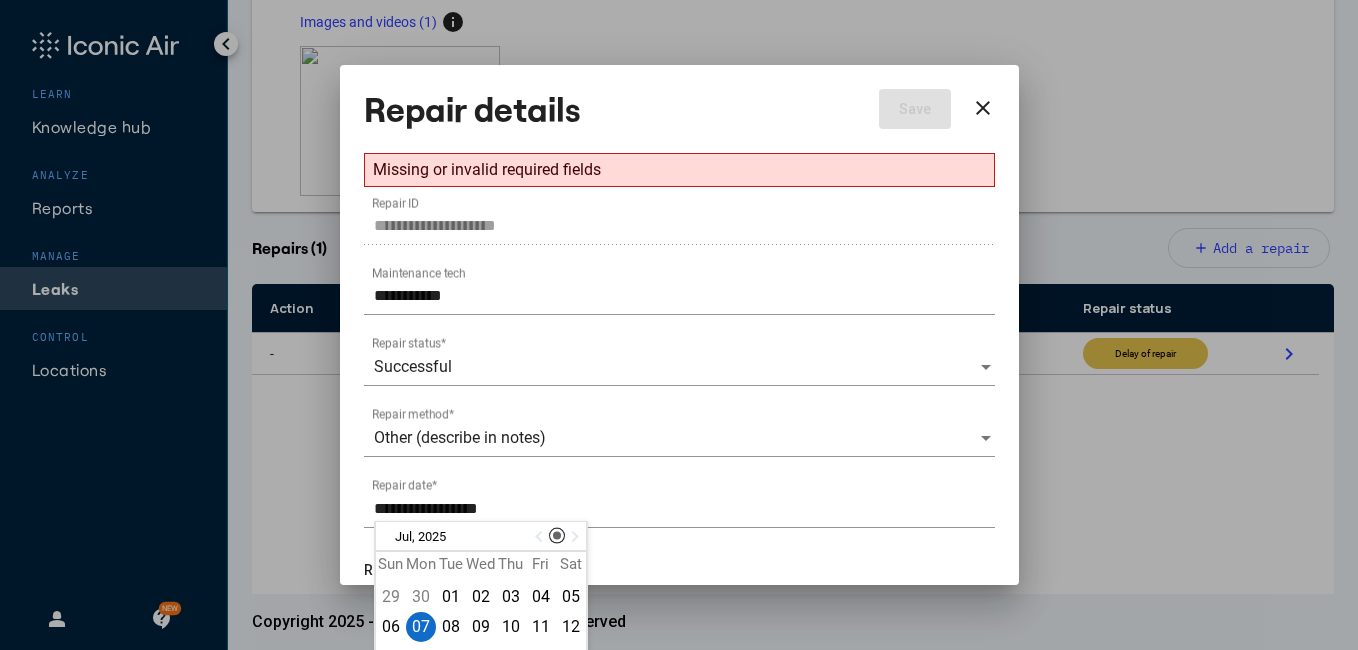 click on "**********" at bounding box center [679, 453] 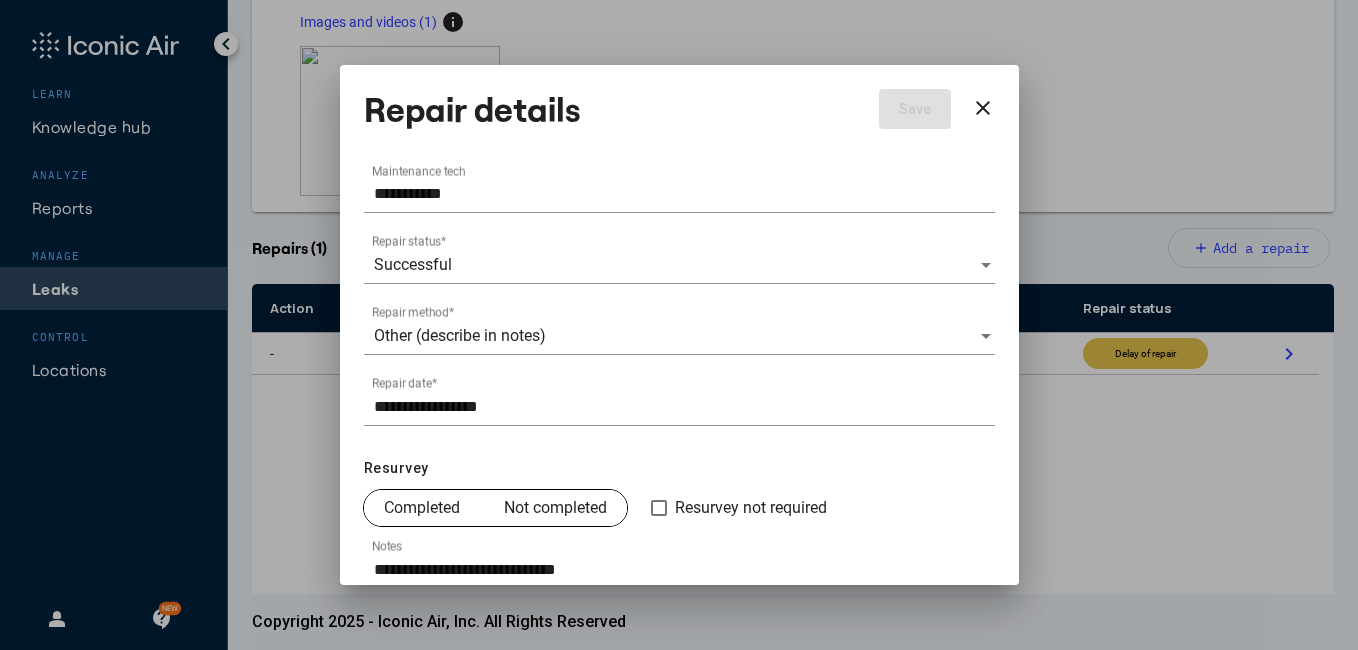 scroll, scrollTop: 120, scrollLeft: 0, axis: vertical 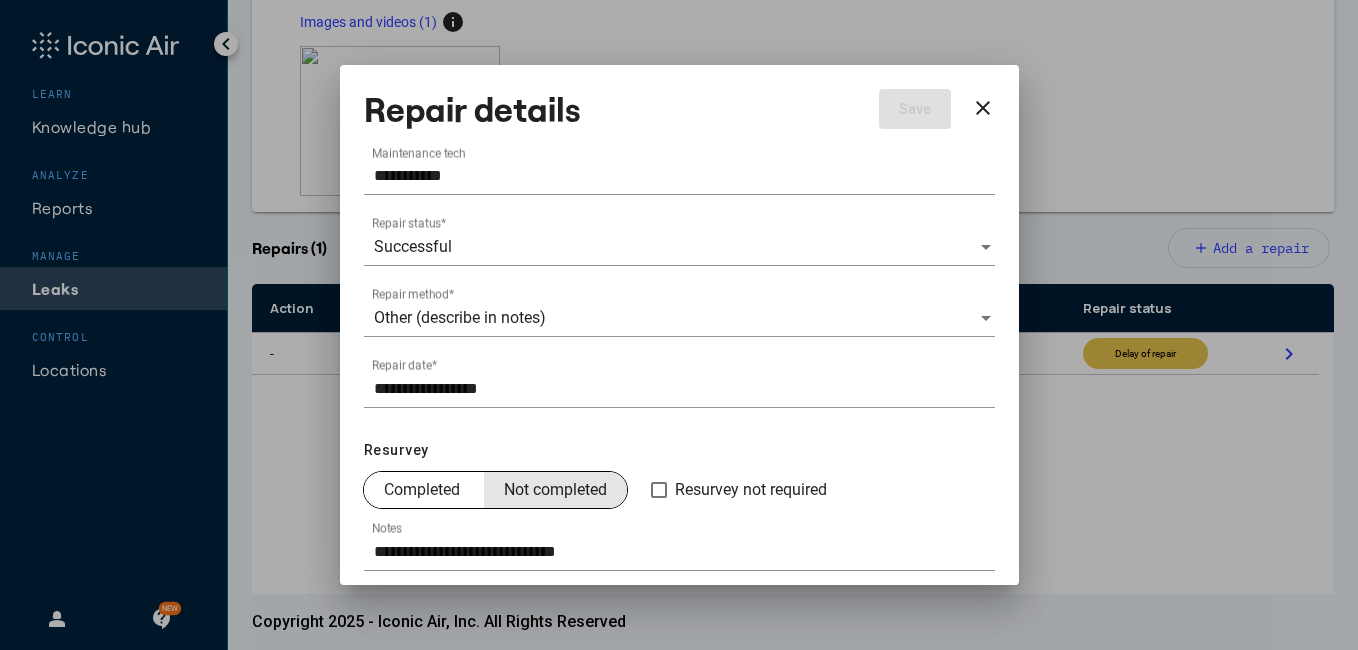 click on "Not completed" at bounding box center [555, 490] 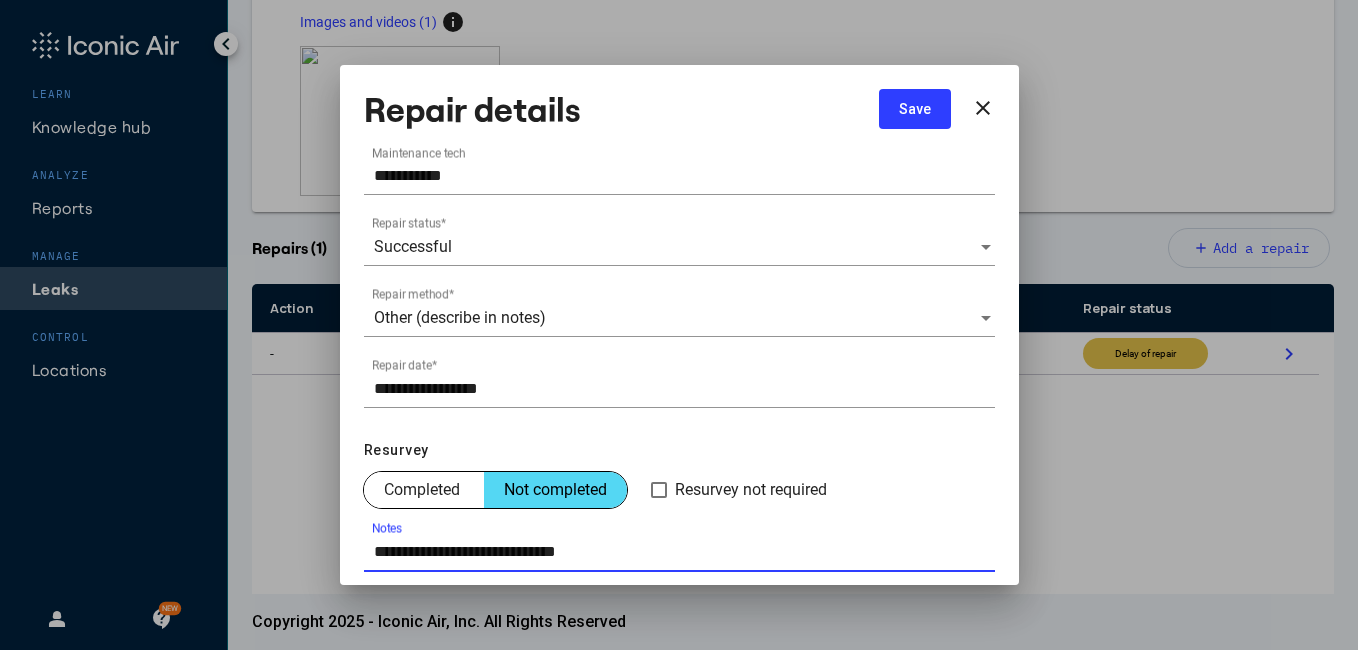 click on "**********" at bounding box center [684, 552] 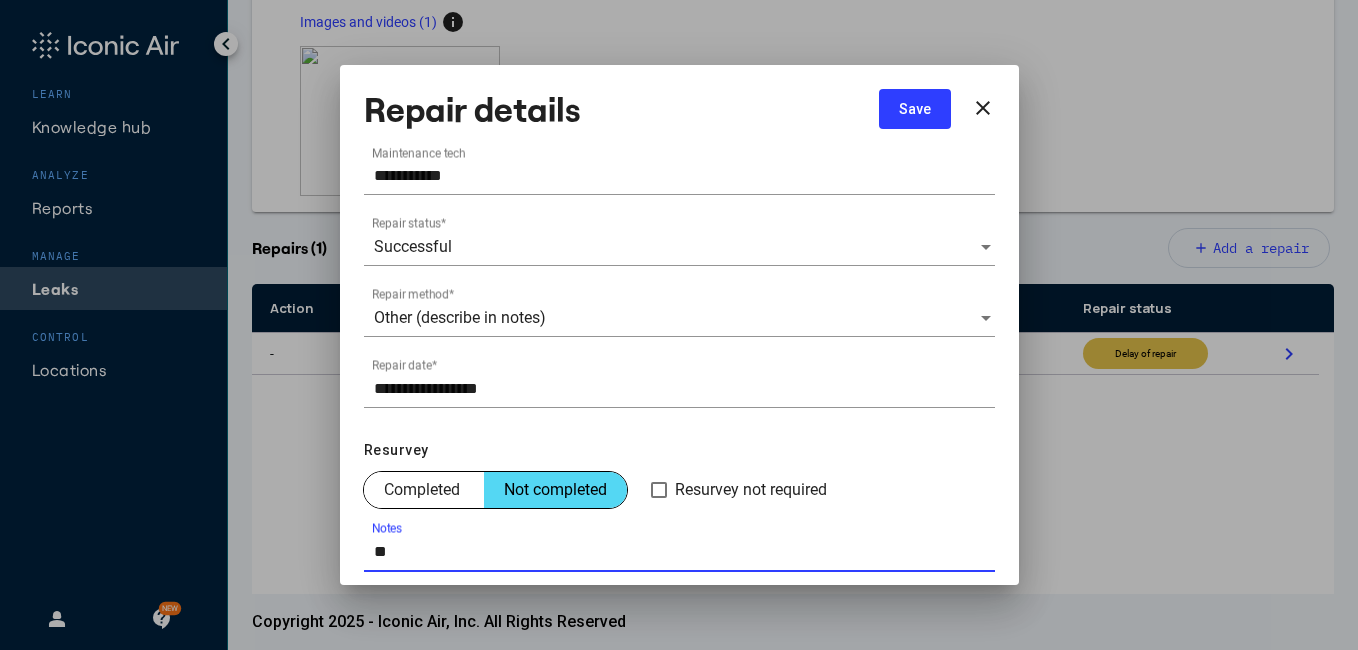 type on "*" 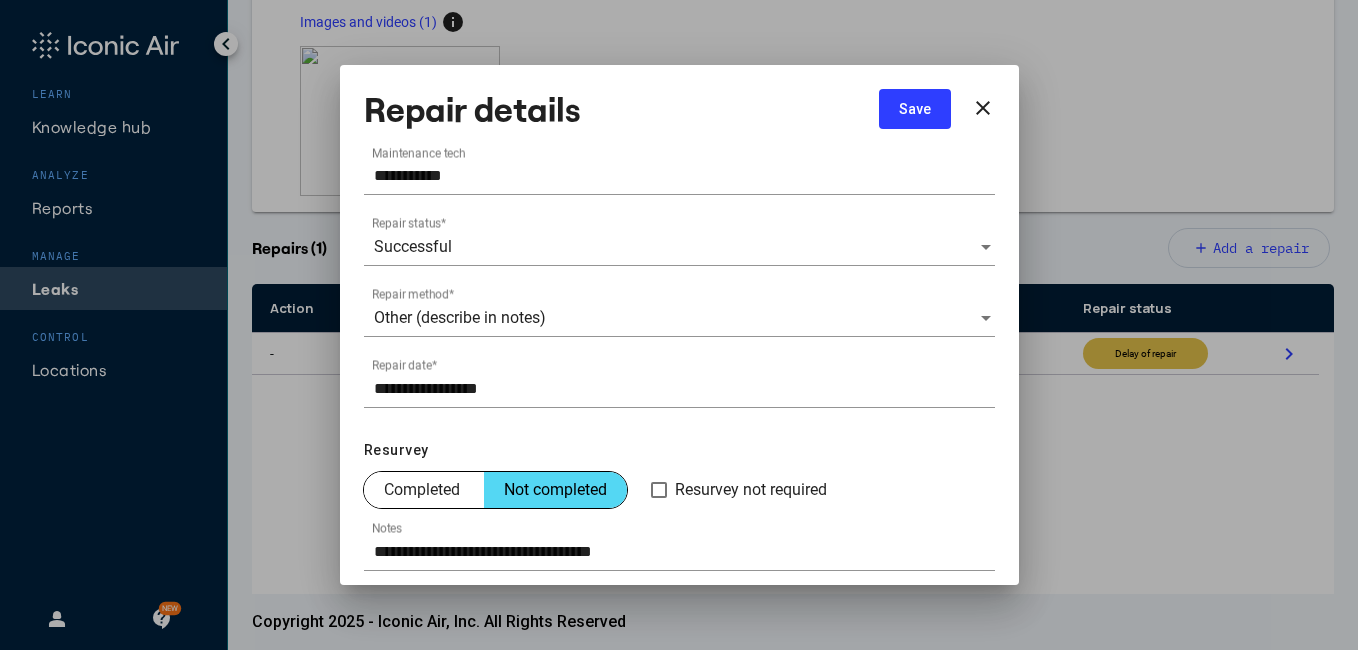 click on "**********" at bounding box center (679, 545) 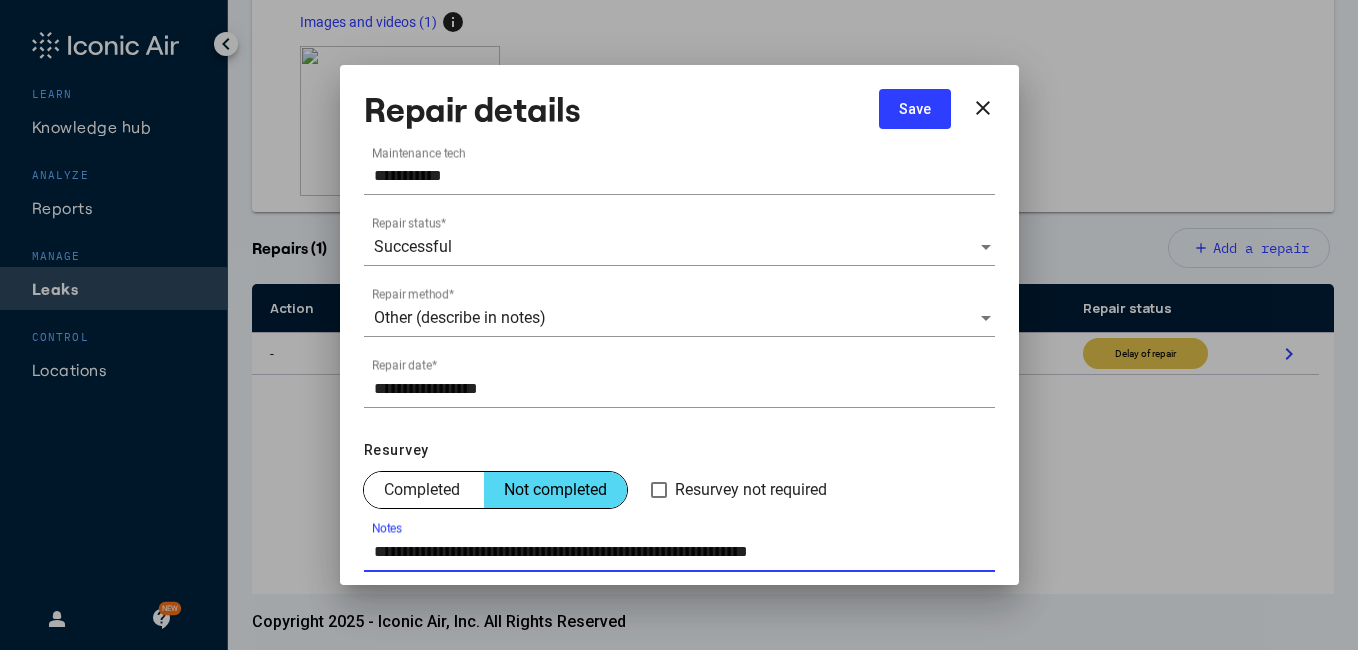 click on "**********" at bounding box center (684, 552) 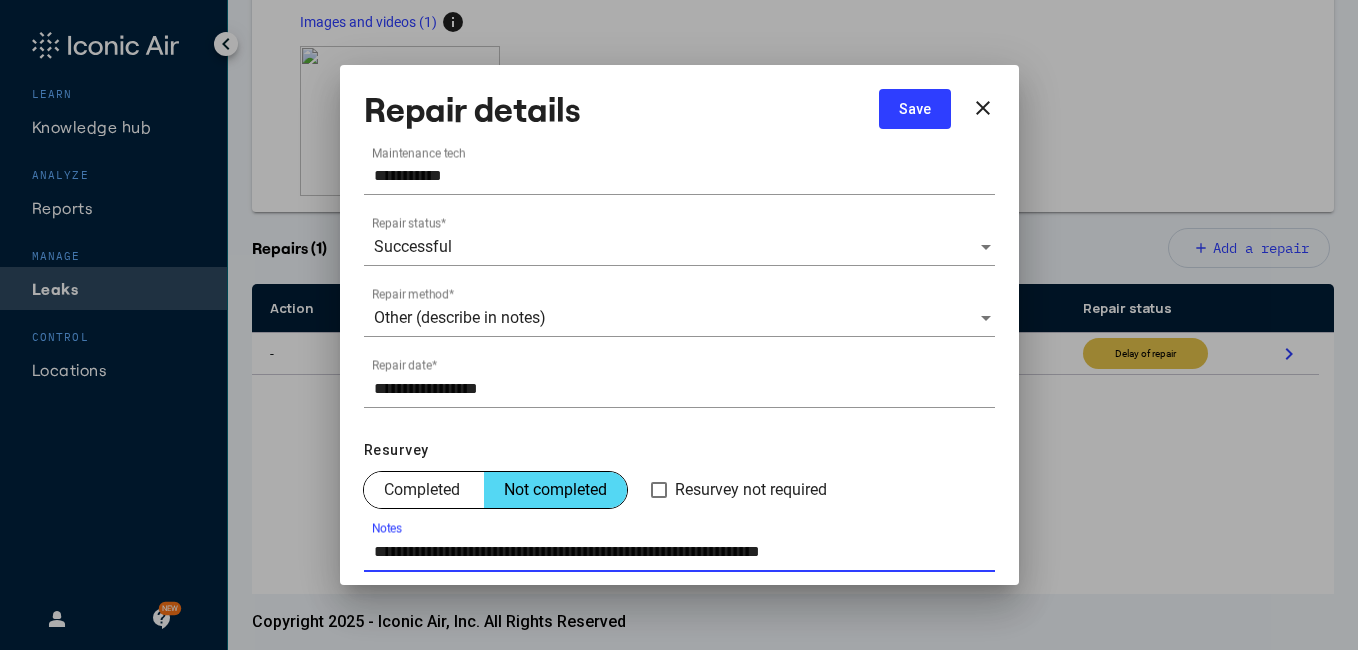 scroll, scrollTop: 76, scrollLeft: 0, axis: vertical 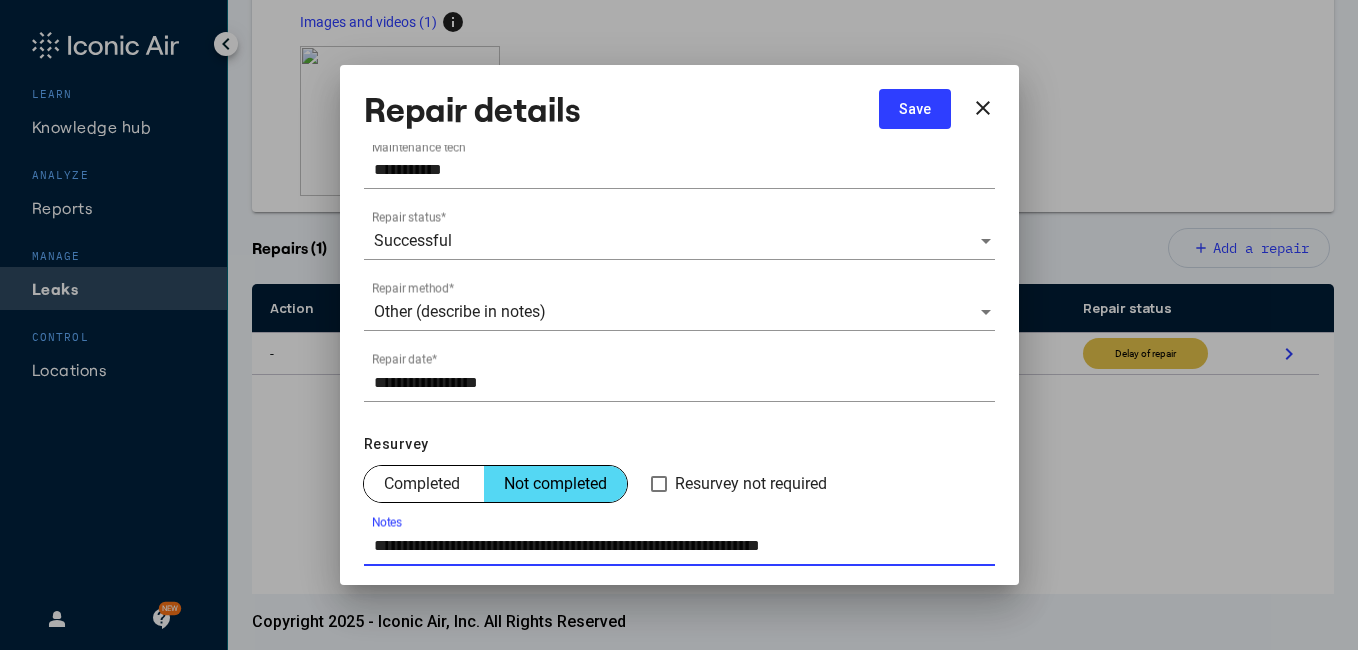 drag, startPoint x: 739, startPoint y: 548, endPoint x: 717, endPoint y: 693, distance: 146.65947 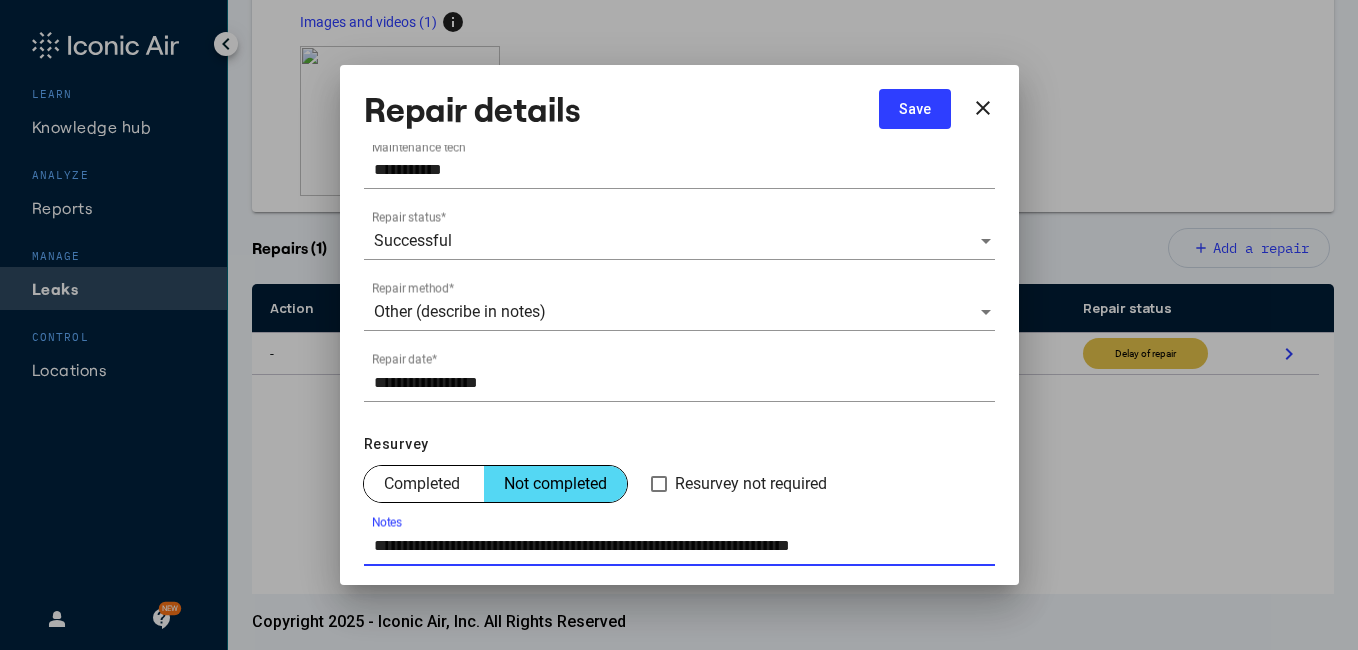 click on "**********" at bounding box center [684, 546] 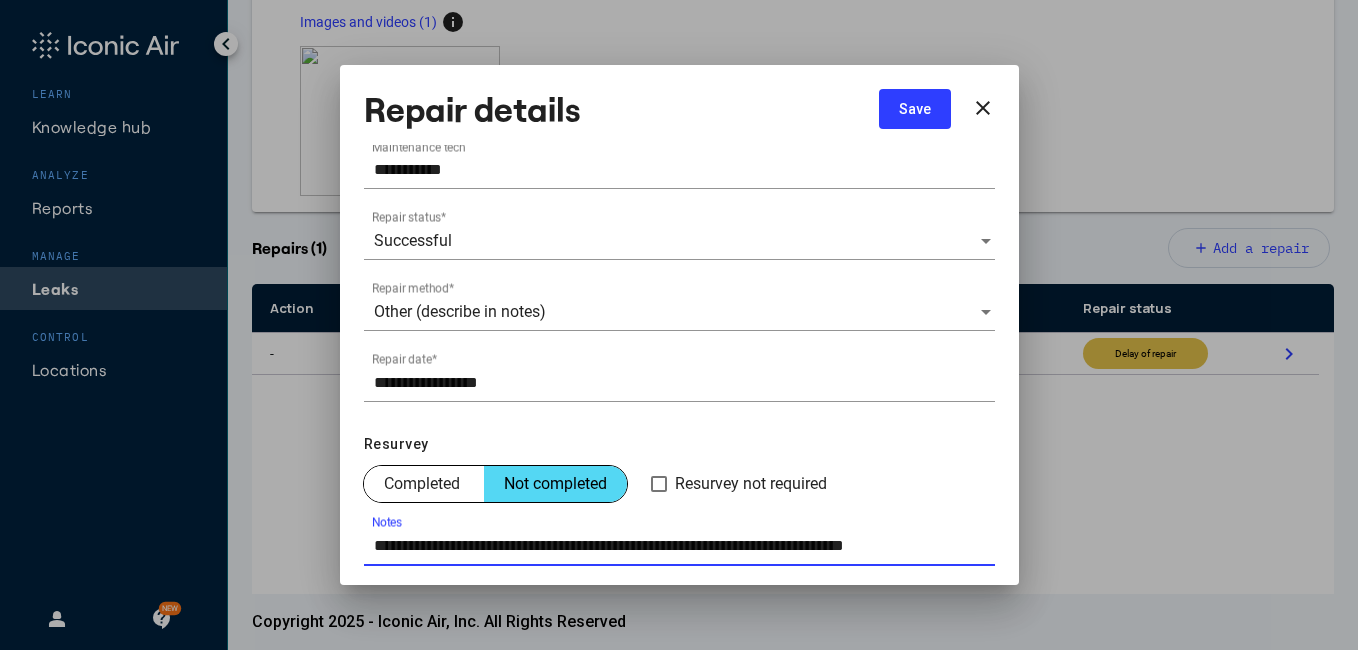 click on "**********" at bounding box center [684, 546] 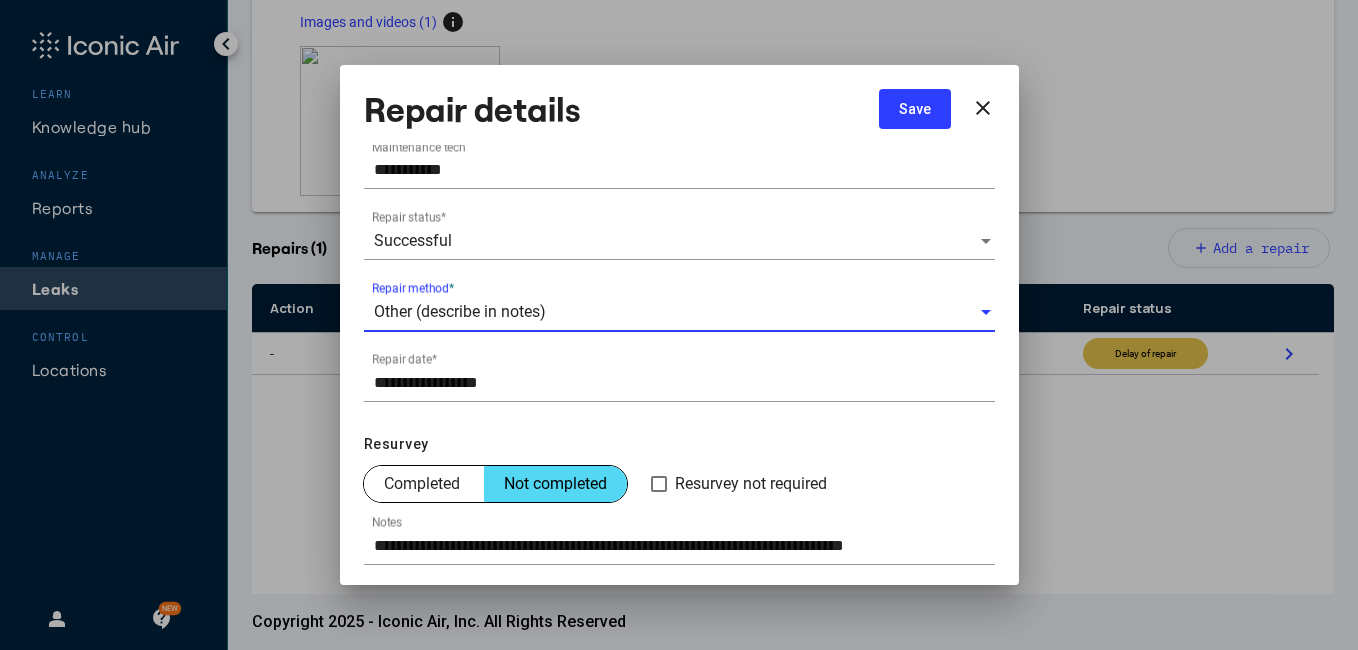 click at bounding box center [987, 312] 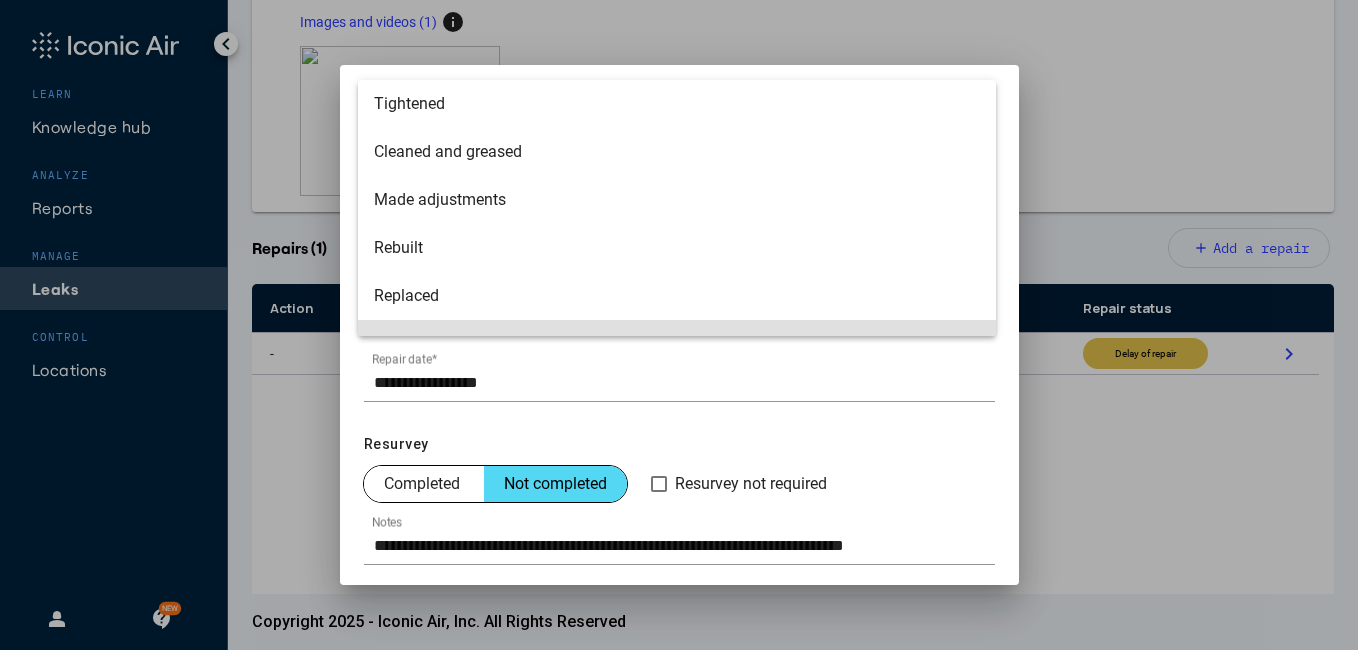 scroll, scrollTop: 32, scrollLeft: 0, axis: vertical 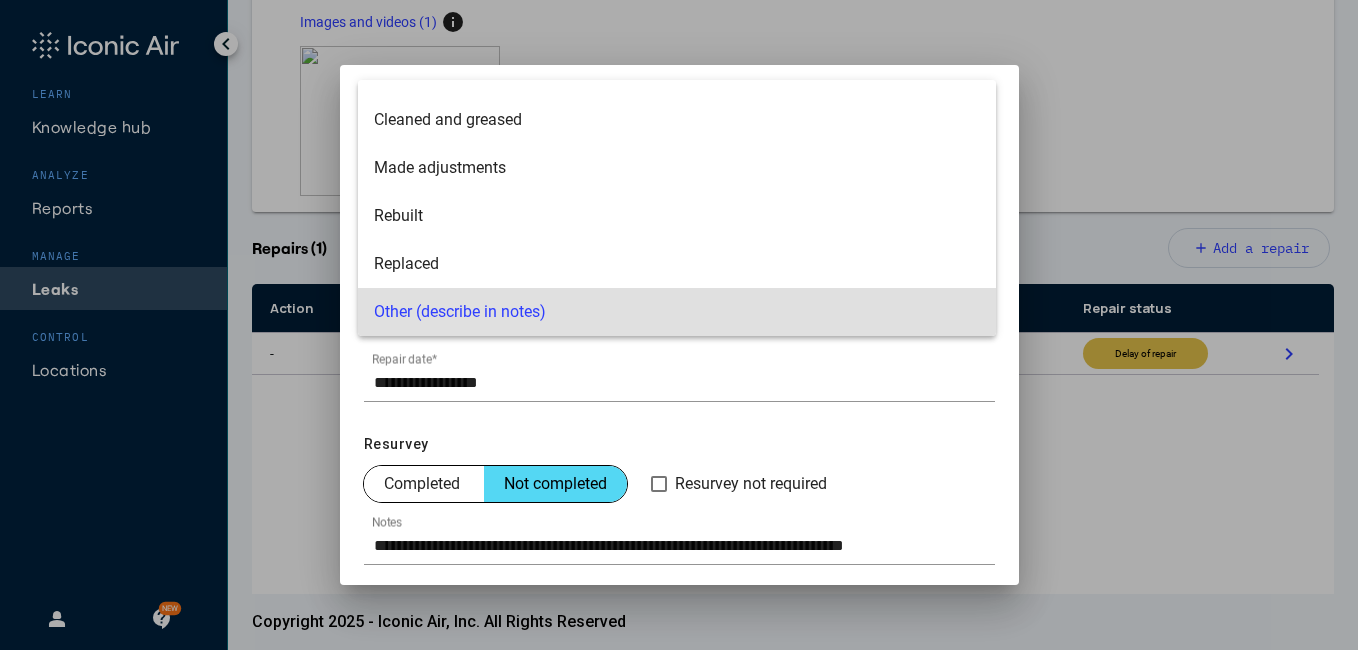 click at bounding box center [679, 325] 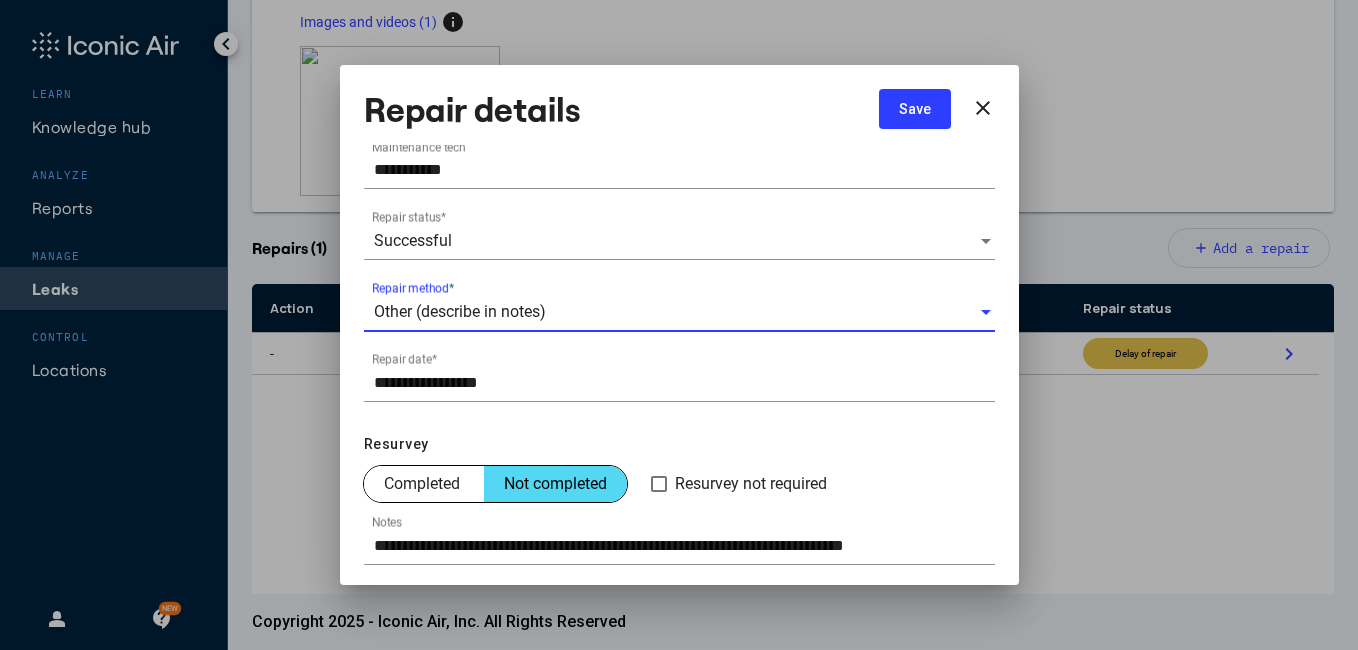 click at bounding box center [986, 312] 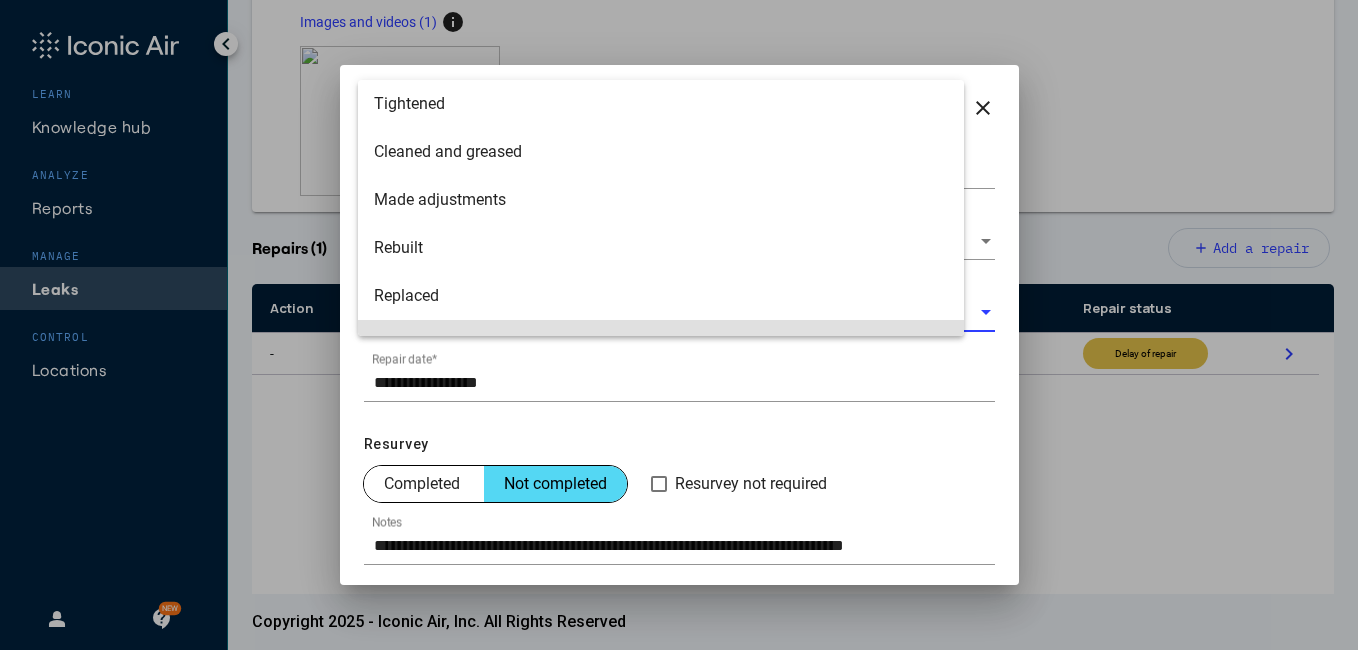scroll, scrollTop: 32, scrollLeft: 0, axis: vertical 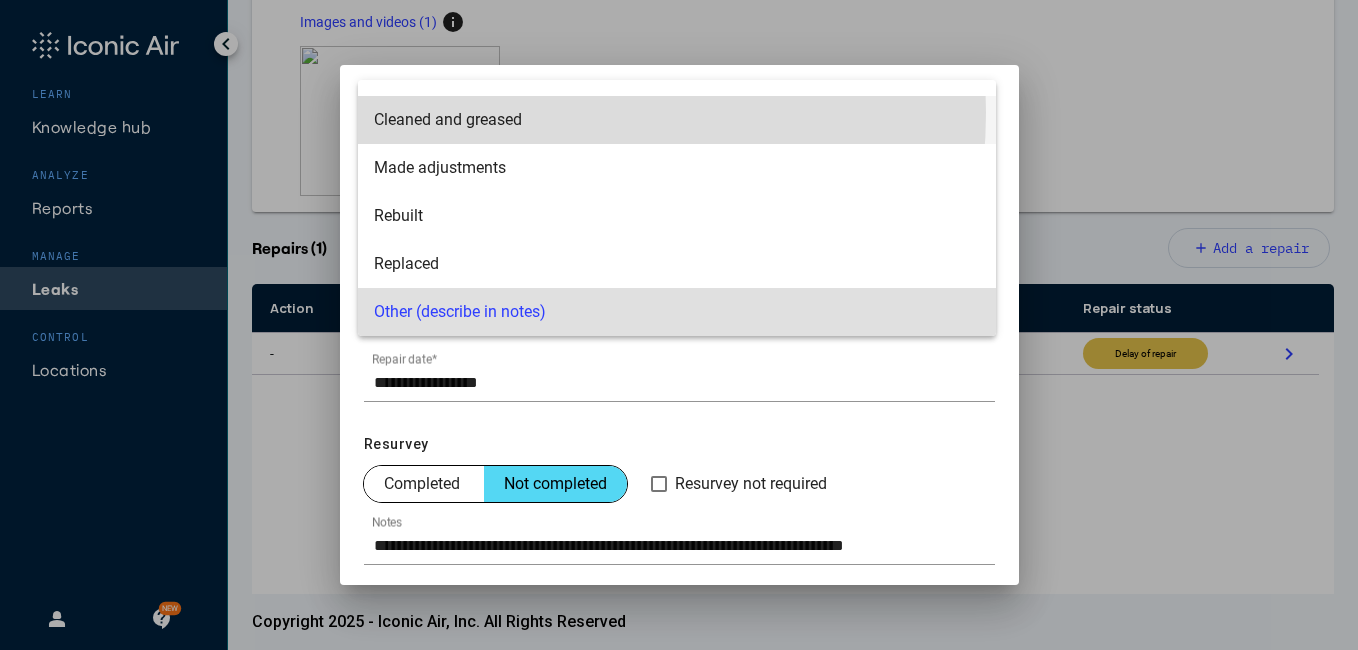 click on "Cleaned and greased" at bounding box center [677, 120] 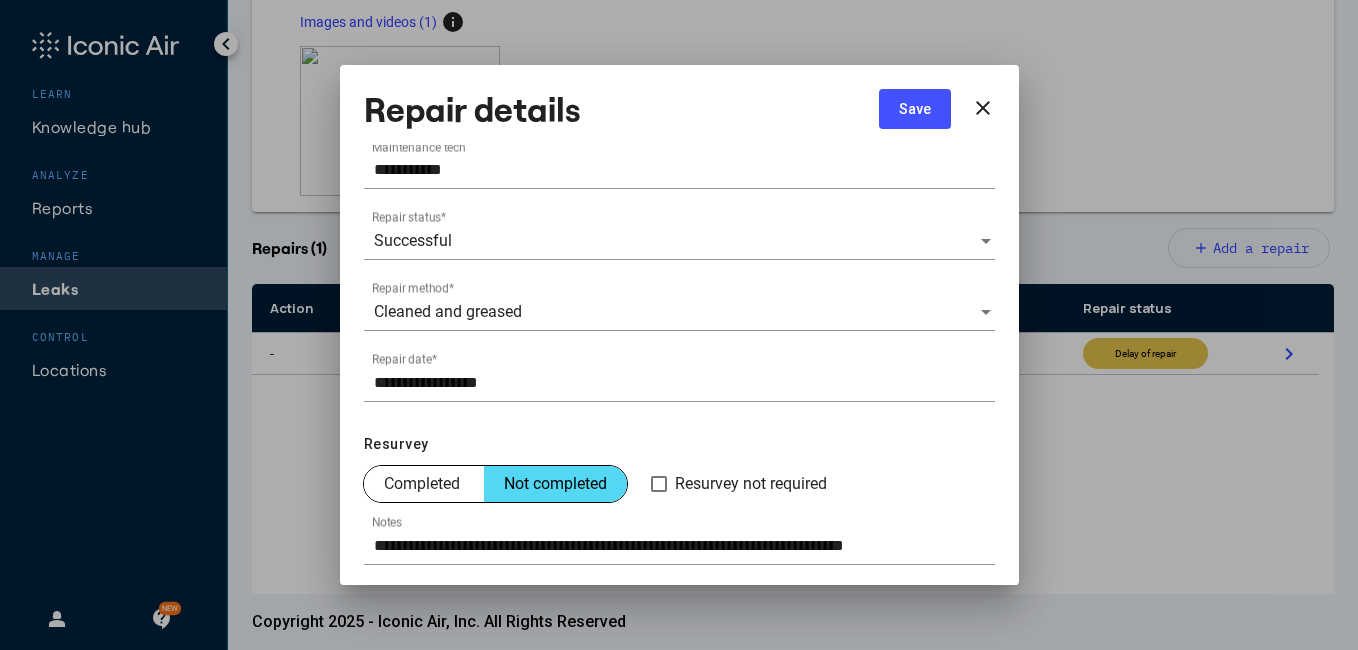 click on "Save" at bounding box center (915, 109) 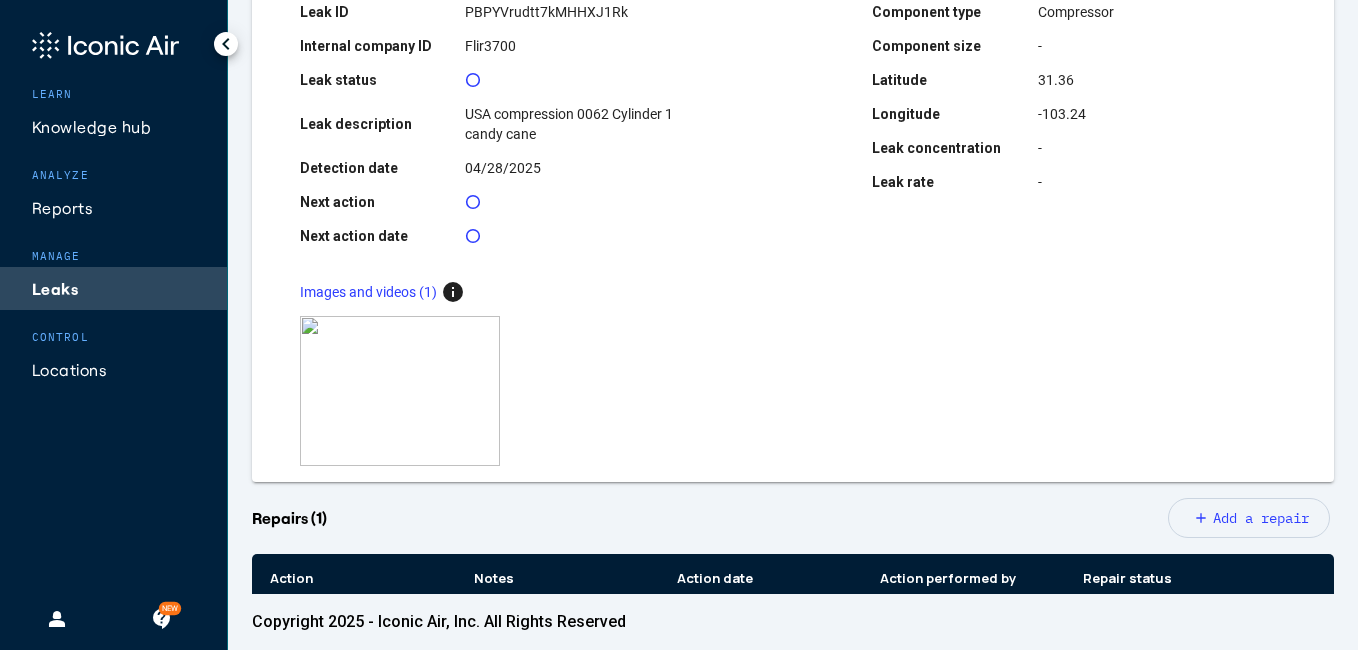 scroll, scrollTop: 213, scrollLeft: 0, axis: vertical 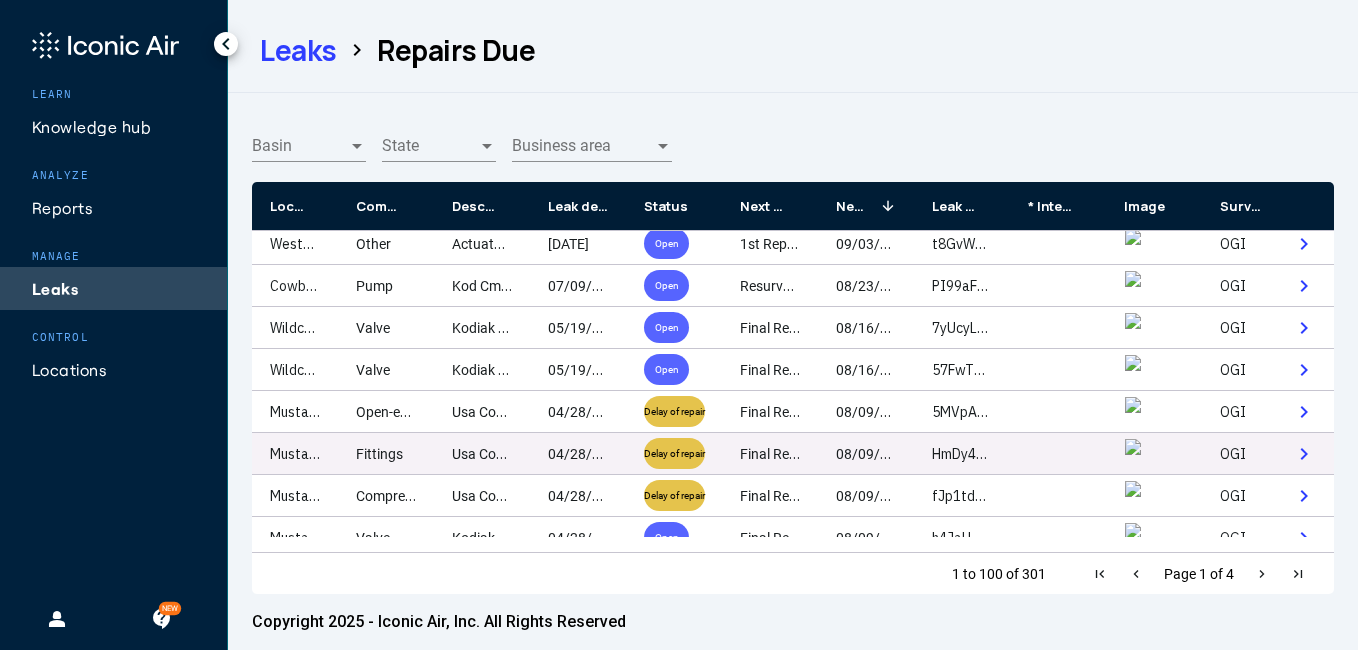 click on "Fittings" 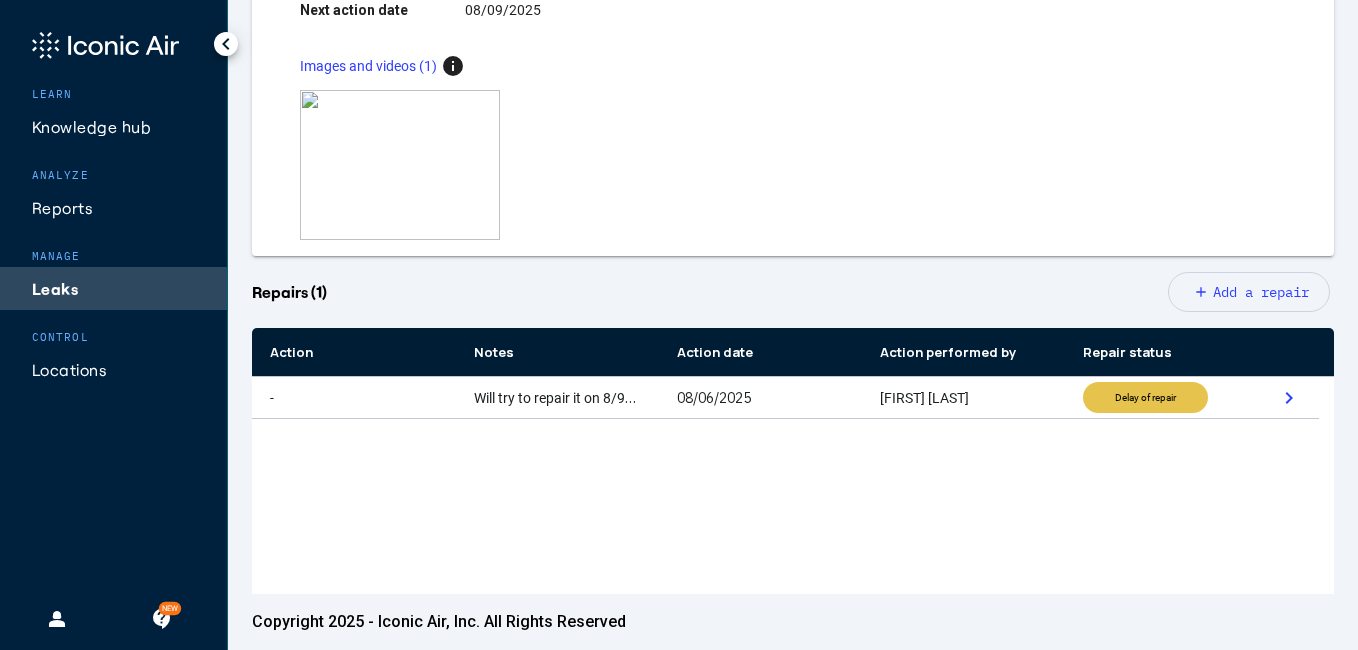 scroll, scrollTop: 480, scrollLeft: 0, axis: vertical 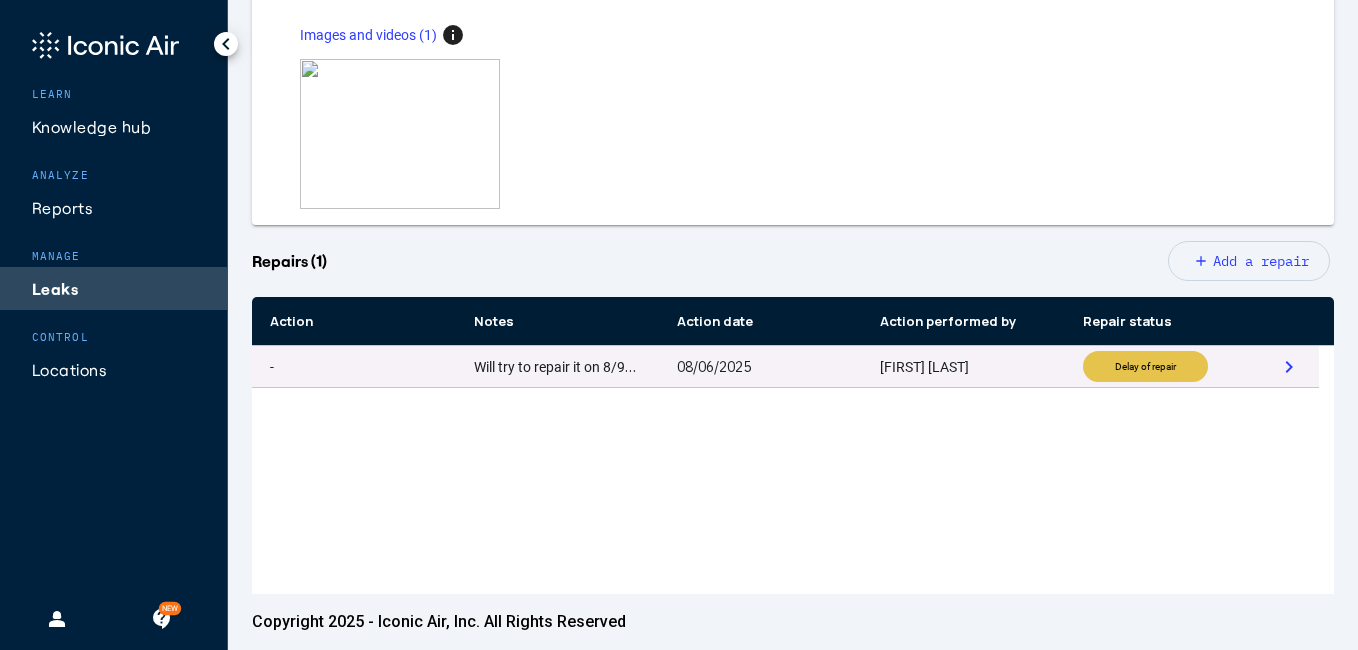 click on "chevron_right" 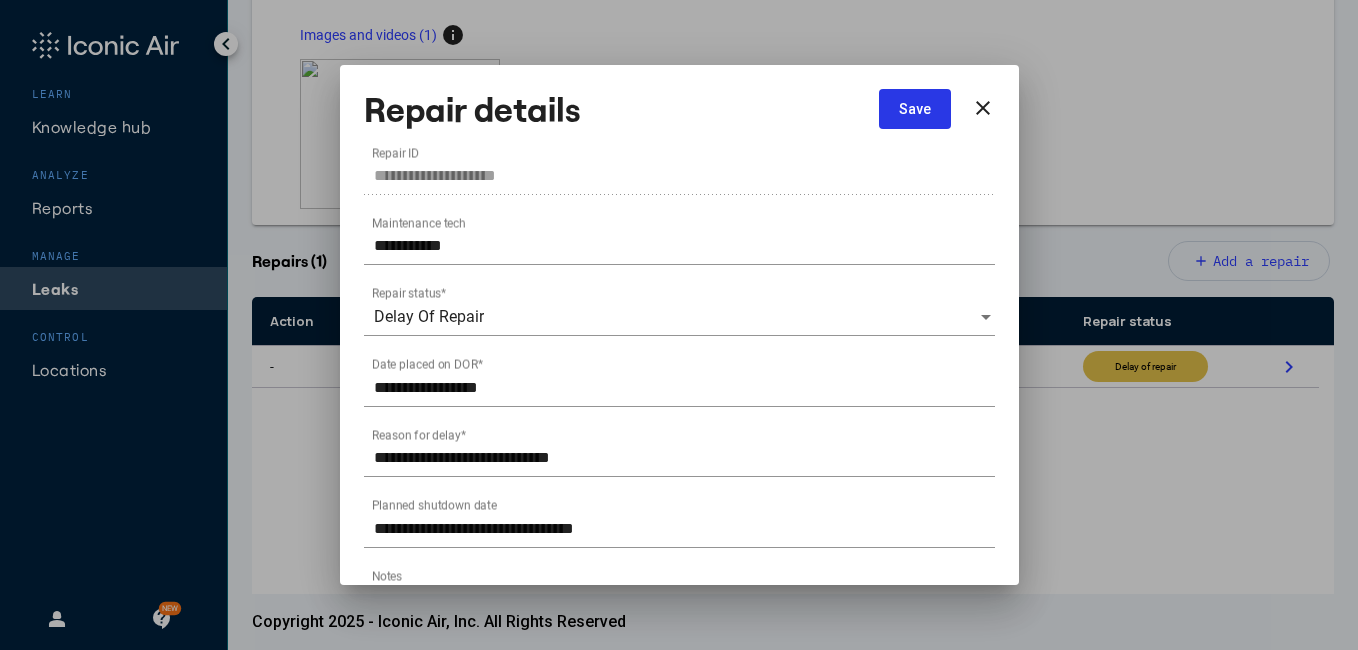 click on "**********" at bounding box center (684, 246) 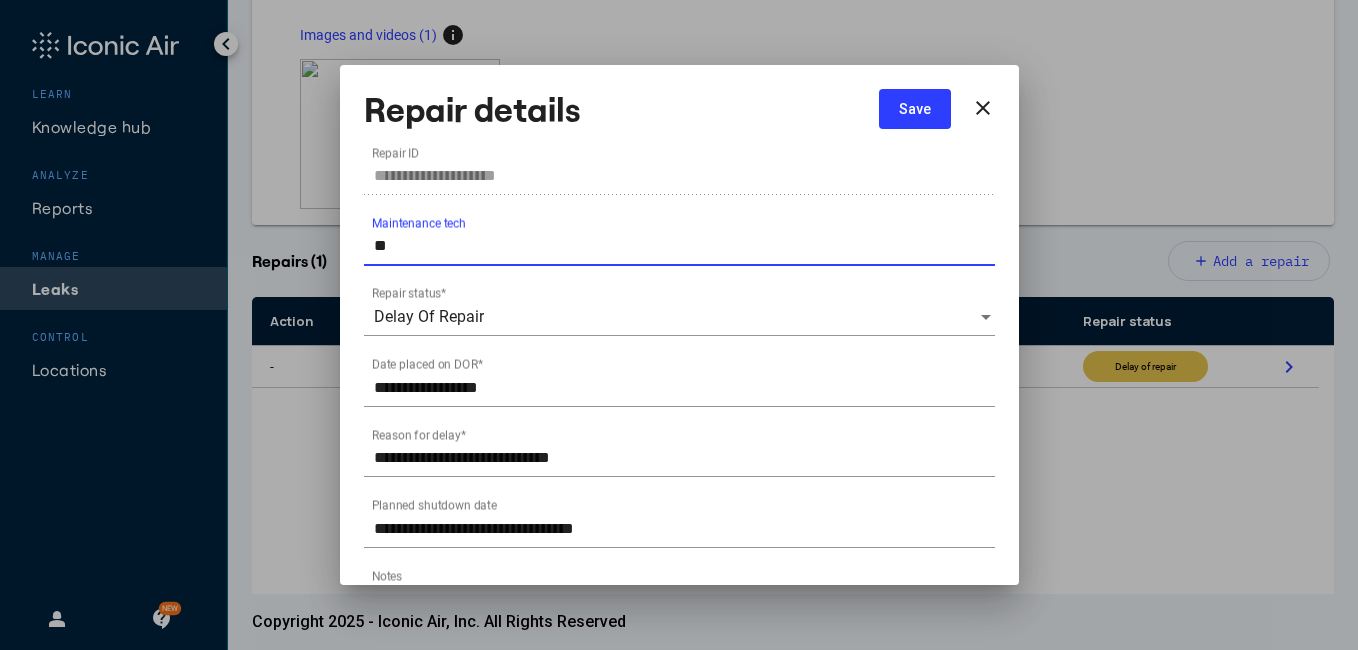 type on "*" 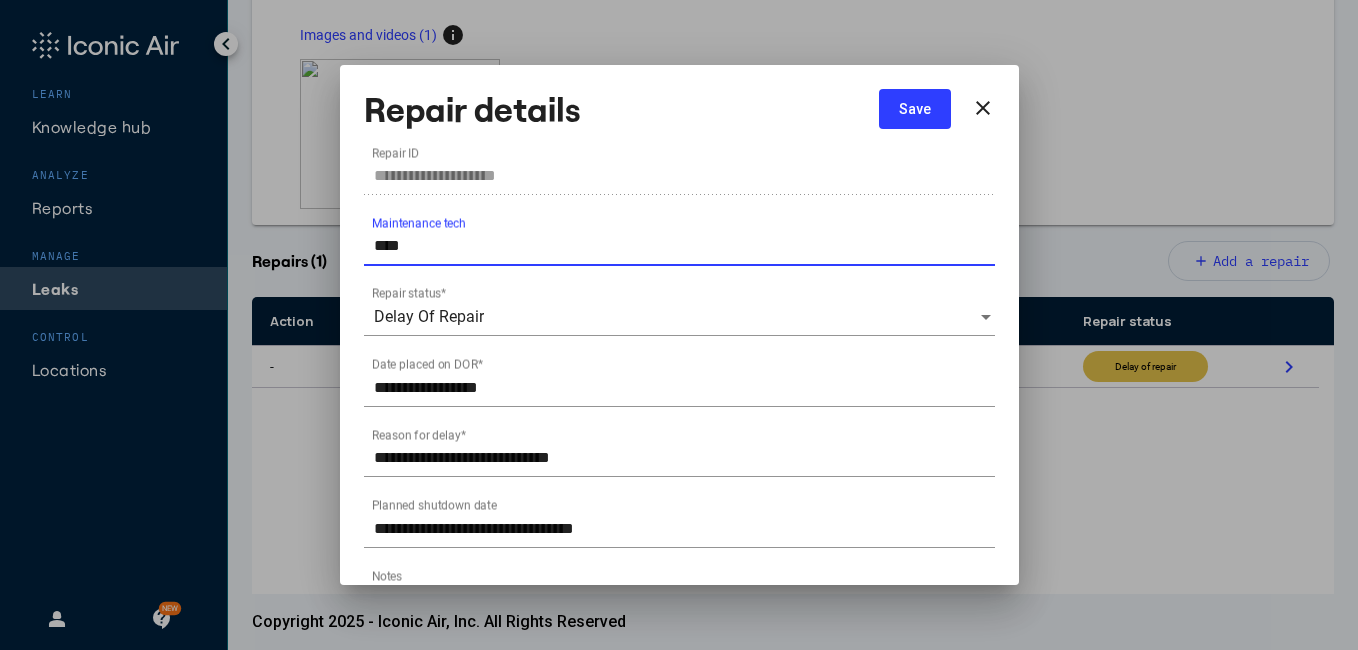 type on "**********" 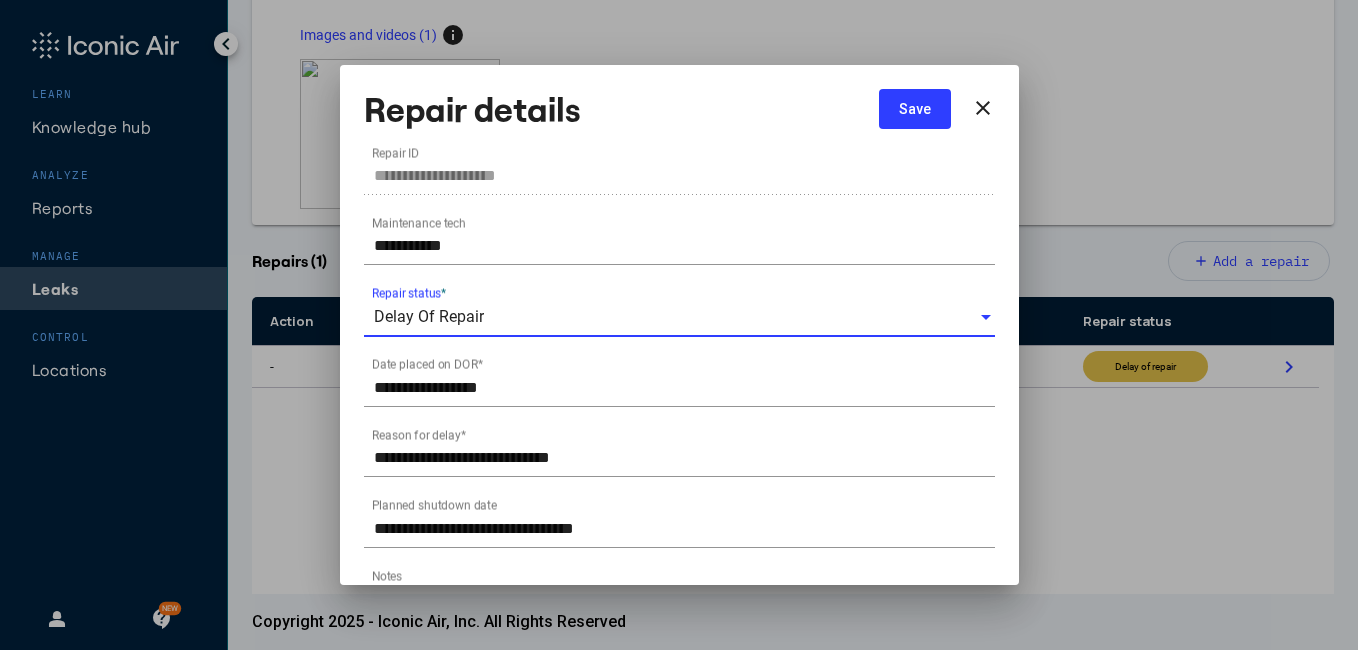 click on "Delay Of Repair" at bounding box center (676, 317) 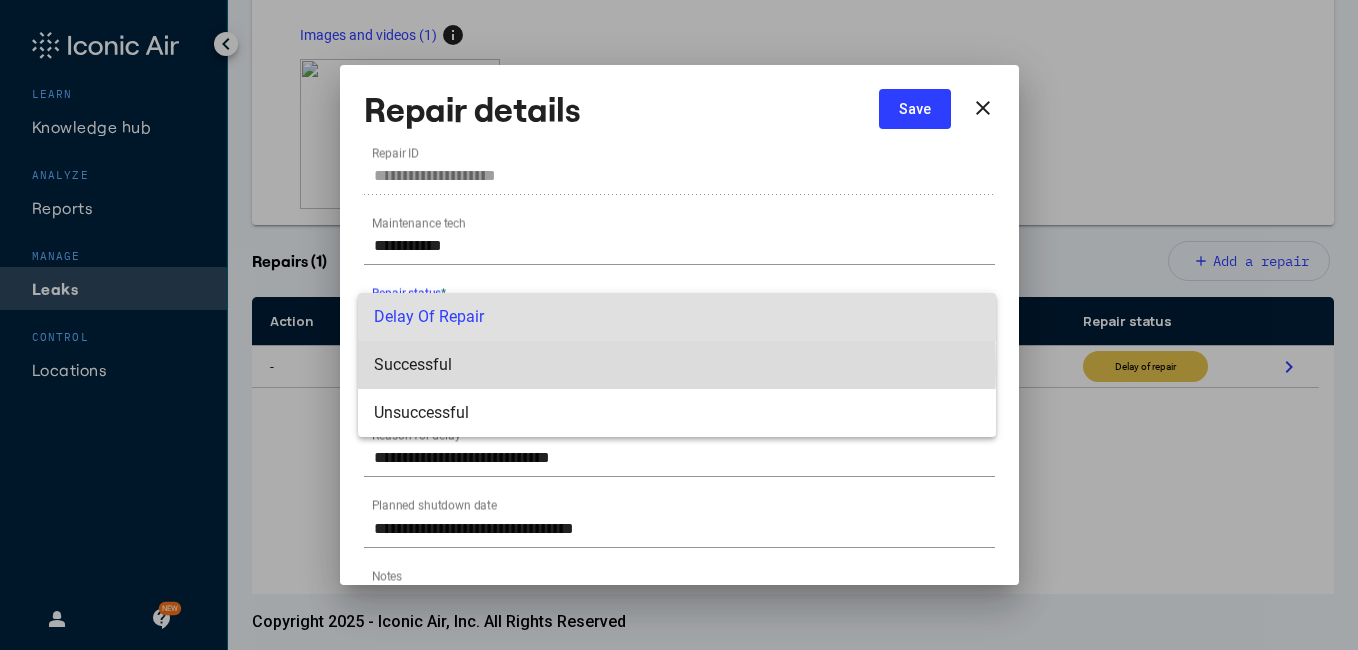 click on "Successful" at bounding box center (677, 365) 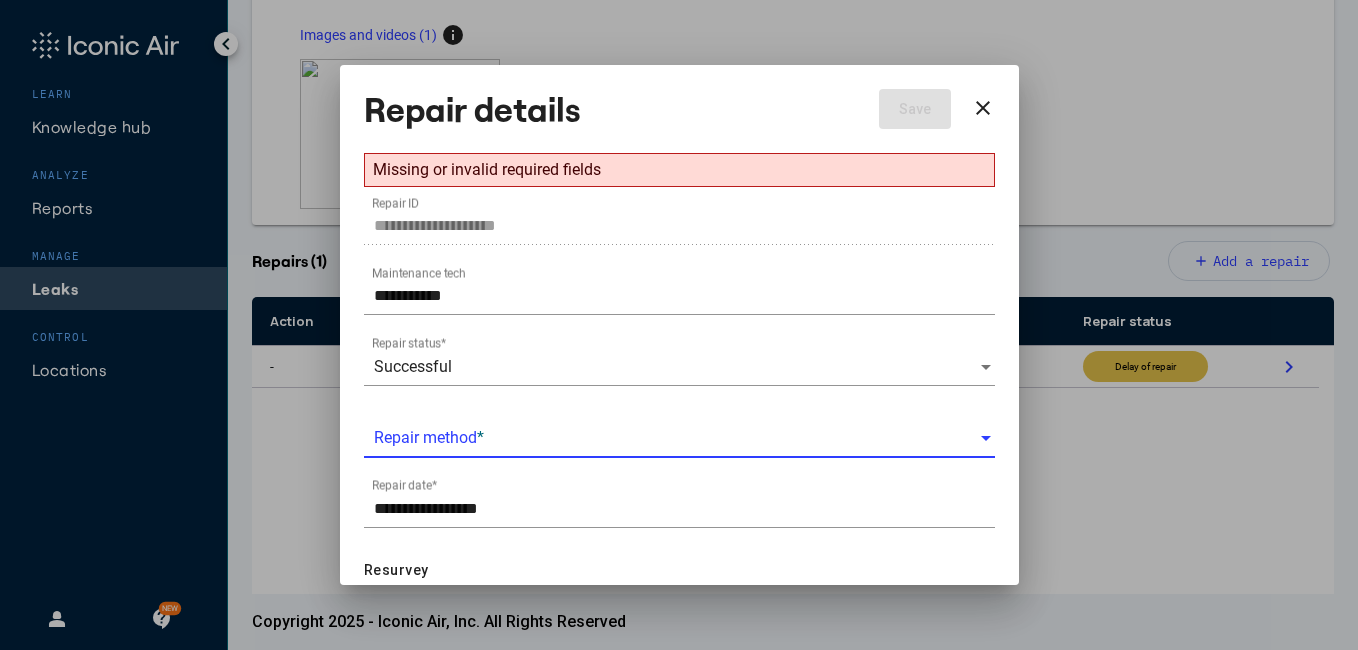 click at bounding box center [676, 438] 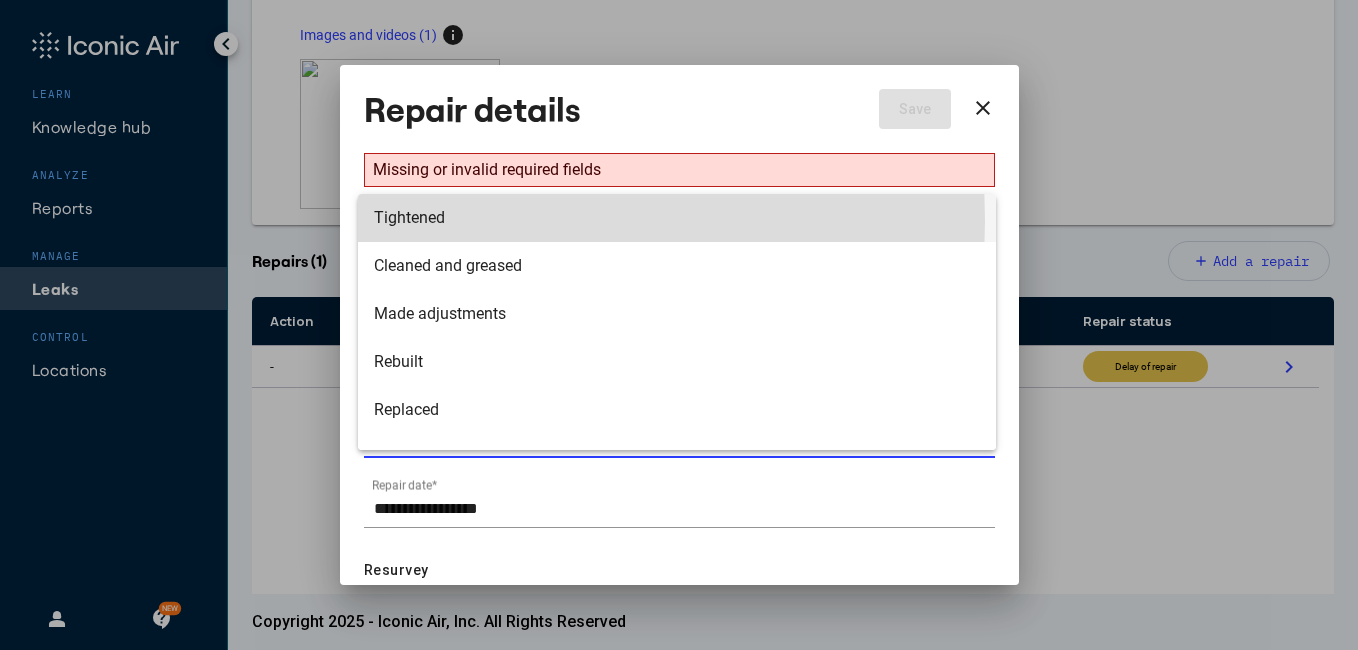 click on "Tightened" at bounding box center [677, 218] 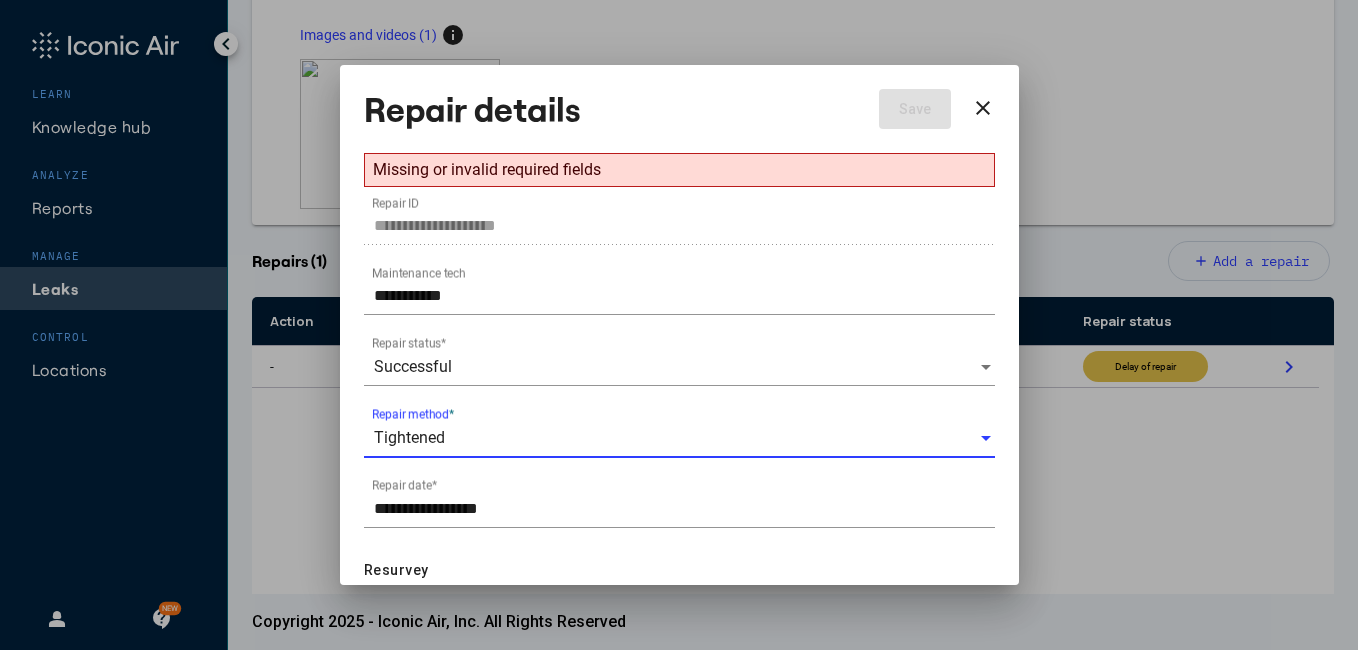 click at bounding box center [986, 438] 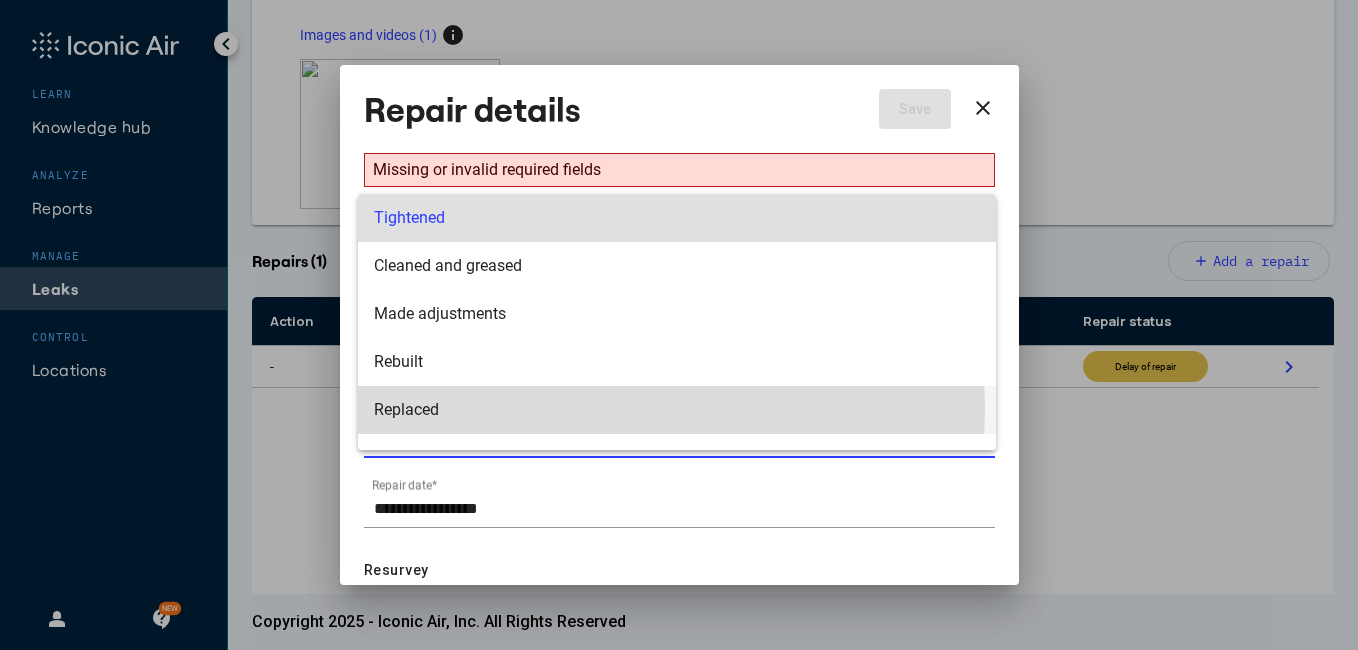 click on "Replaced" at bounding box center (677, 410) 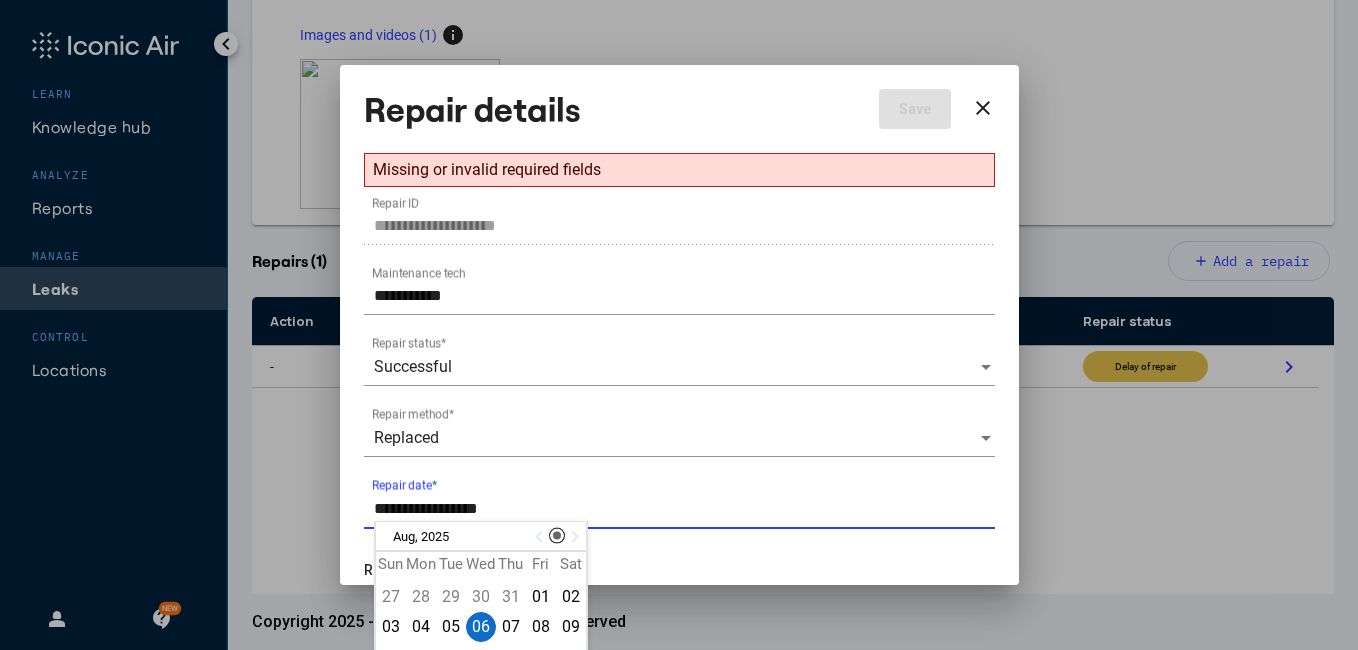 click on "**********" at bounding box center (684, 509) 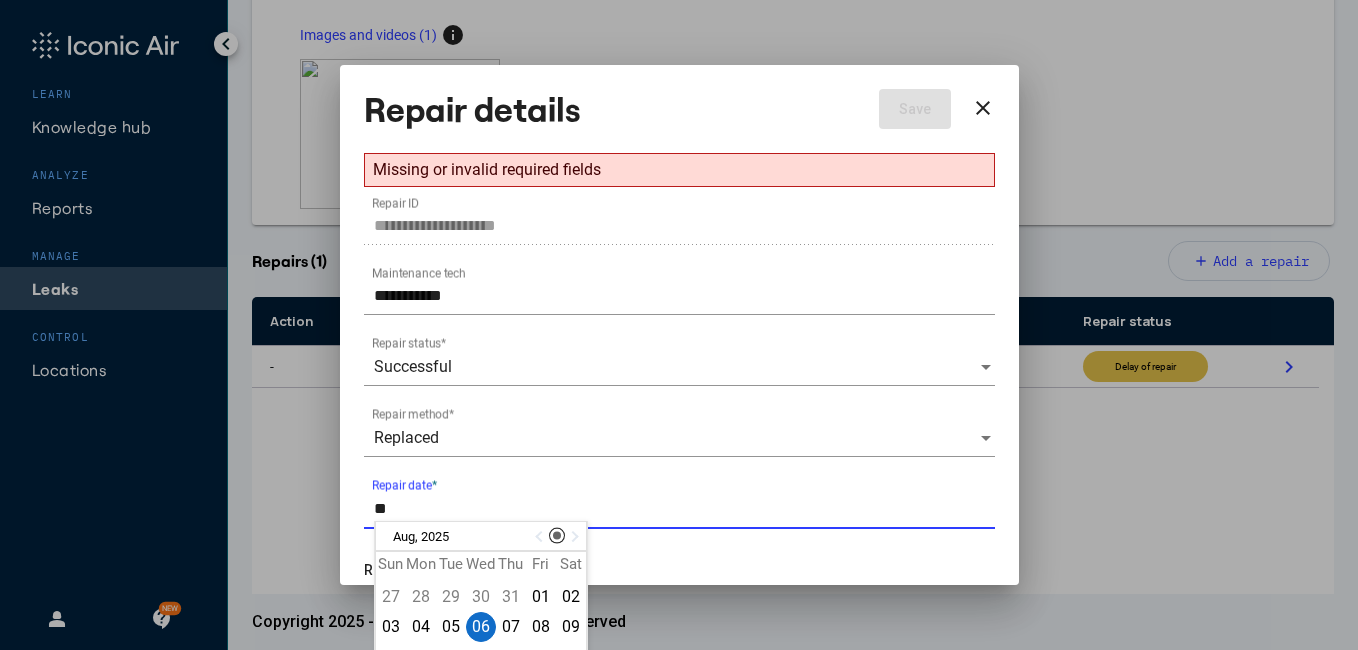 type on "*" 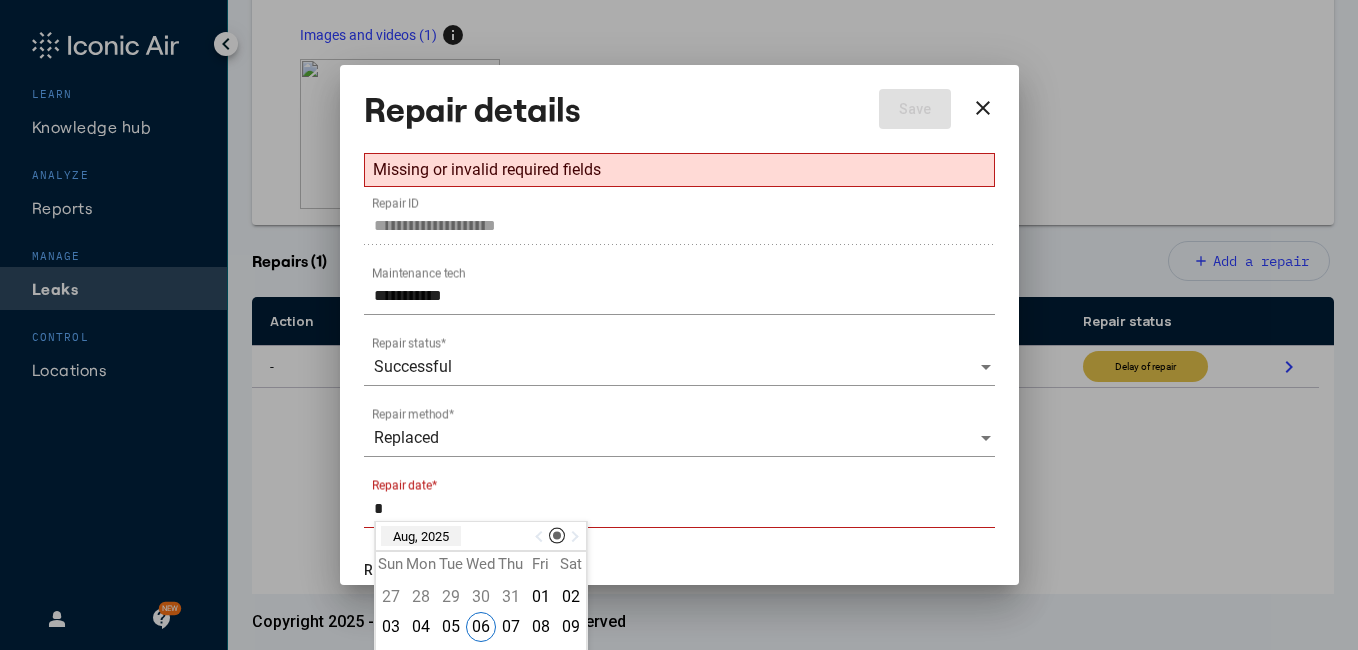 click on "Aug, 2025" at bounding box center [421, 536] 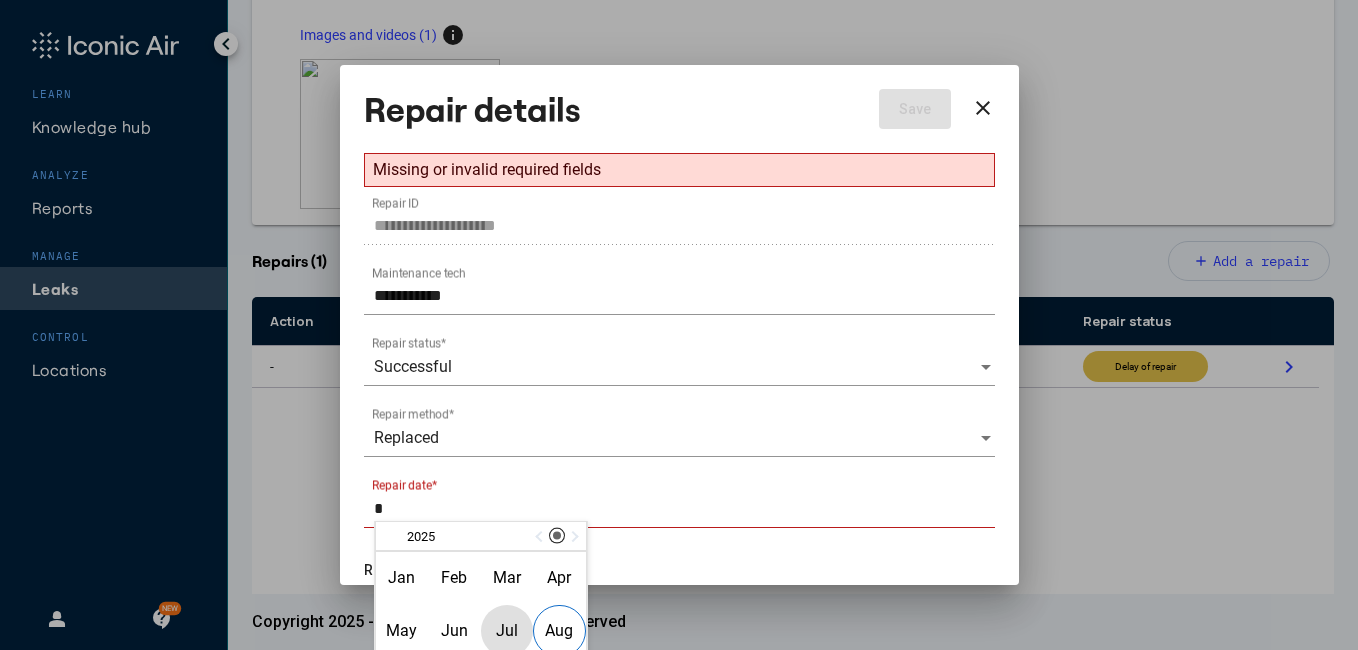 click on "Jul" at bounding box center [507, 631] 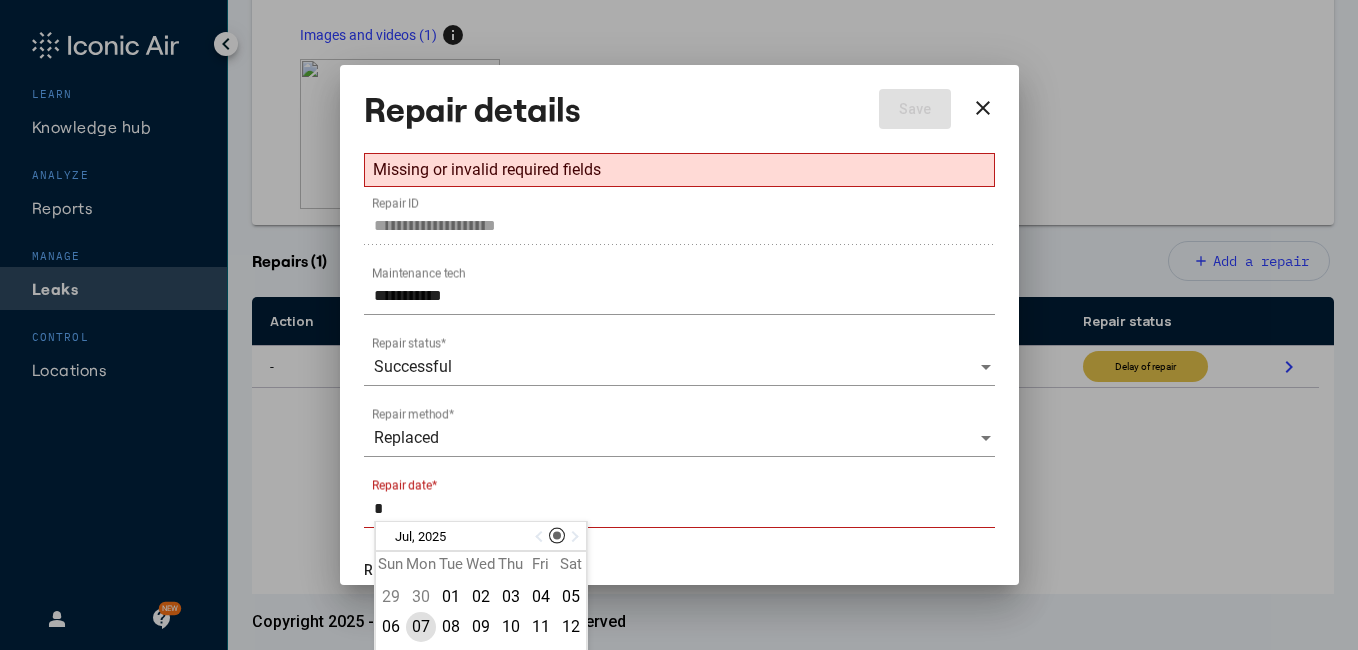 click on "07" at bounding box center [421, 627] 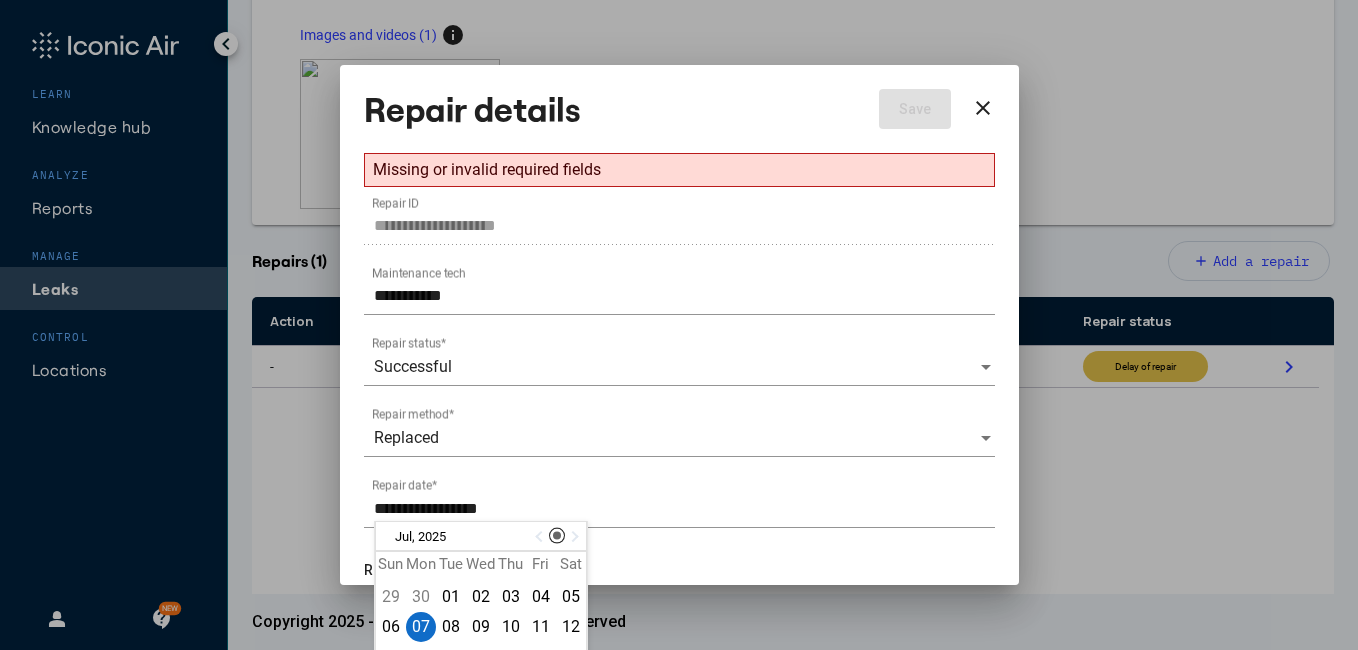 click on "**********" at bounding box center [679, 453] 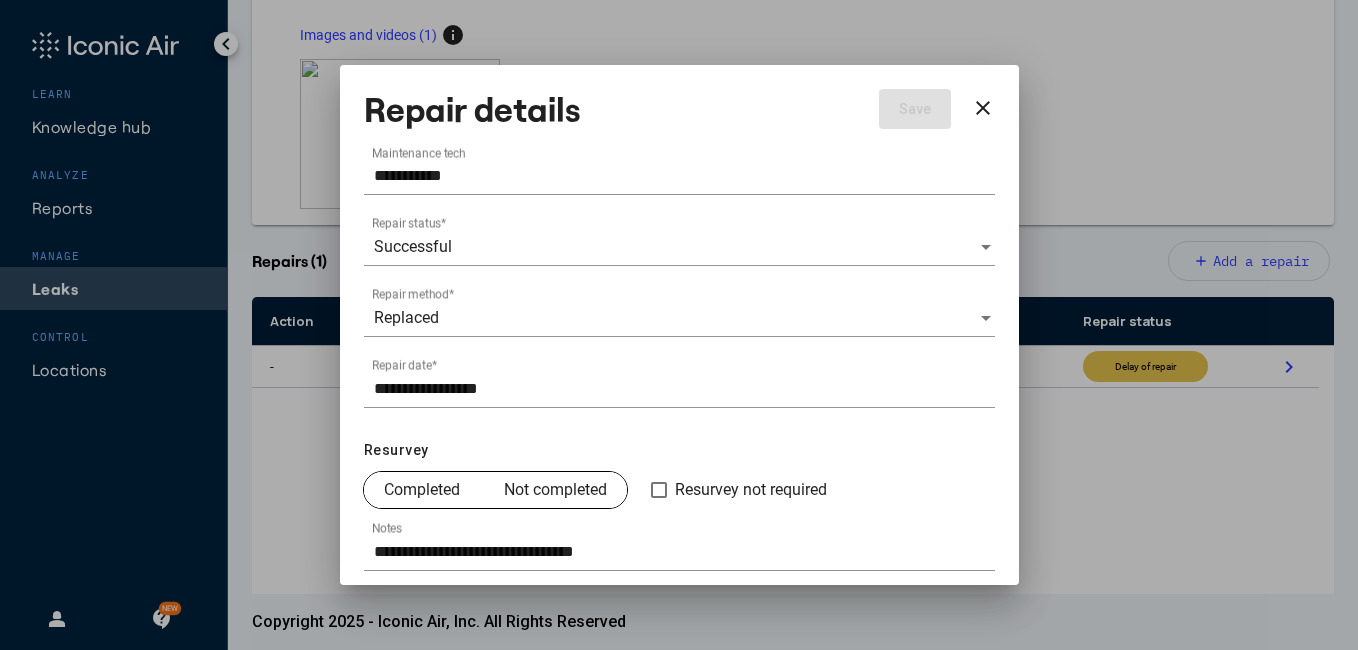 scroll, scrollTop: 126, scrollLeft: 0, axis: vertical 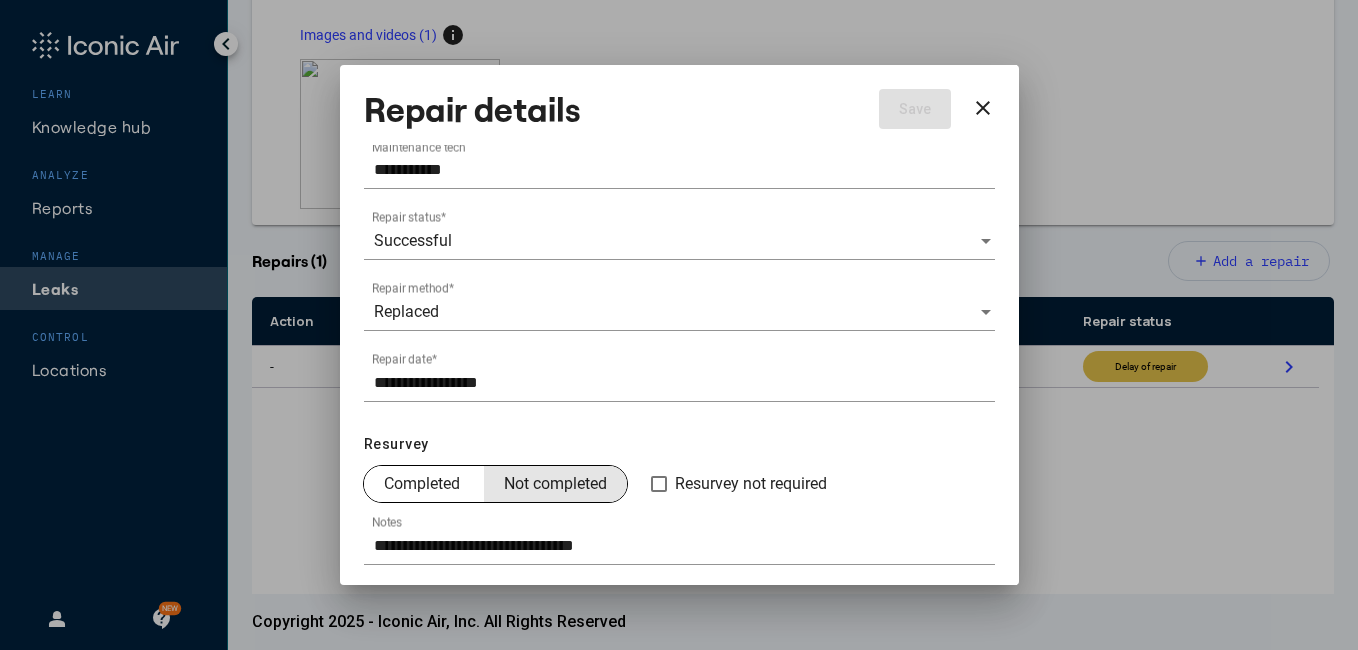 click on "Not completed" at bounding box center [555, 484] 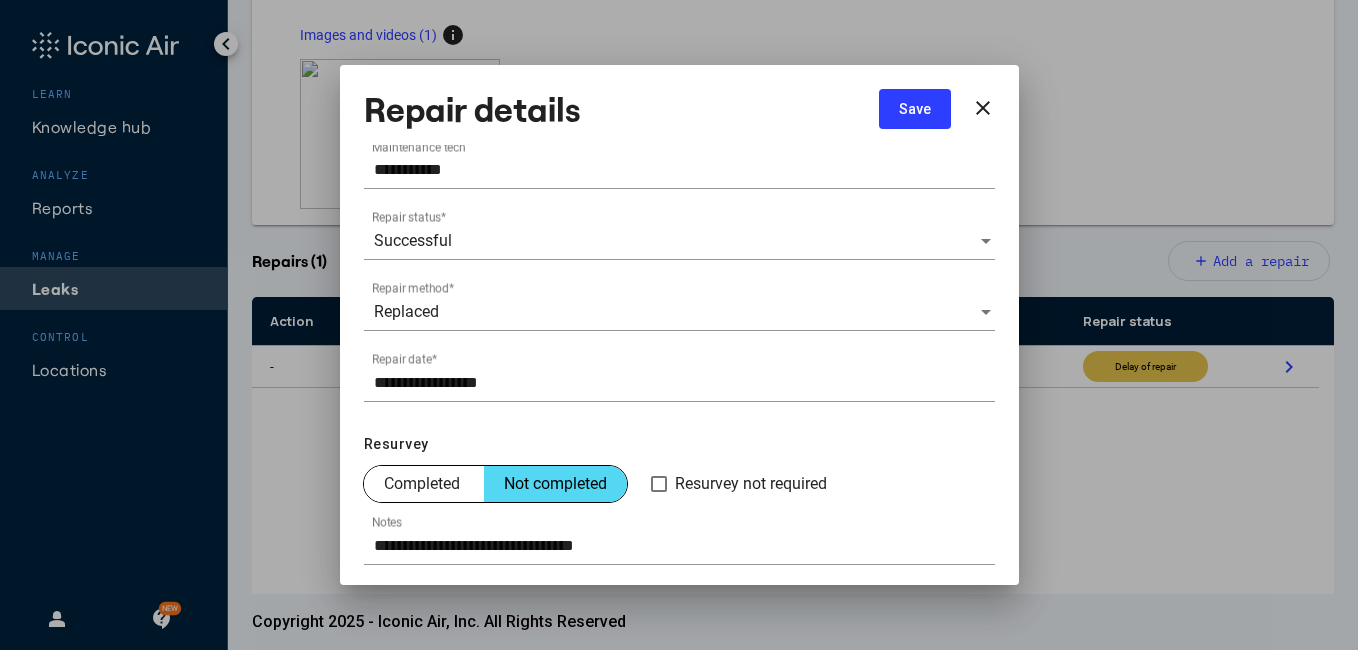 click on "**********" at bounding box center (684, 546) 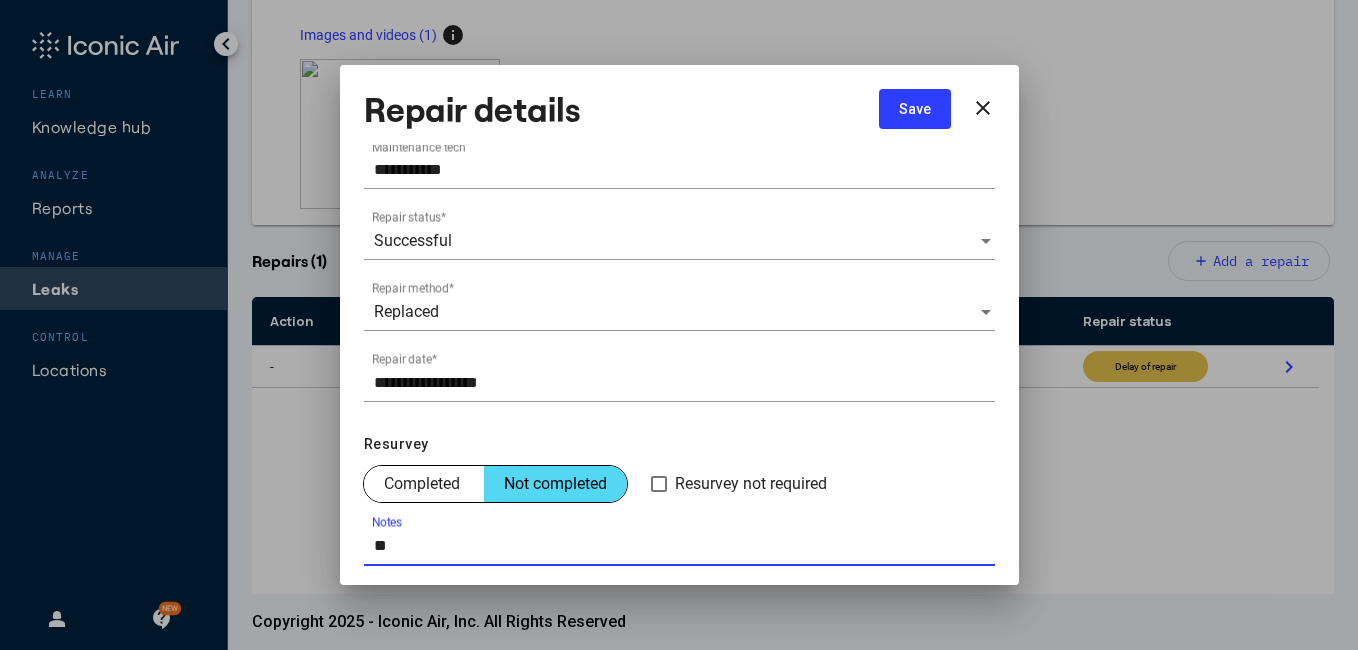 type on "*" 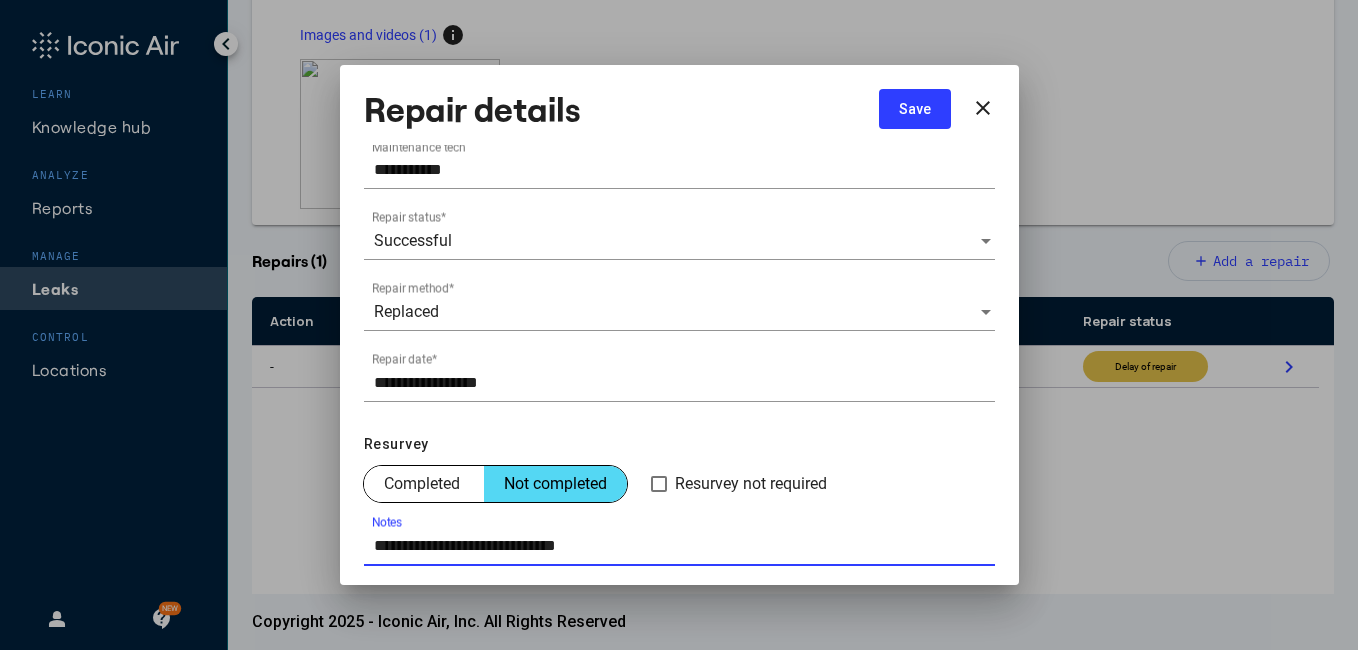 click on "**********" at bounding box center (684, 546) 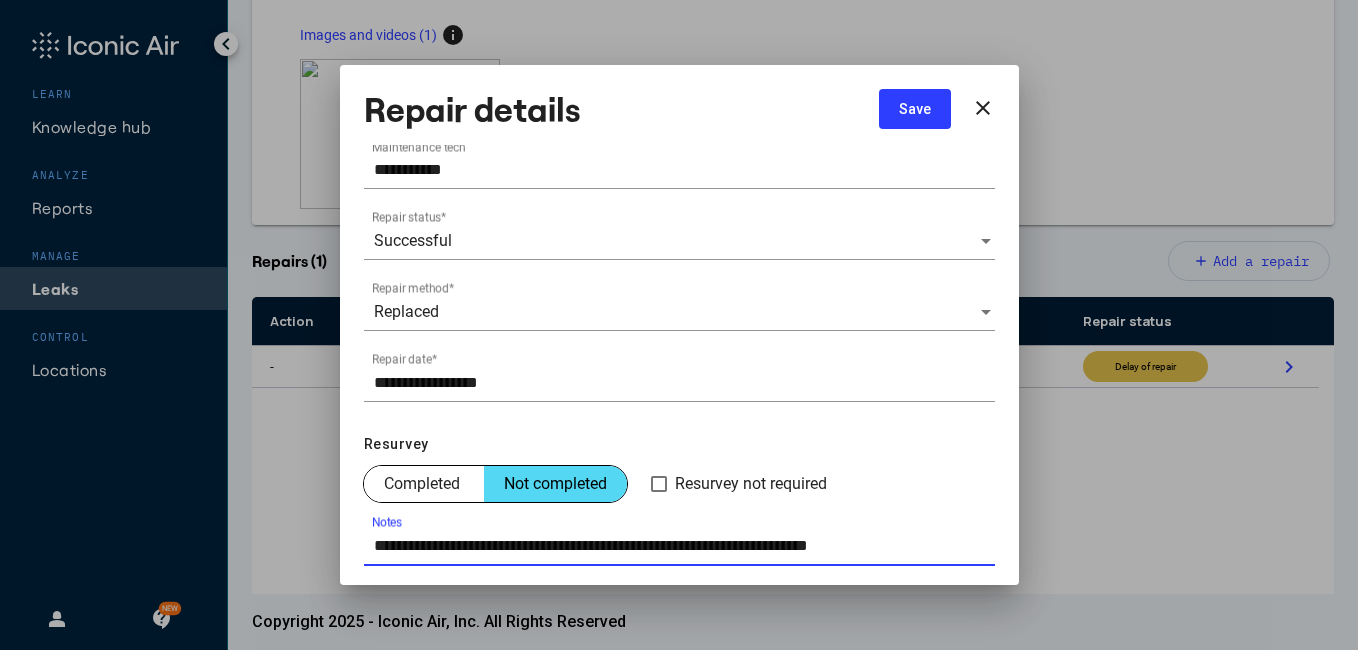 type on "**********" 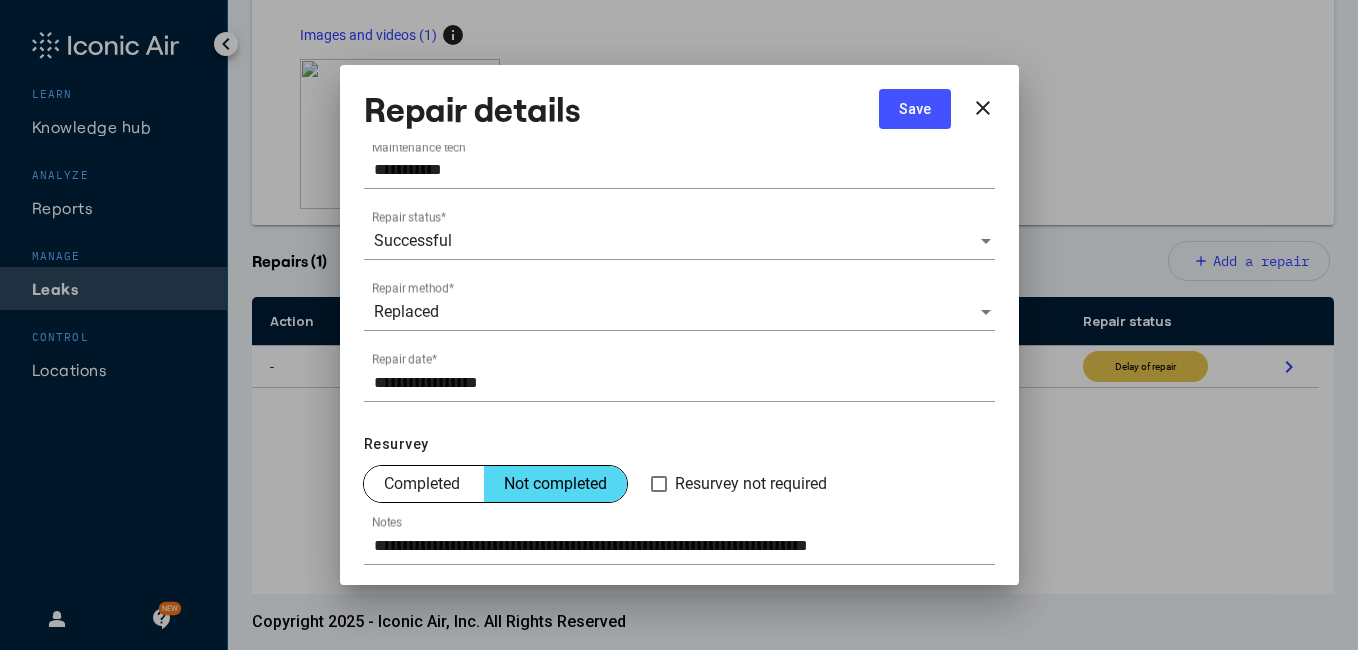click on "Save" at bounding box center (915, 109) 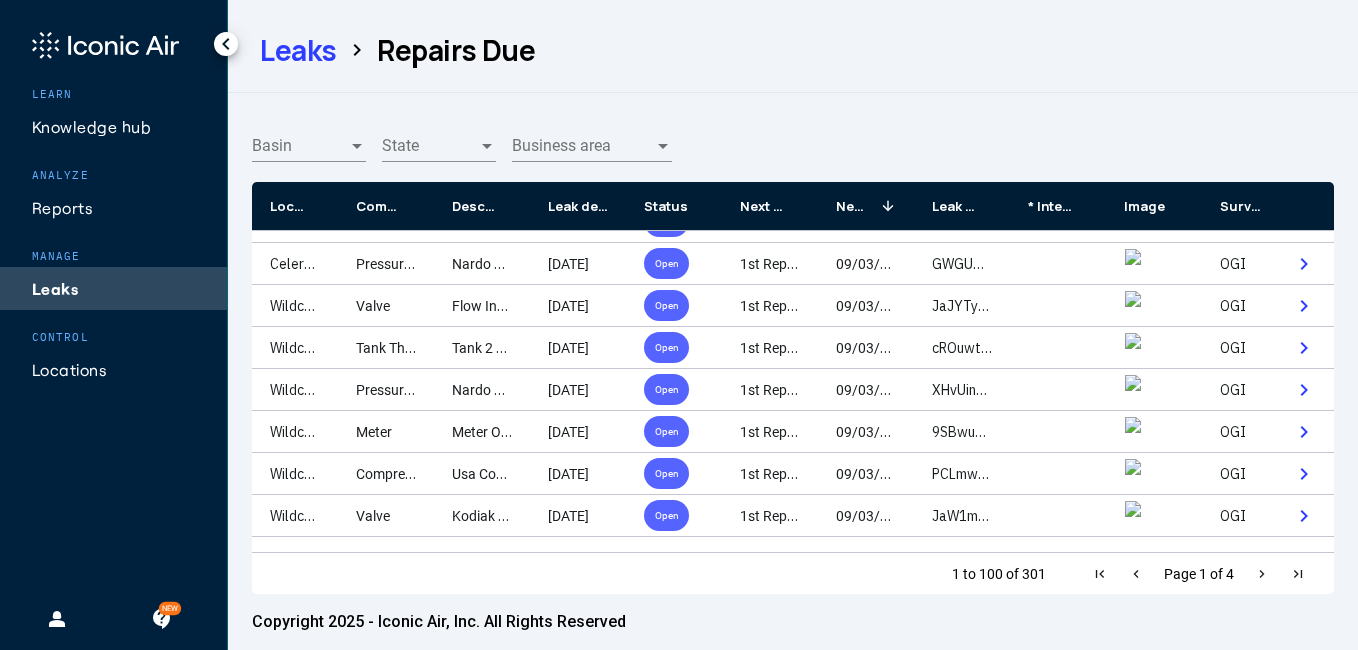 scroll, scrollTop: 280, scrollLeft: 0, axis: vertical 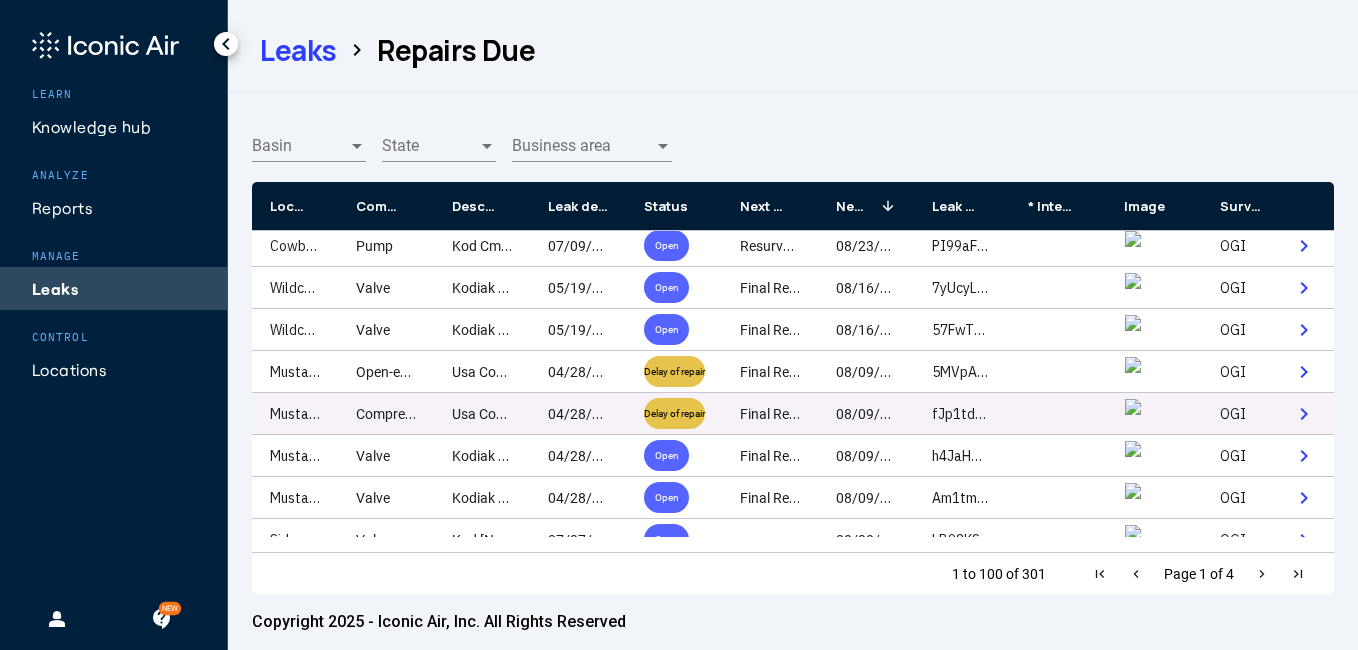 click on "Compressor" 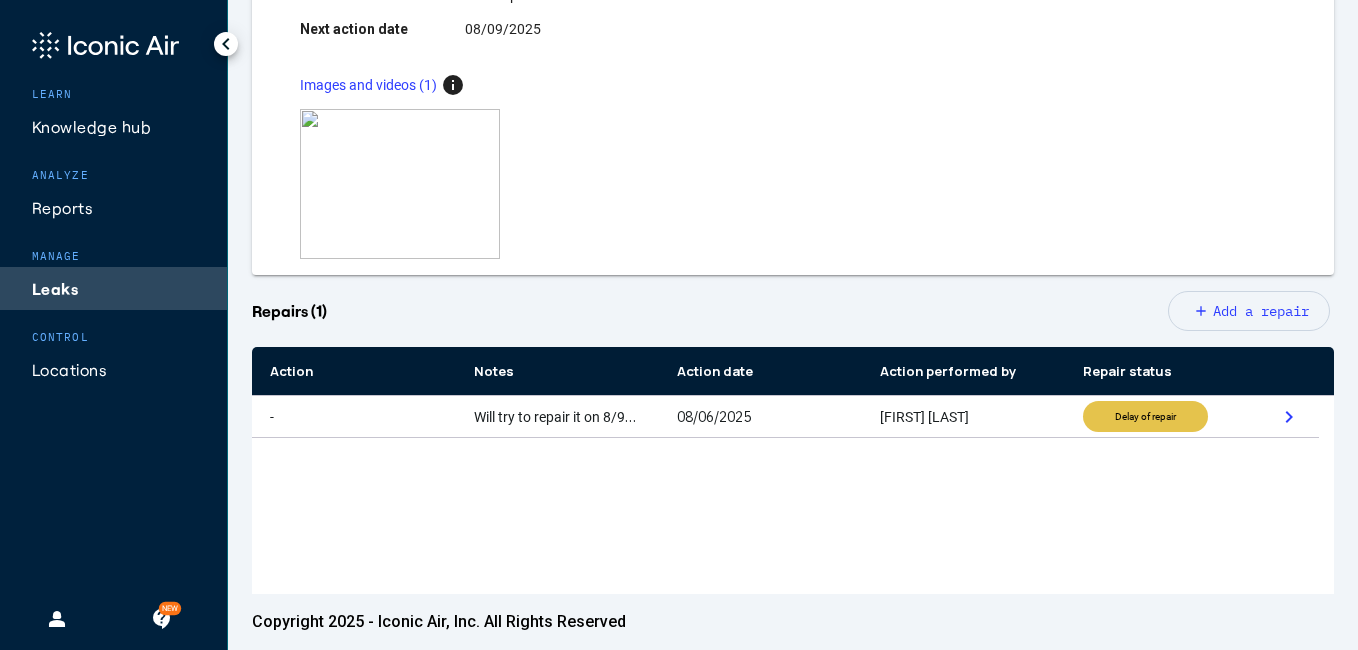 scroll, scrollTop: 440, scrollLeft: 0, axis: vertical 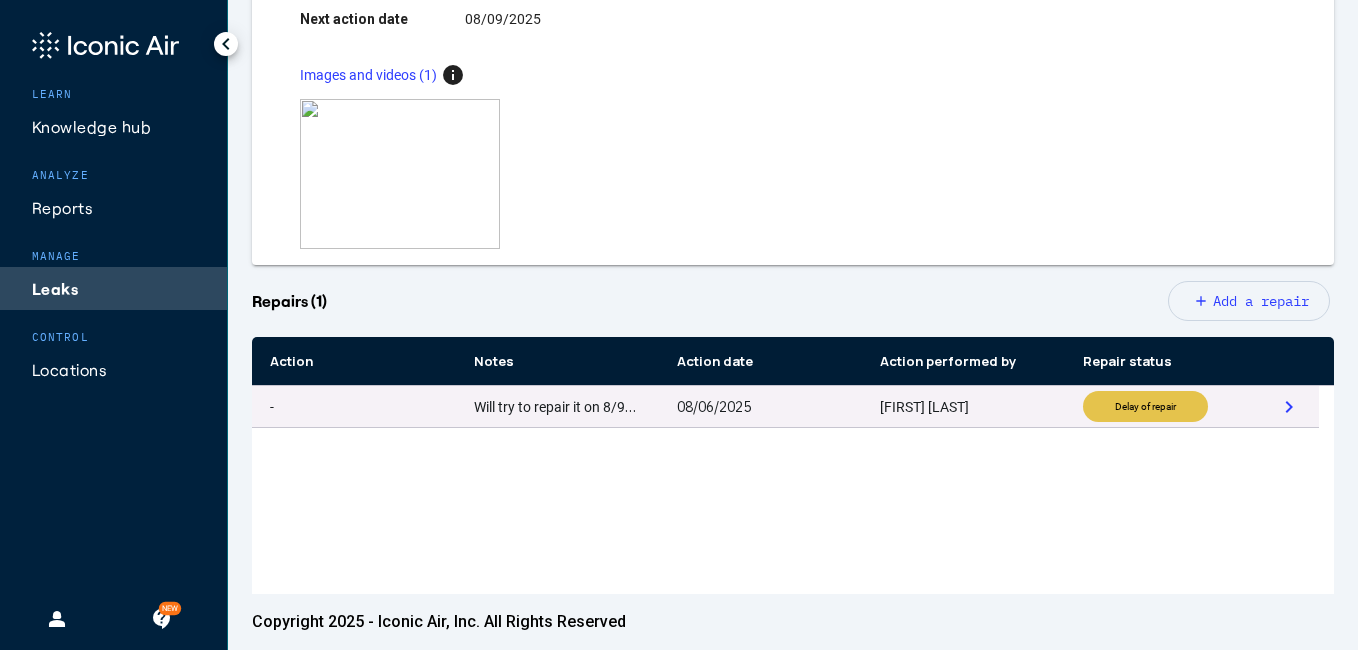 click on "chevron_right" 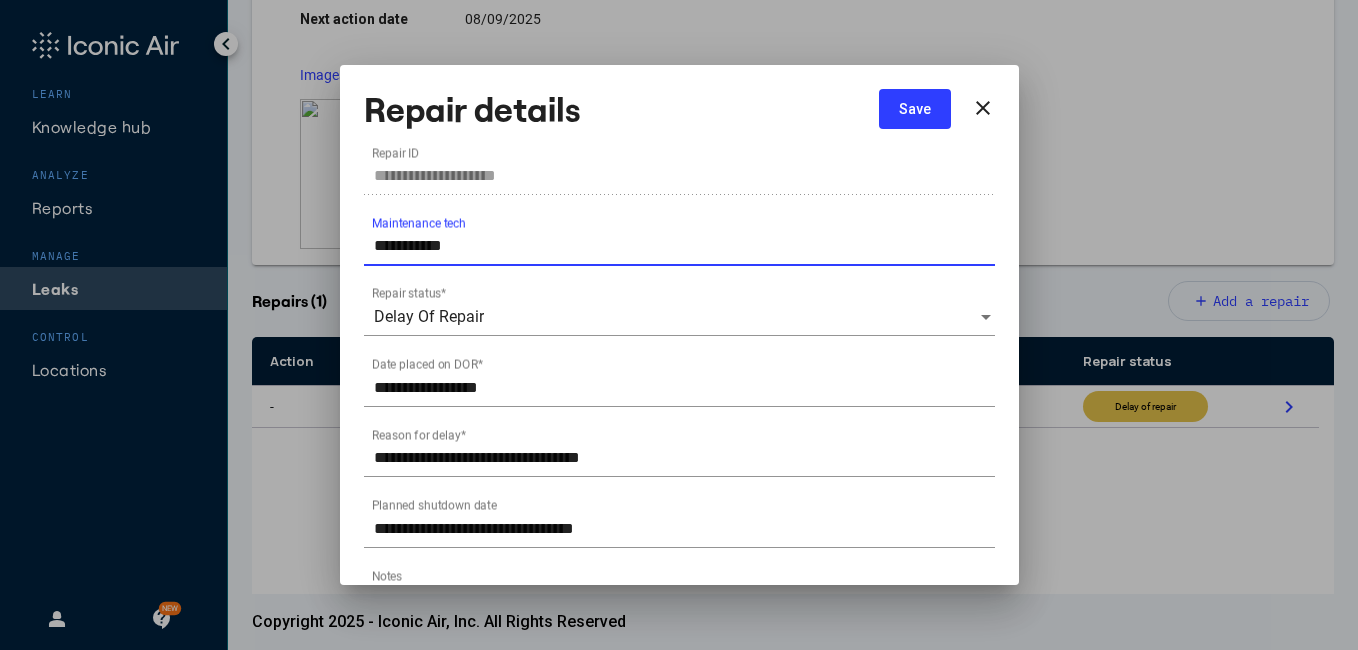 click on "**********" at bounding box center (684, 246) 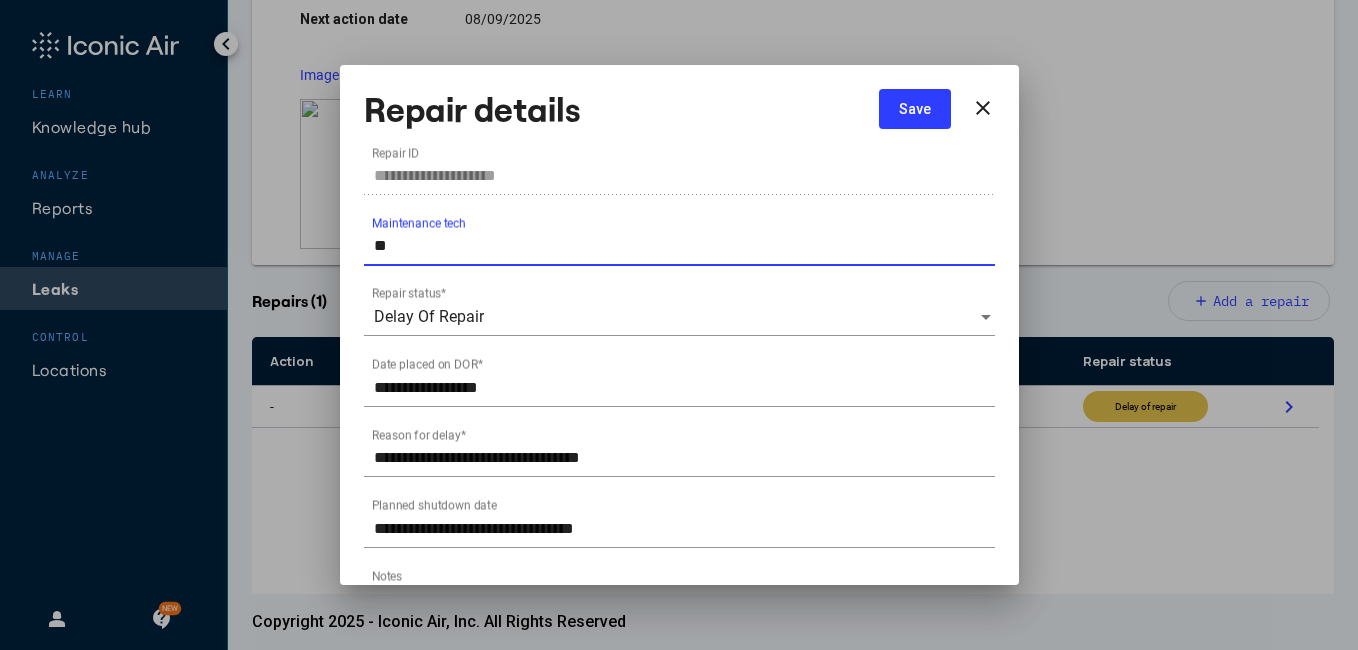type on "*" 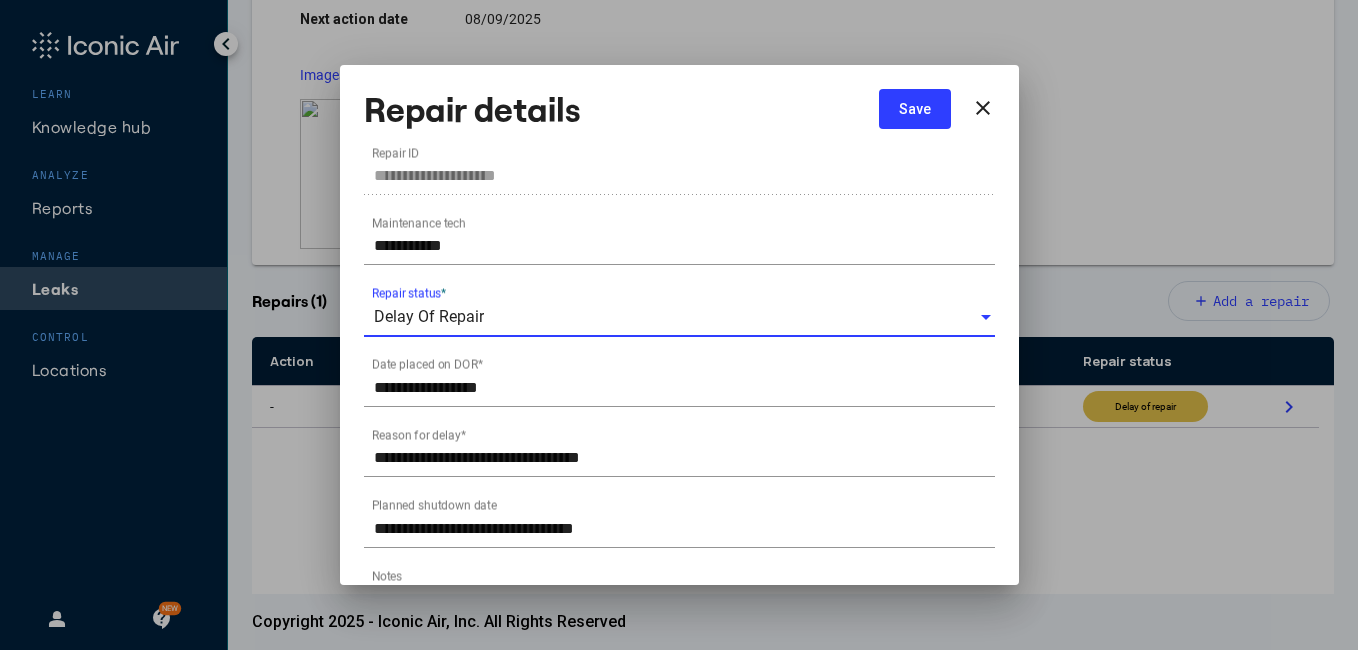 click on "Delay Of Repair" at bounding box center (676, 317) 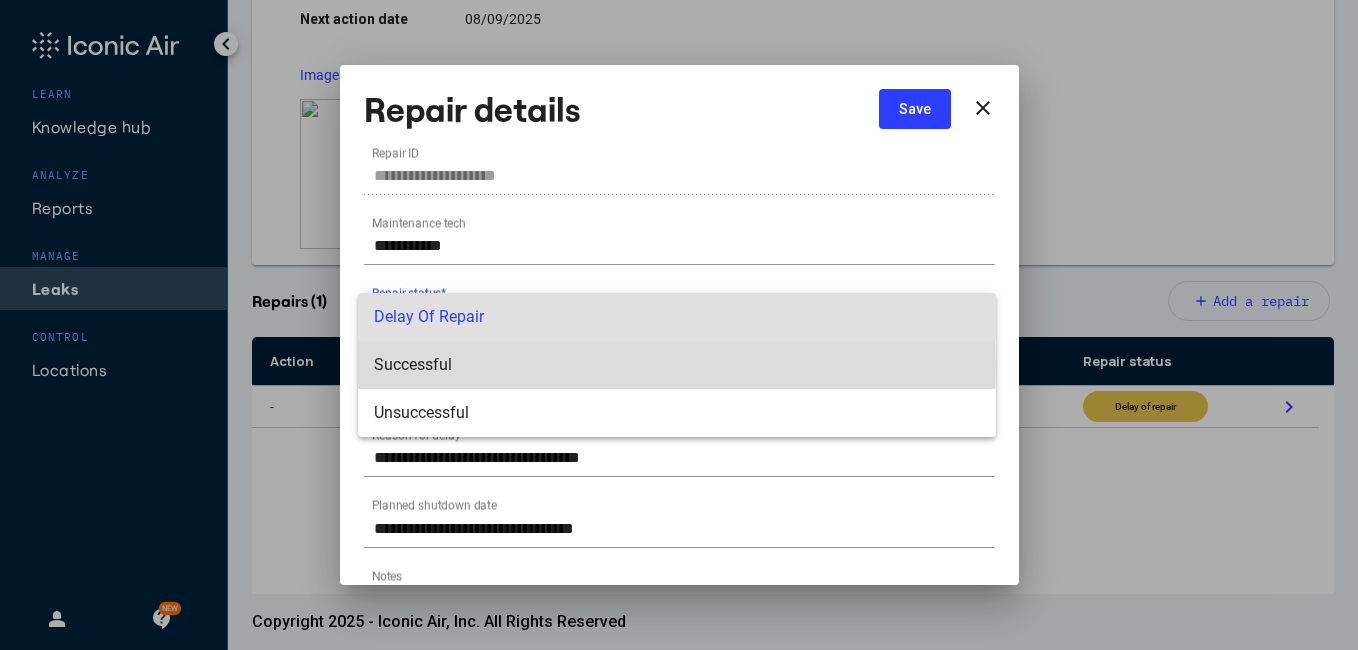 click on "Successful" at bounding box center (677, 365) 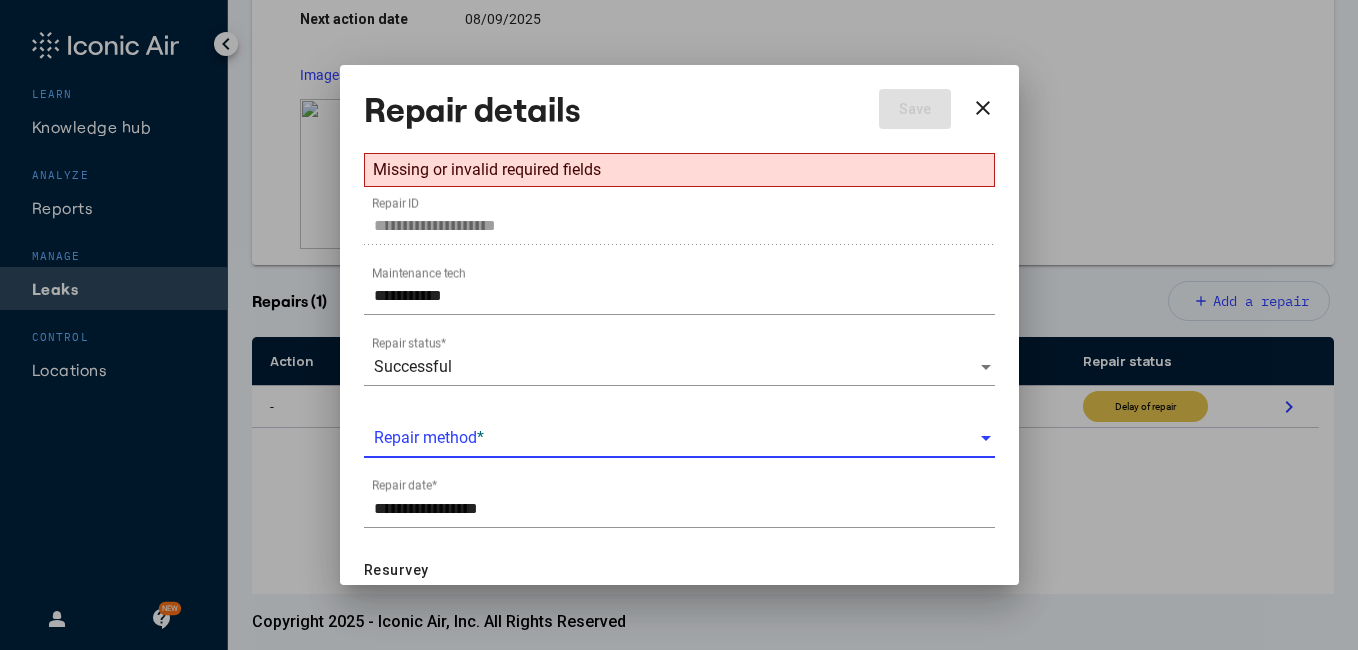 click at bounding box center (676, 438) 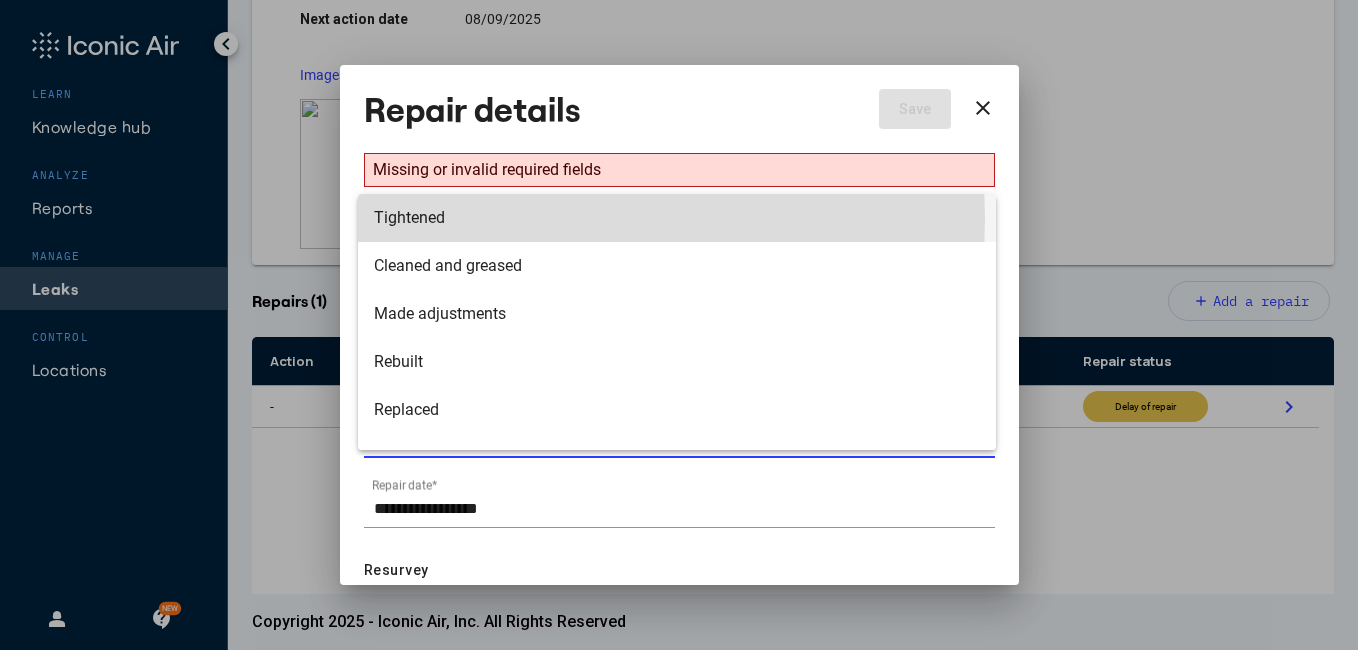 click on "Tightened" at bounding box center (677, 218) 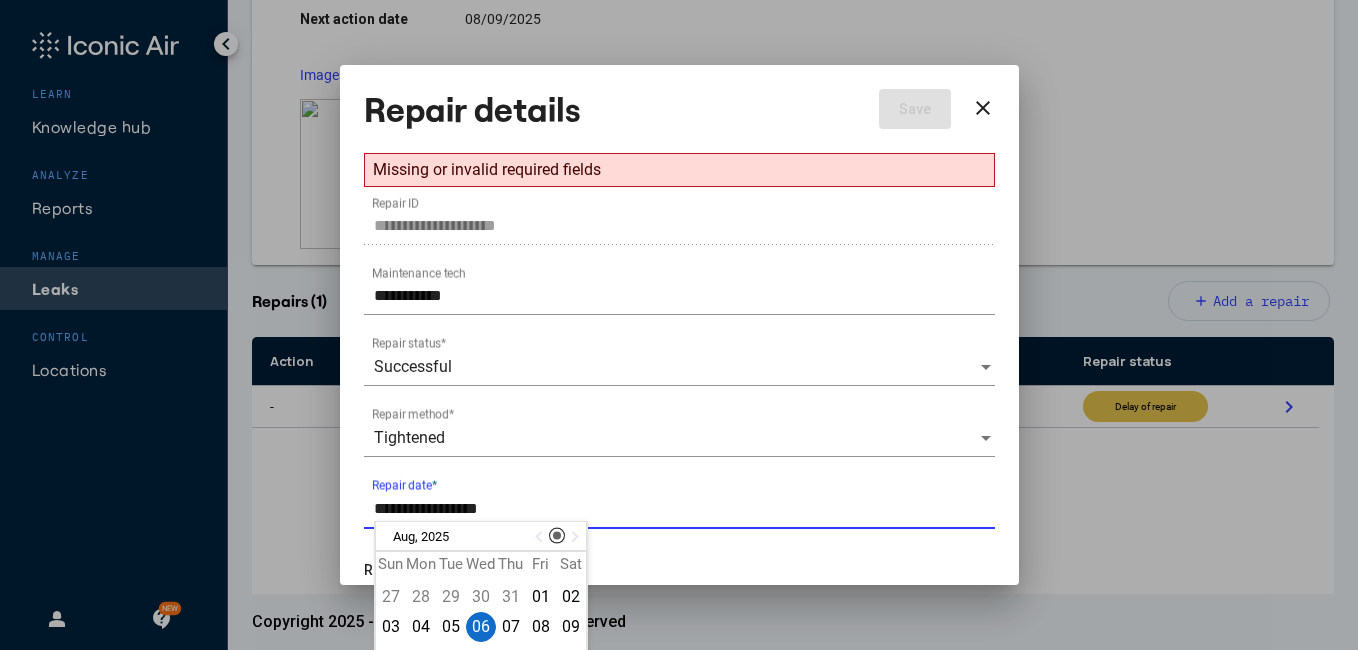 click on "**********" at bounding box center [684, 509] 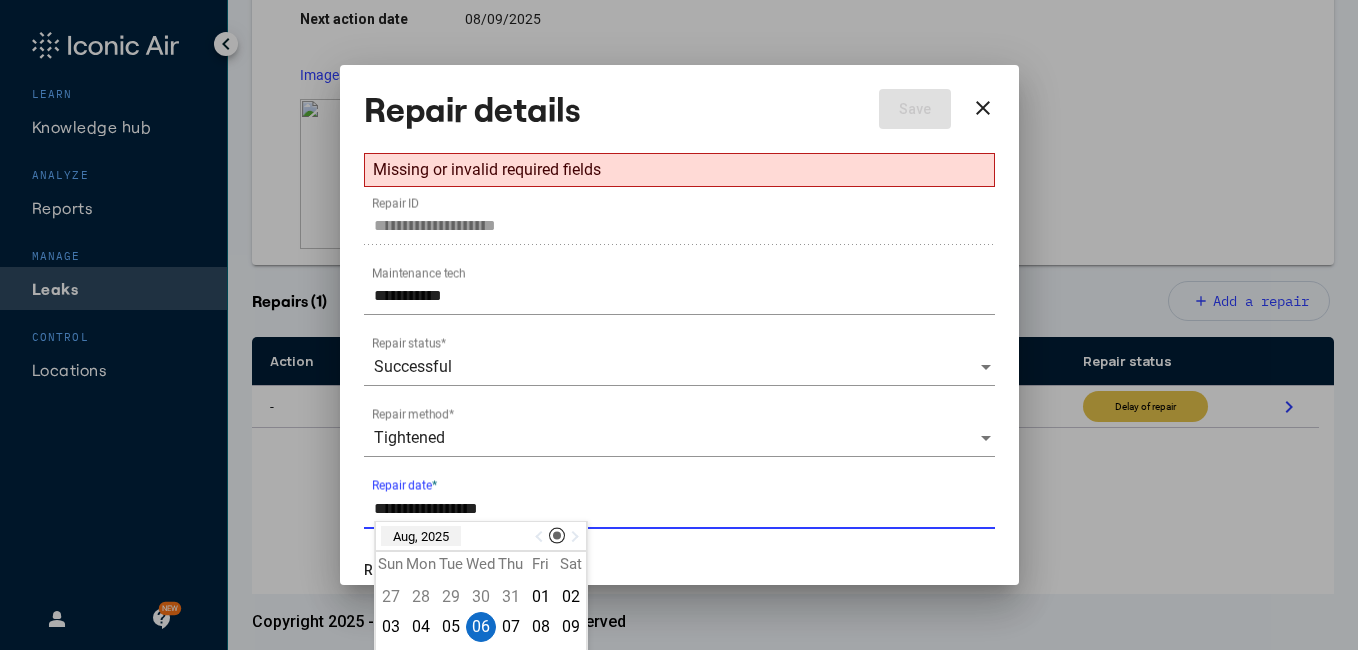click on "Aug, 2025" at bounding box center (421, 536) 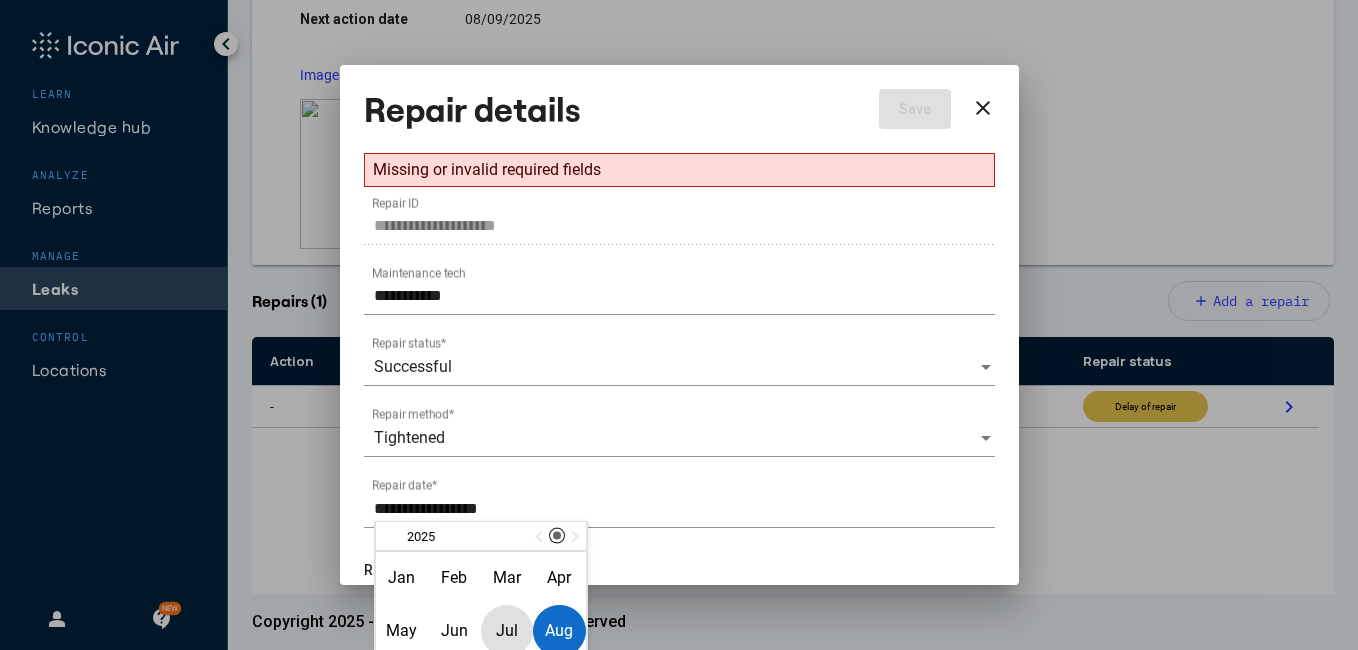 click on "Jul" at bounding box center (507, 631) 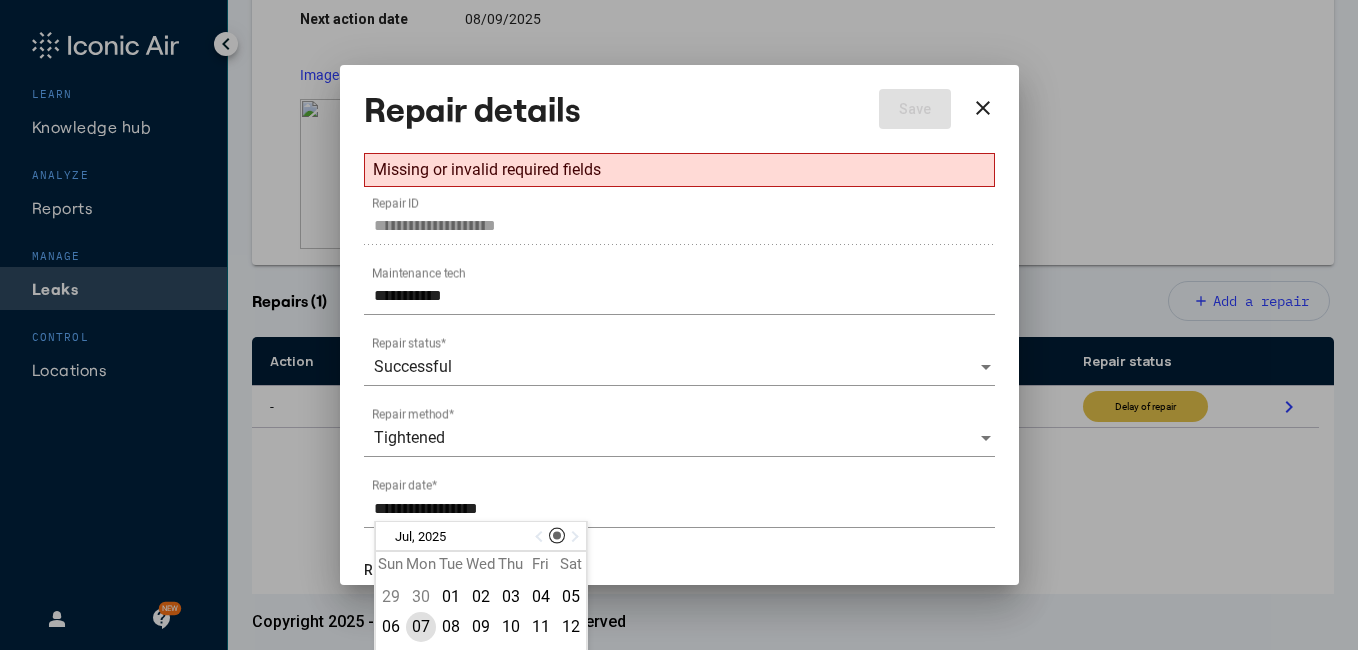 click on "07" at bounding box center (421, 627) 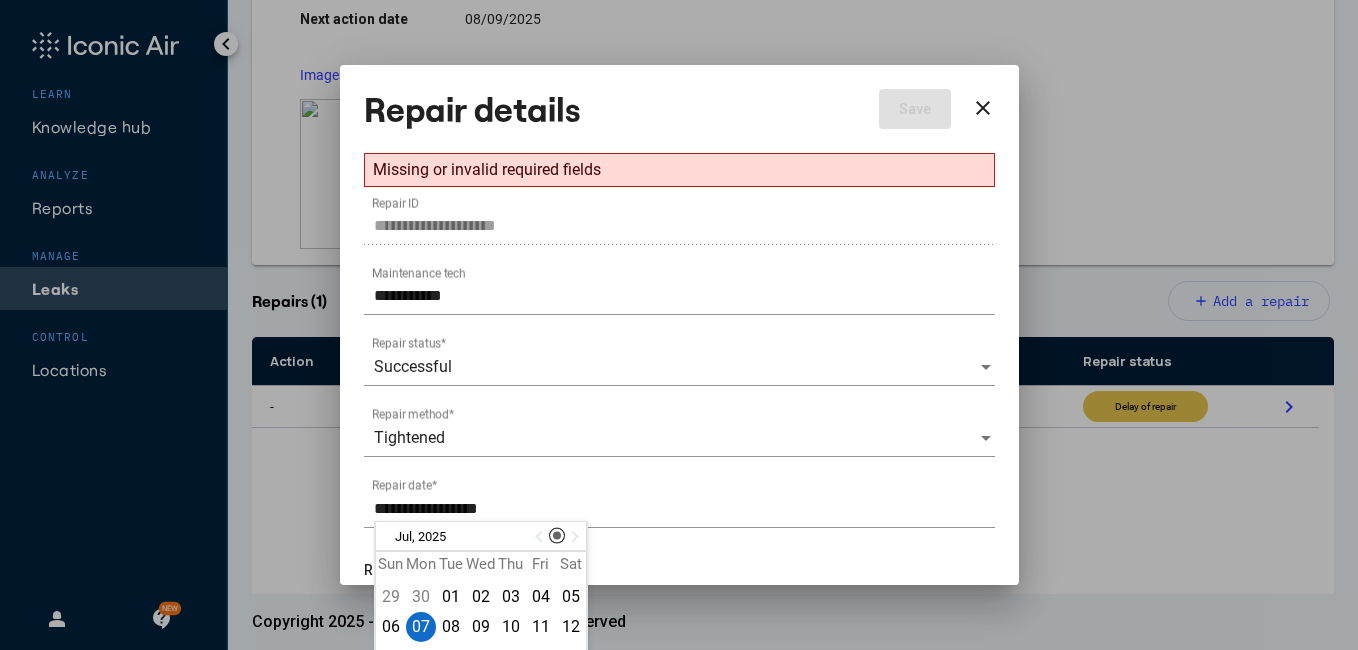 click on "**********" at bounding box center (679, 512) 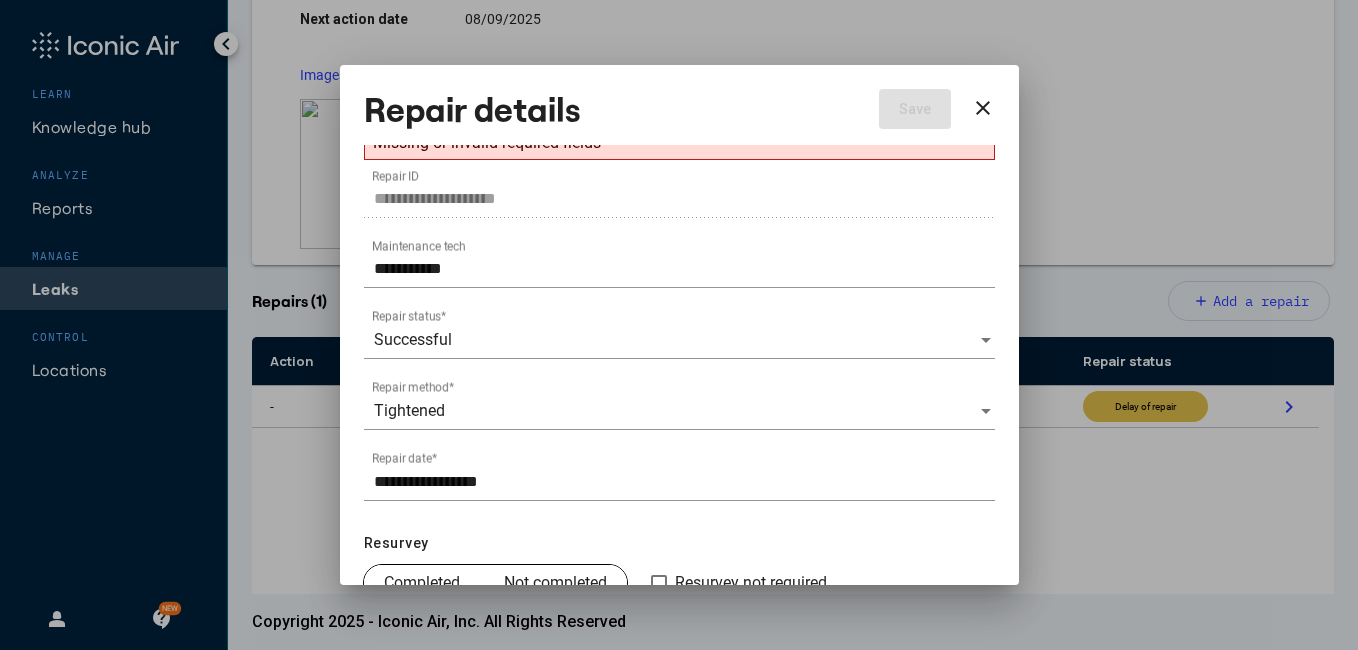 scroll, scrollTop: 40, scrollLeft: 0, axis: vertical 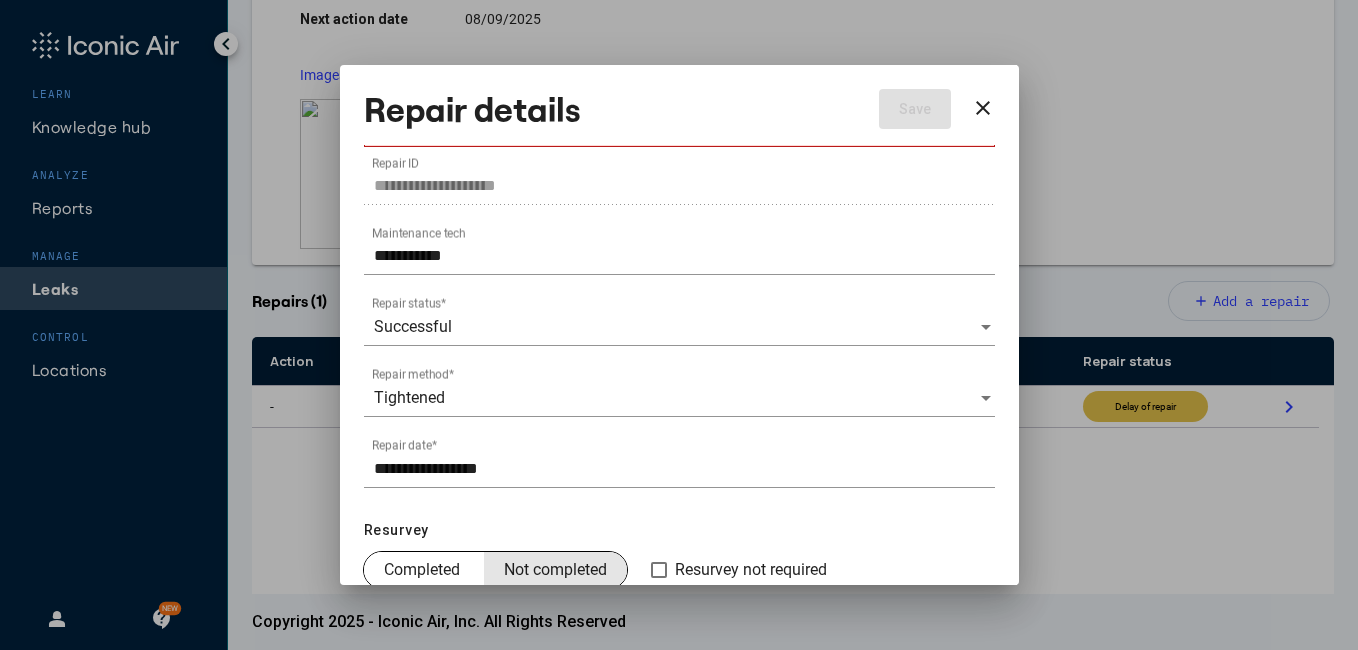 click on "Not completed" at bounding box center [555, 570] 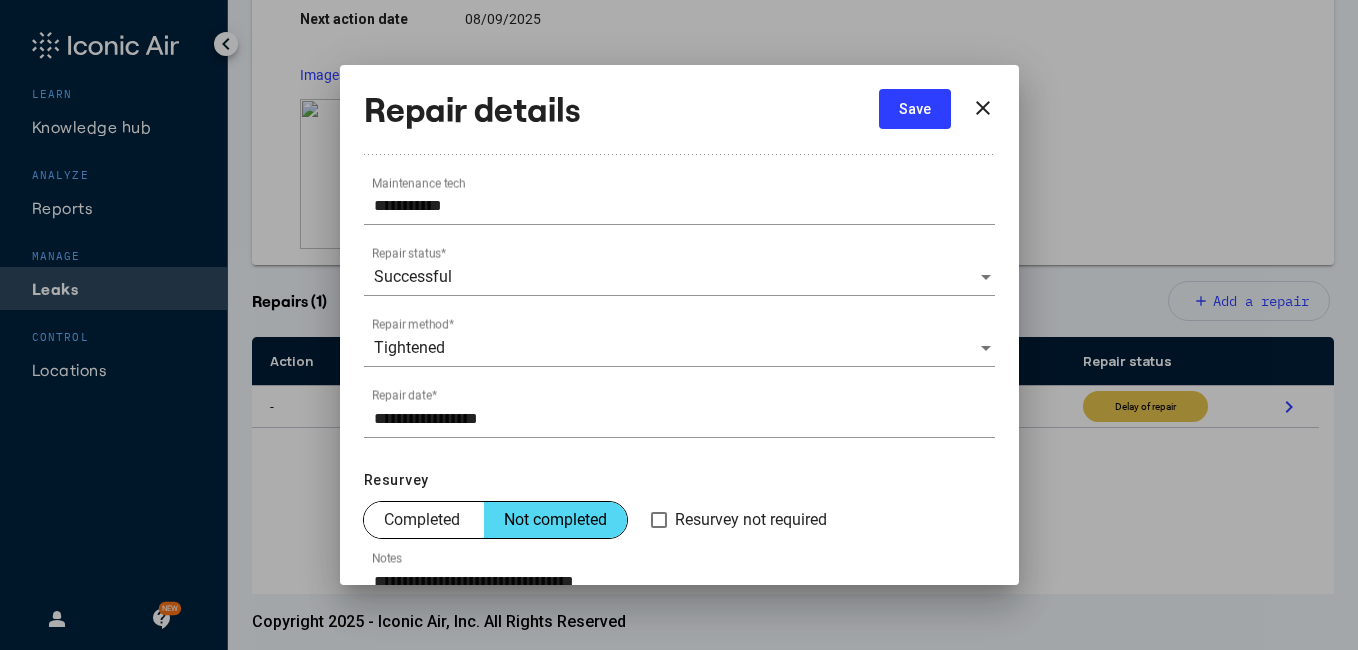 scroll, scrollTop: 76, scrollLeft: 0, axis: vertical 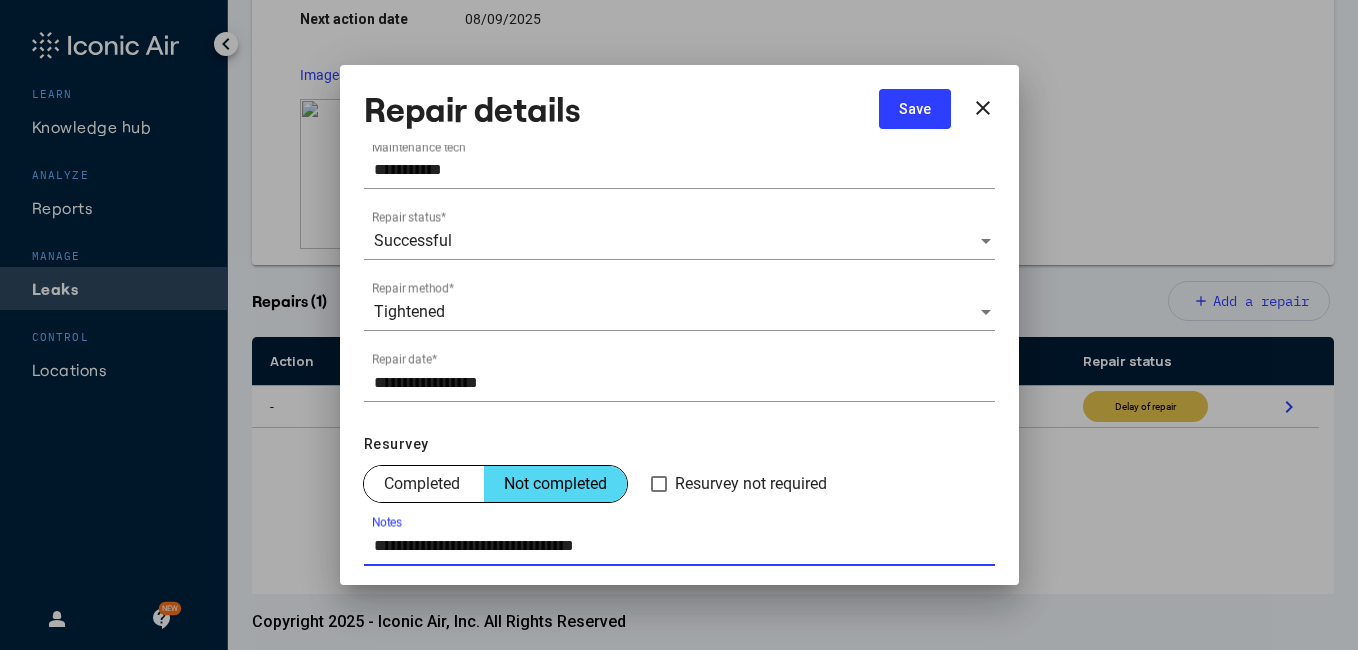 click on "**********" at bounding box center (684, 546) 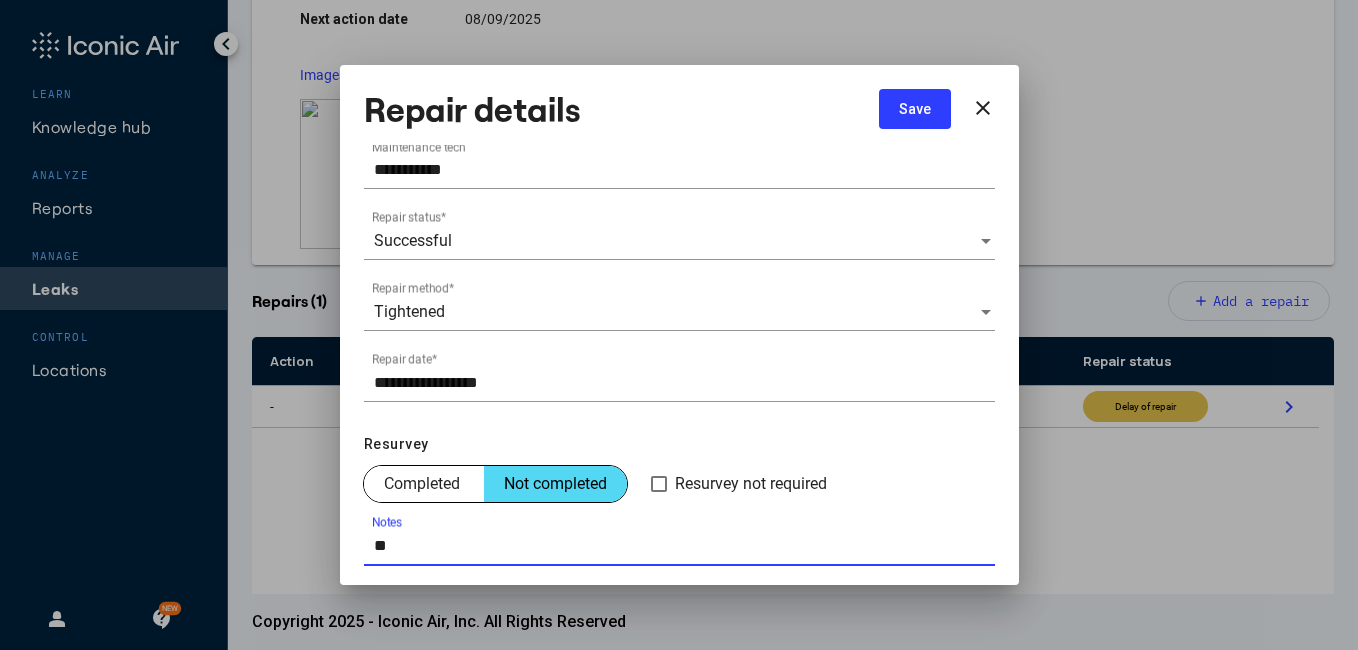 type on "*" 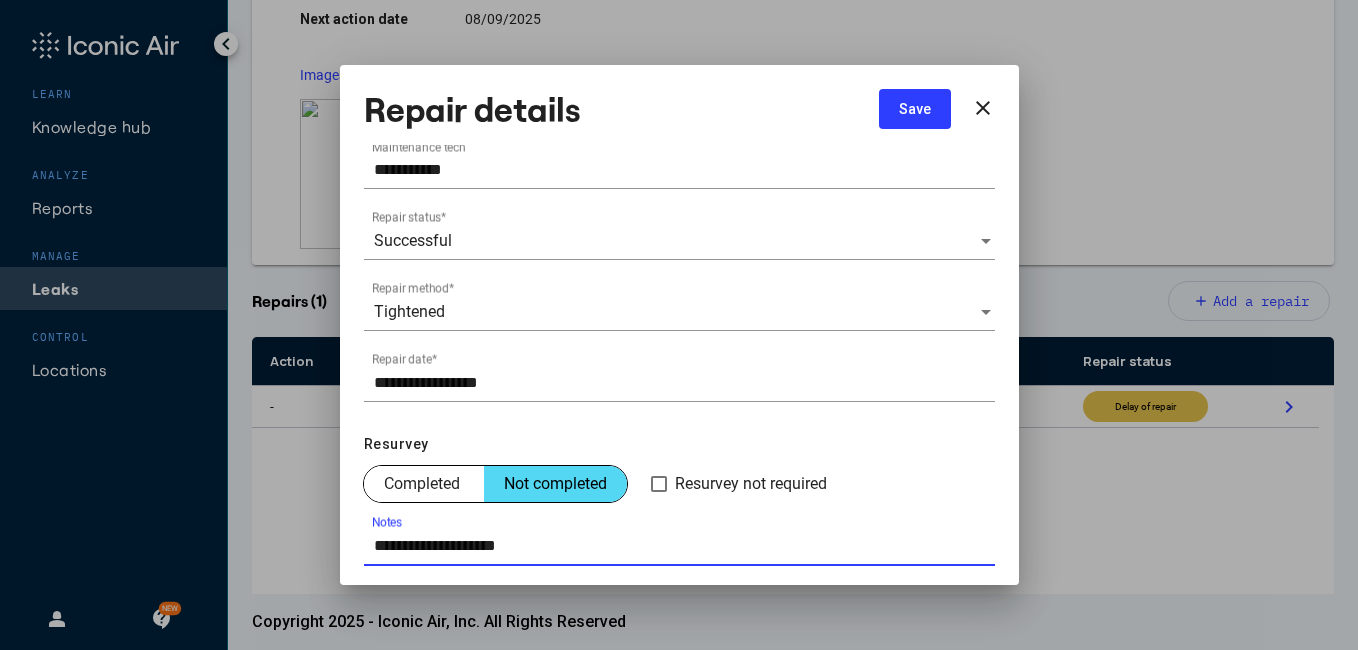 click on "**********" at bounding box center [684, 546] 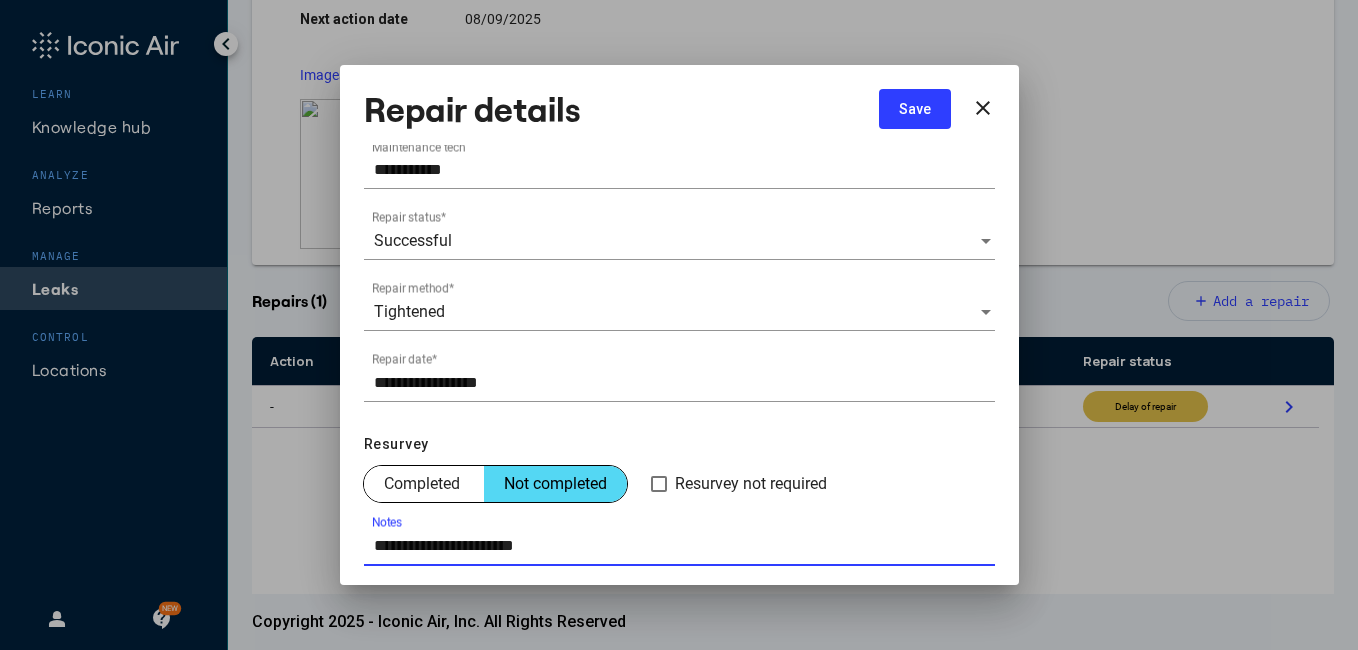 click on "**********" at bounding box center (684, 546) 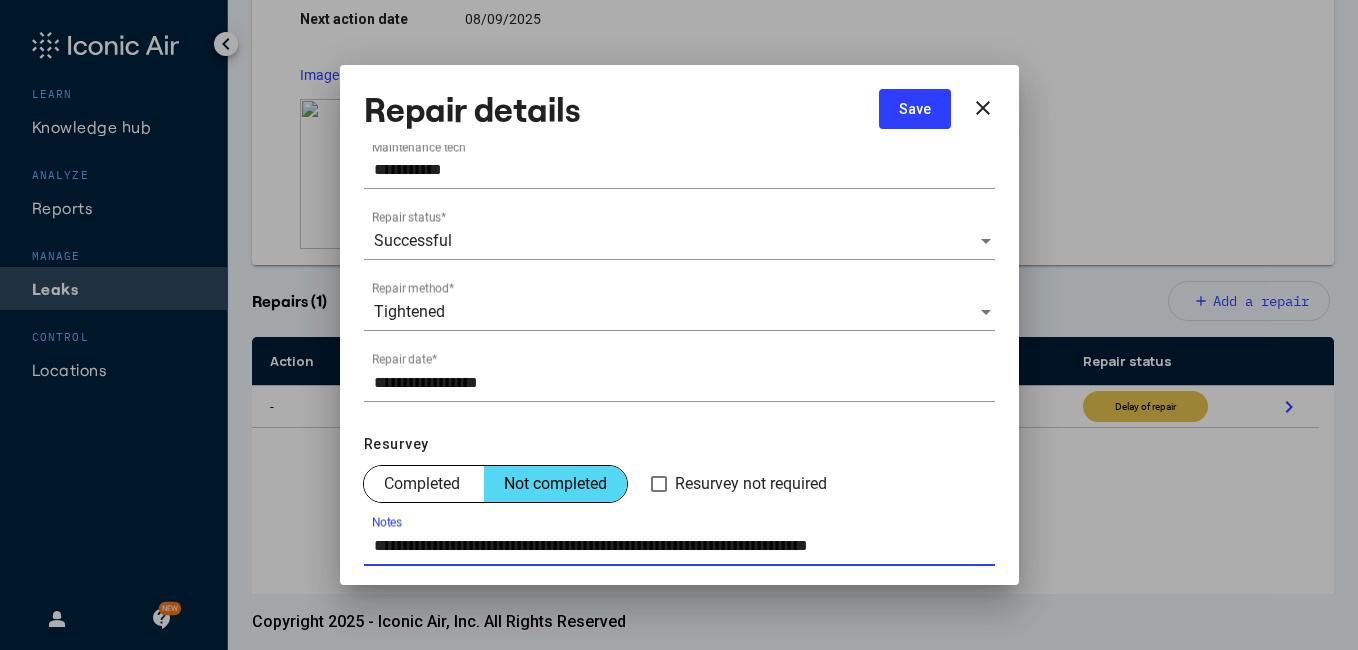 type on "**********" 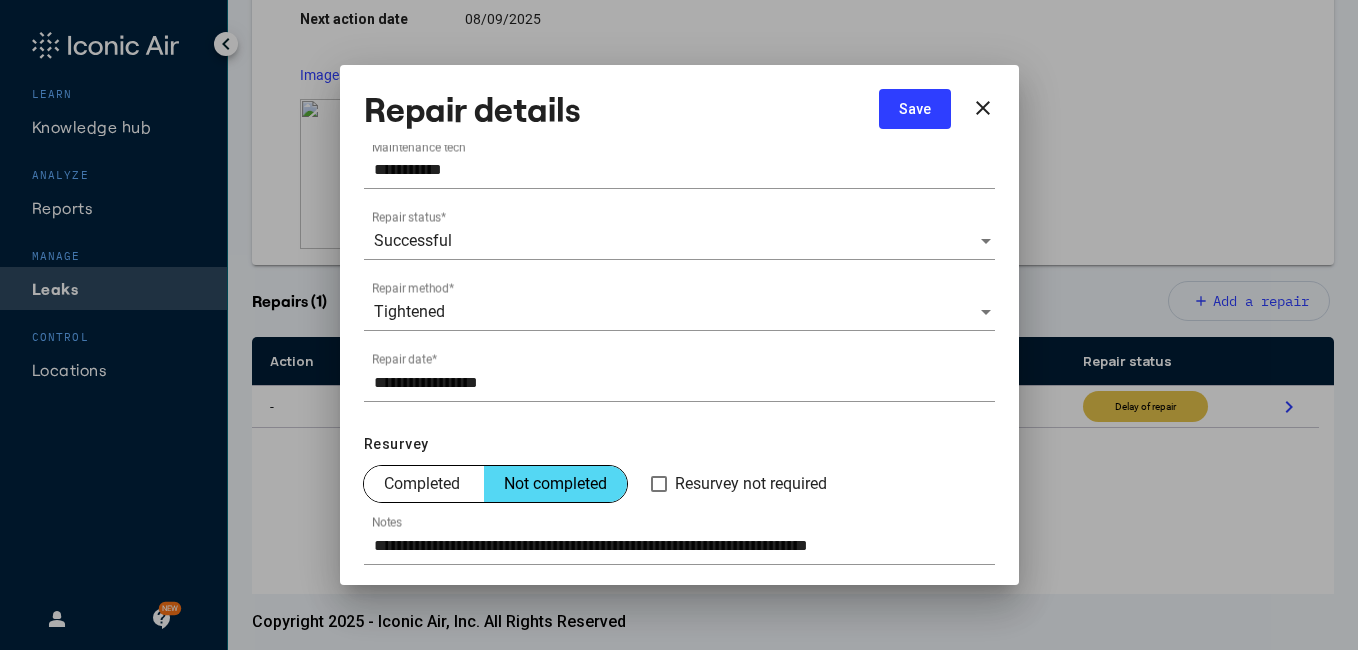 click at bounding box center (679, 325) 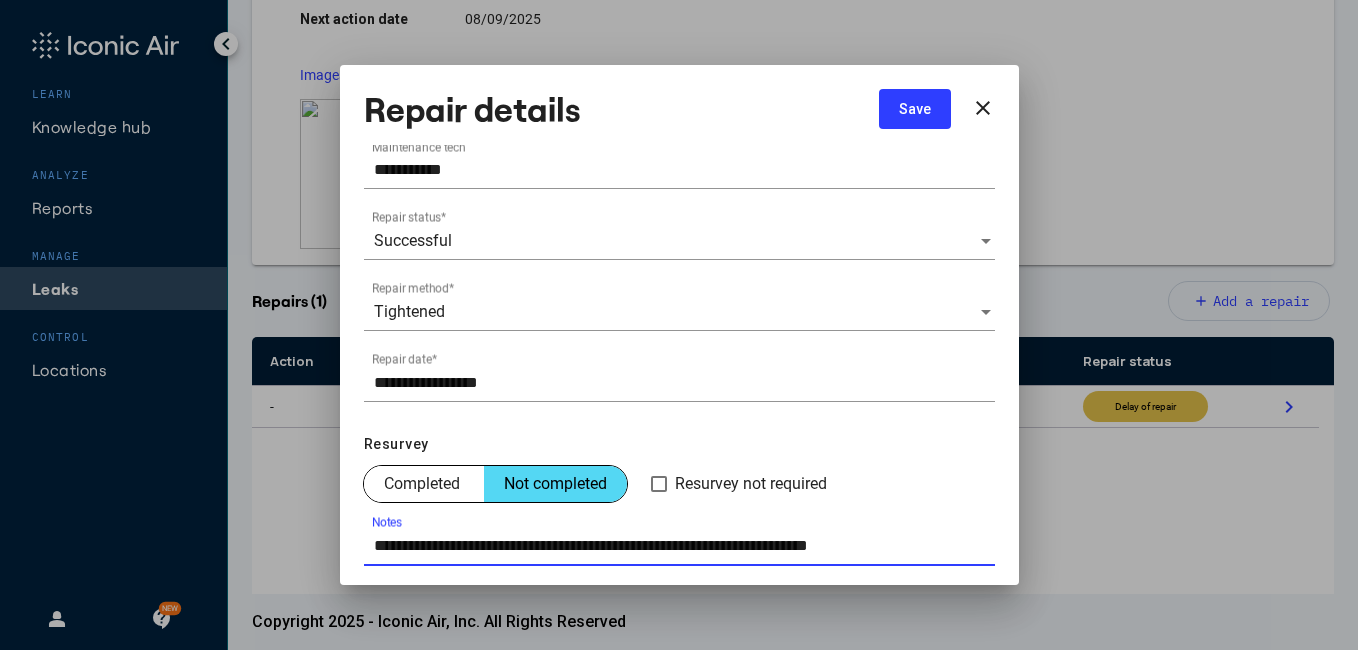 drag, startPoint x: 373, startPoint y: 546, endPoint x: 927, endPoint y: 551, distance: 554.0226 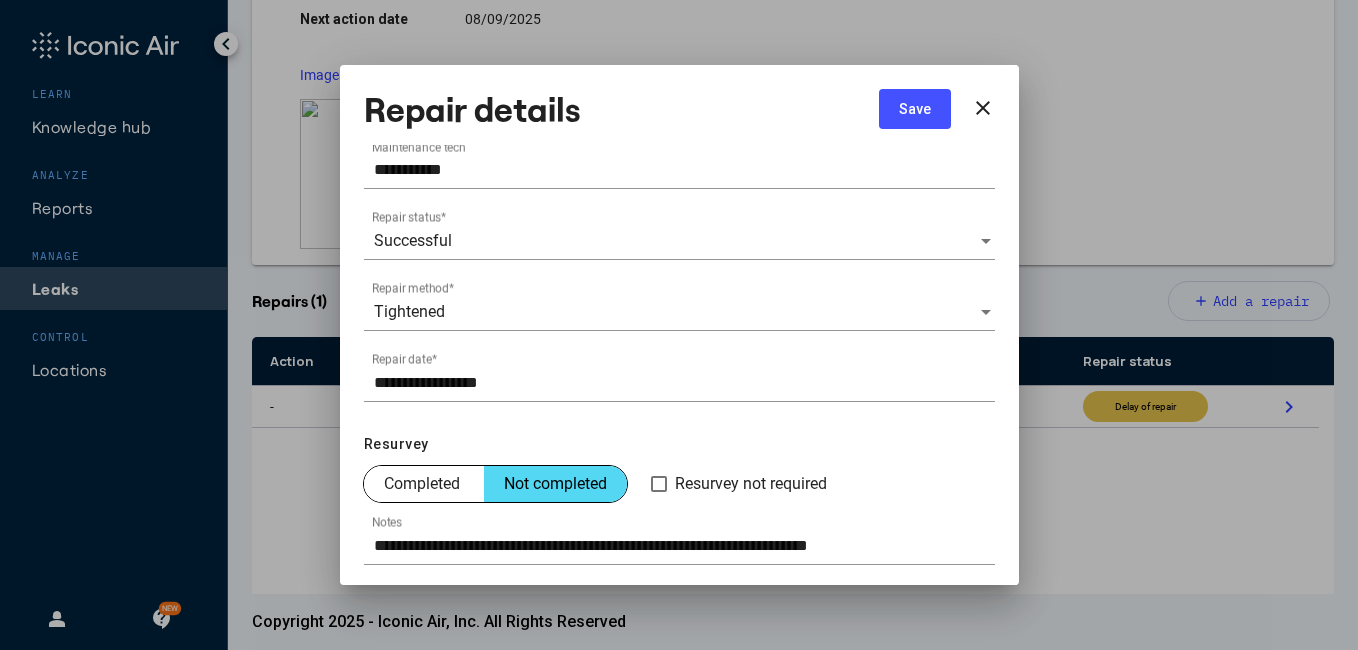 click on "Save" at bounding box center (915, 109) 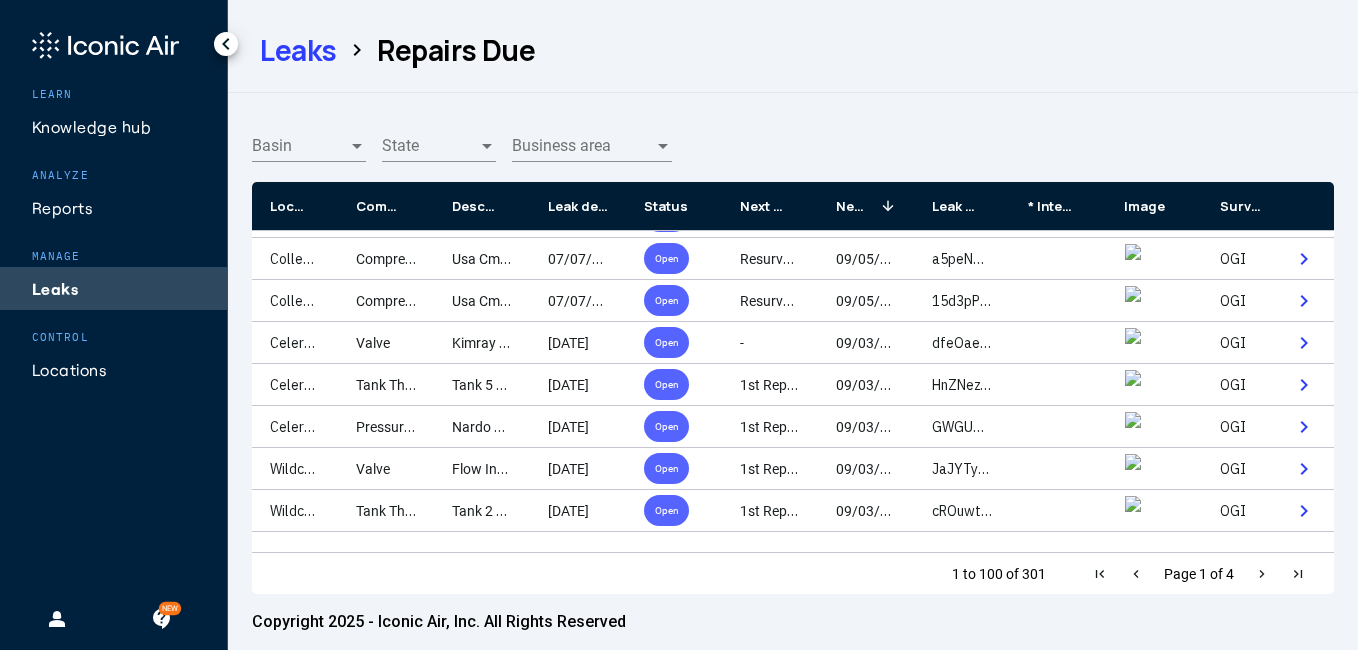 scroll, scrollTop: 80, scrollLeft: 0, axis: vertical 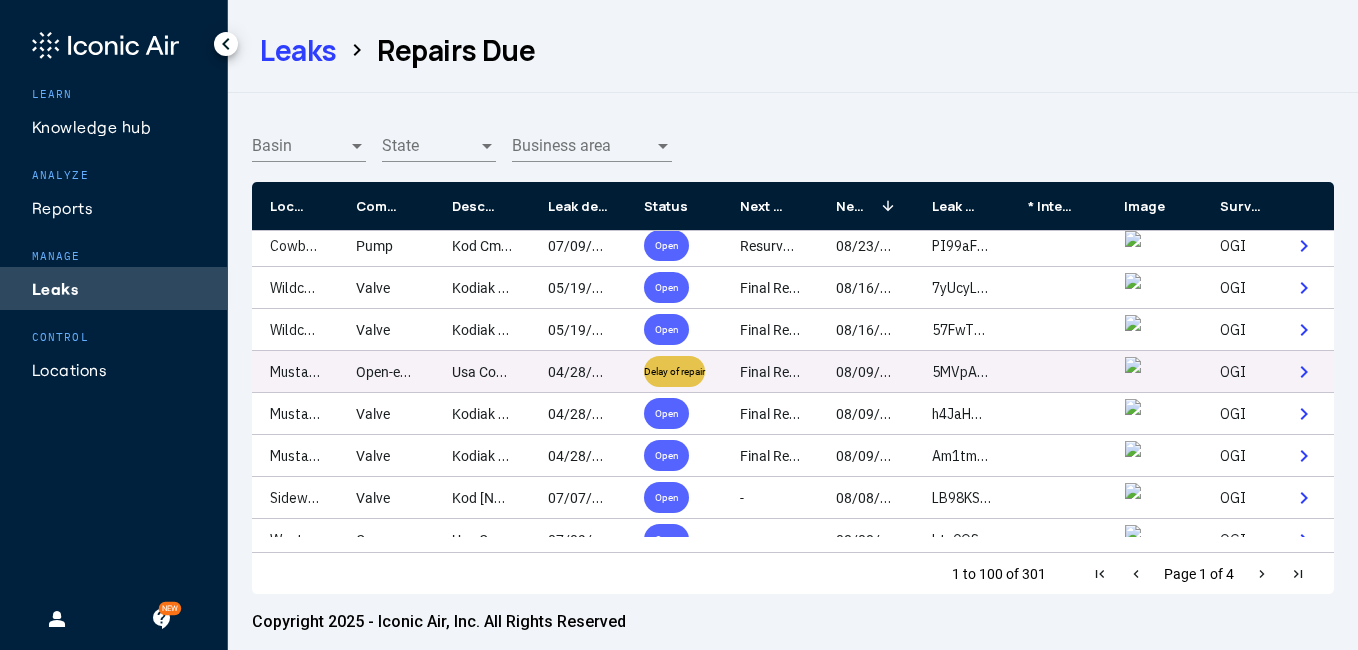click on "Mustang Compressor Station" 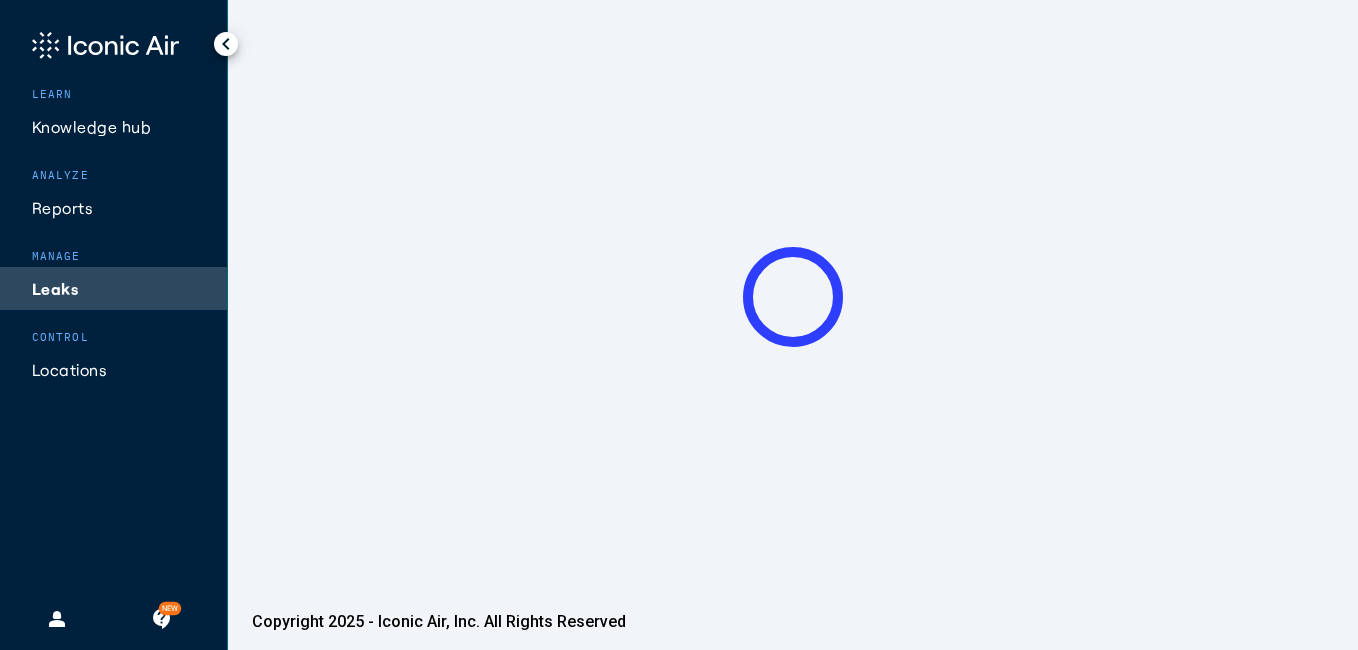click 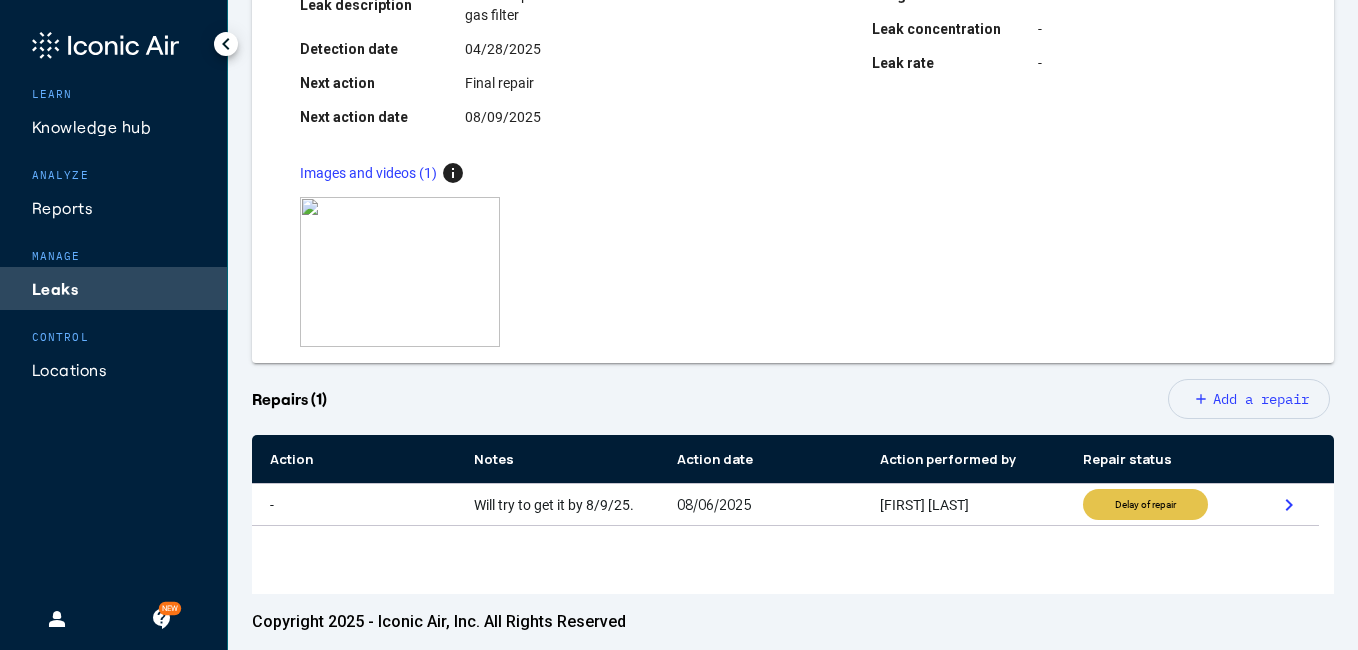 scroll, scrollTop: 360, scrollLeft: 0, axis: vertical 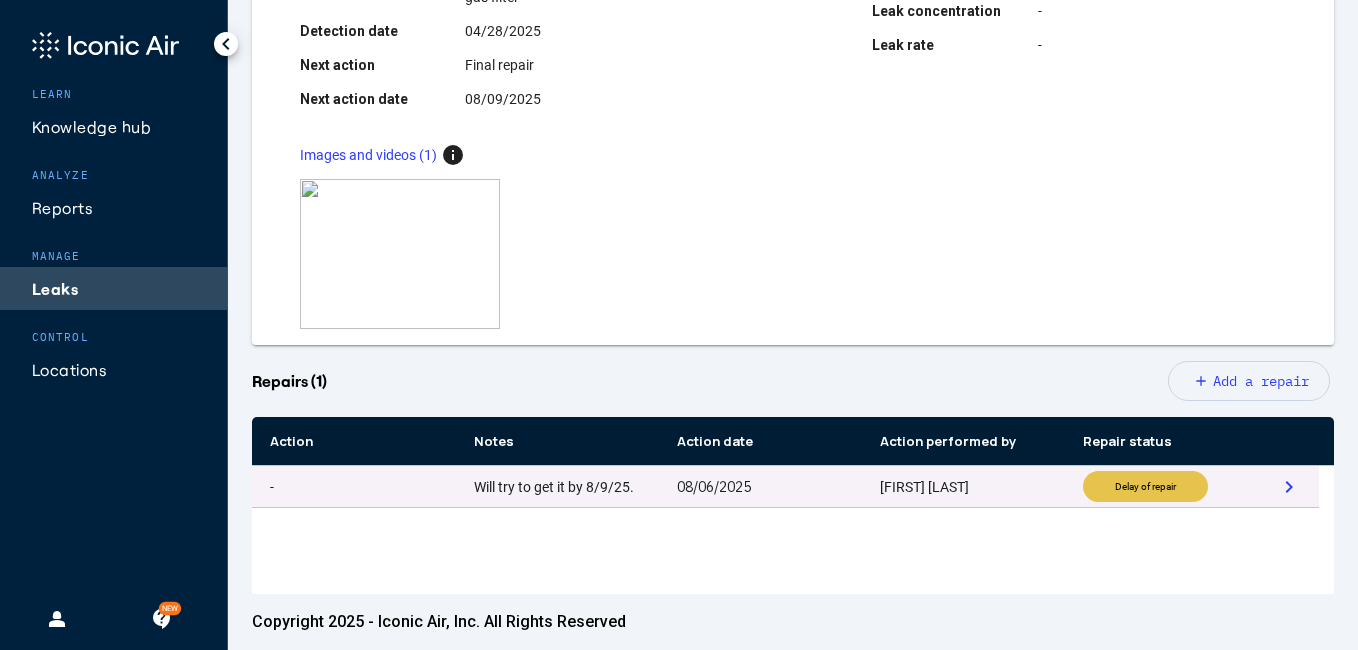 click on "chevron_right" 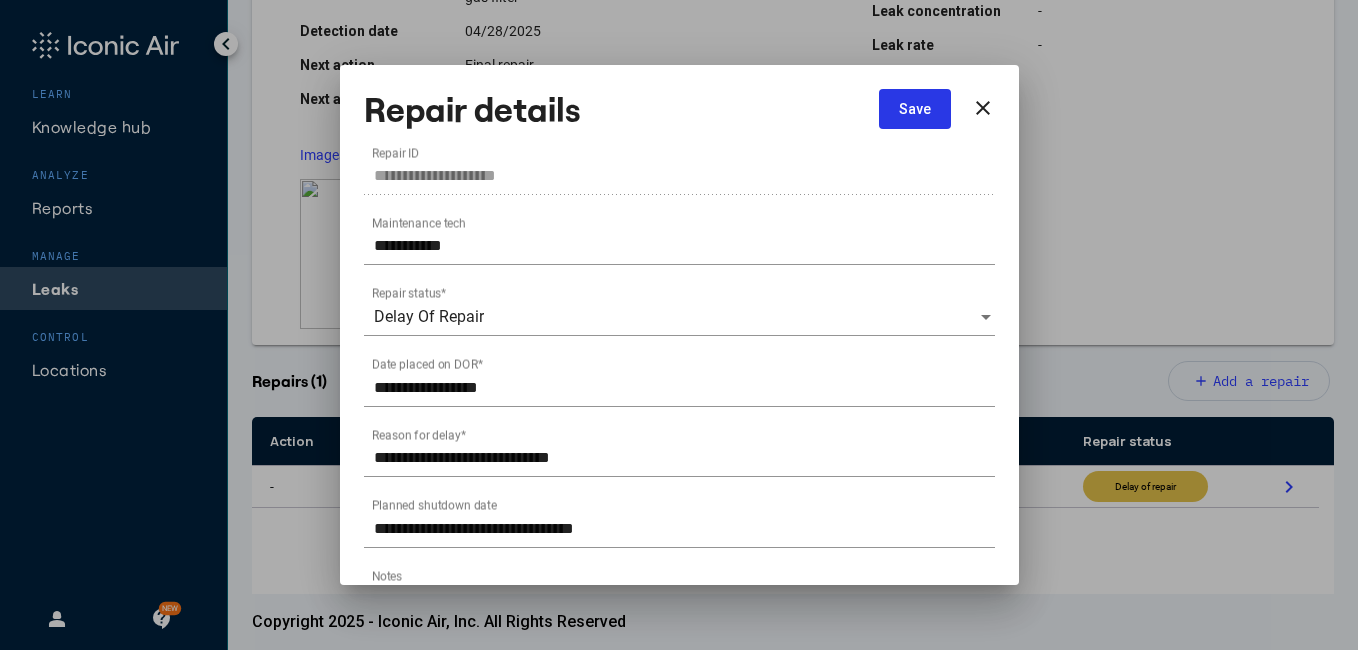 click on "**********" at bounding box center (684, 246) 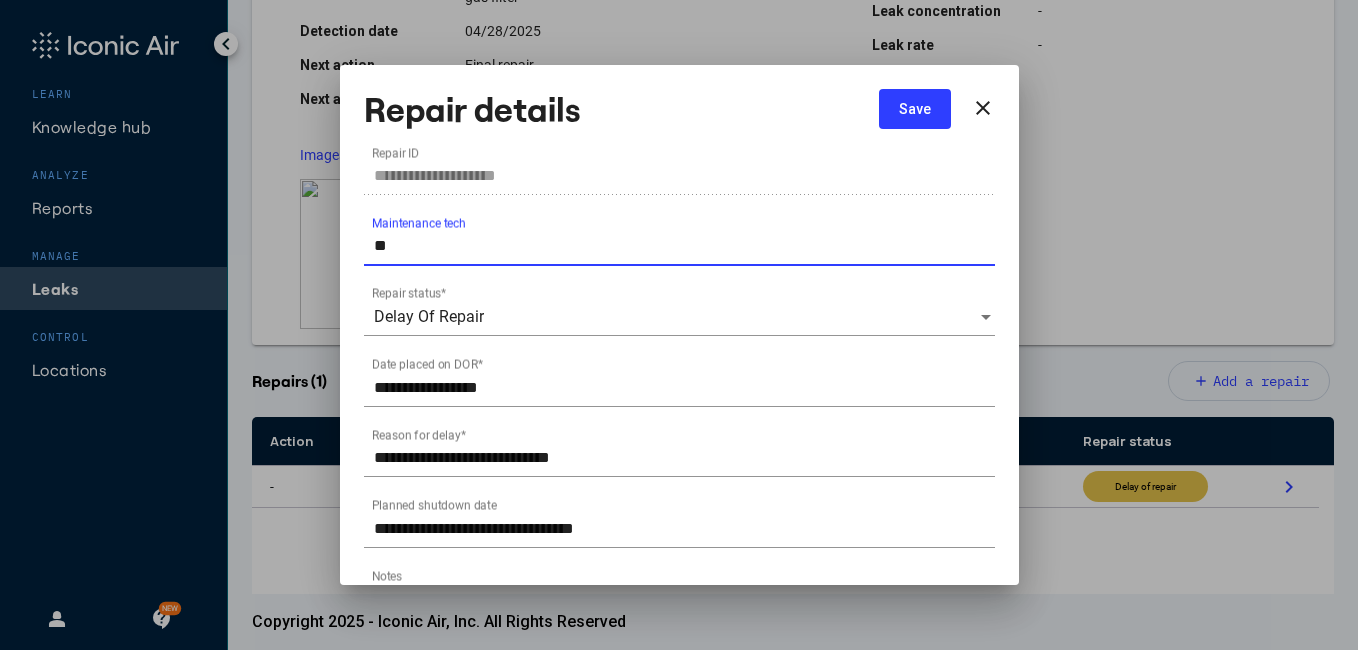 type on "*" 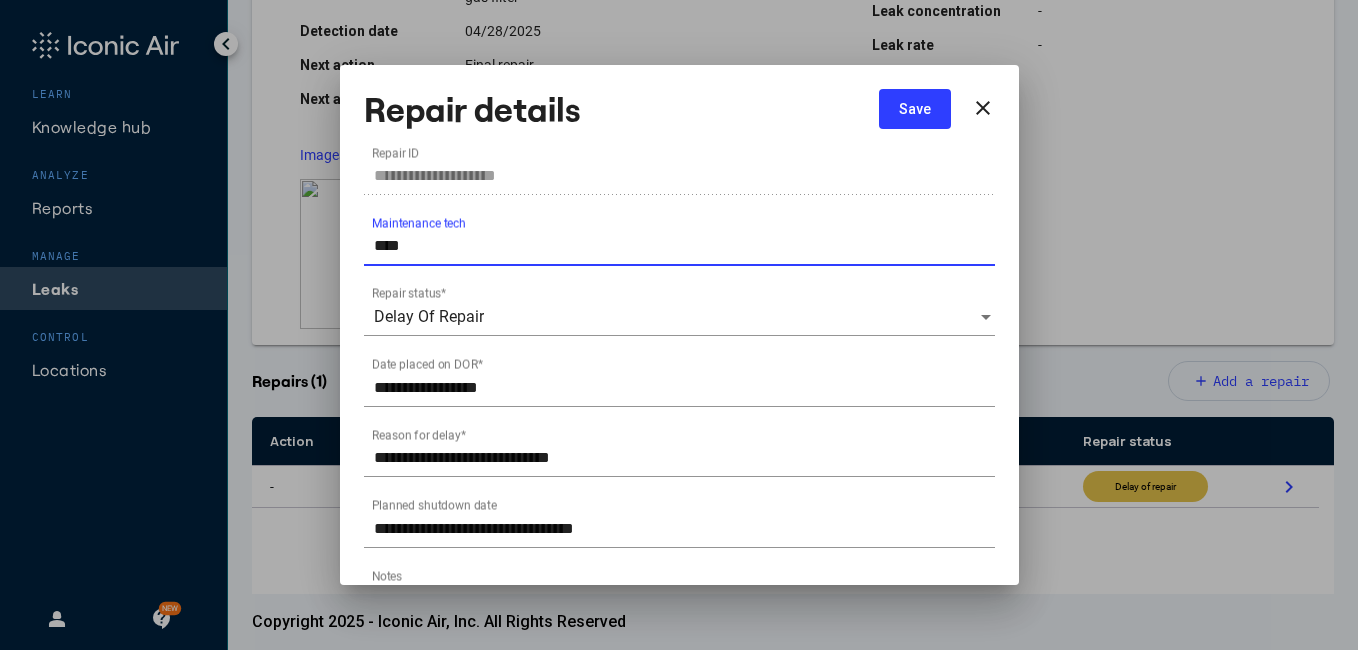 type on "**********" 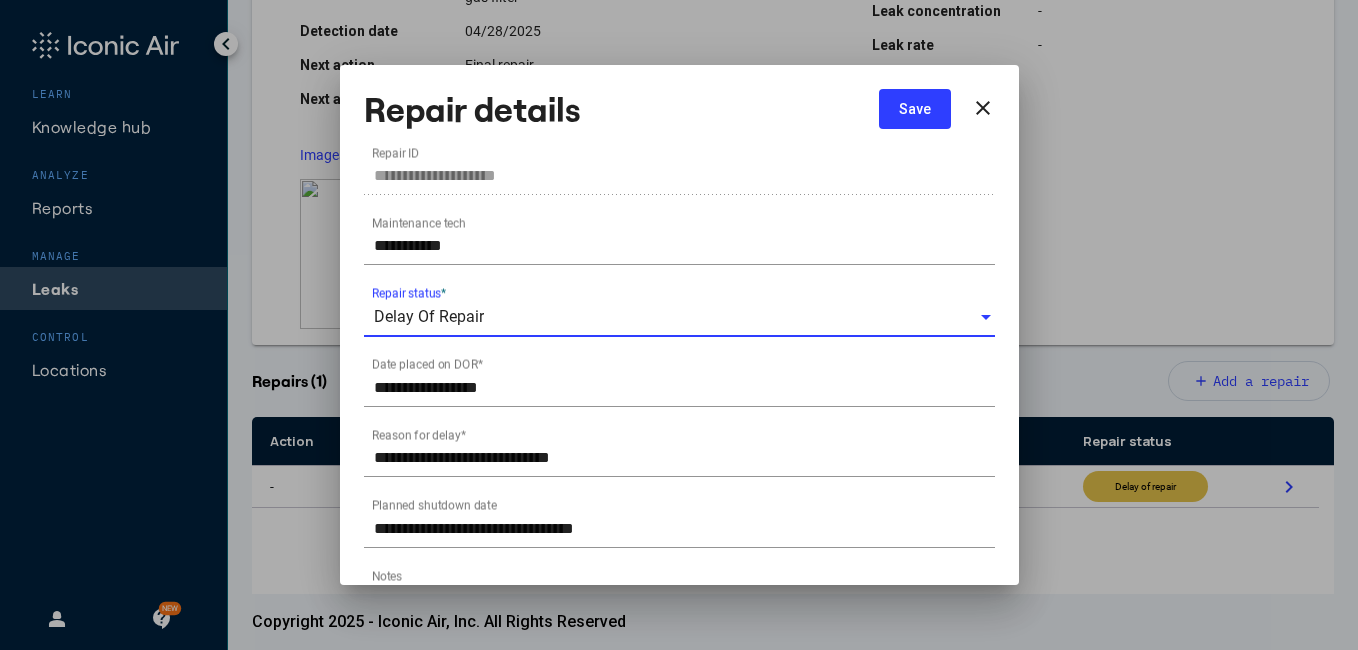 click on "Delay Of Repair" at bounding box center [429, 317] 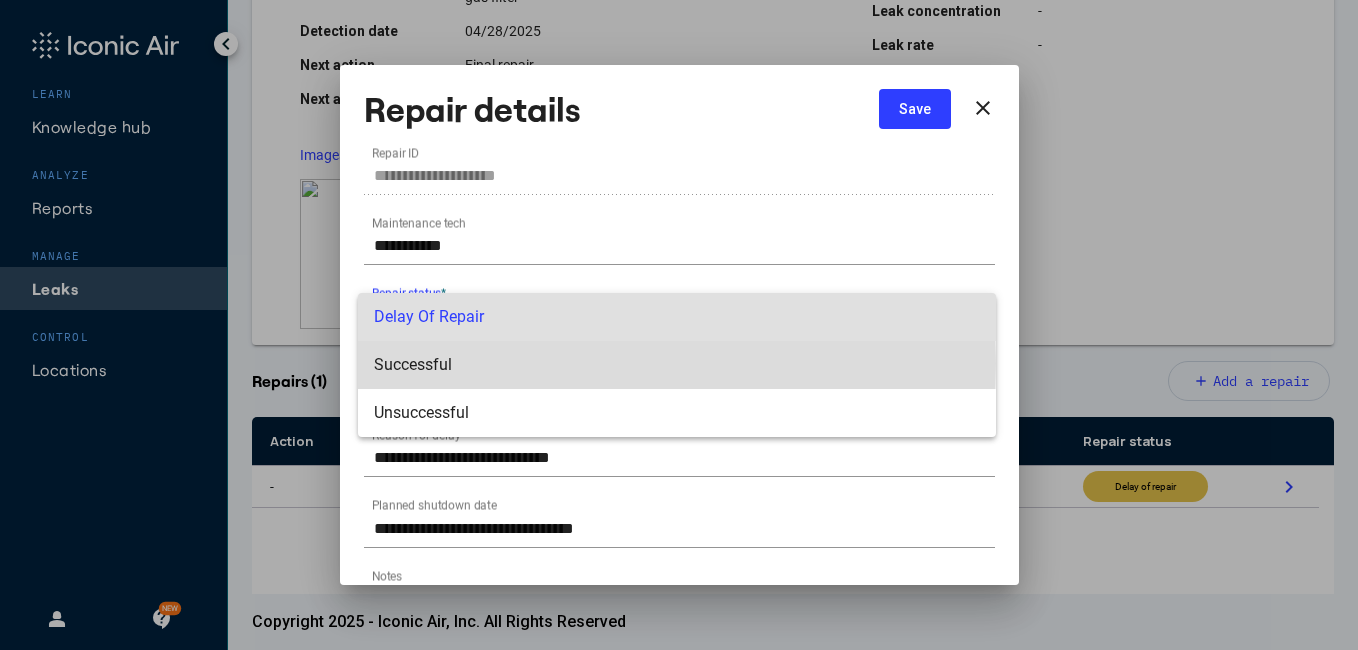 click on "Successful" at bounding box center (677, 365) 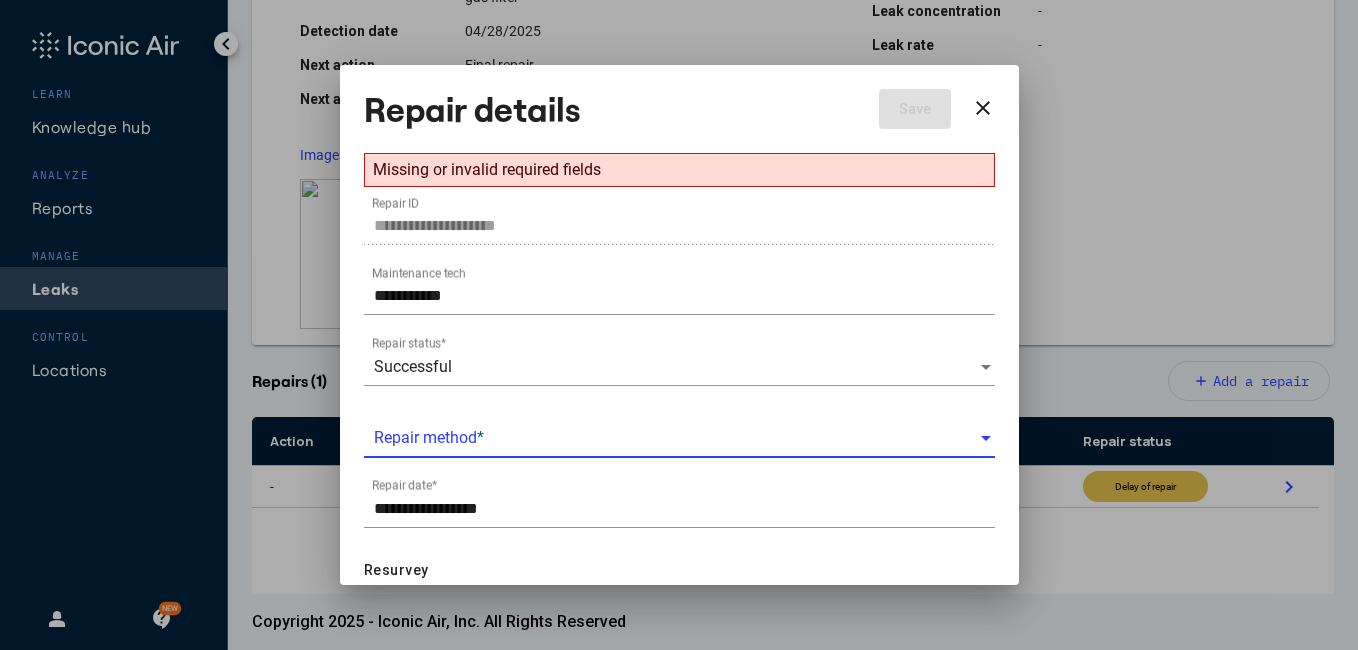 click at bounding box center [676, 438] 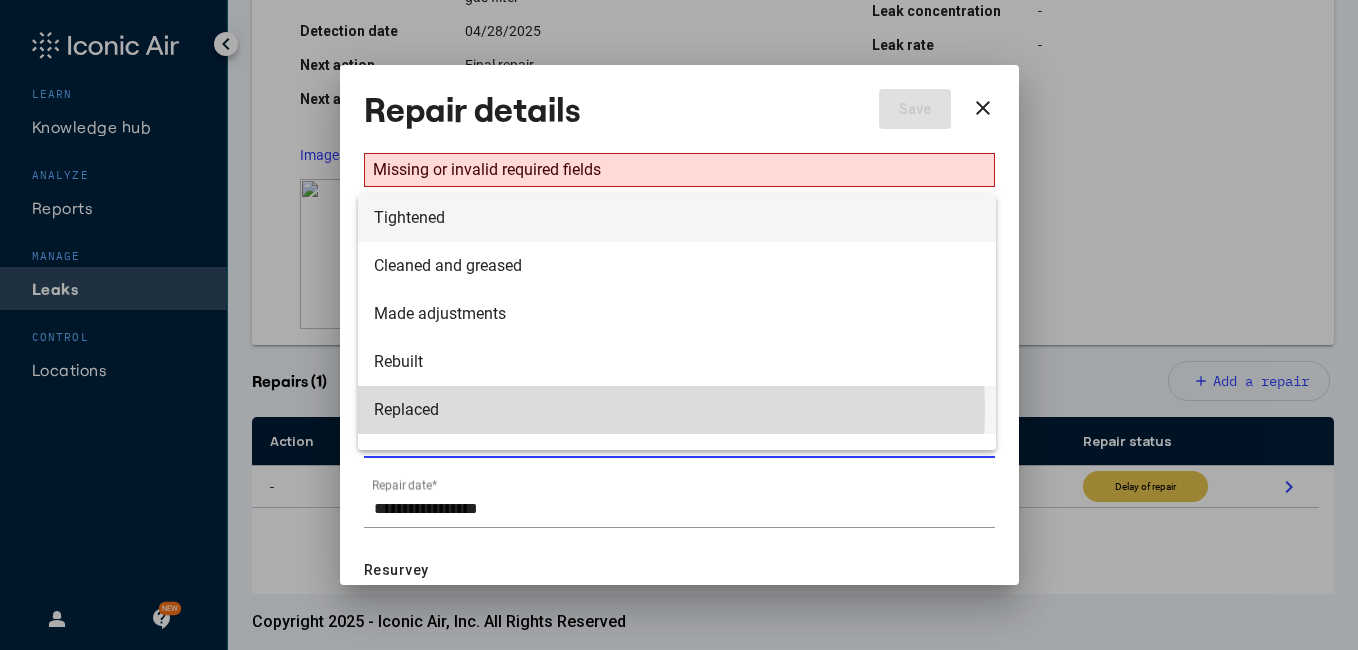click on "Replaced" at bounding box center [677, 410] 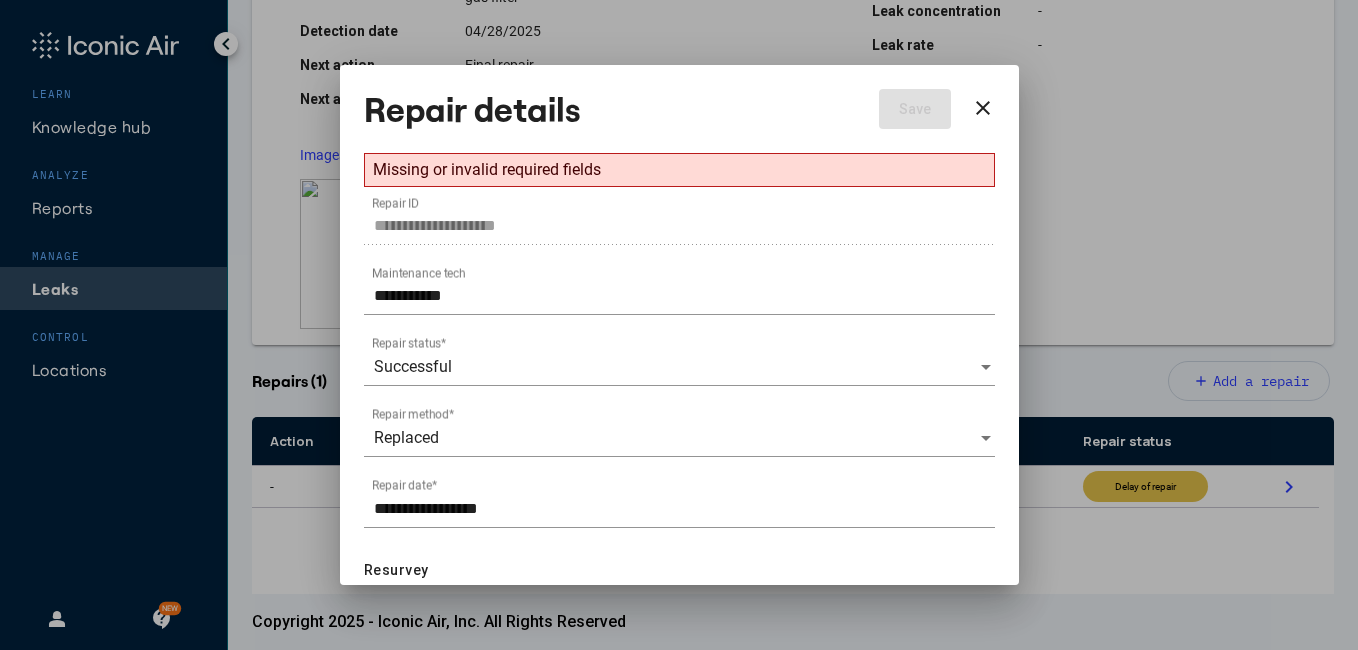 click on "**********" at bounding box center [679, 502] 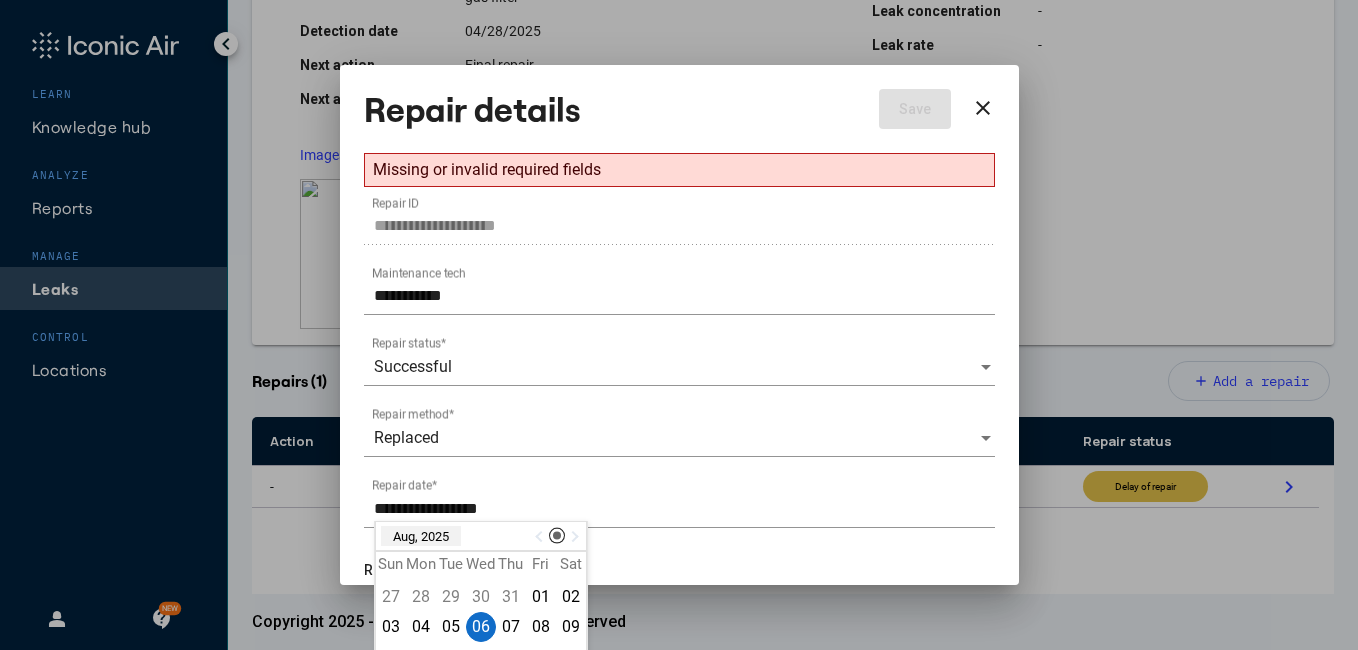 click on "Aug, 2025" at bounding box center (421, 536) 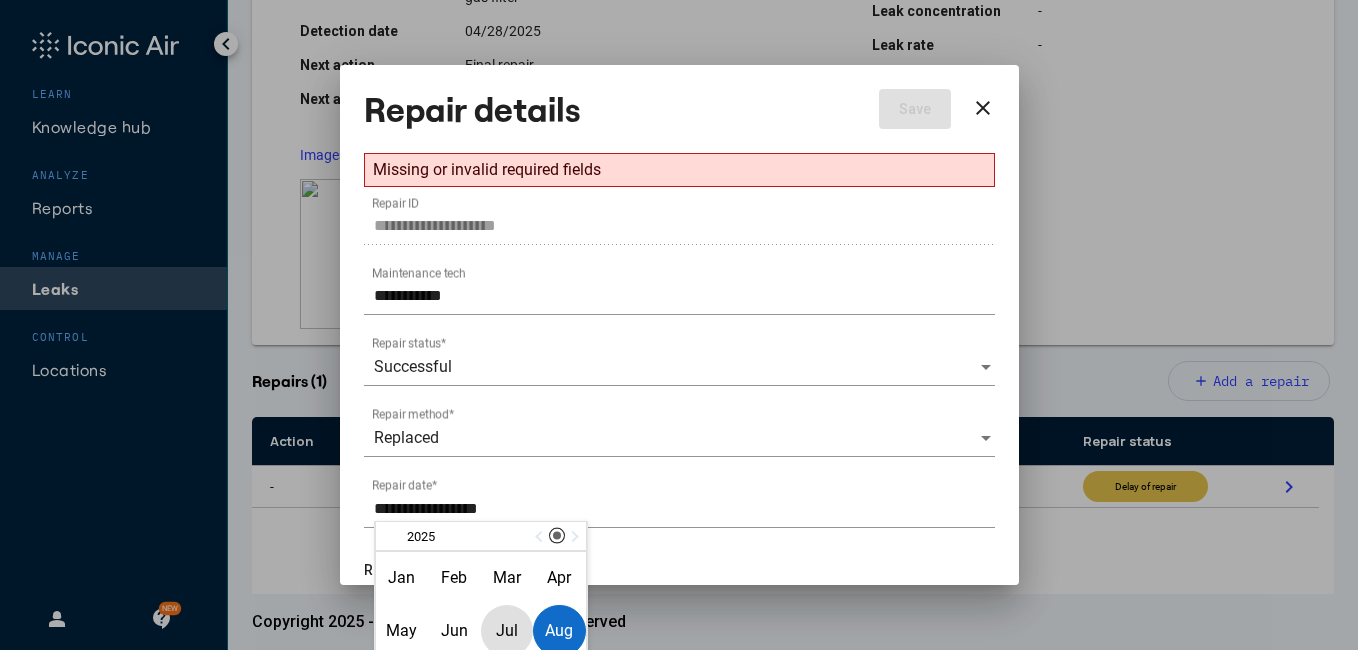 click on "Jul" at bounding box center (507, 631) 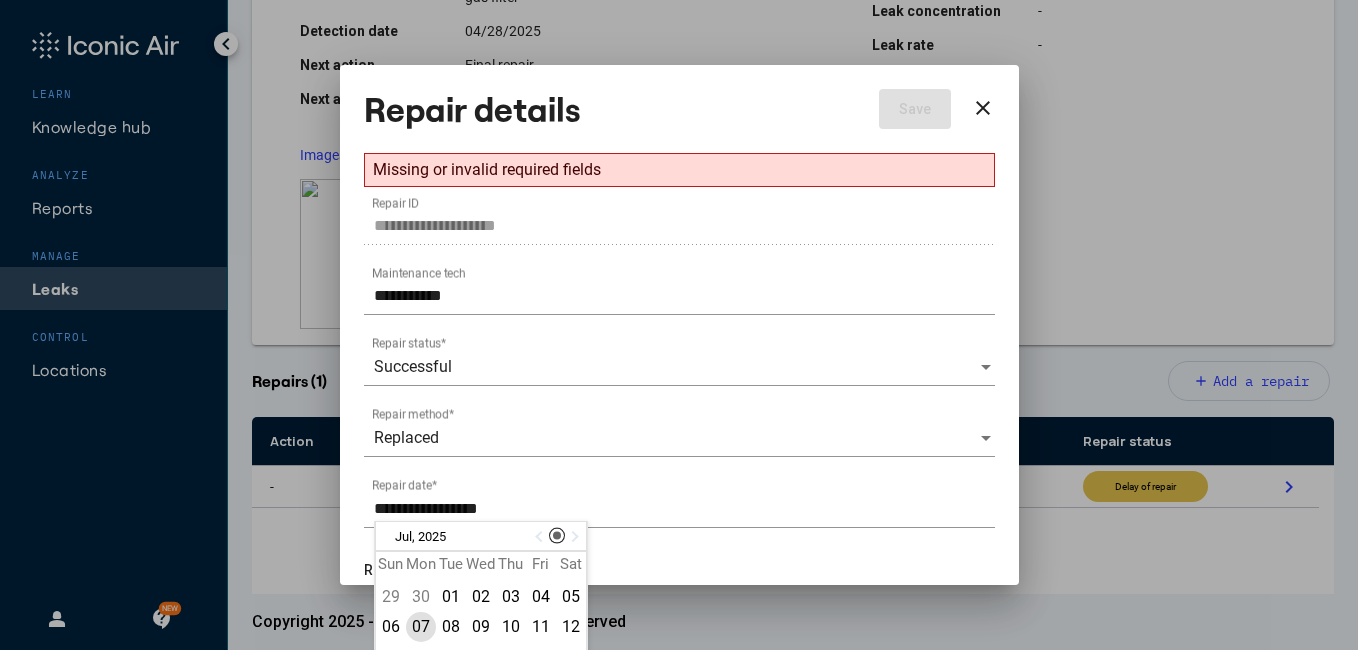 click on "07" at bounding box center [421, 627] 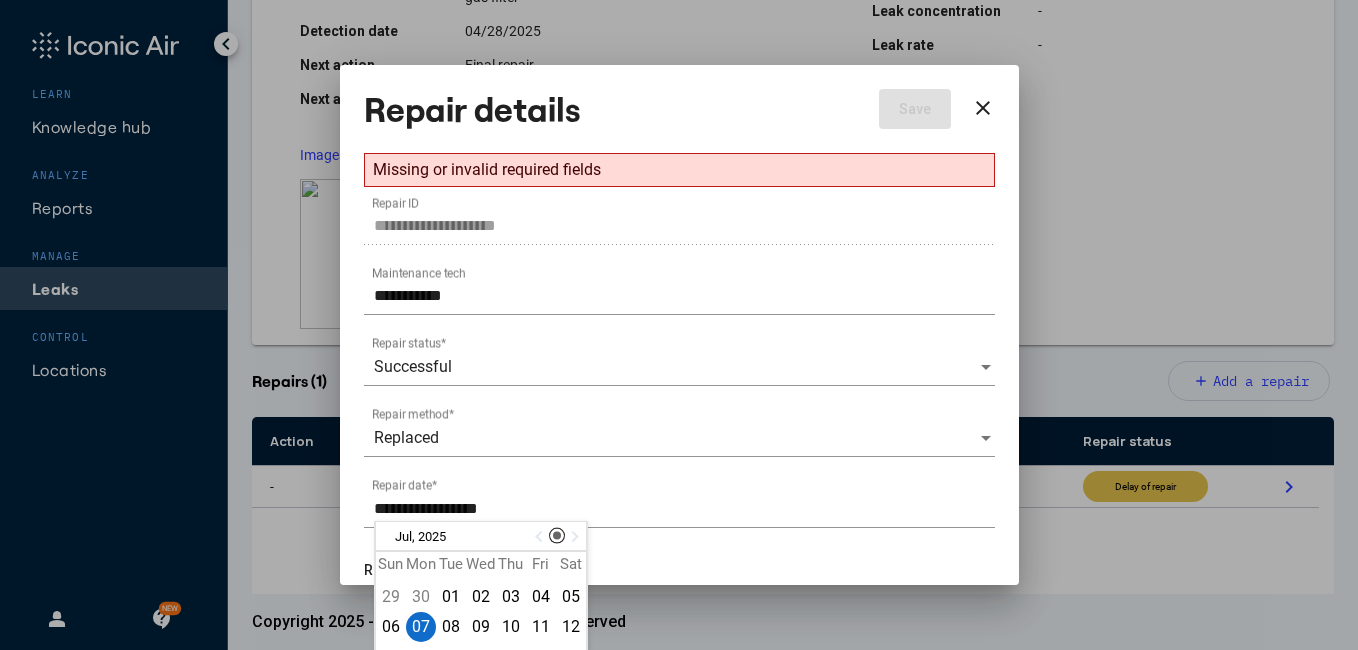 click on "**********" at bounding box center (679, 453) 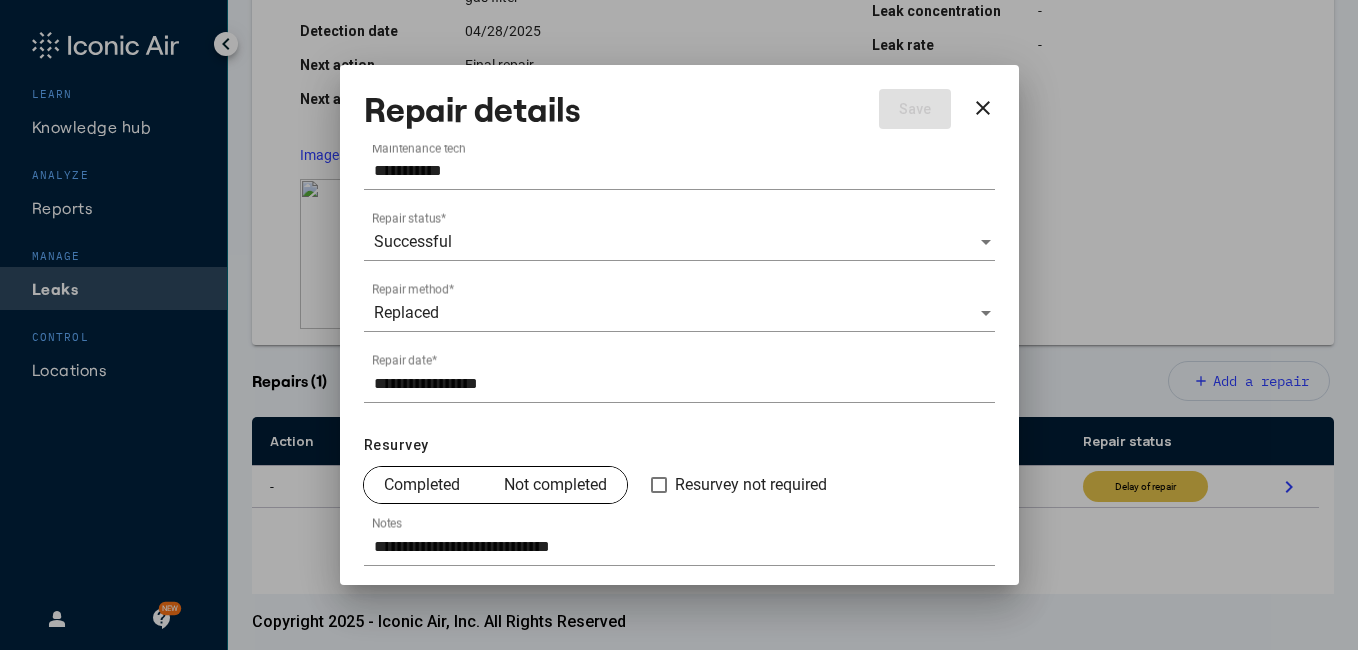 scroll, scrollTop: 126, scrollLeft: 0, axis: vertical 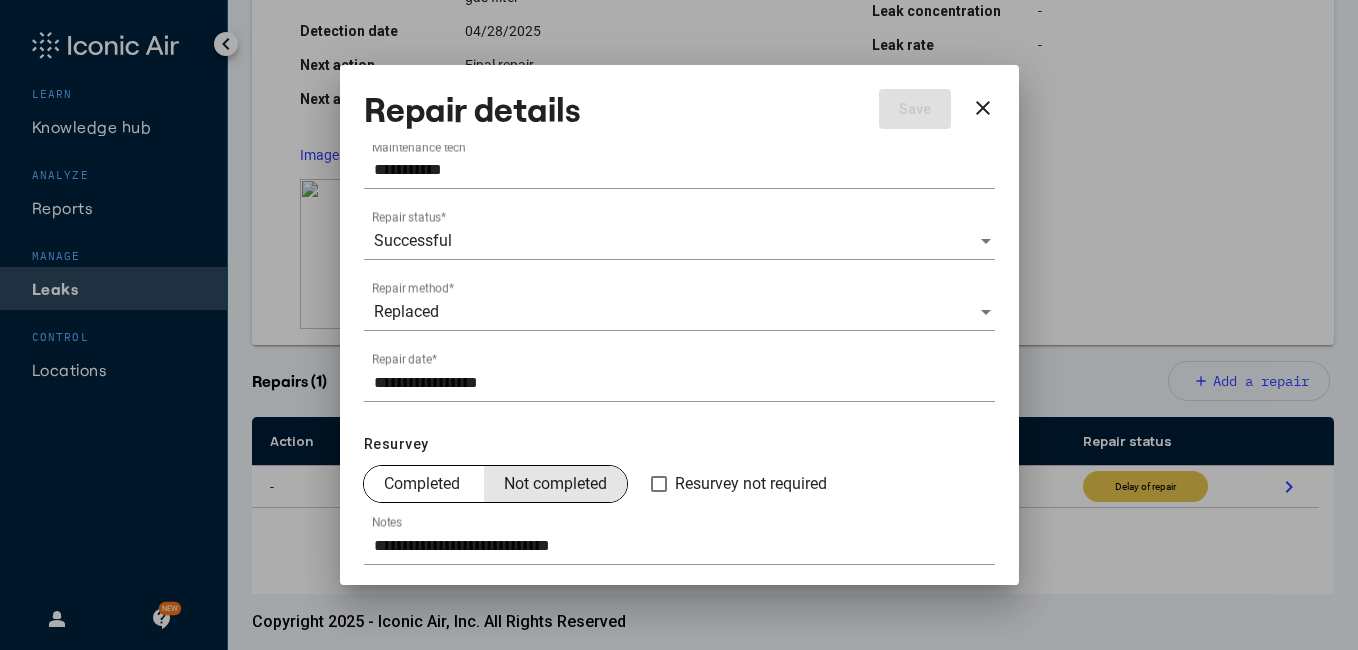 click on "Not completed" at bounding box center (555, 484) 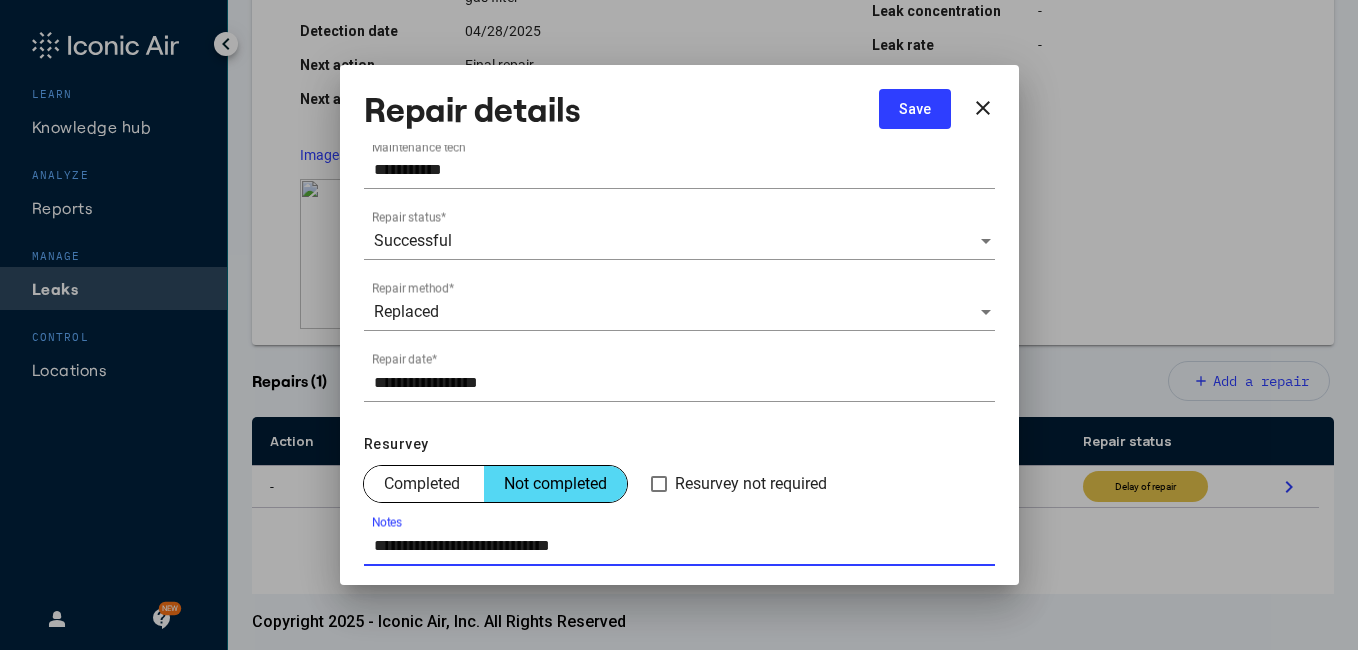 click on "**********" at bounding box center (684, 546) 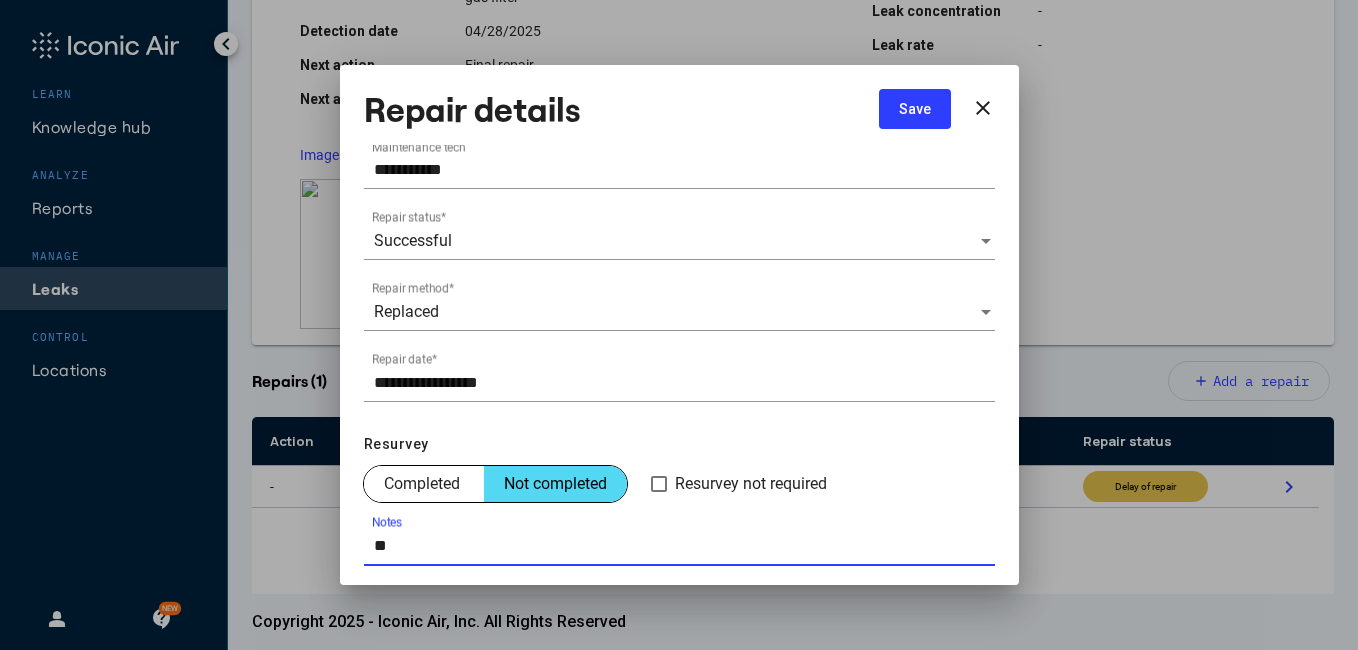 type on "*" 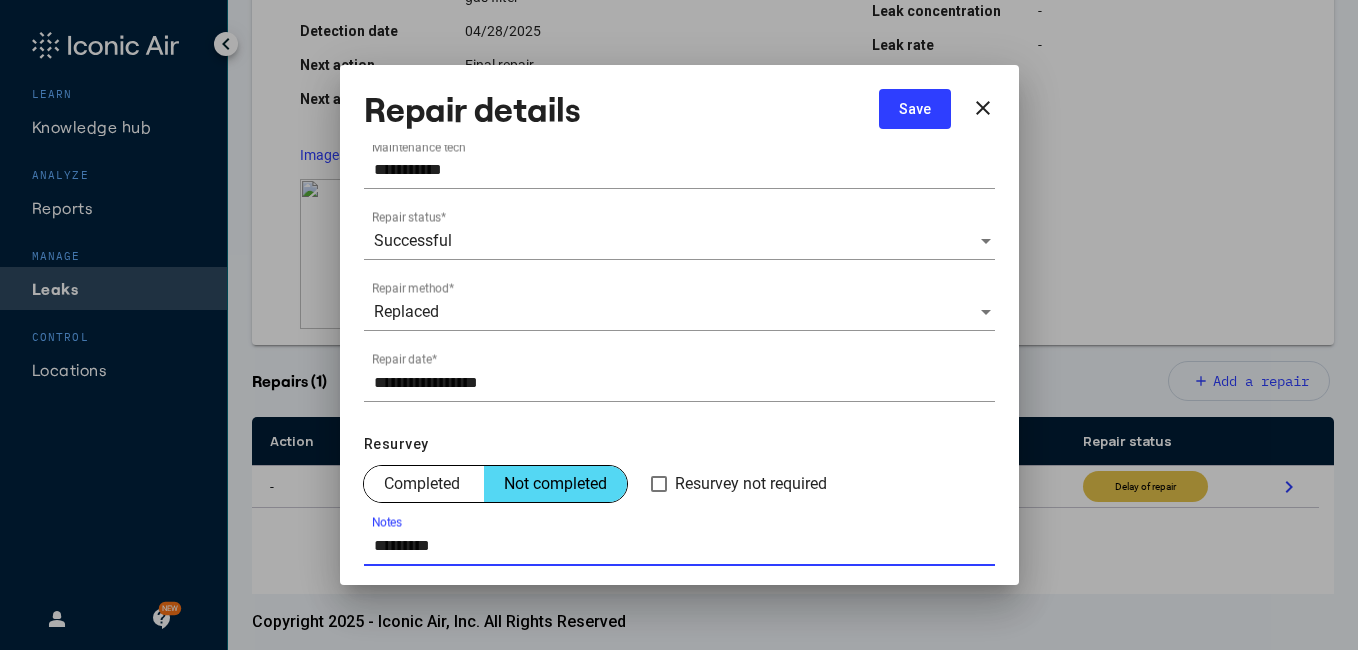 paste on "**********" 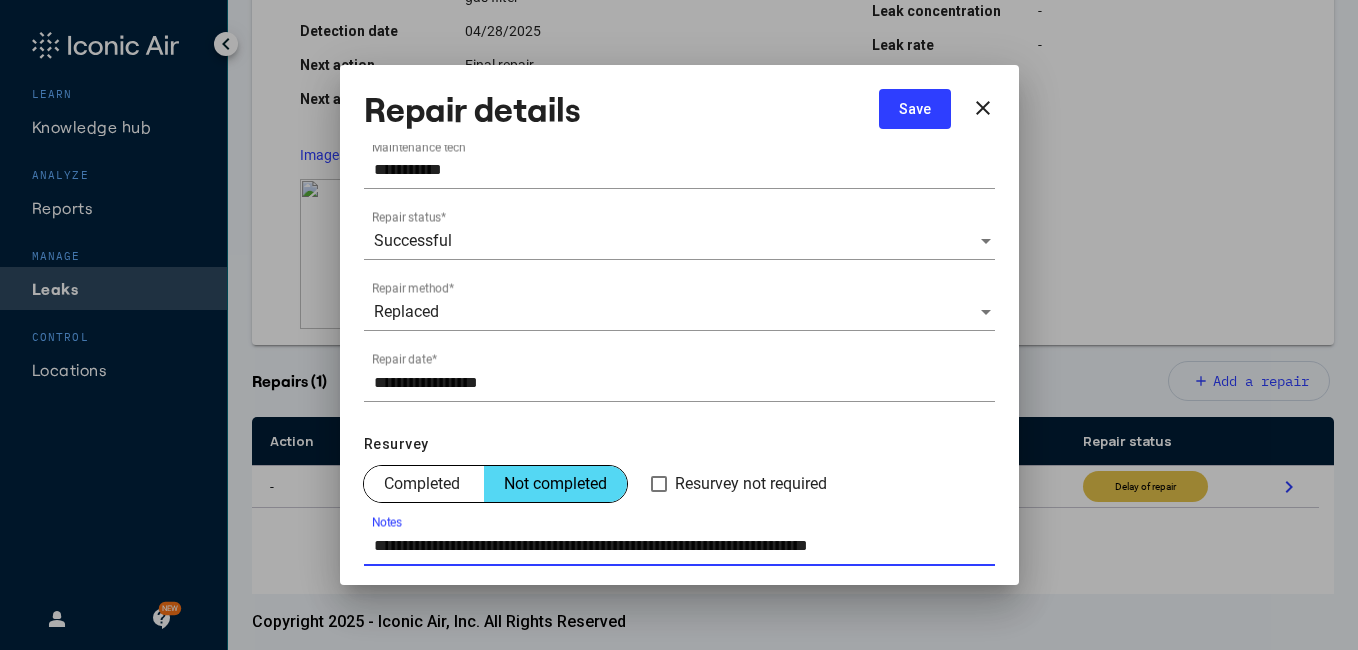 type on "**********" 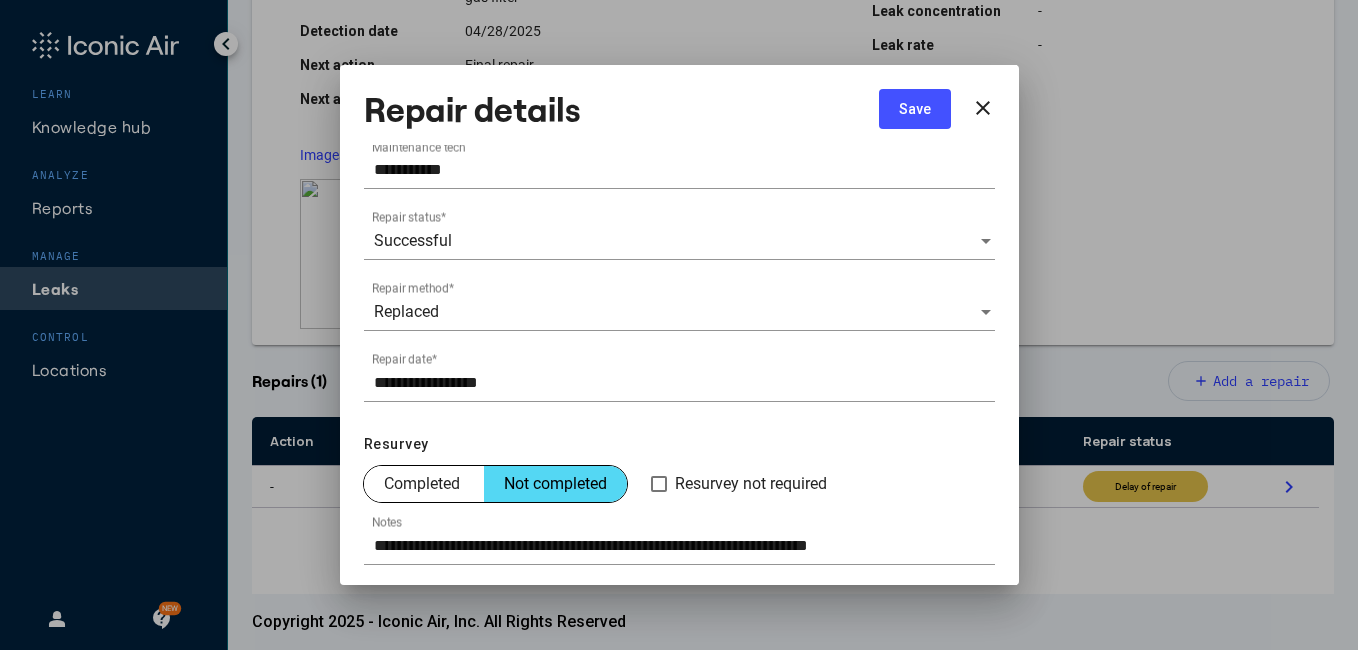 click on "Save" at bounding box center [915, 109] 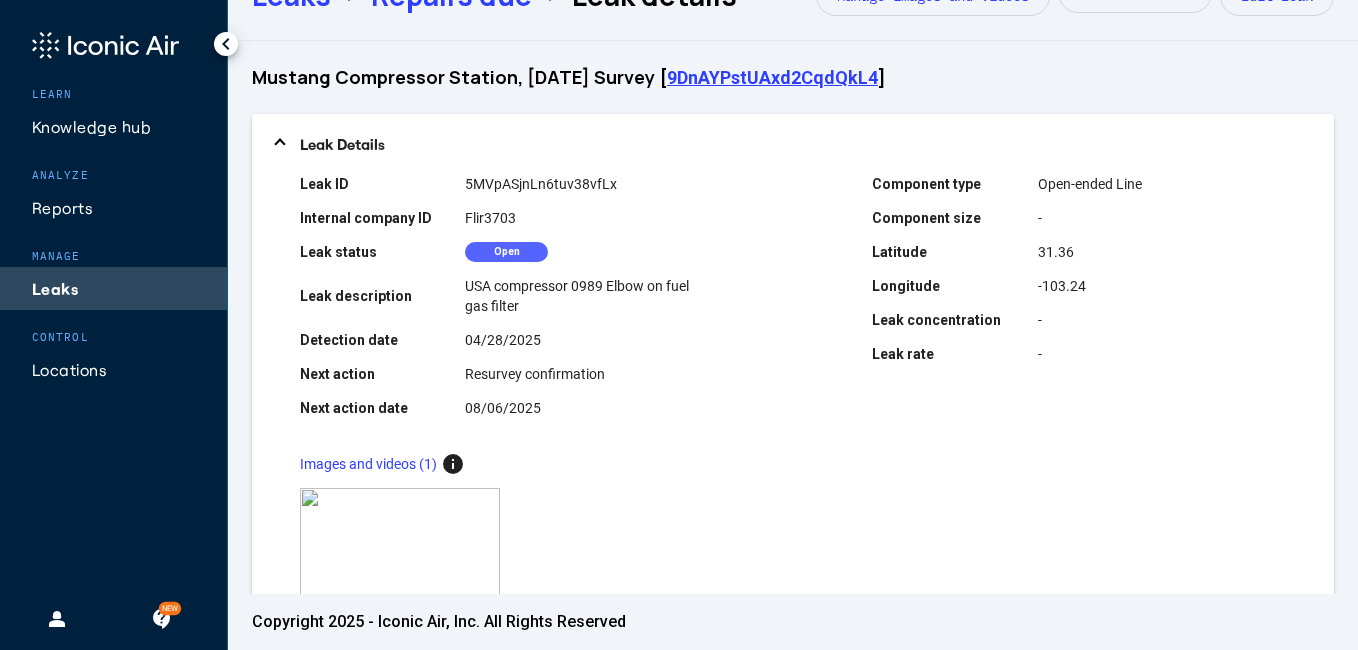 scroll, scrollTop: 40, scrollLeft: 0, axis: vertical 